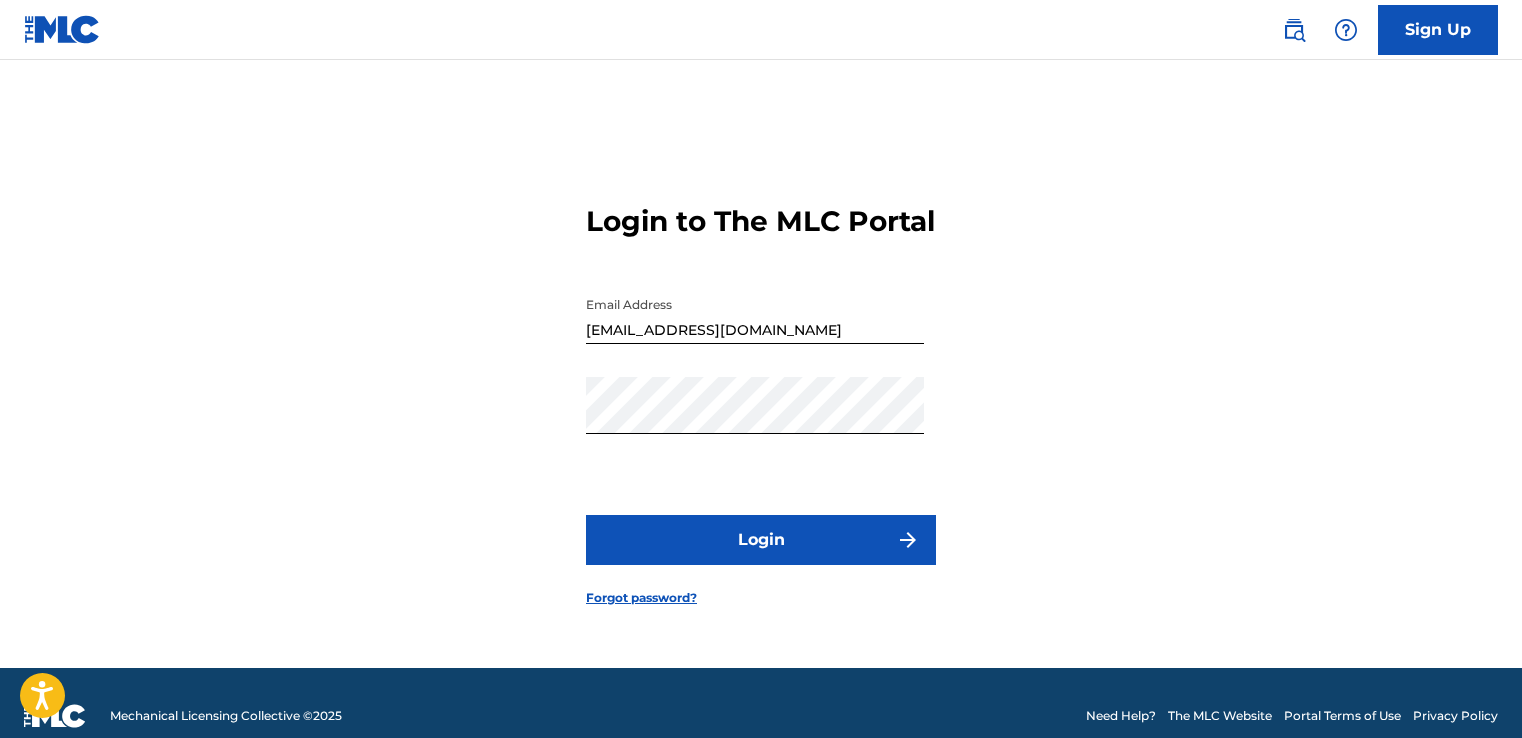 scroll, scrollTop: 26, scrollLeft: 0, axis: vertical 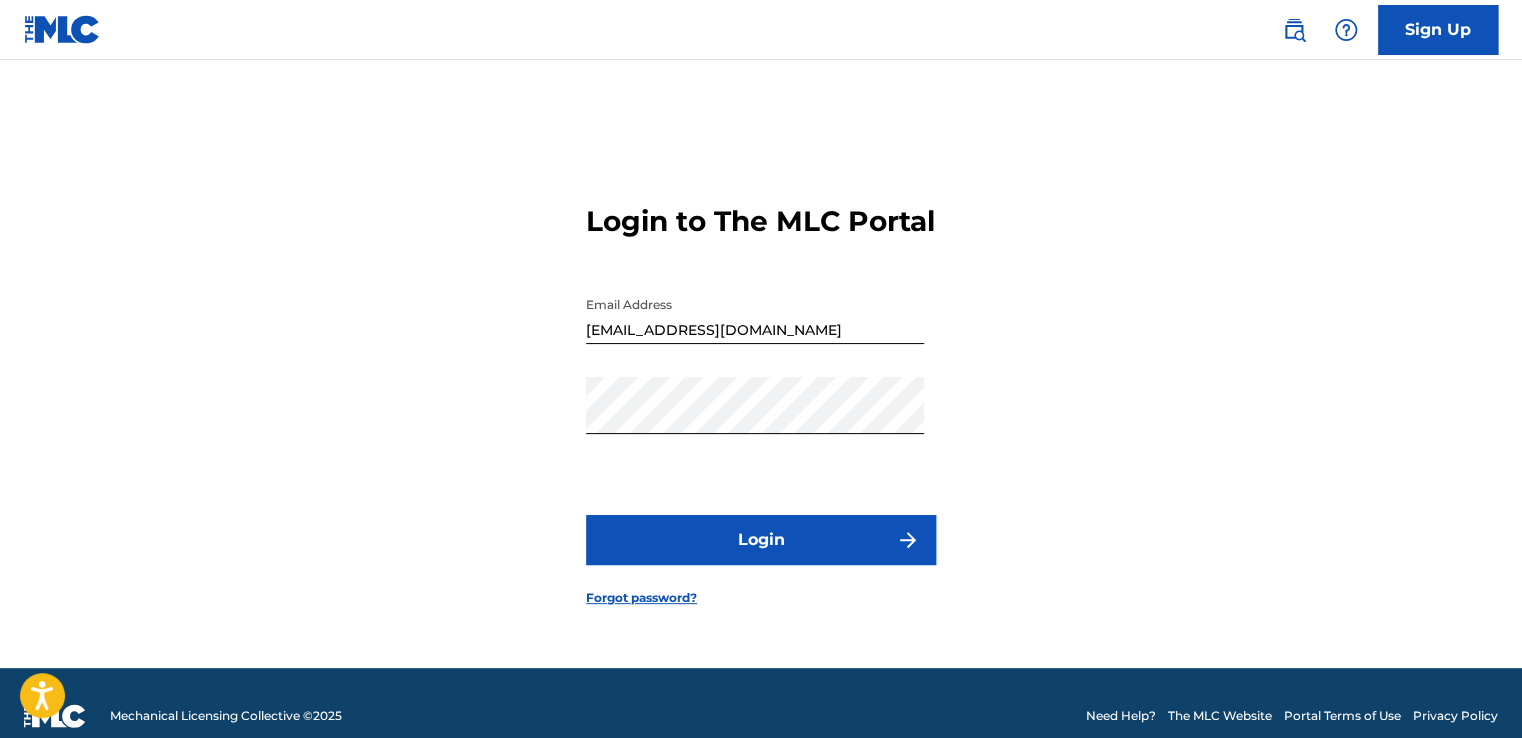 click on "Login" at bounding box center [761, 540] 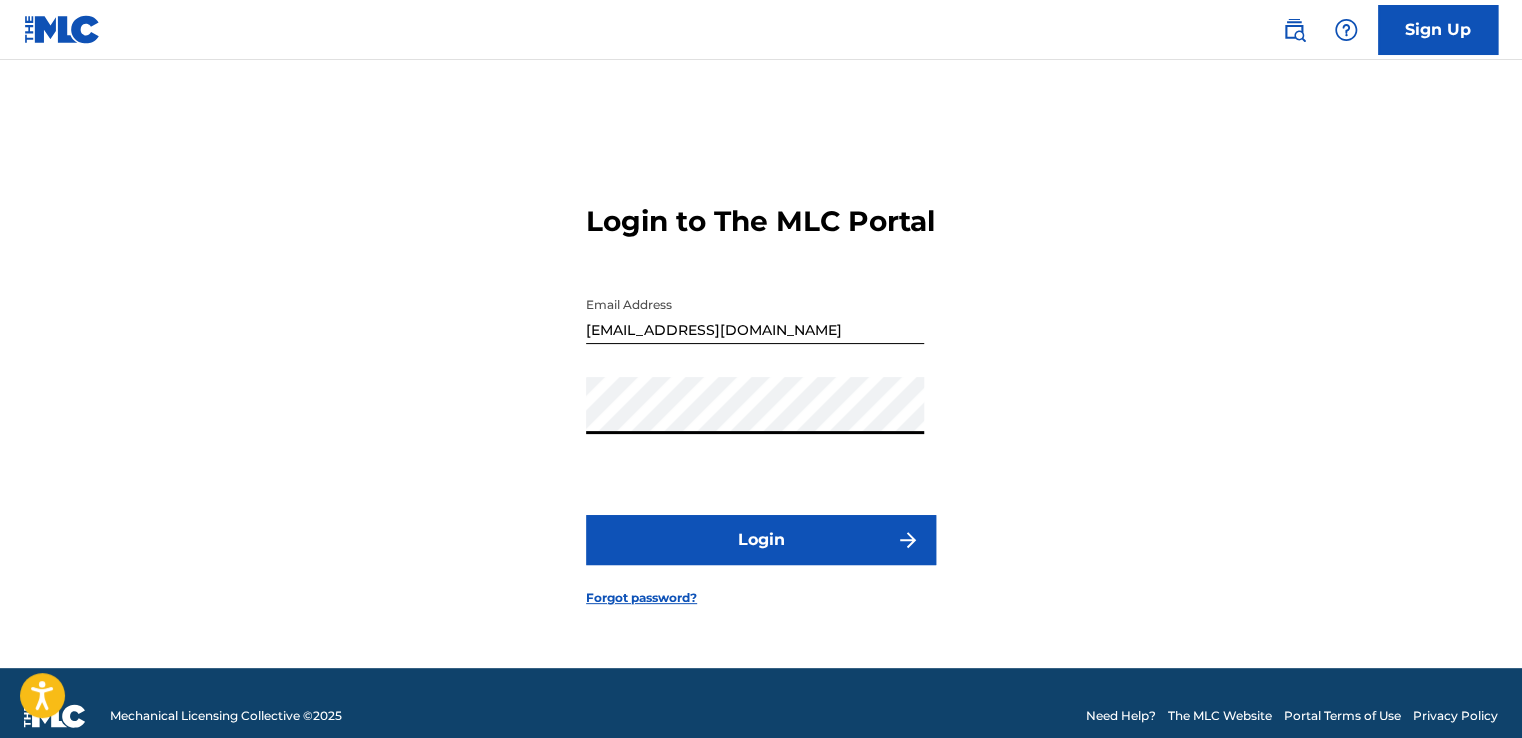 click on "Login" at bounding box center [761, 540] 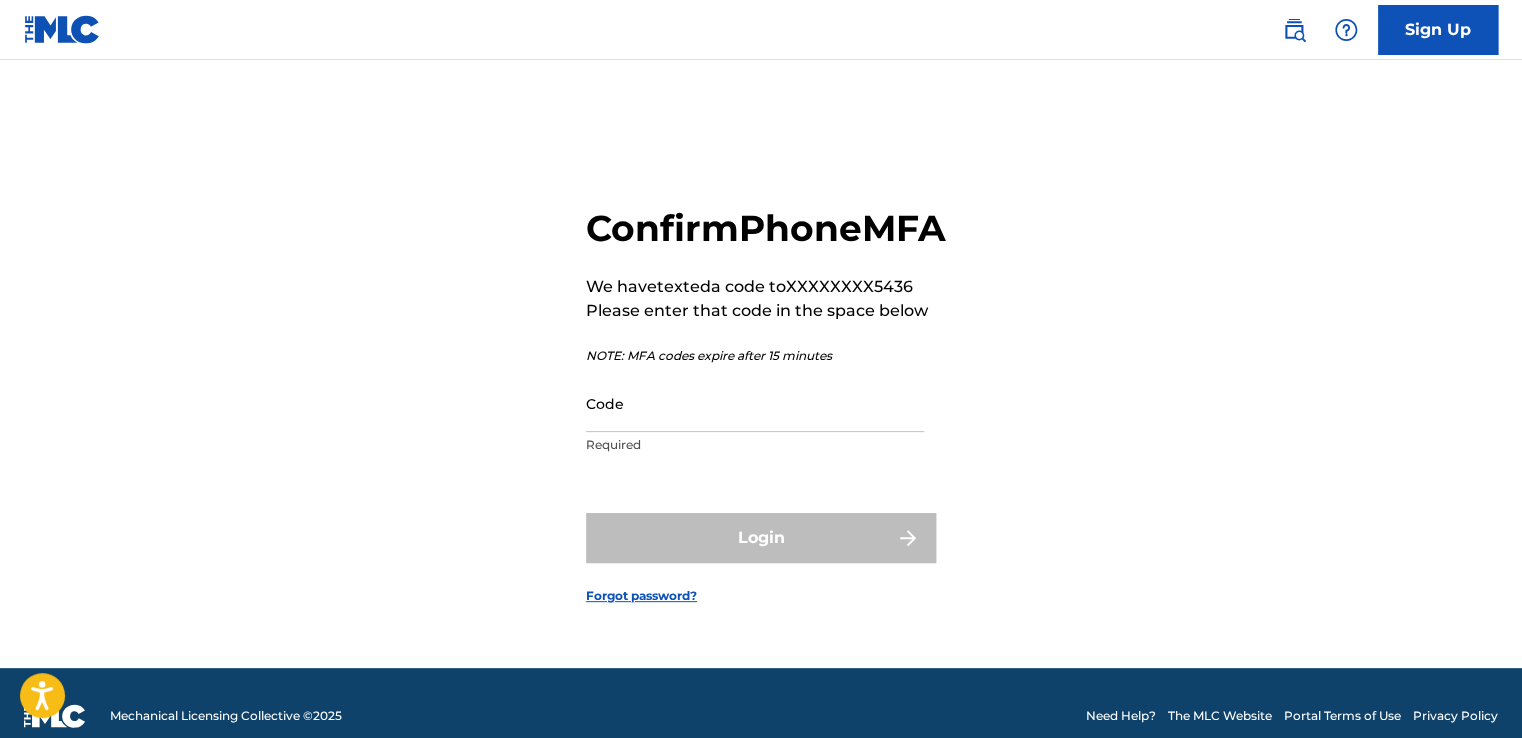 click on "Code" at bounding box center [755, 403] 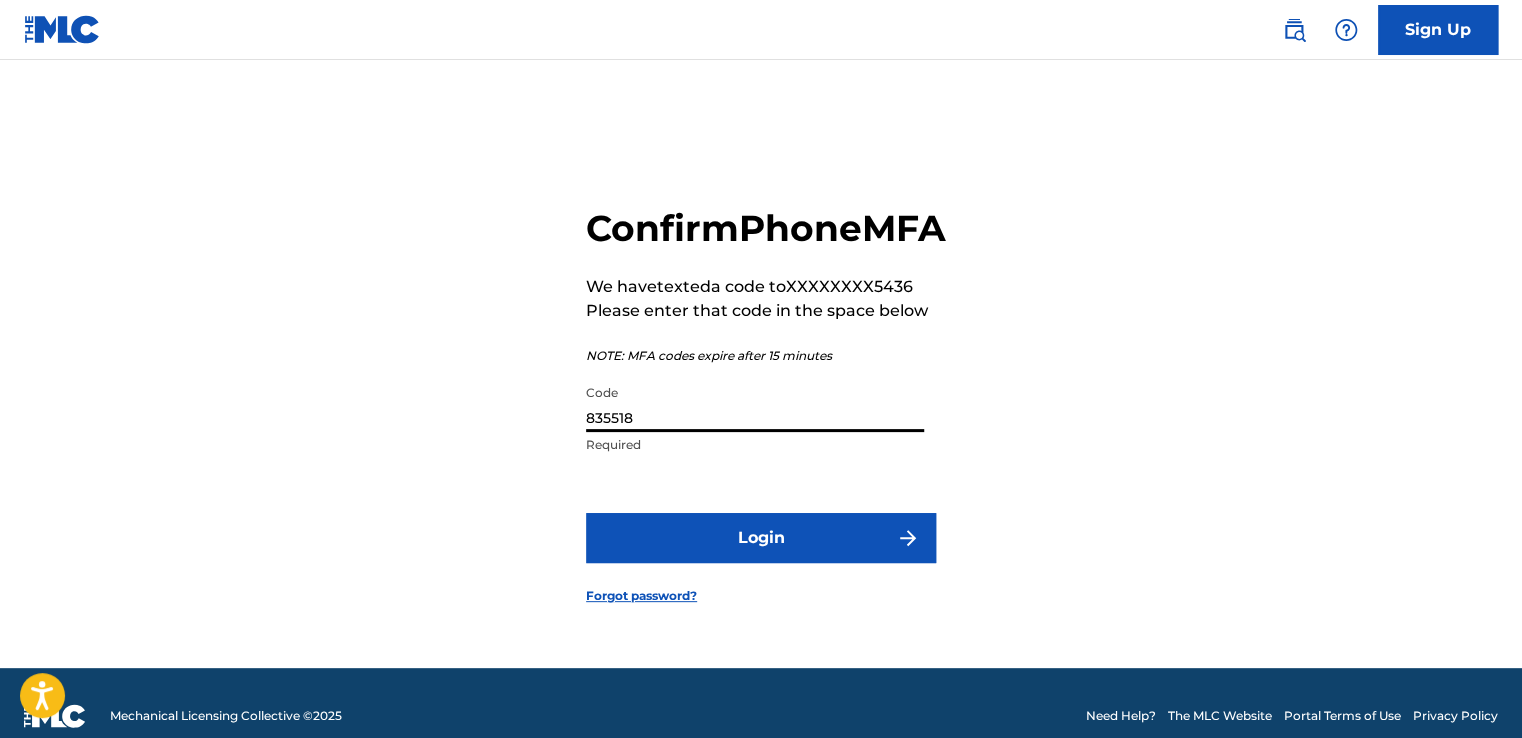 type on "835518" 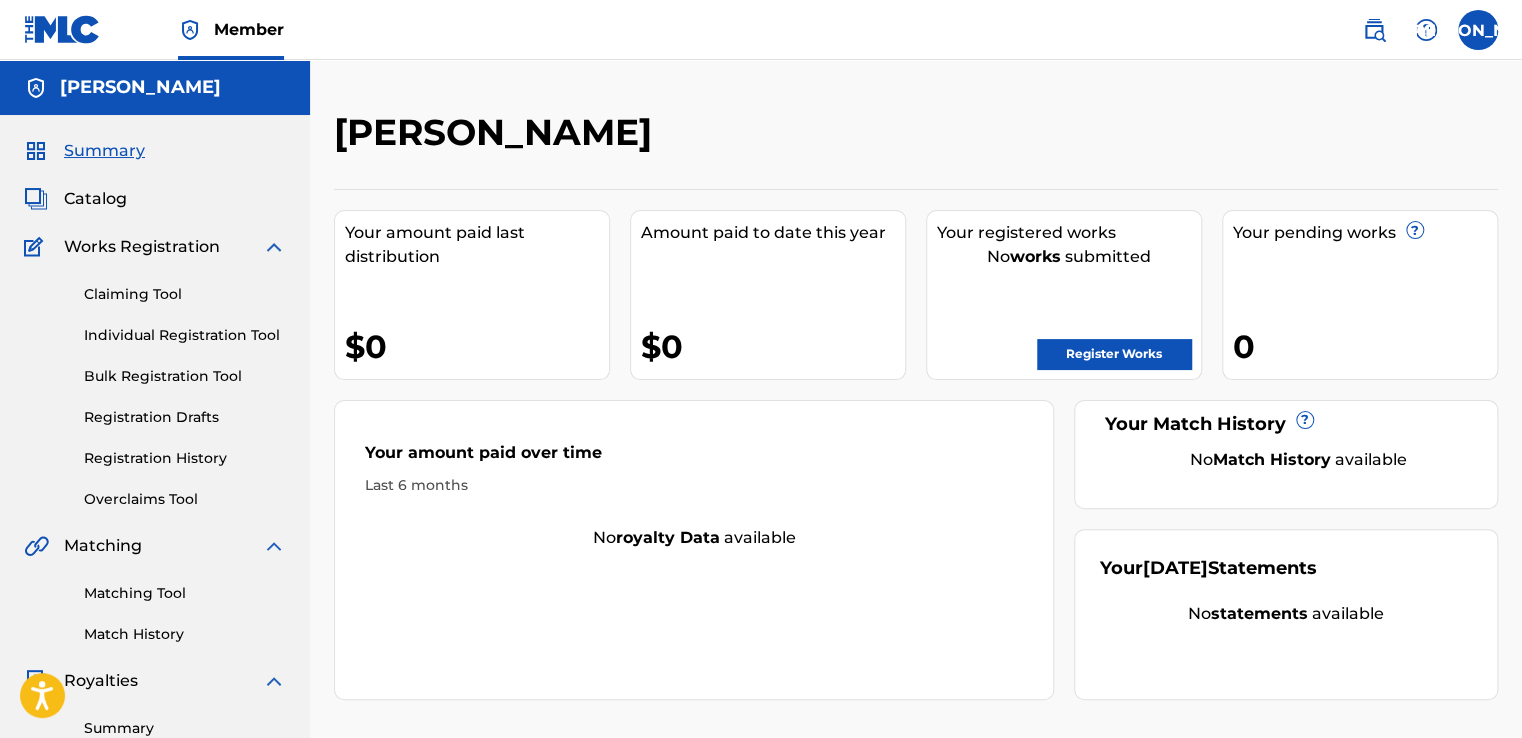 scroll, scrollTop: 0, scrollLeft: 0, axis: both 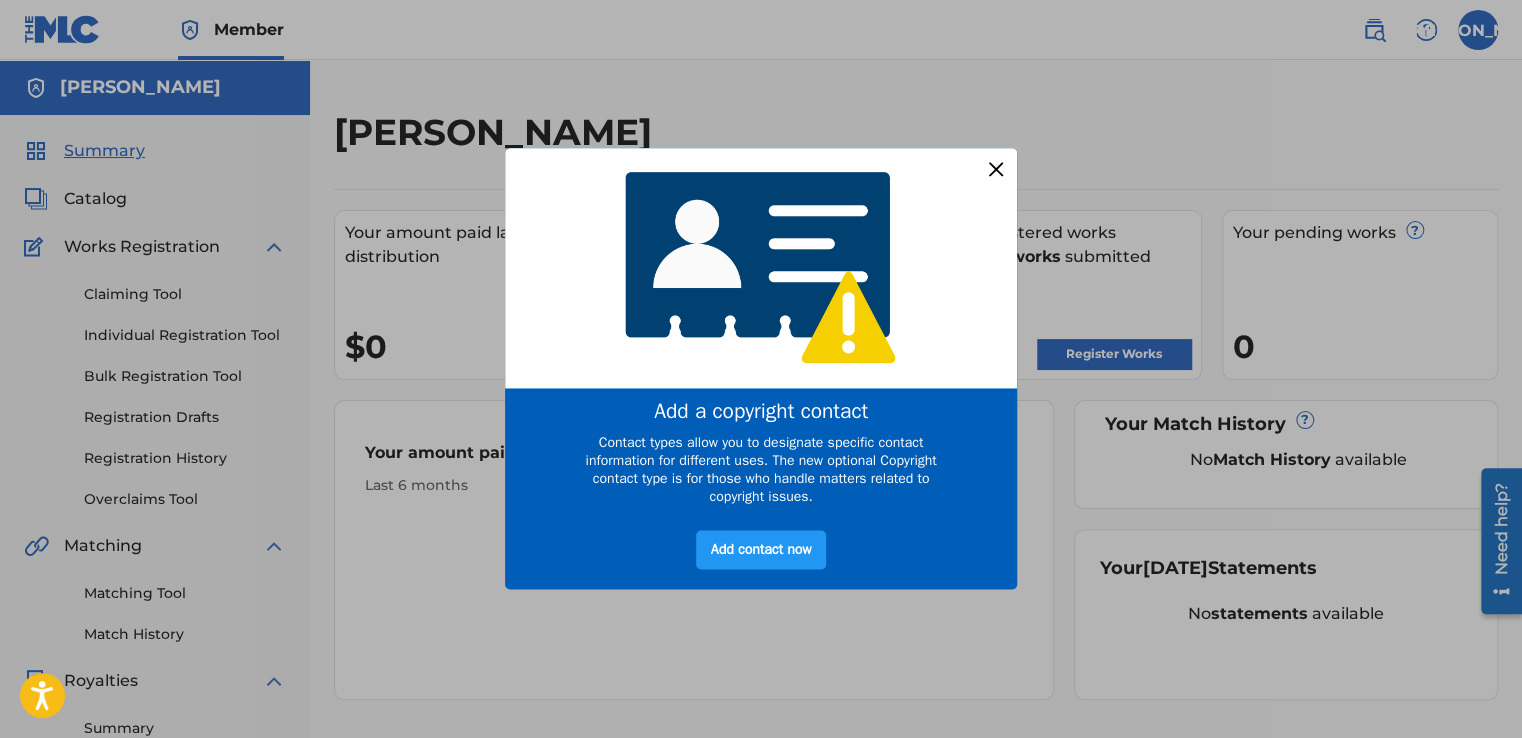 click at bounding box center [996, 169] 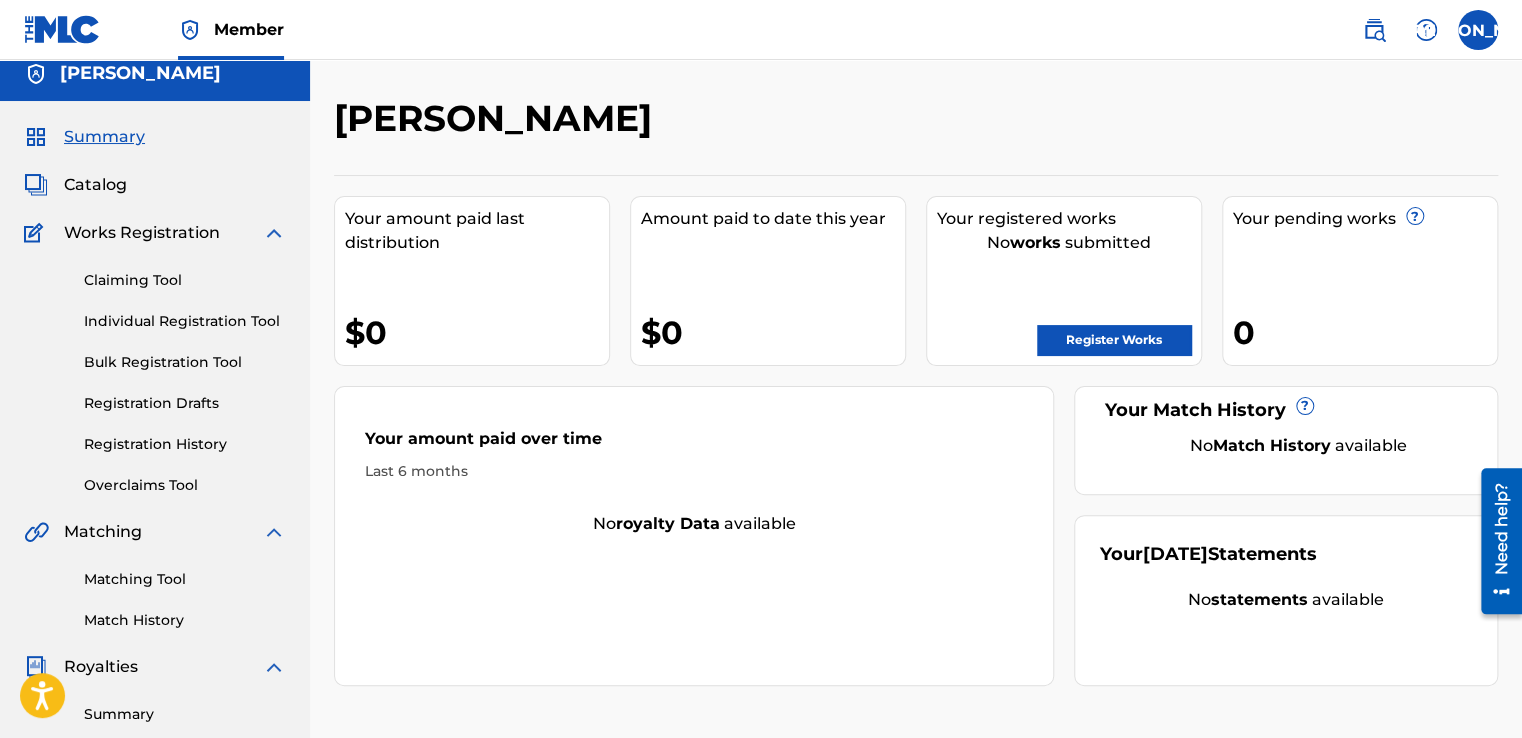 scroll, scrollTop: 0, scrollLeft: 0, axis: both 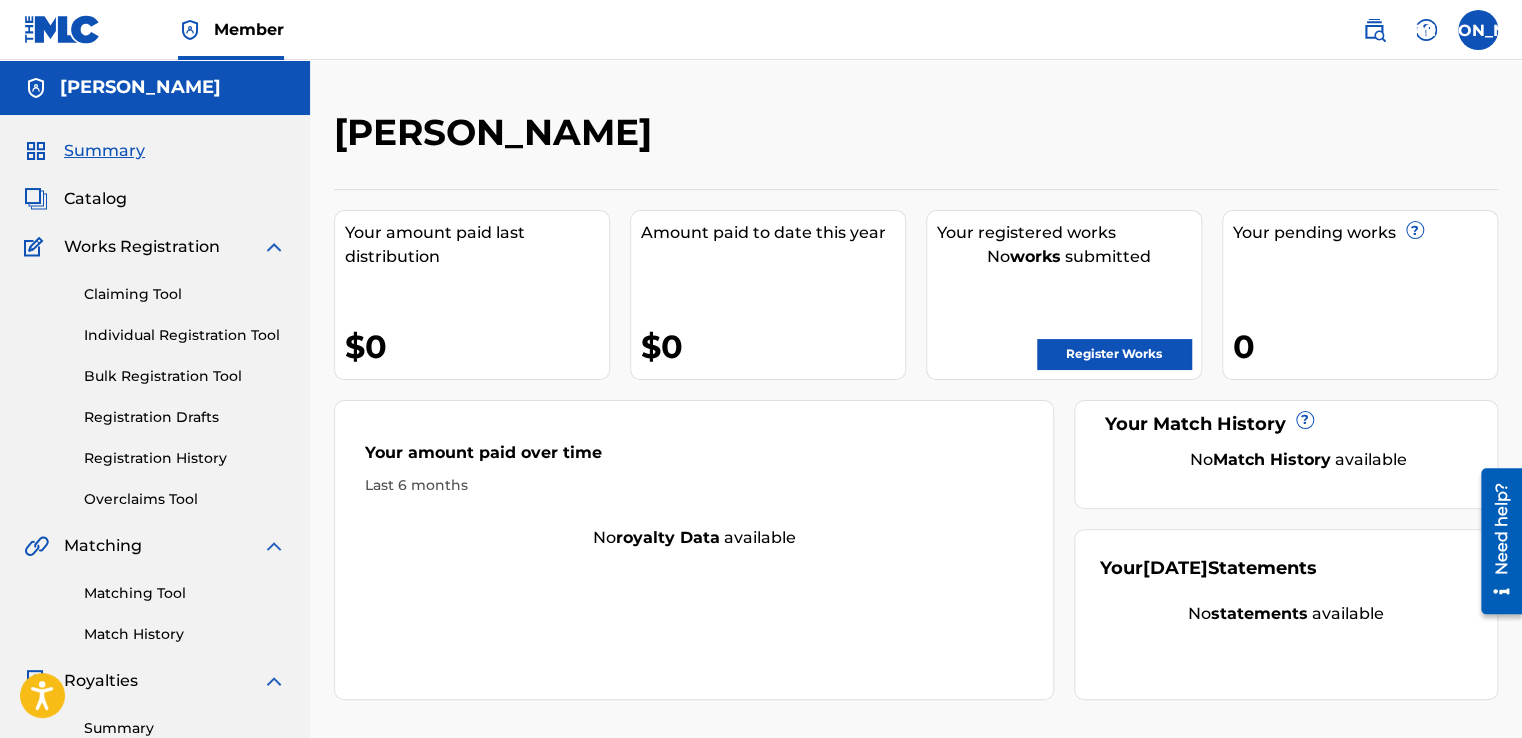 click on "Claiming Tool" at bounding box center (185, 294) 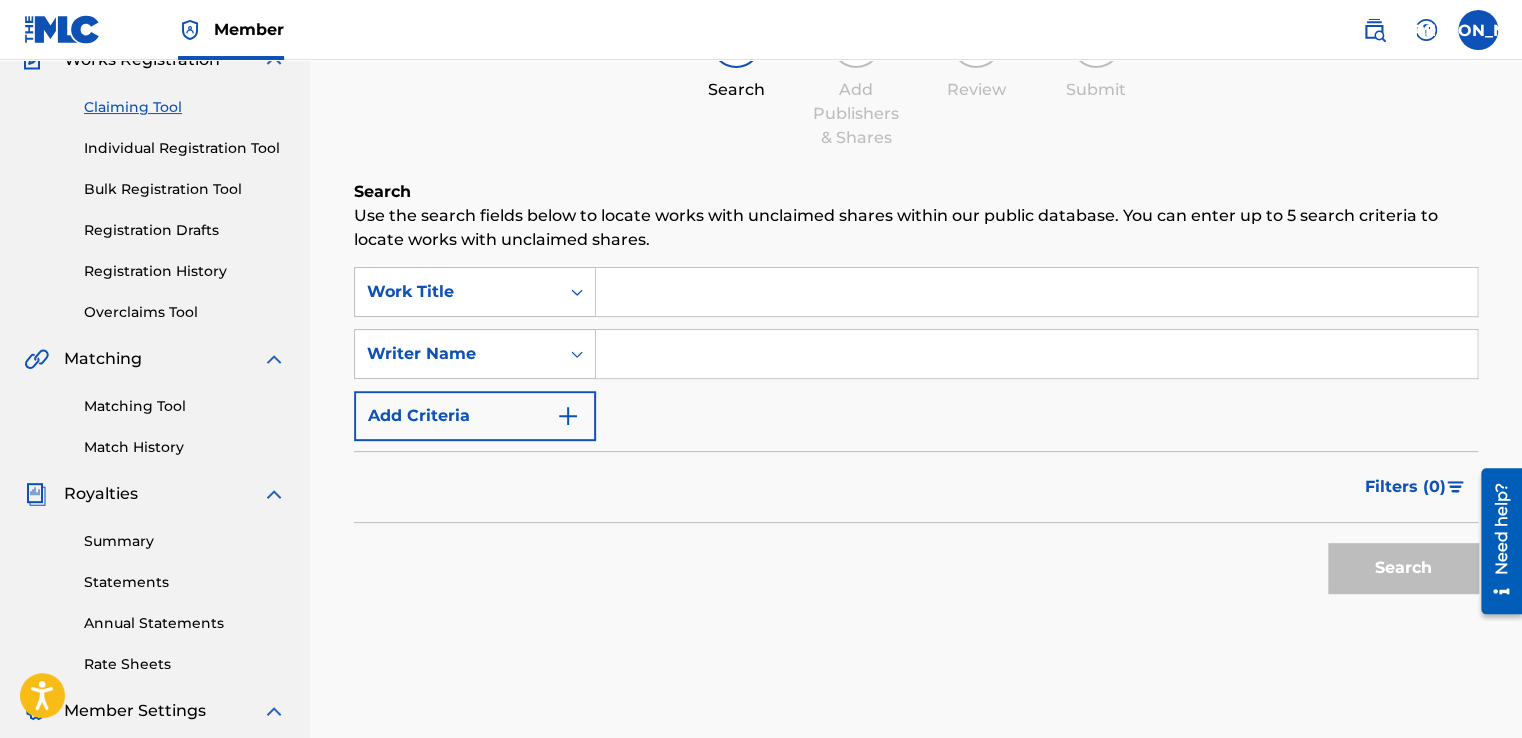 scroll, scrollTop: 200, scrollLeft: 0, axis: vertical 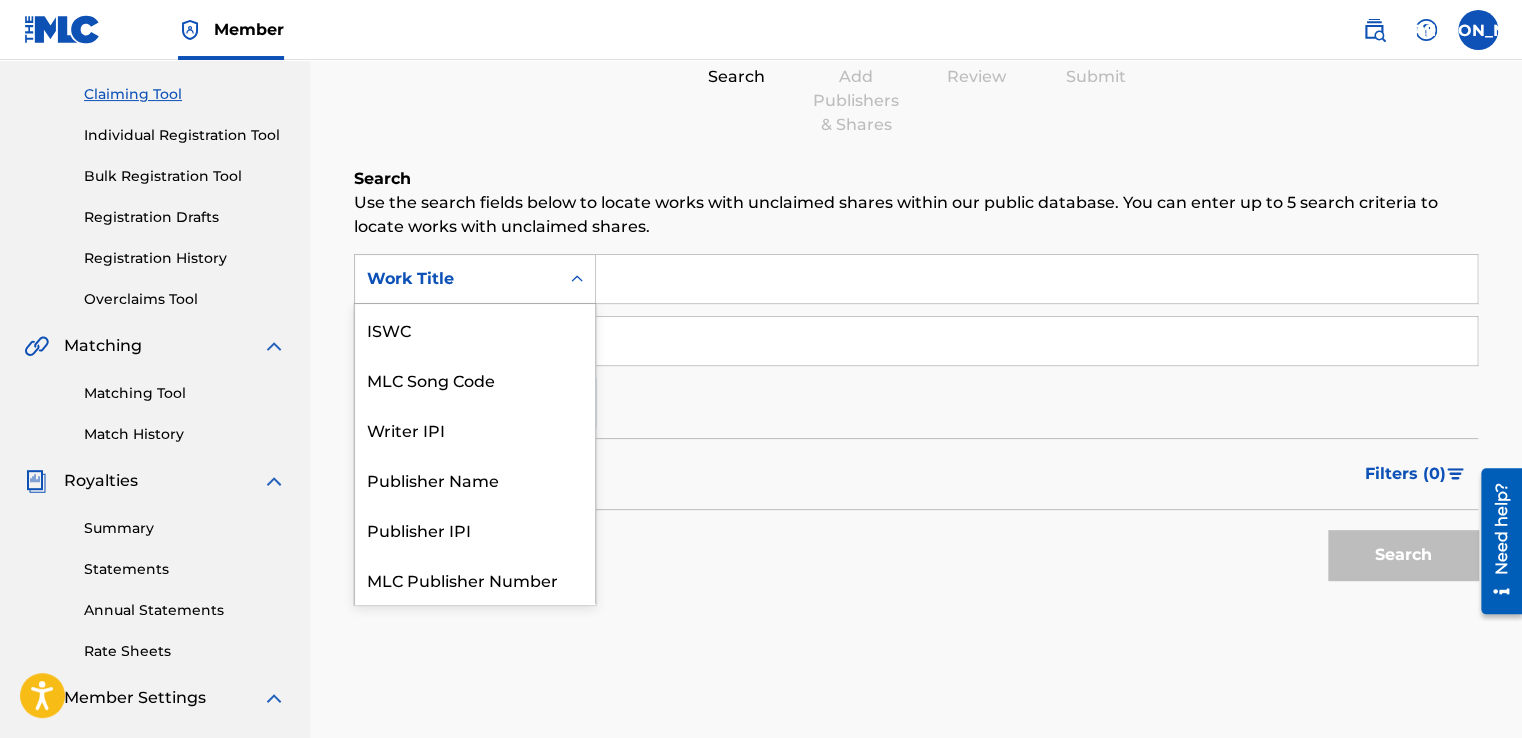 click 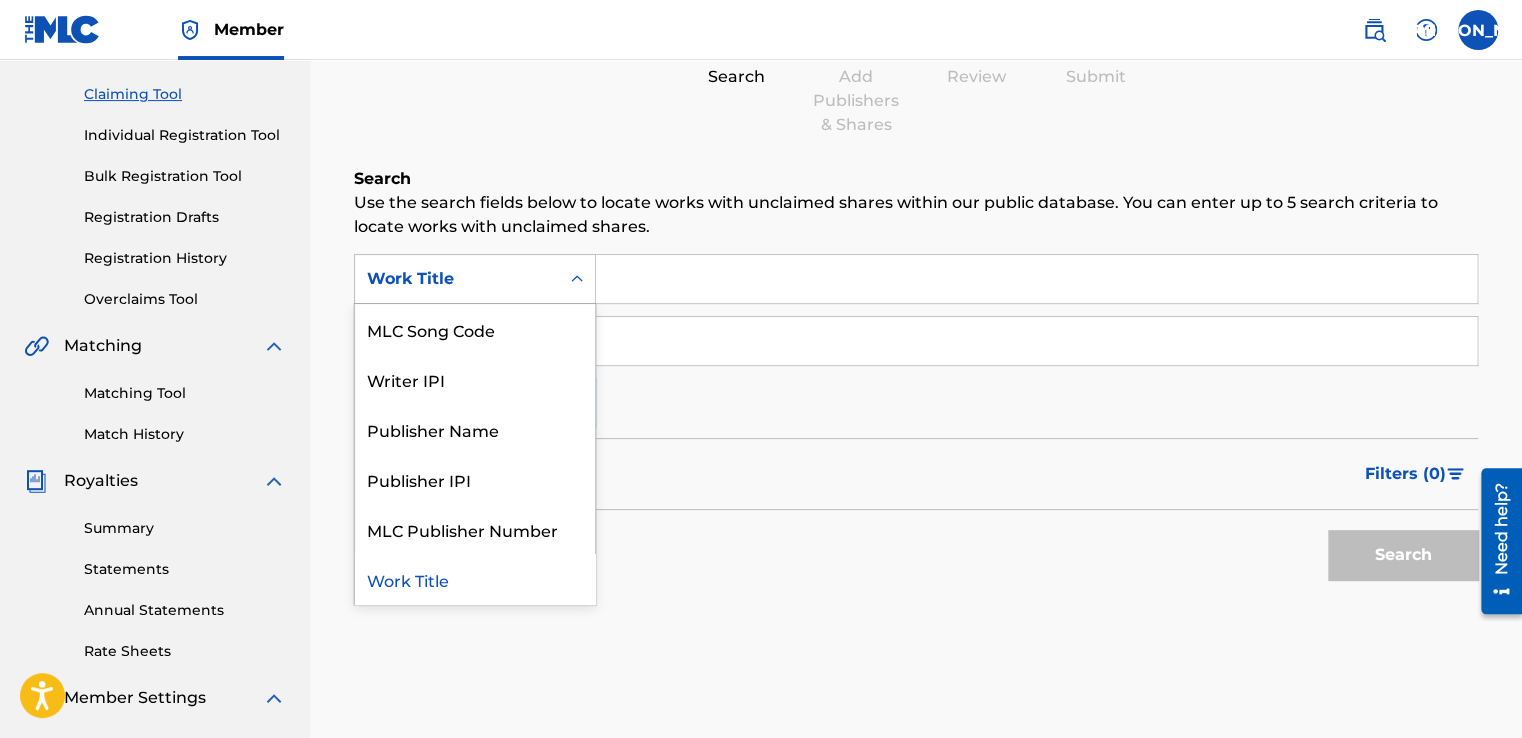 click on "Search" at bounding box center (916, 179) 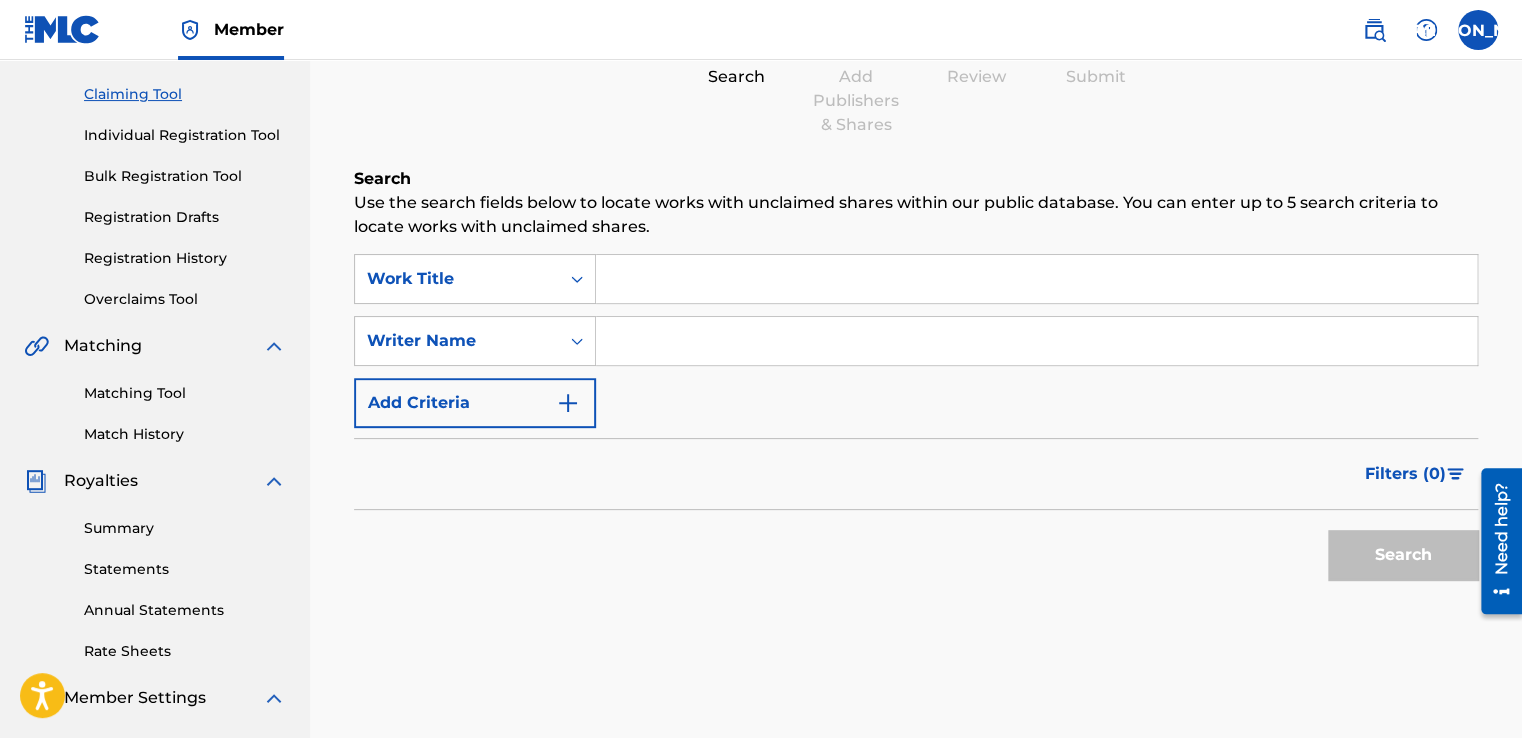 click at bounding box center [1036, 341] 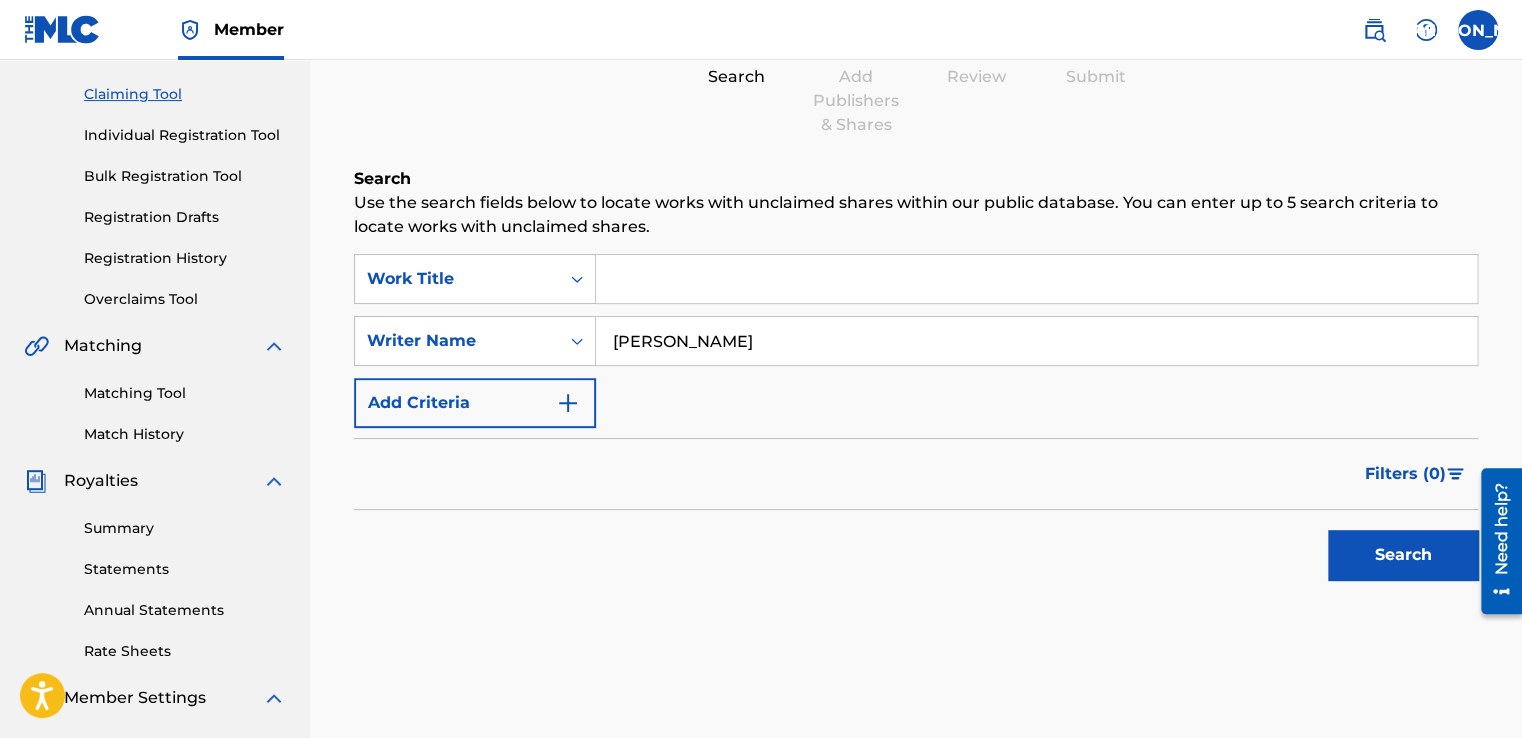 click on "Search" at bounding box center (916, 550) 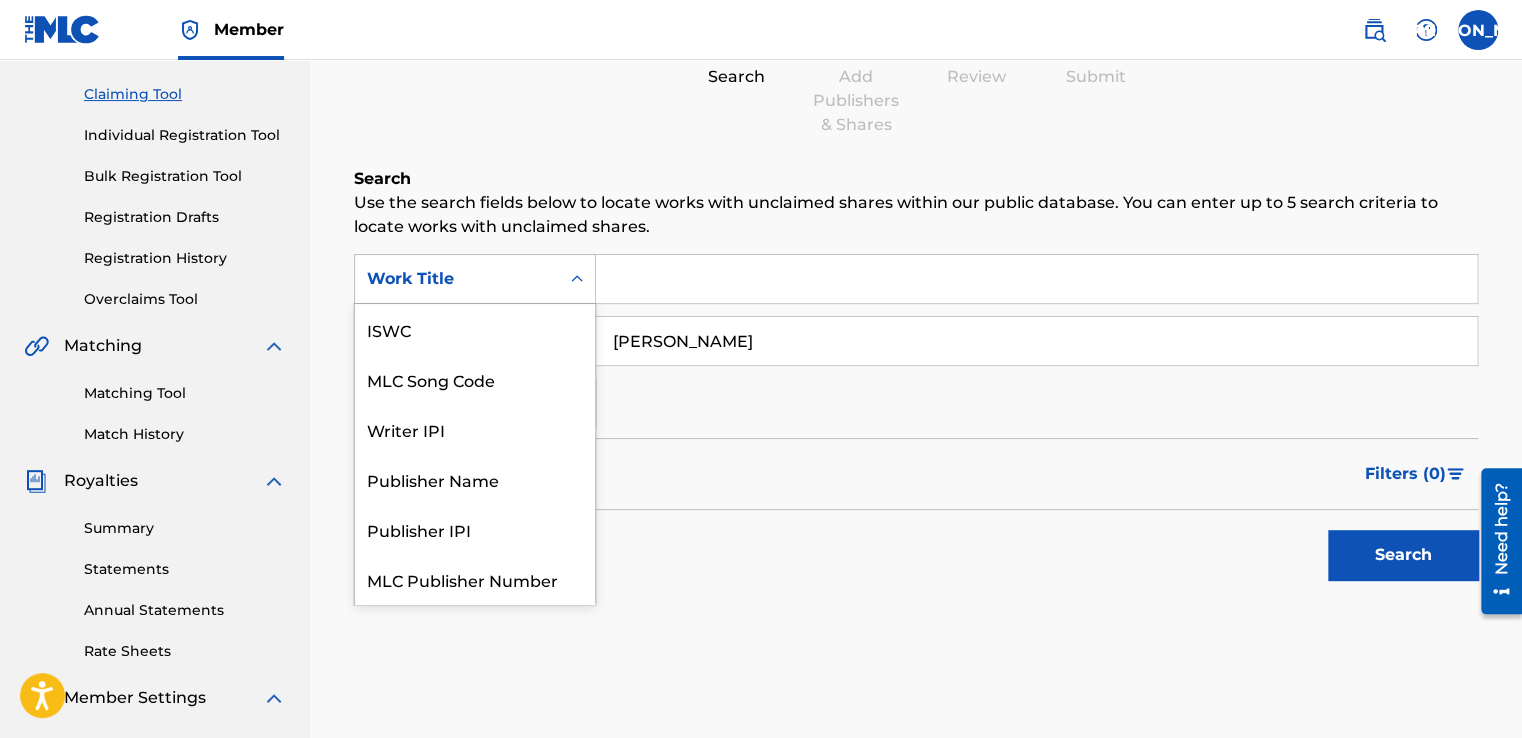click at bounding box center (577, 279) 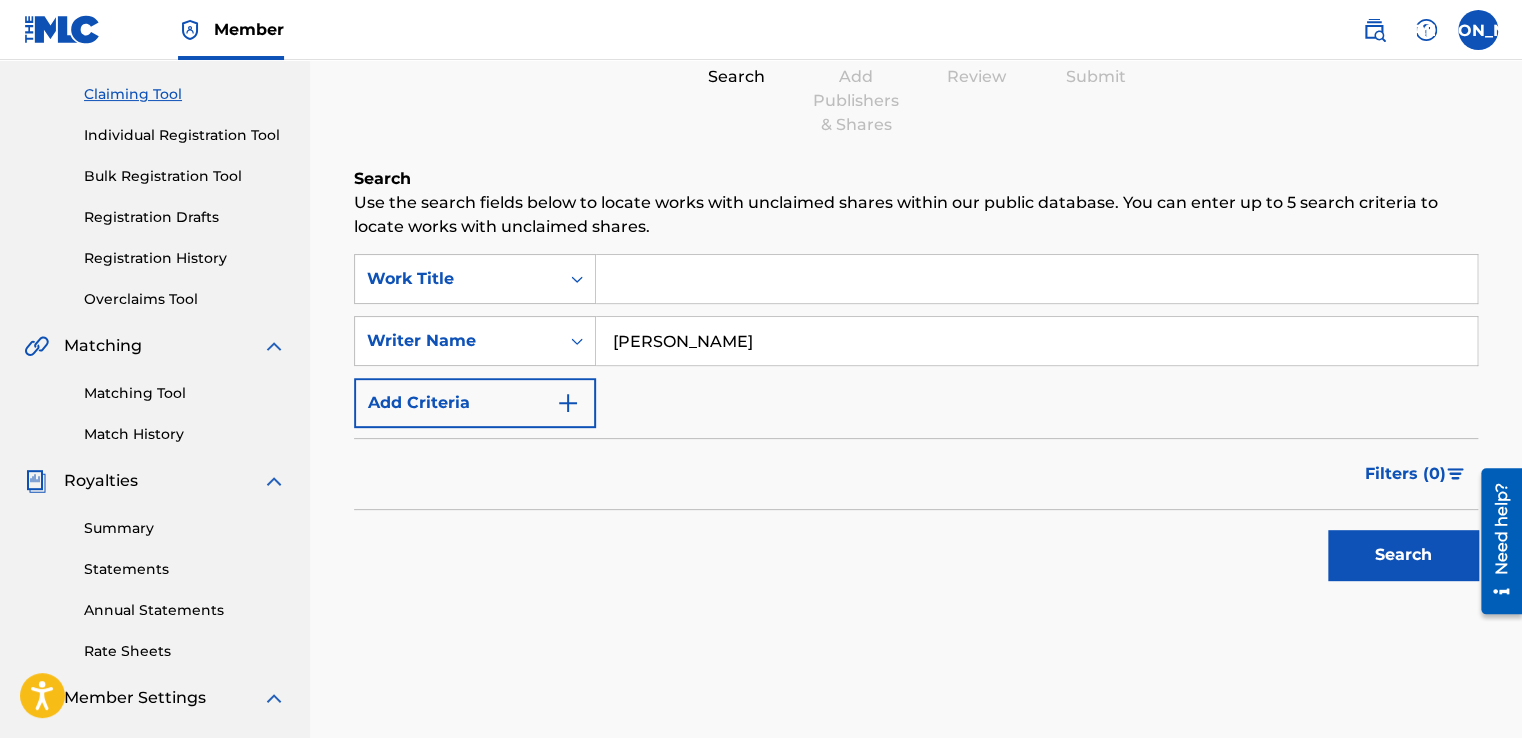 click at bounding box center [577, 279] 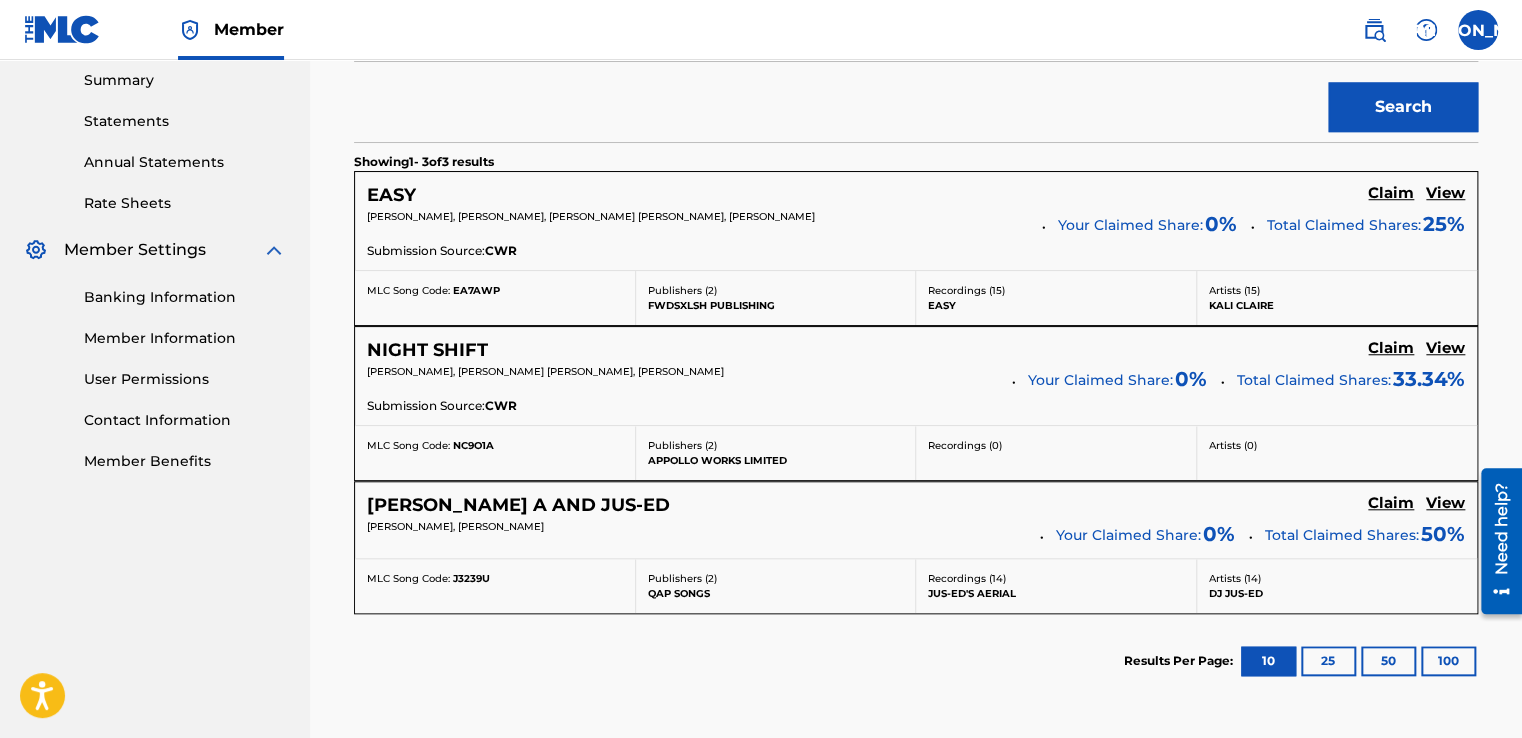 scroll, scrollTop: 700, scrollLeft: 0, axis: vertical 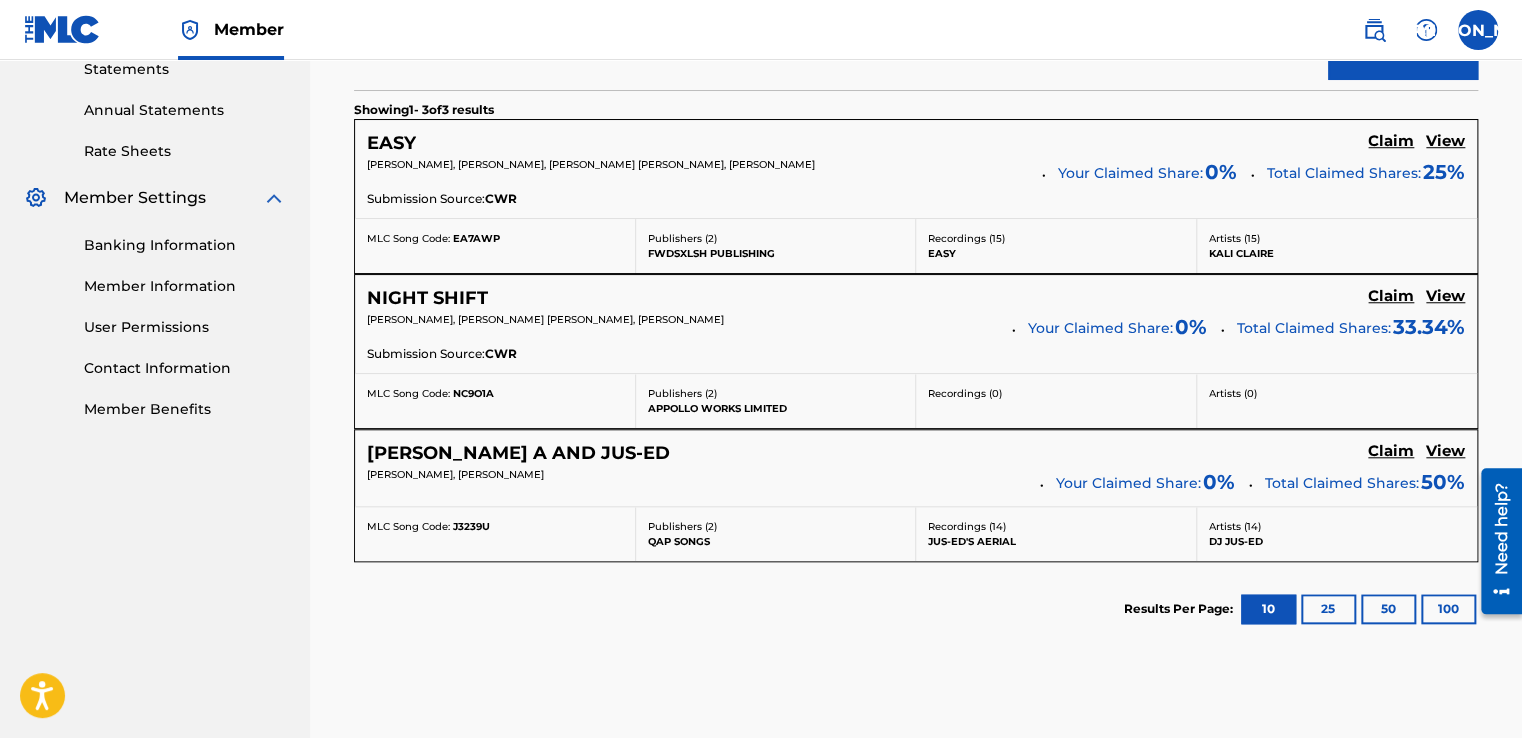 click on "100" at bounding box center [1448, 609] 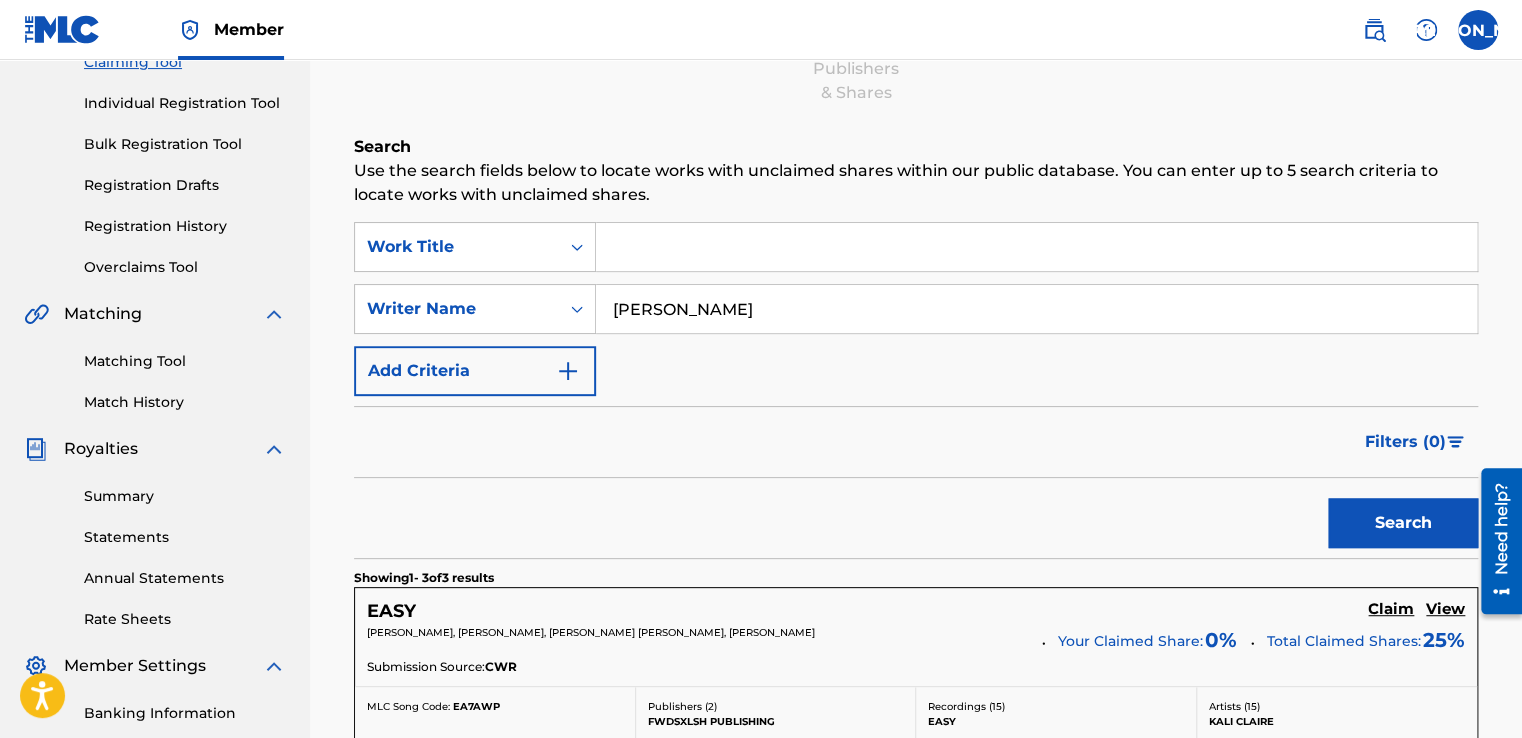 scroll, scrollTop: 231, scrollLeft: 0, axis: vertical 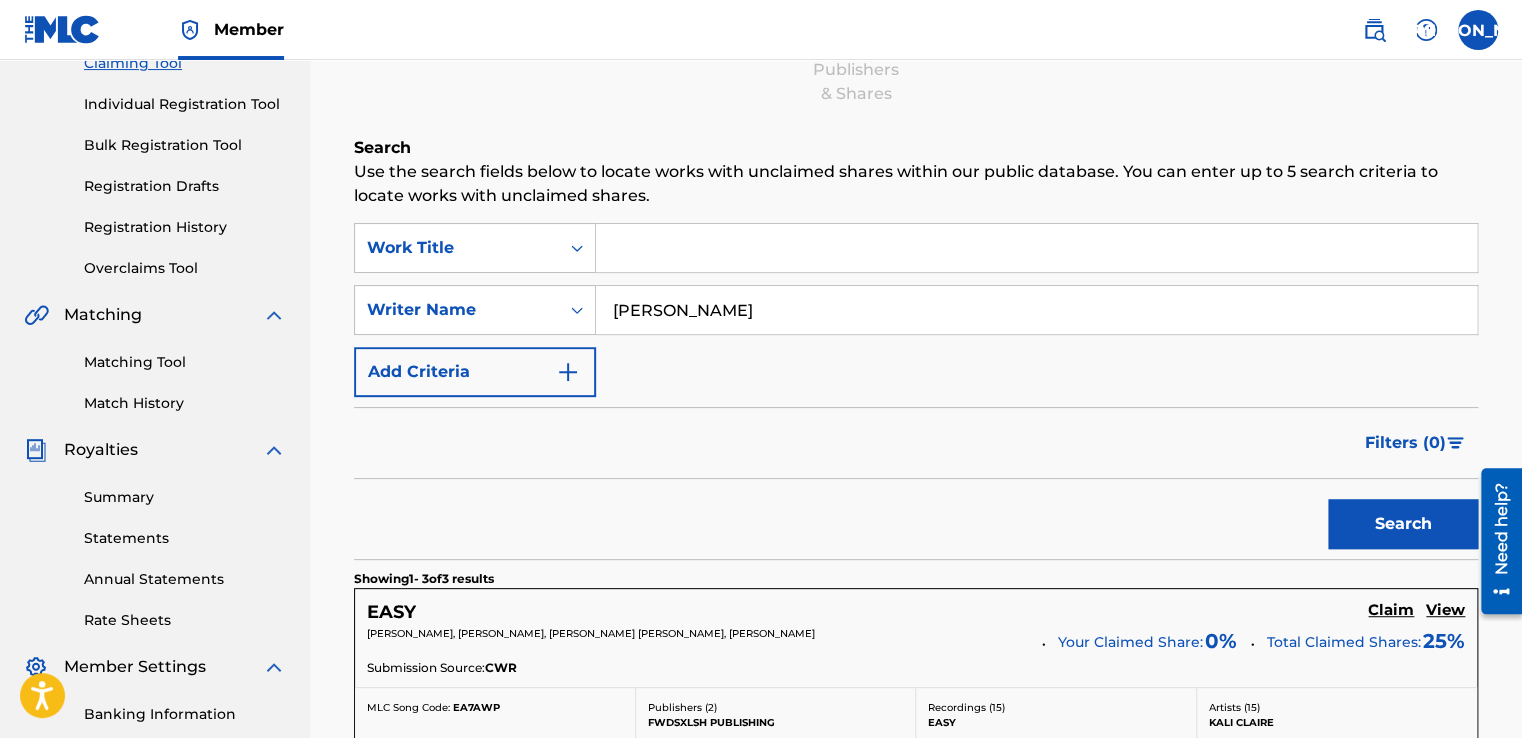 click on "[PERSON_NAME]" at bounding box center (1036, 310) 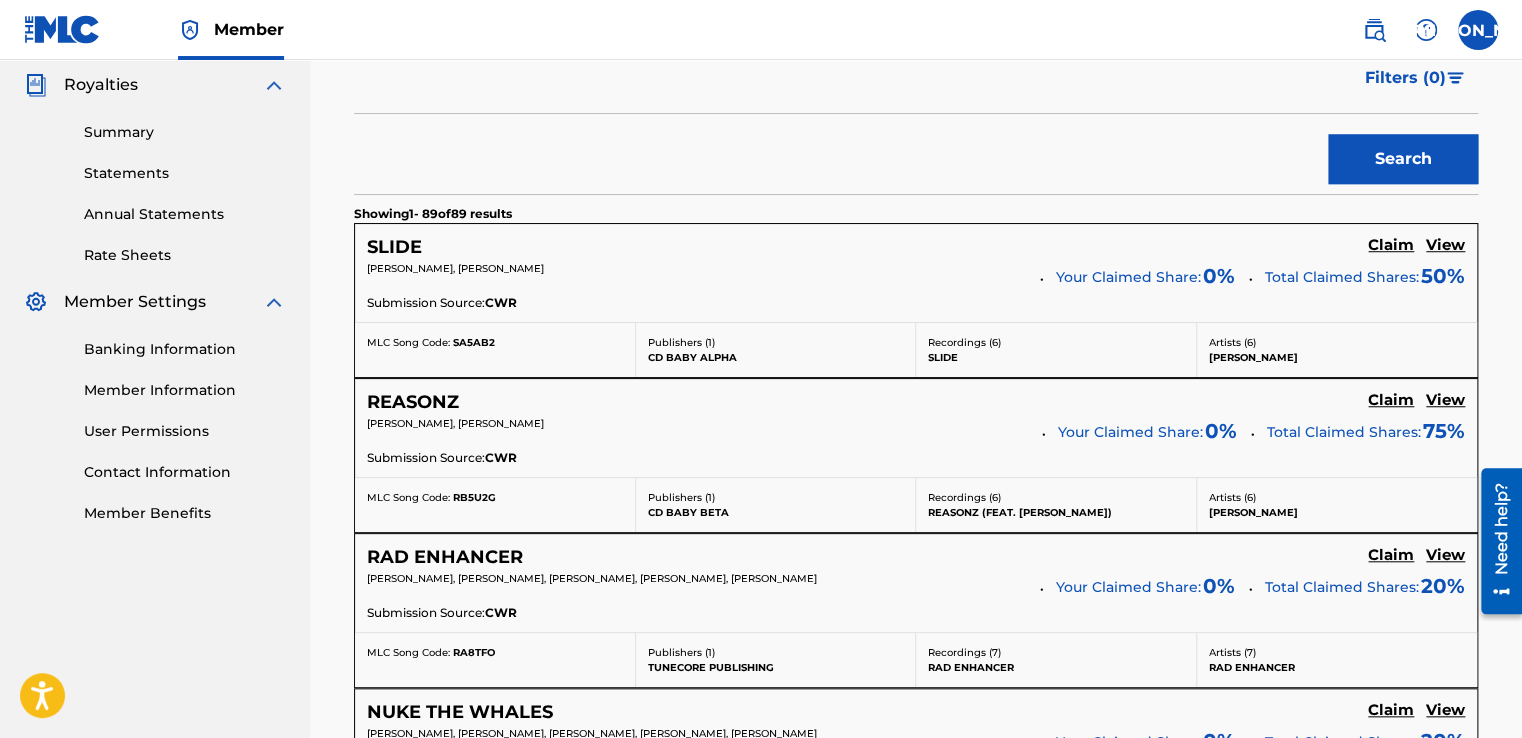 scroll, scrollTop: 631, scrollLeft: 0, axis: vertical 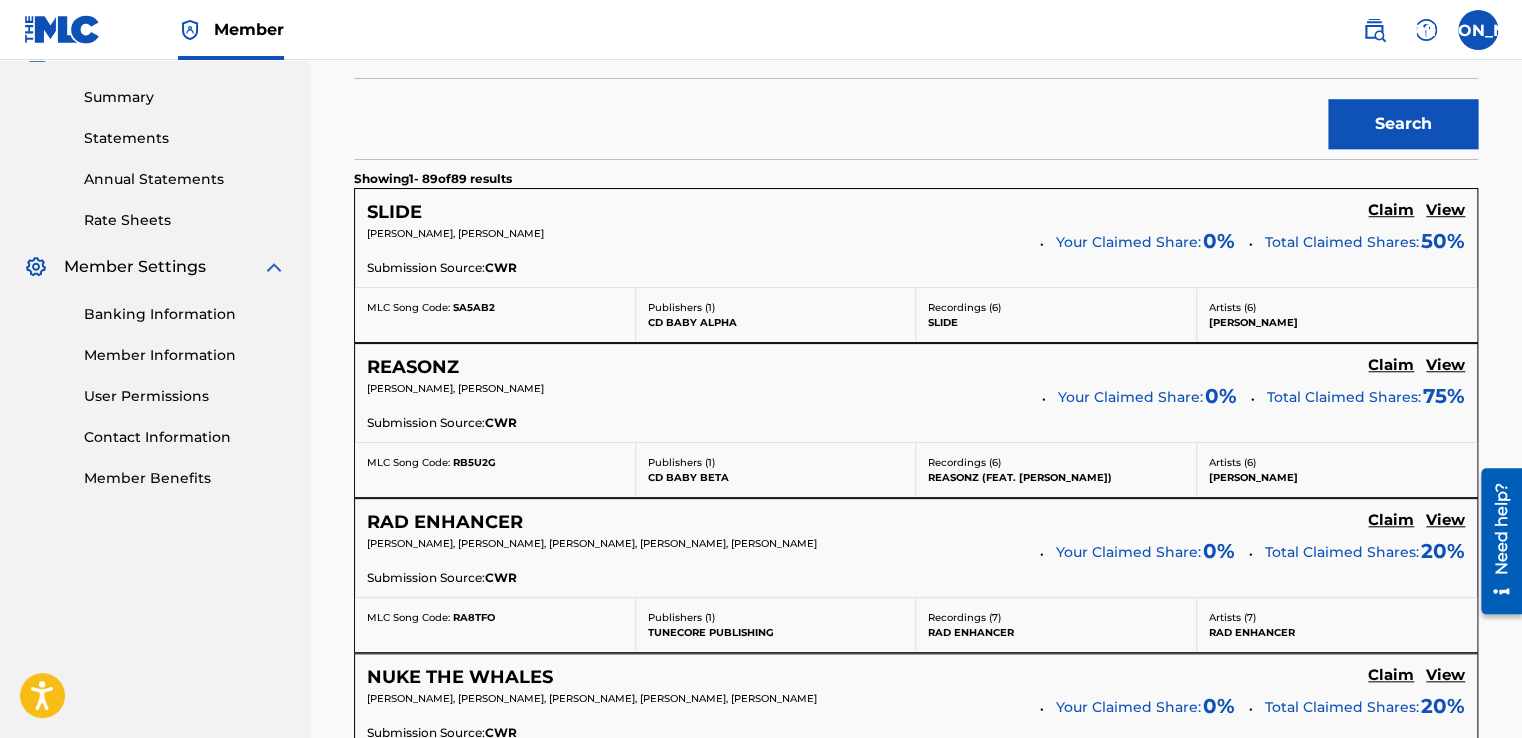 click on "Claim" at bounding box center [1391, 210] 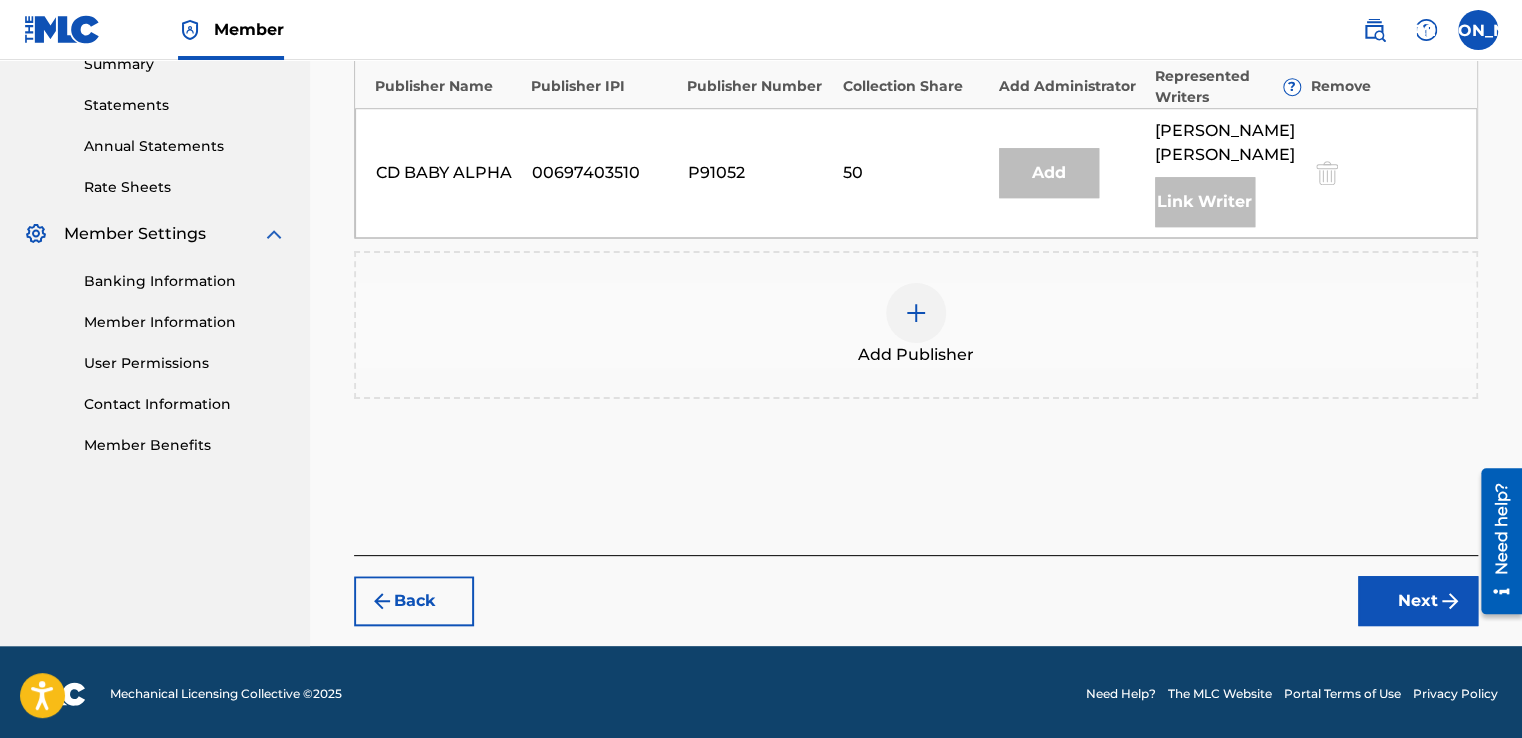 scroll, scrollTop: 665, scrollLeft: 0, axis: vertical 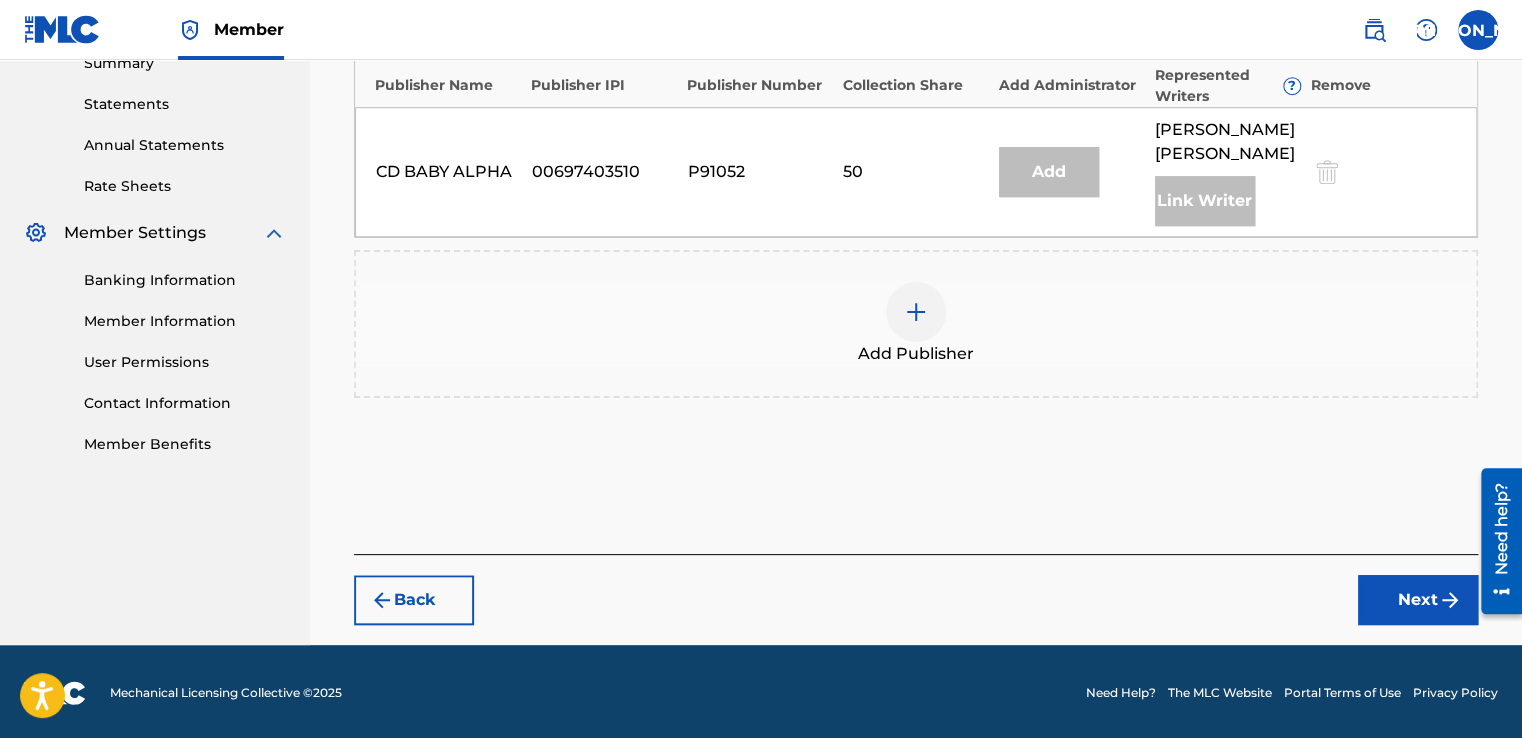 click on "Next" at bounding box center (1418, 600) 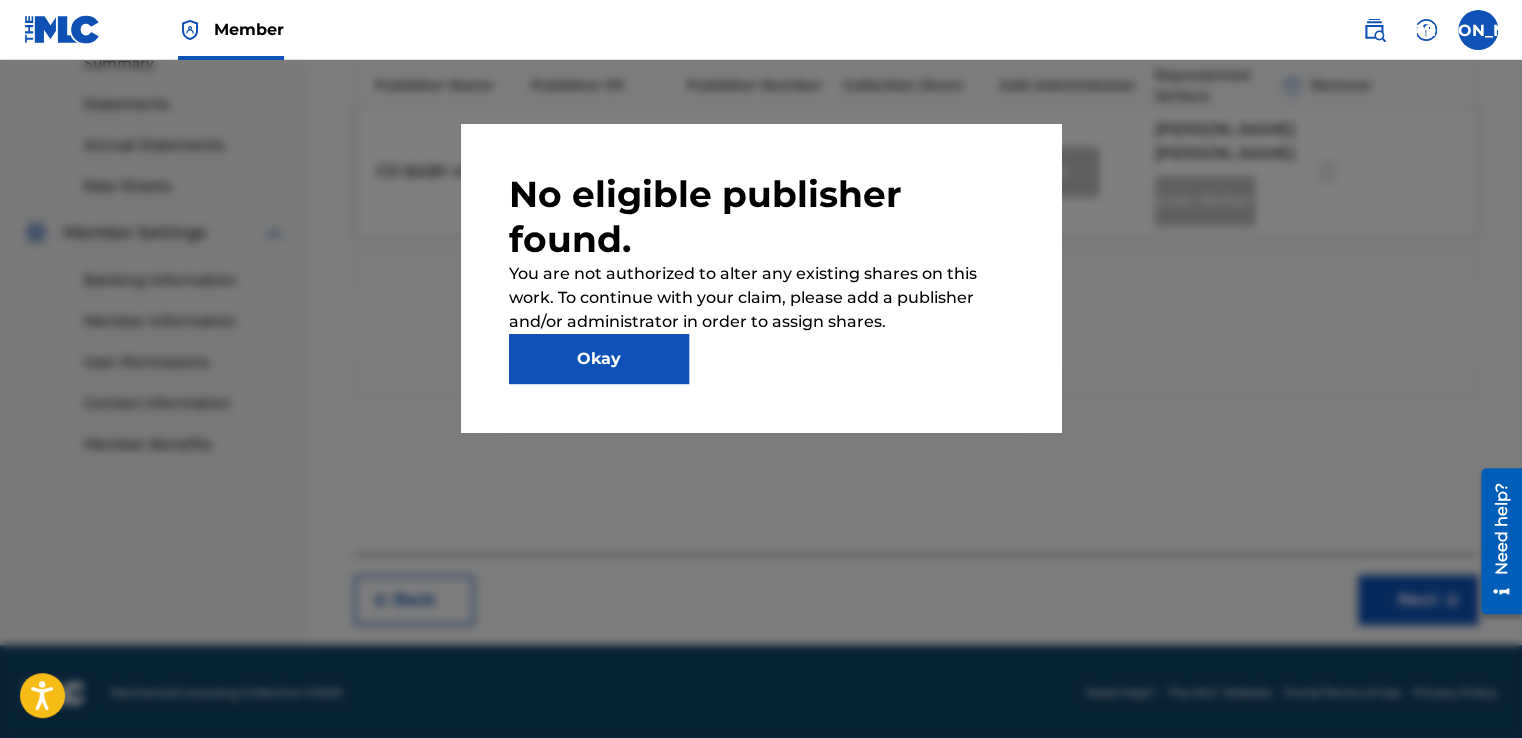 click on "Okay" at bounding box center (599, 359) 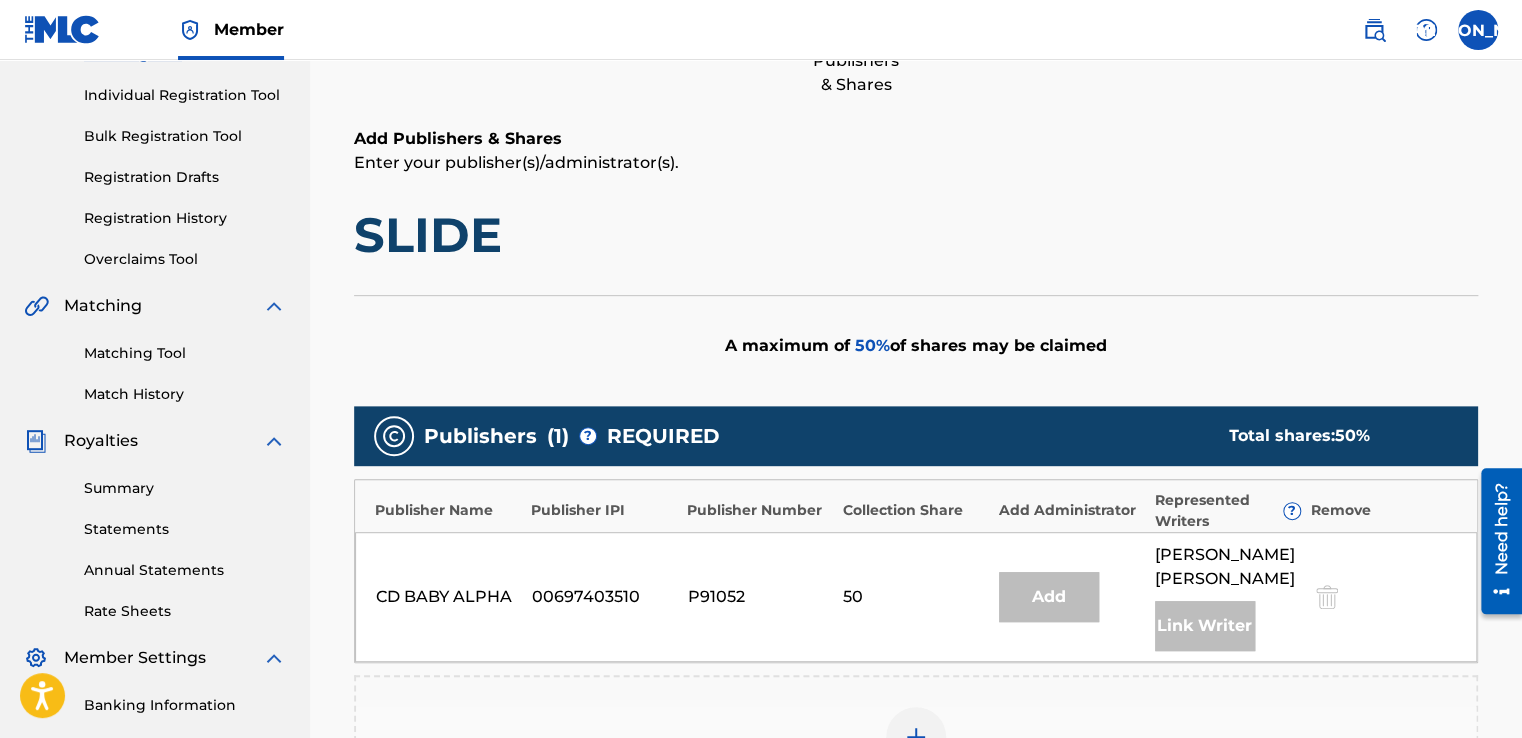 scroll, scrollTop: 565, scrollLeft: 0, axis: vertical 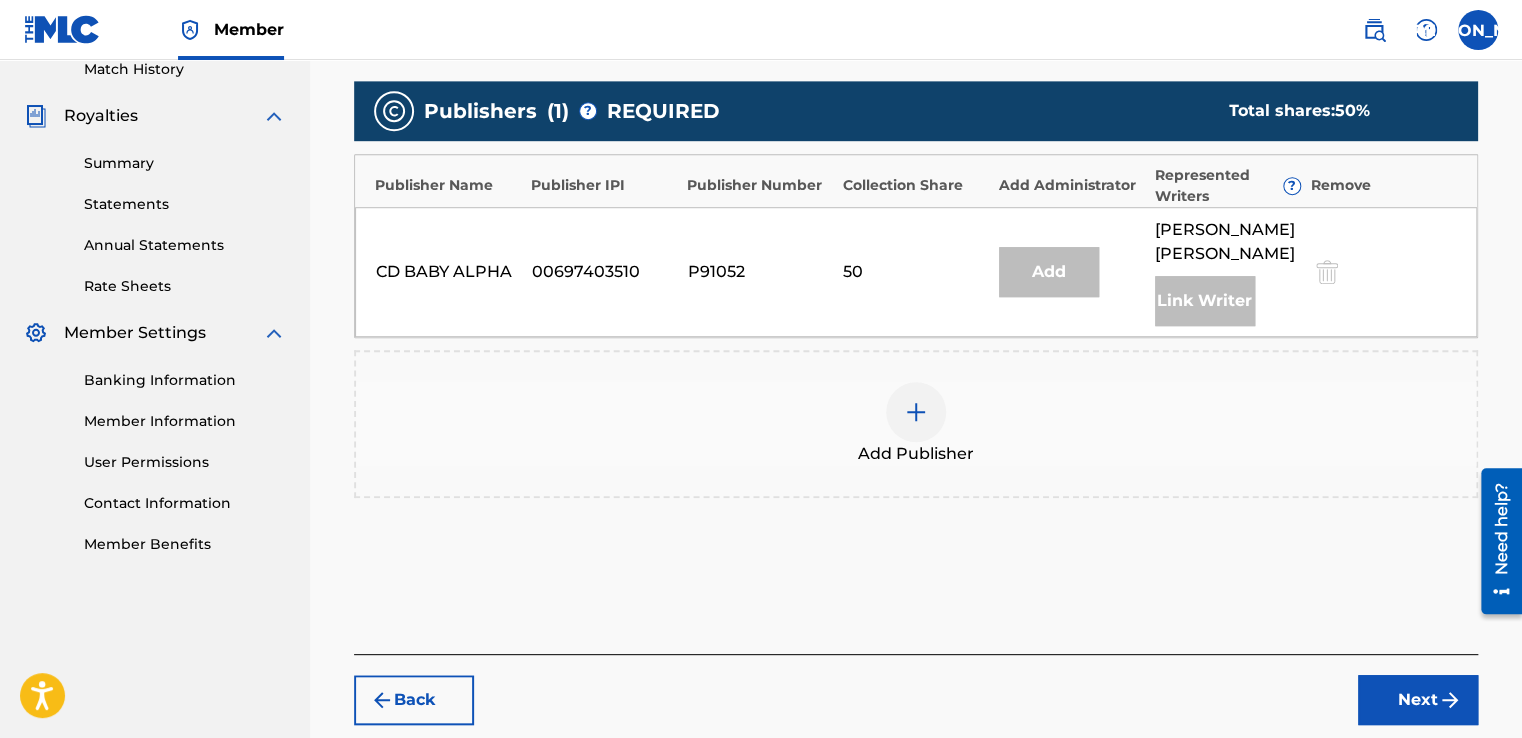 click at bounding box center (916, 412) 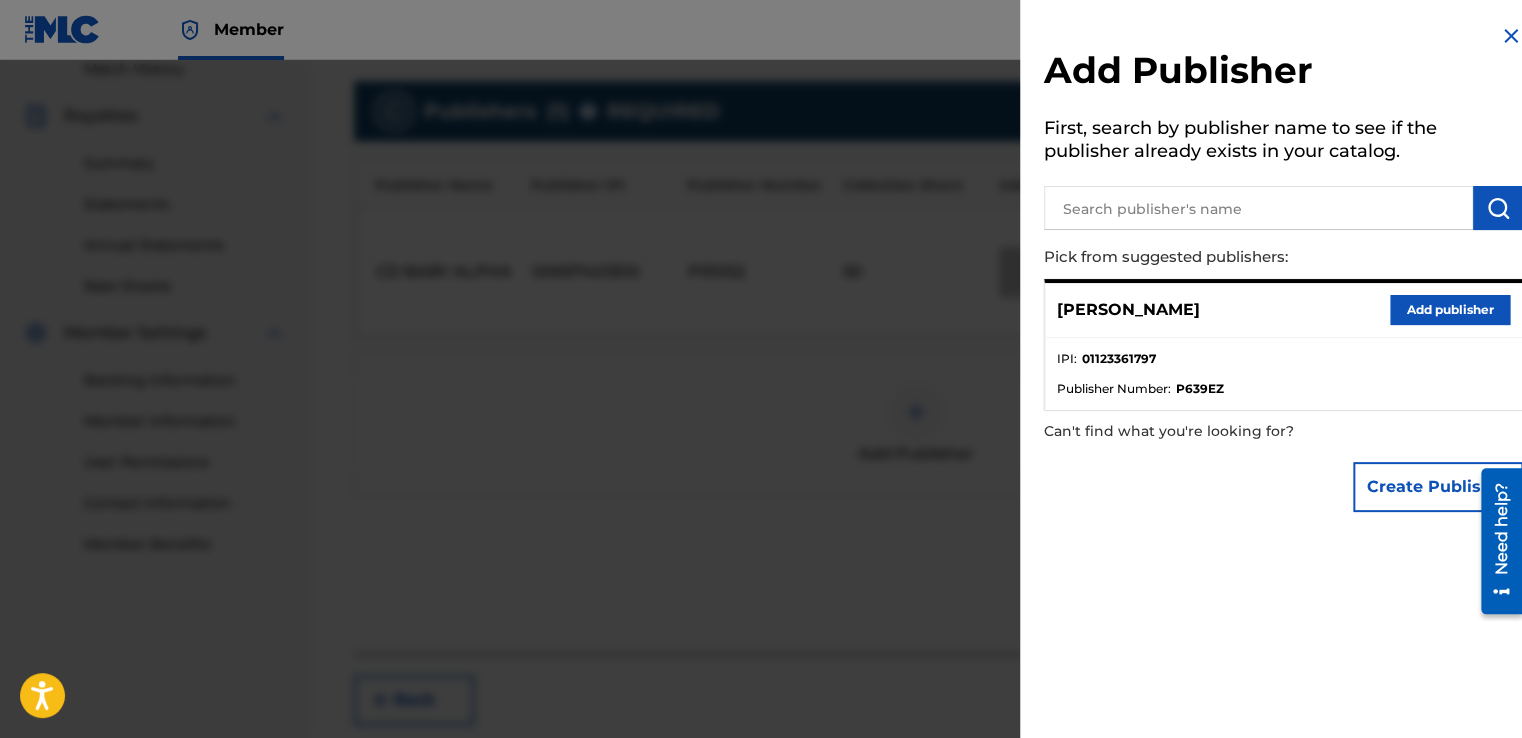 click on "Add publisher" at bounding box center [1450, 310] 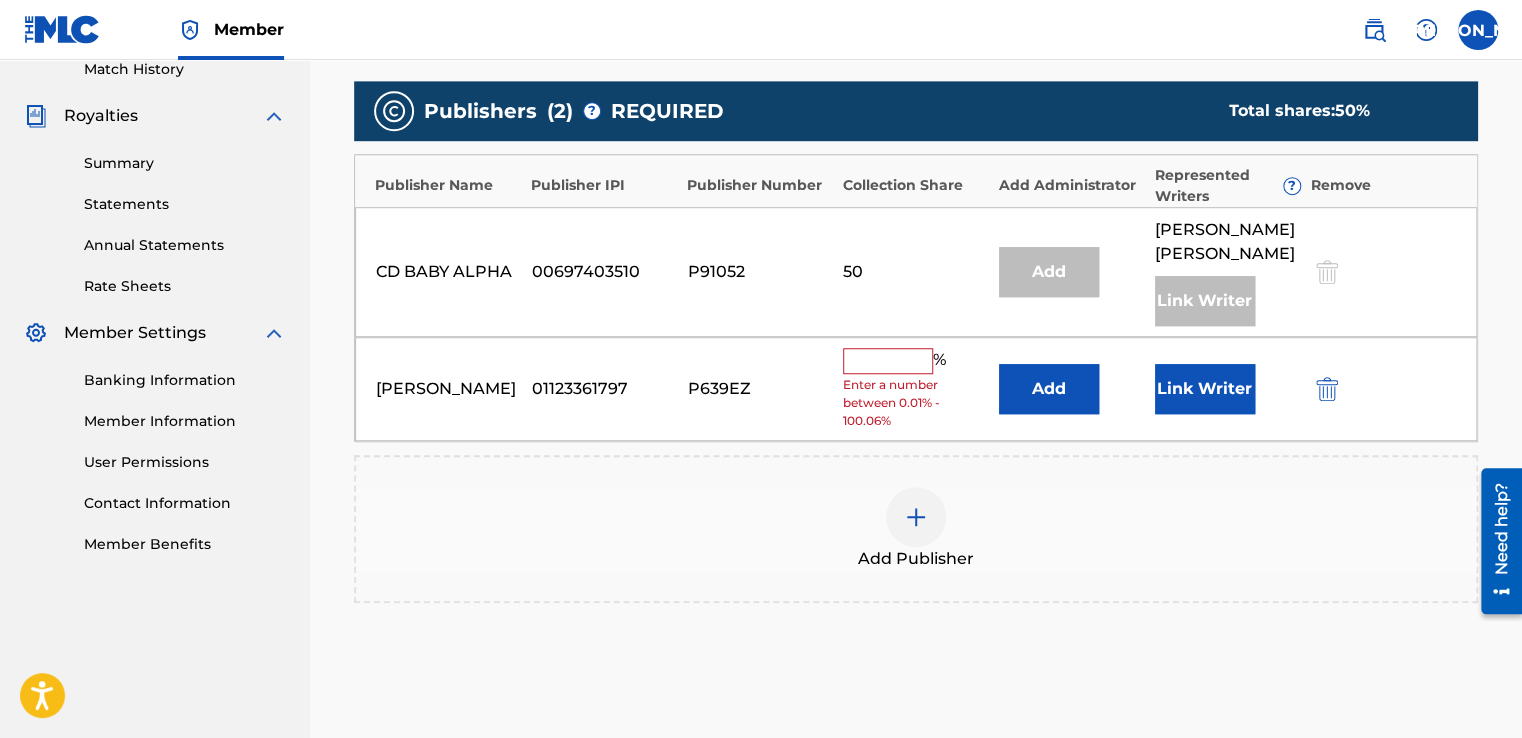click at bounding box center (888, 361) 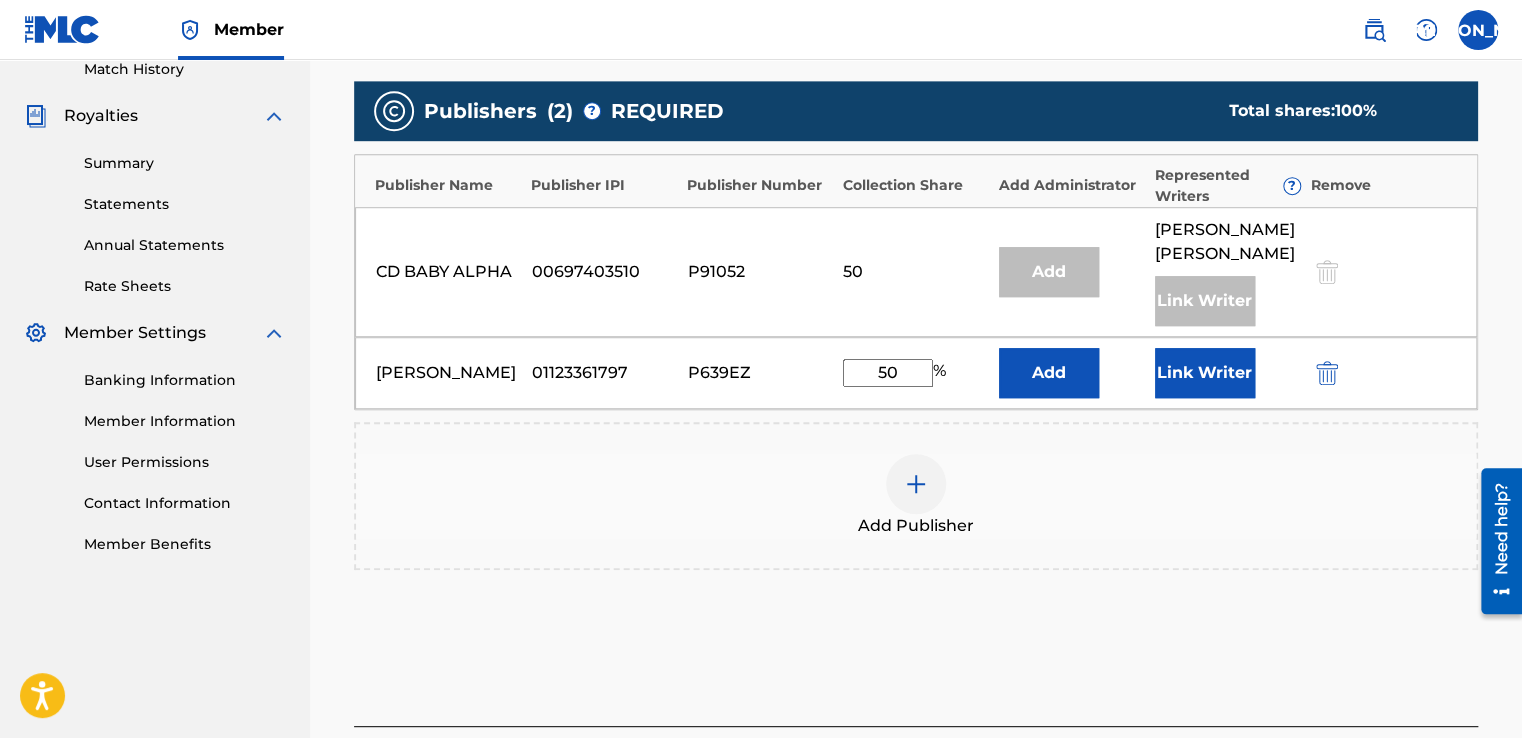 type on "50" 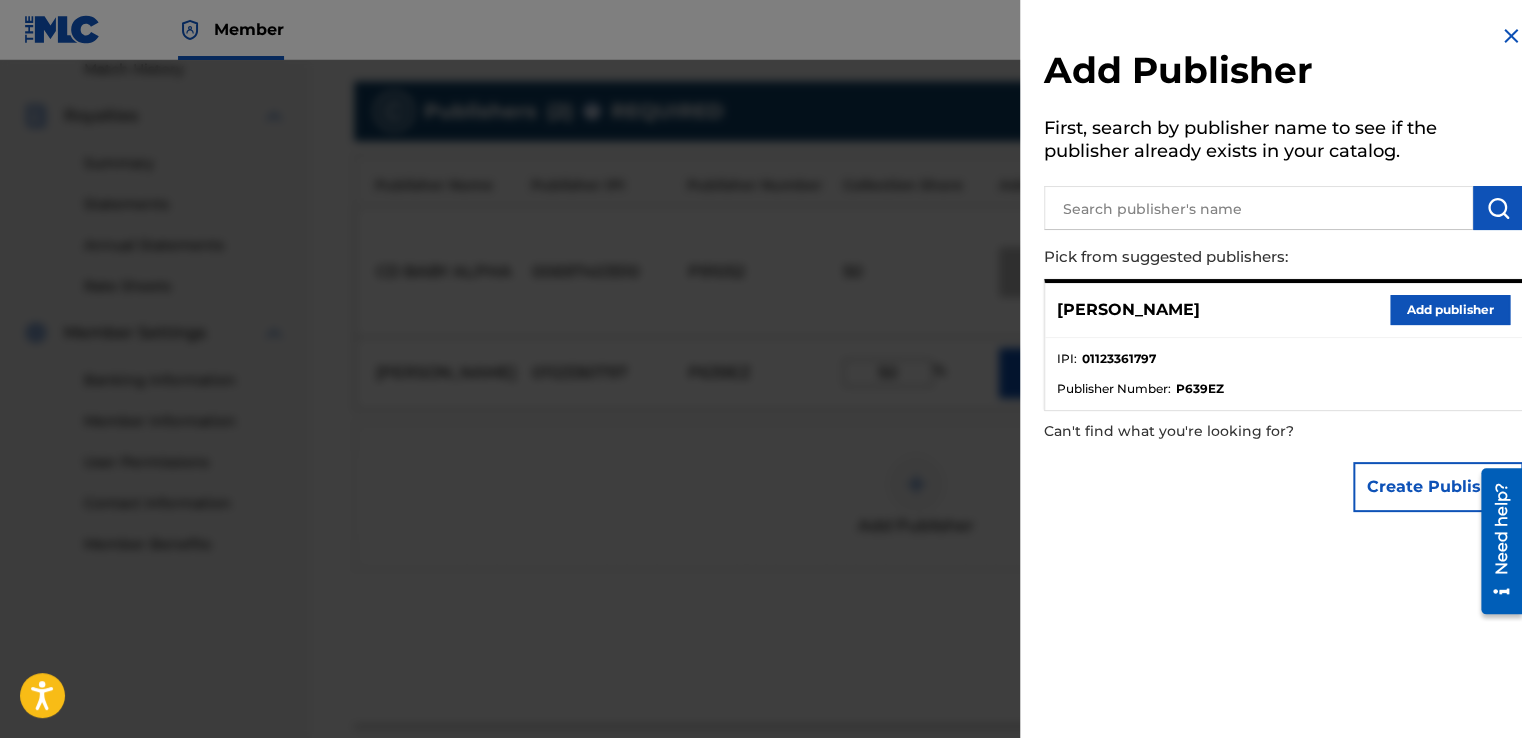 click on "Add publisher" at bounding box center (1450, 310) 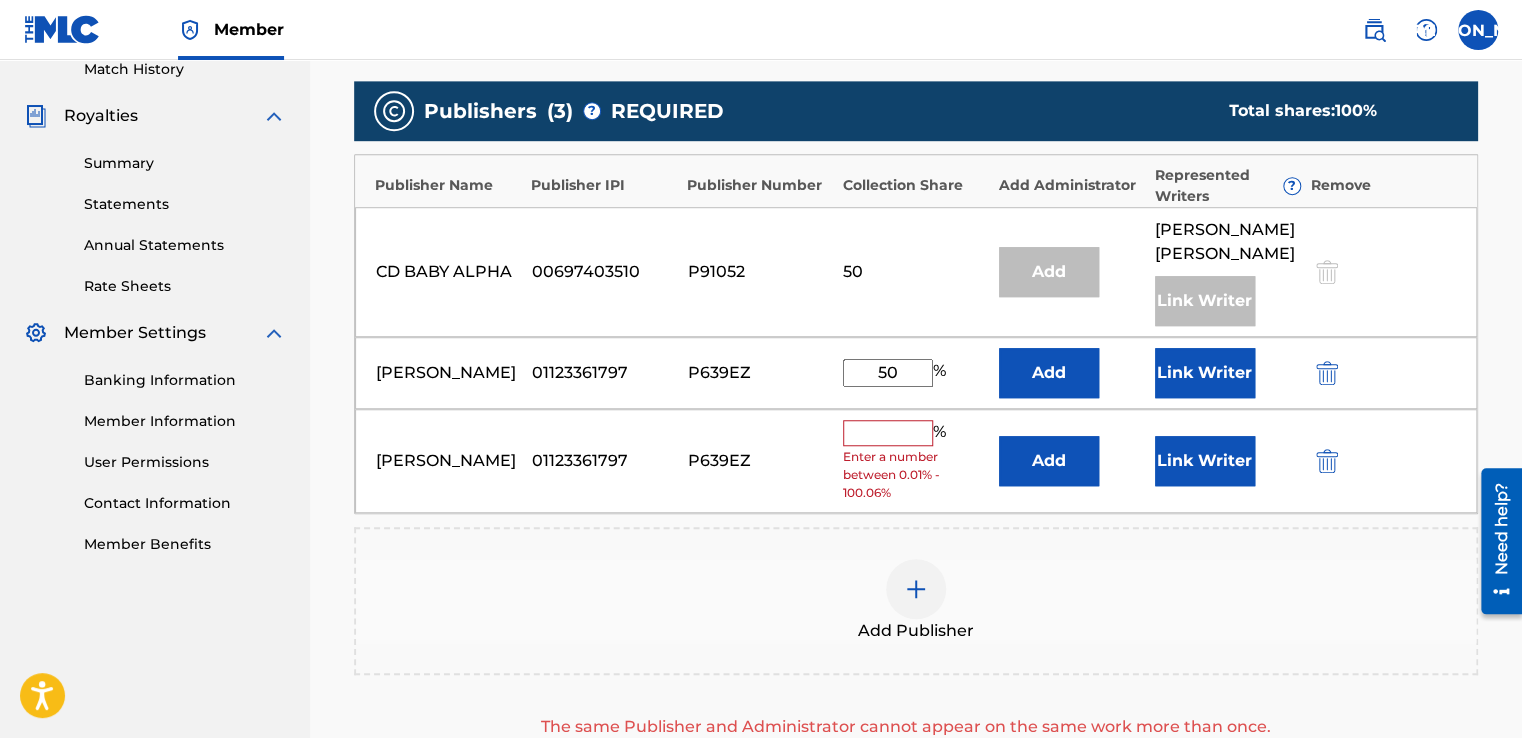 click at bounding box center [1327, 461] 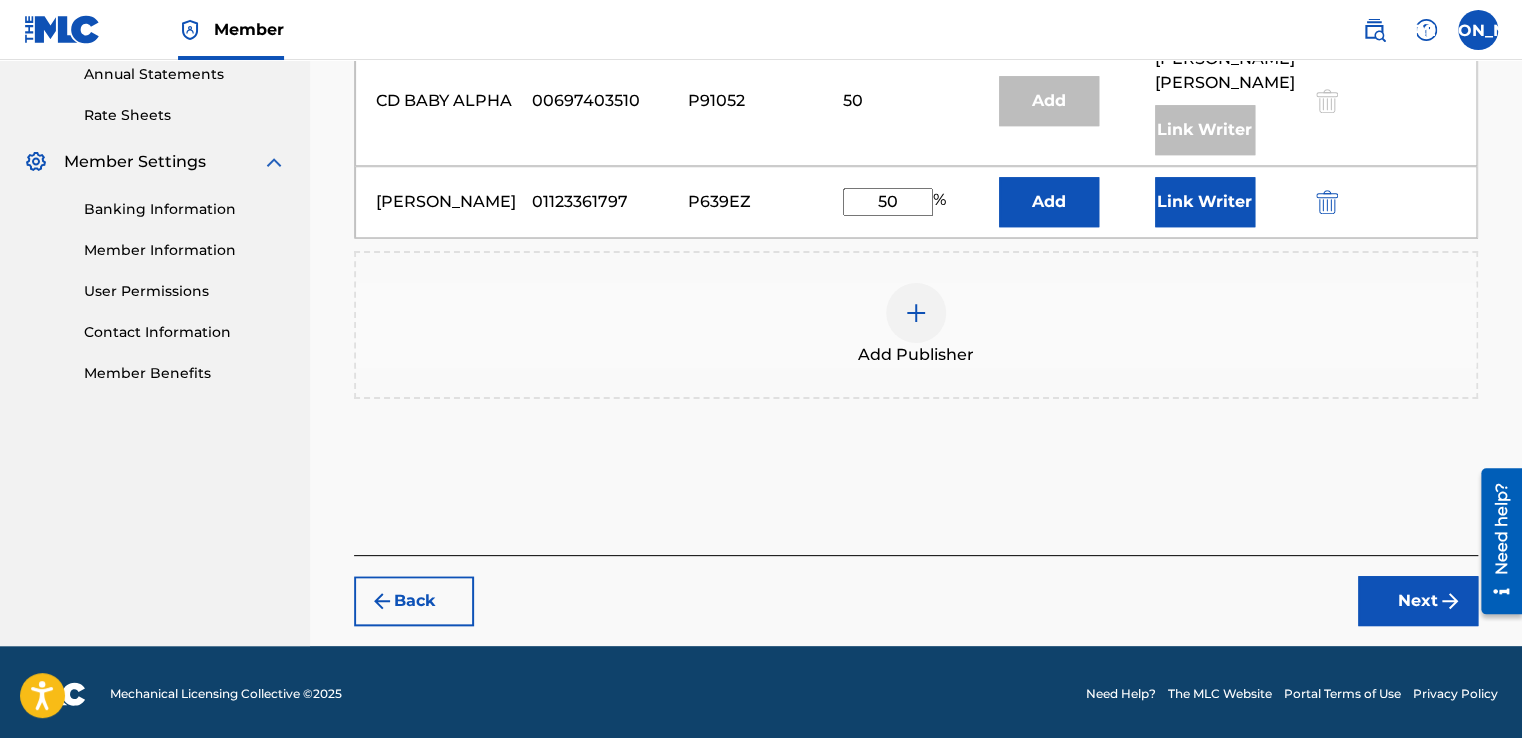 scroll, scrollTop: 737, scrollLeft: 0, axis: vertical 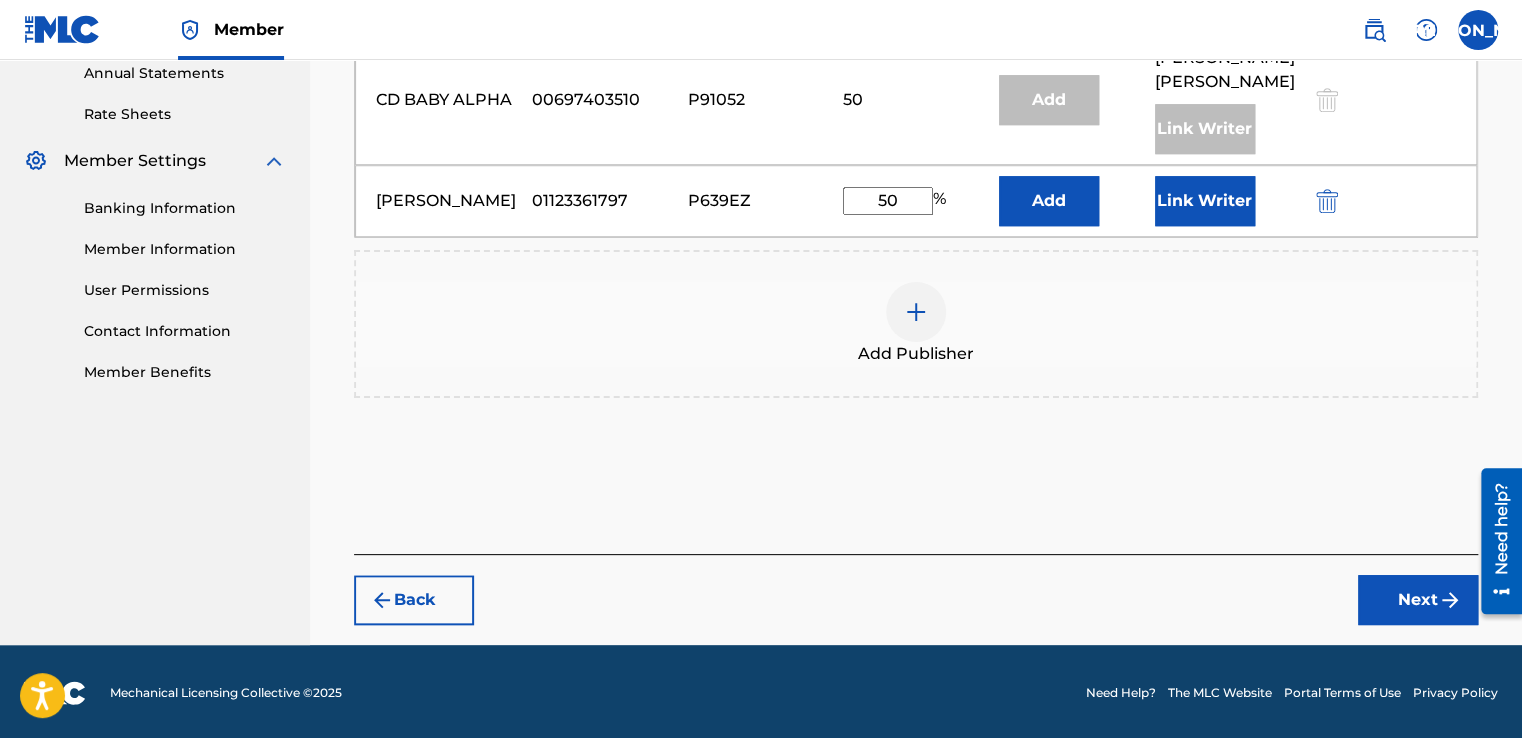 click on "Next" at bounding box center (1418, 600) 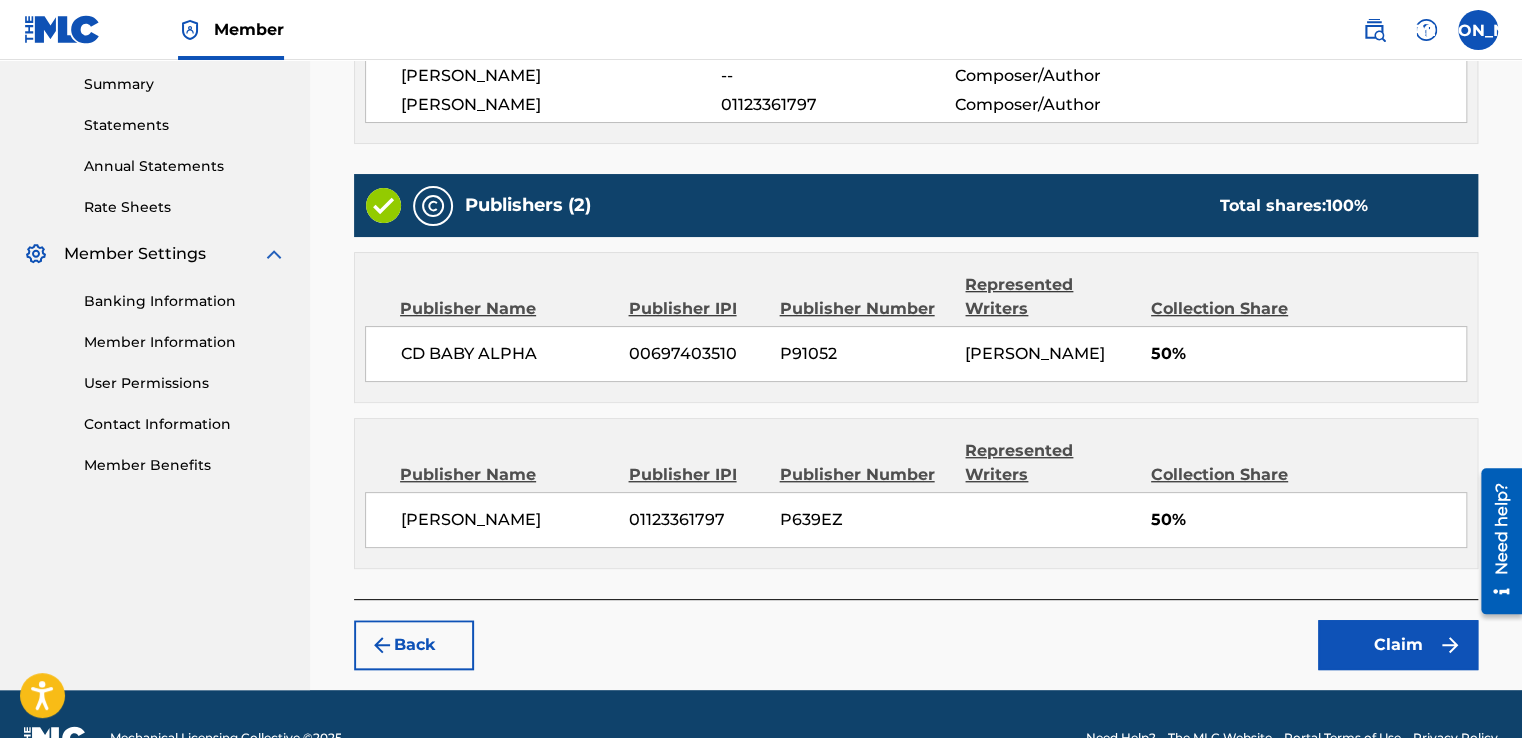 scroll, scrollTop: 688, scrollLeft: 0, axis: vertical 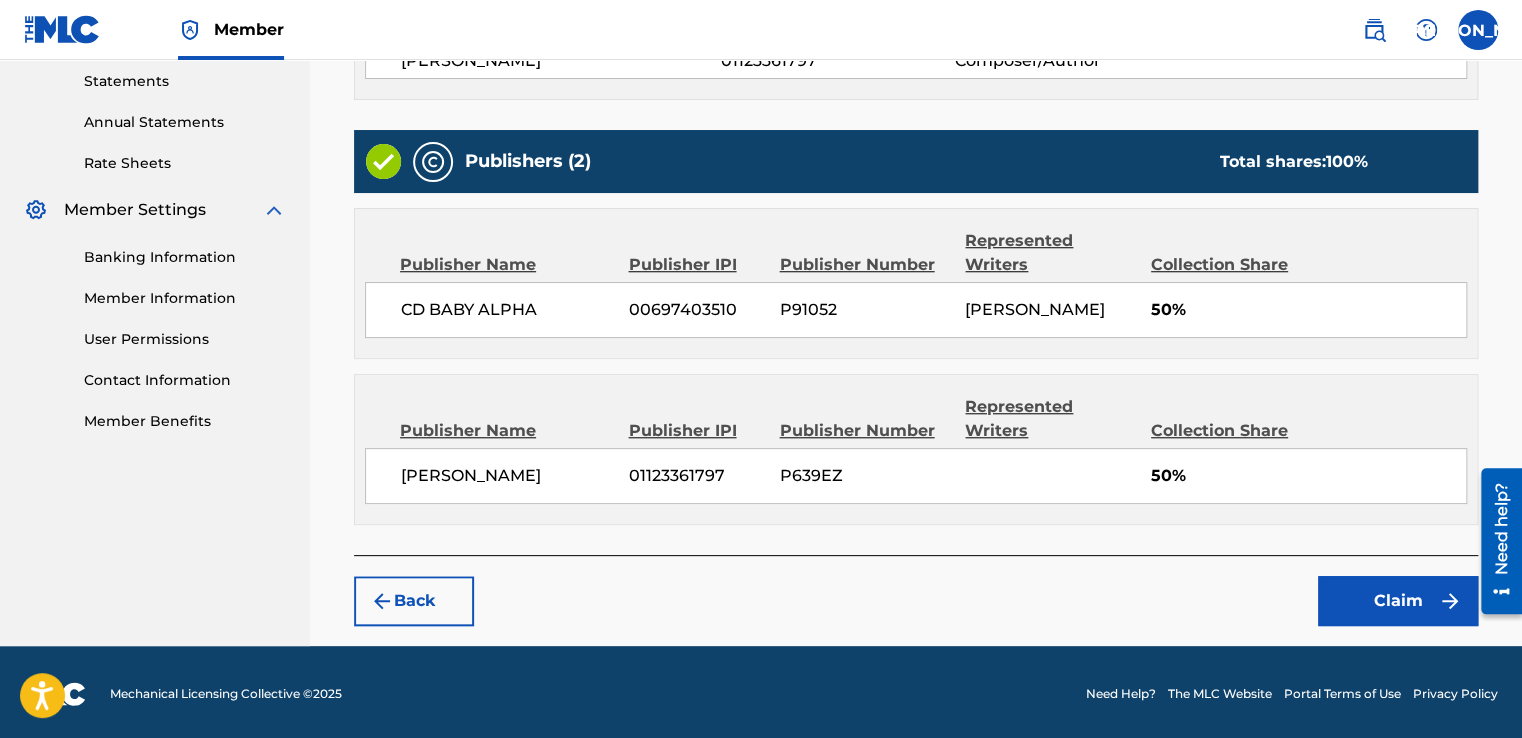 click on "Claim" at bounding box center (1398, 601) 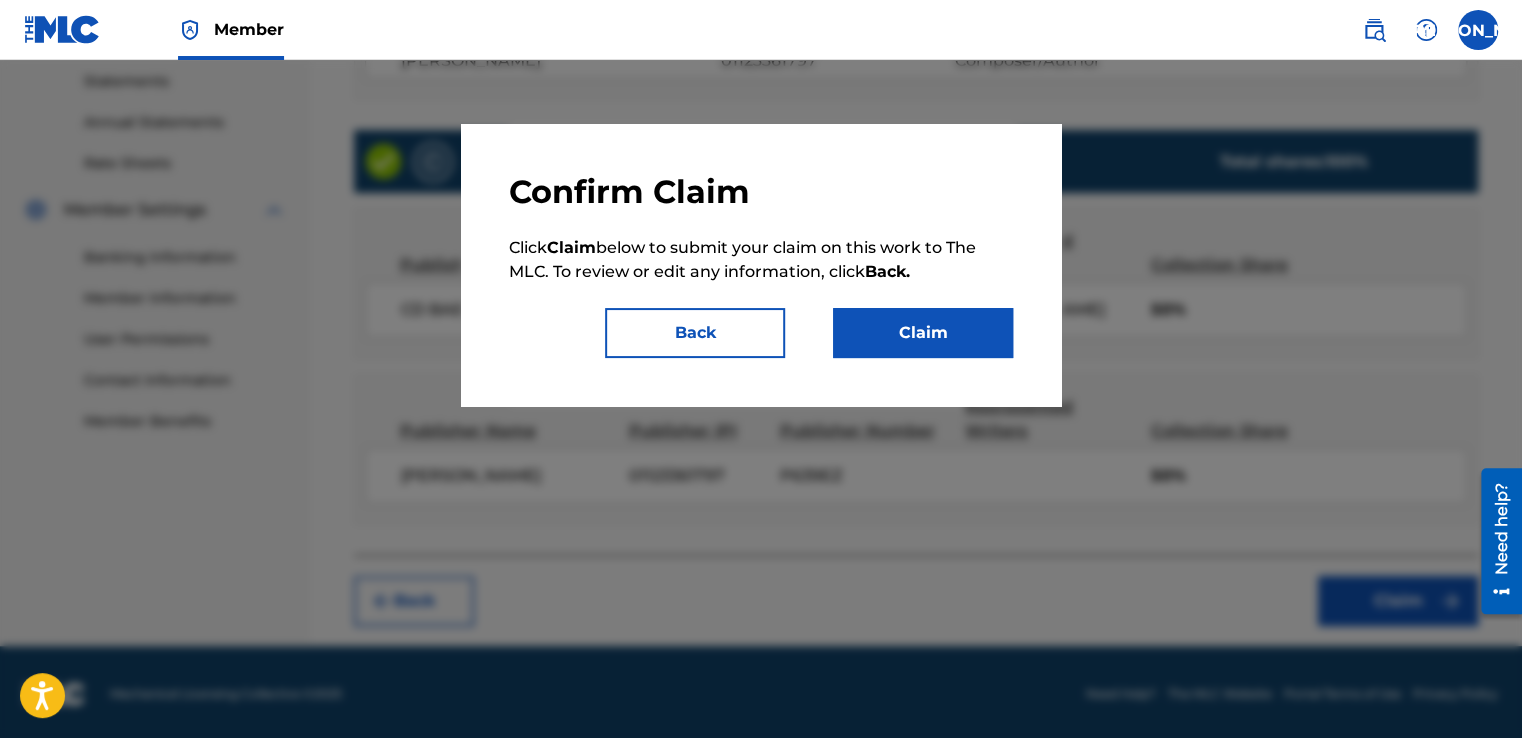 click on "Claim" at bounding box center (923, 333) 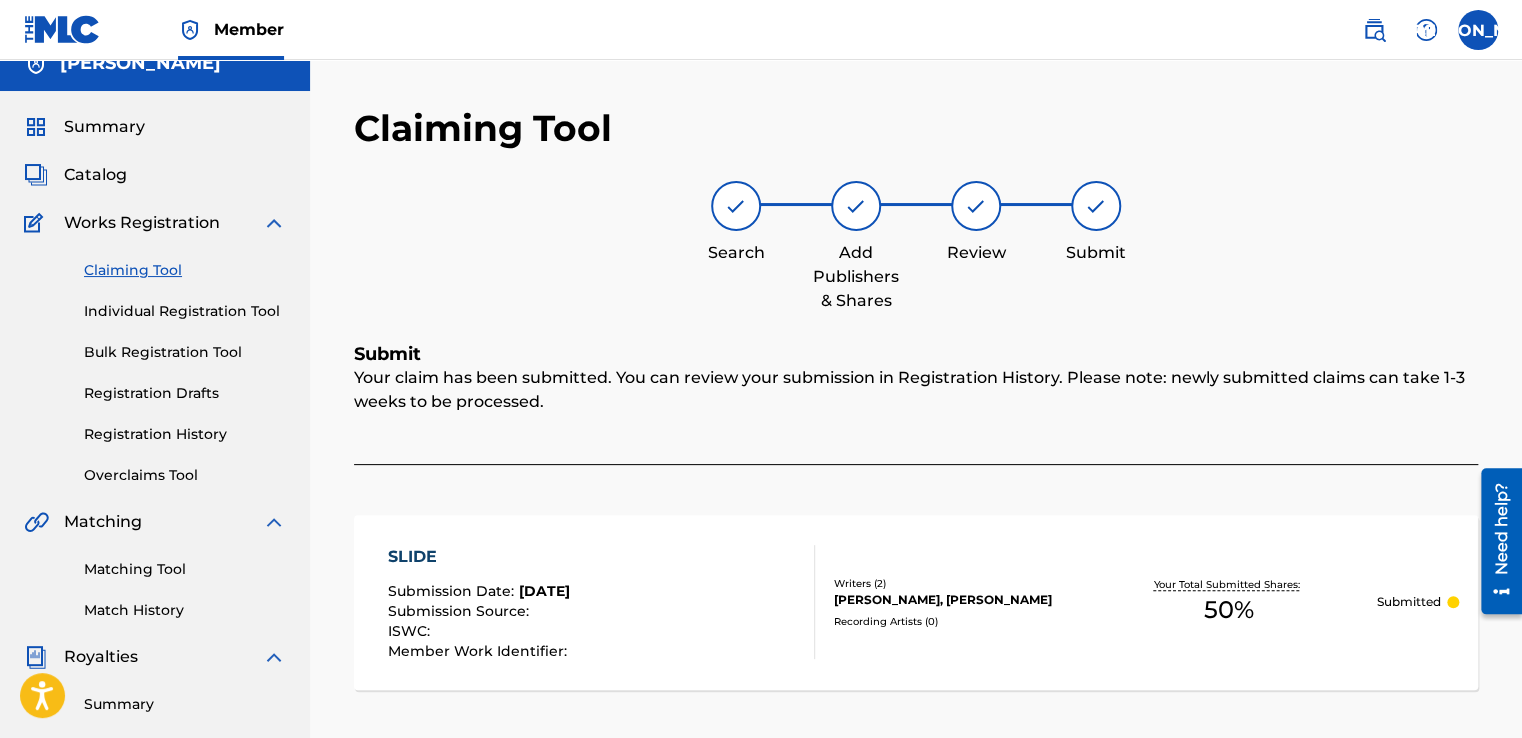 scroll, scrollTop: 0, scrollLeft: 0, axis: both 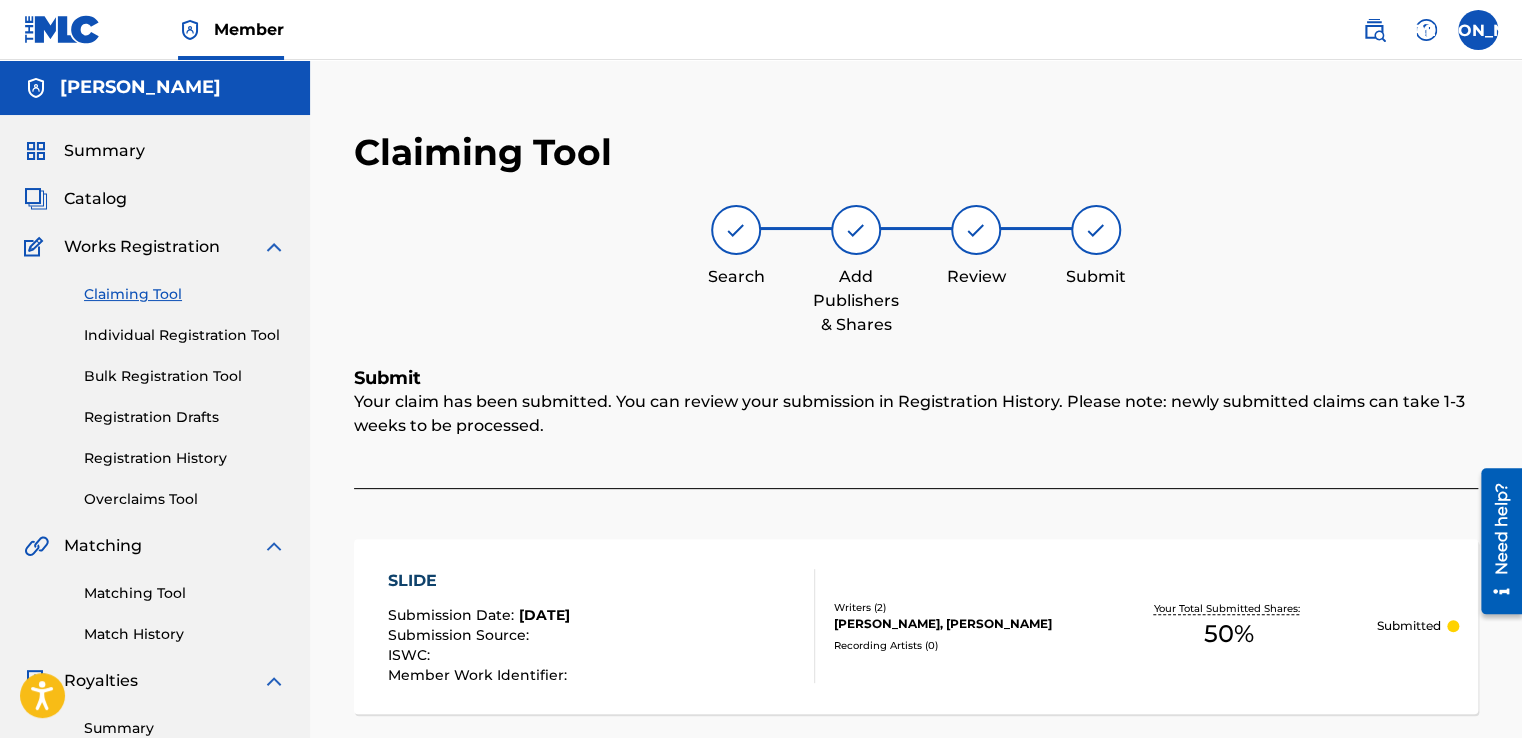 click on "Claiming Tool" at bounding box center (185, 294) 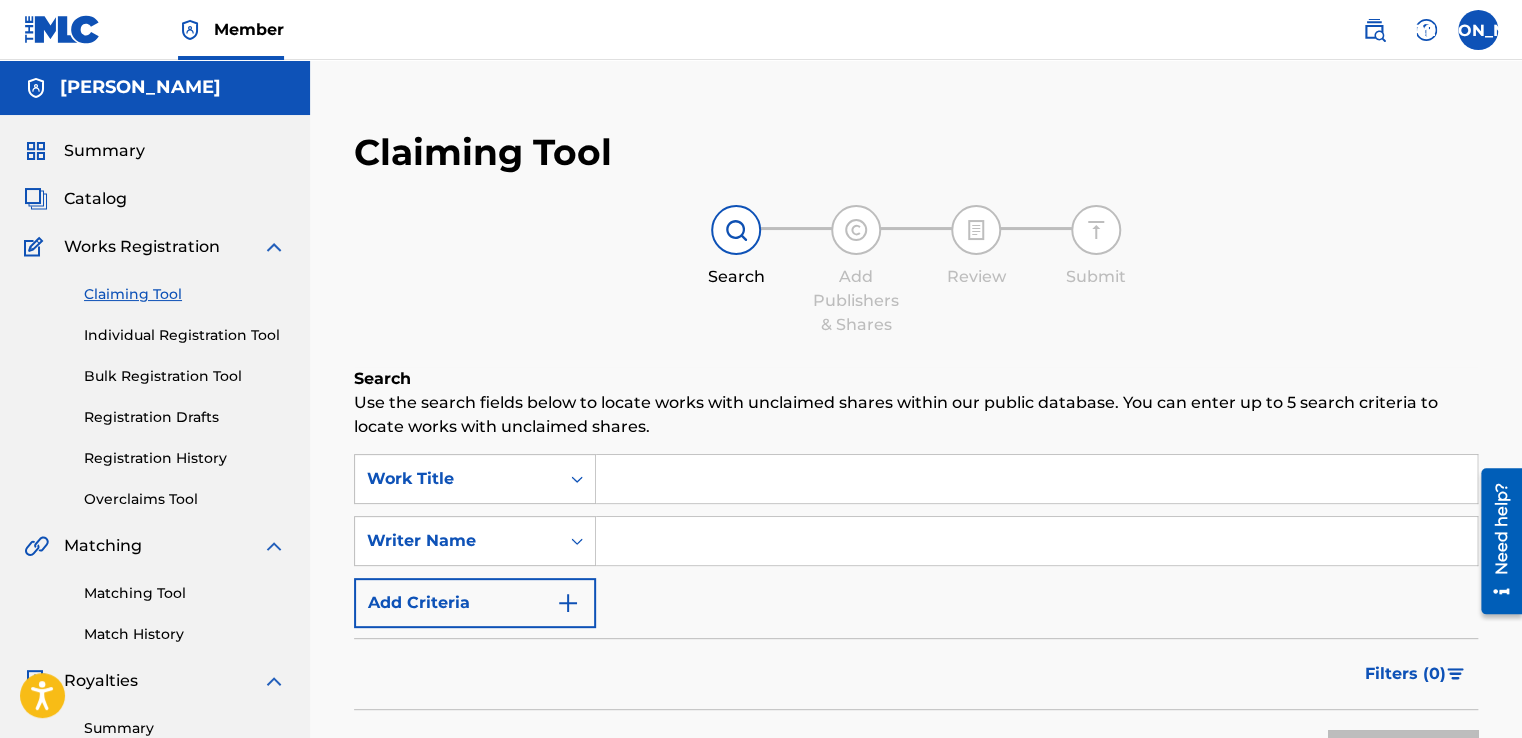 click at bounding box center (1036, 541) 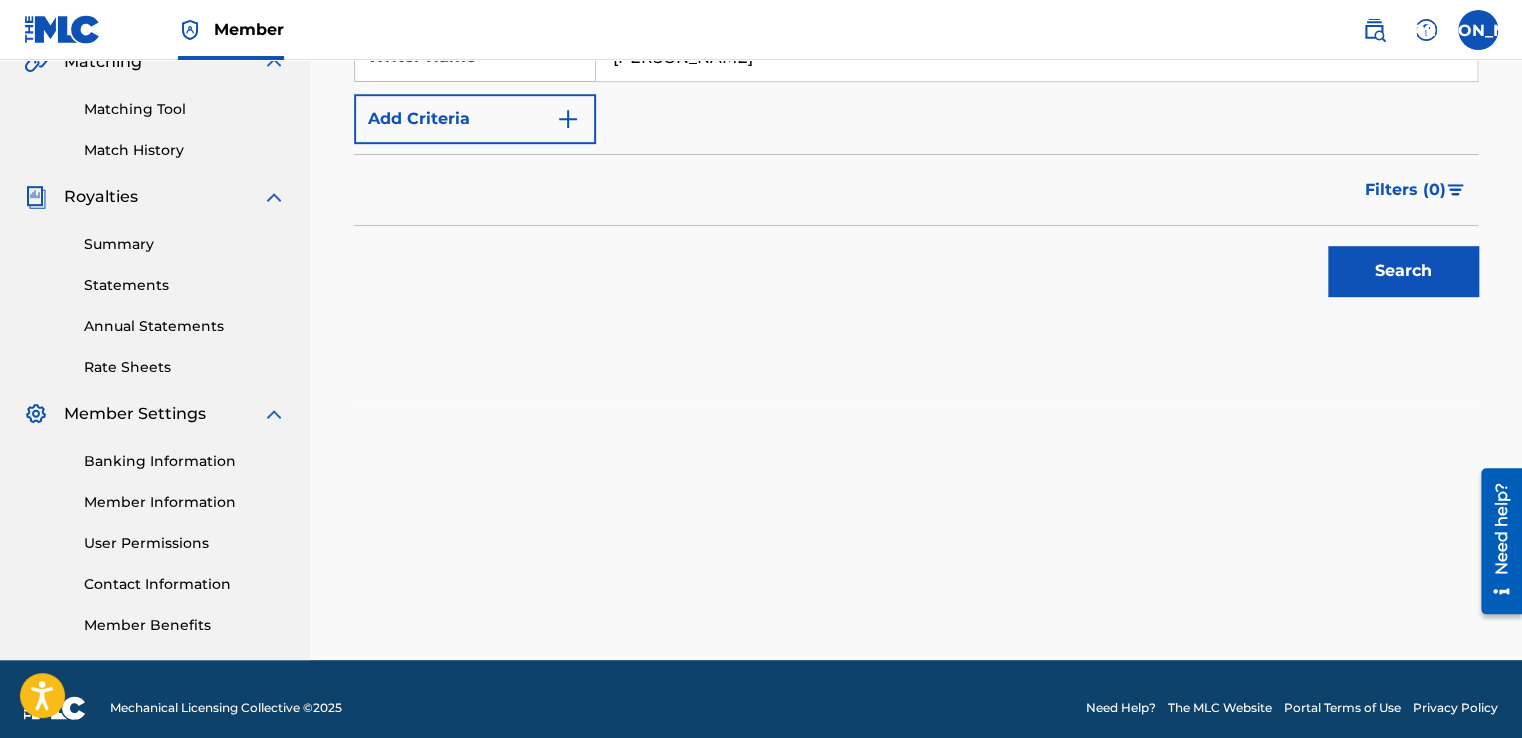 scroll, scrollTop: 500, scrollLeft: 0, axis: vertical 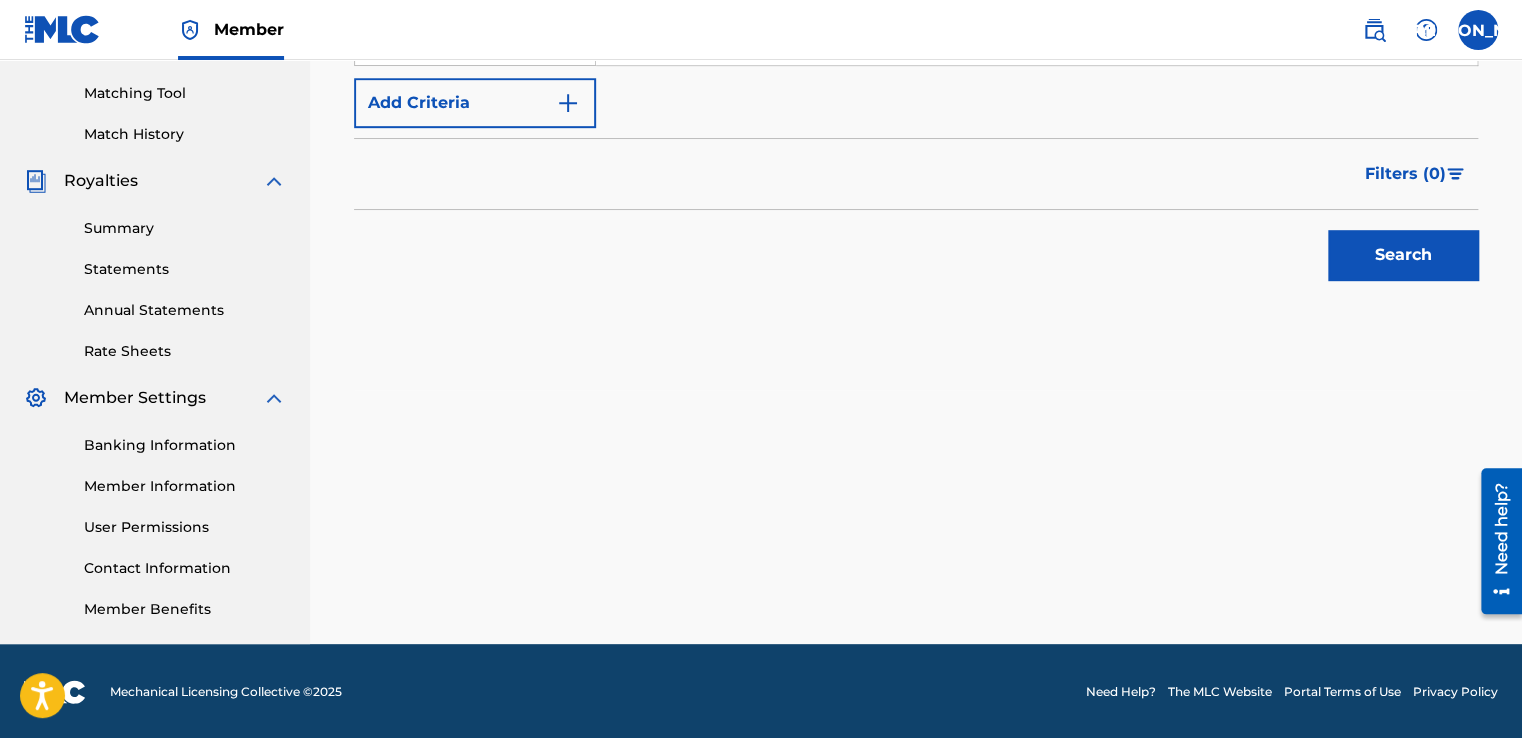 click on "Search" at bounding box center (1403, 255) 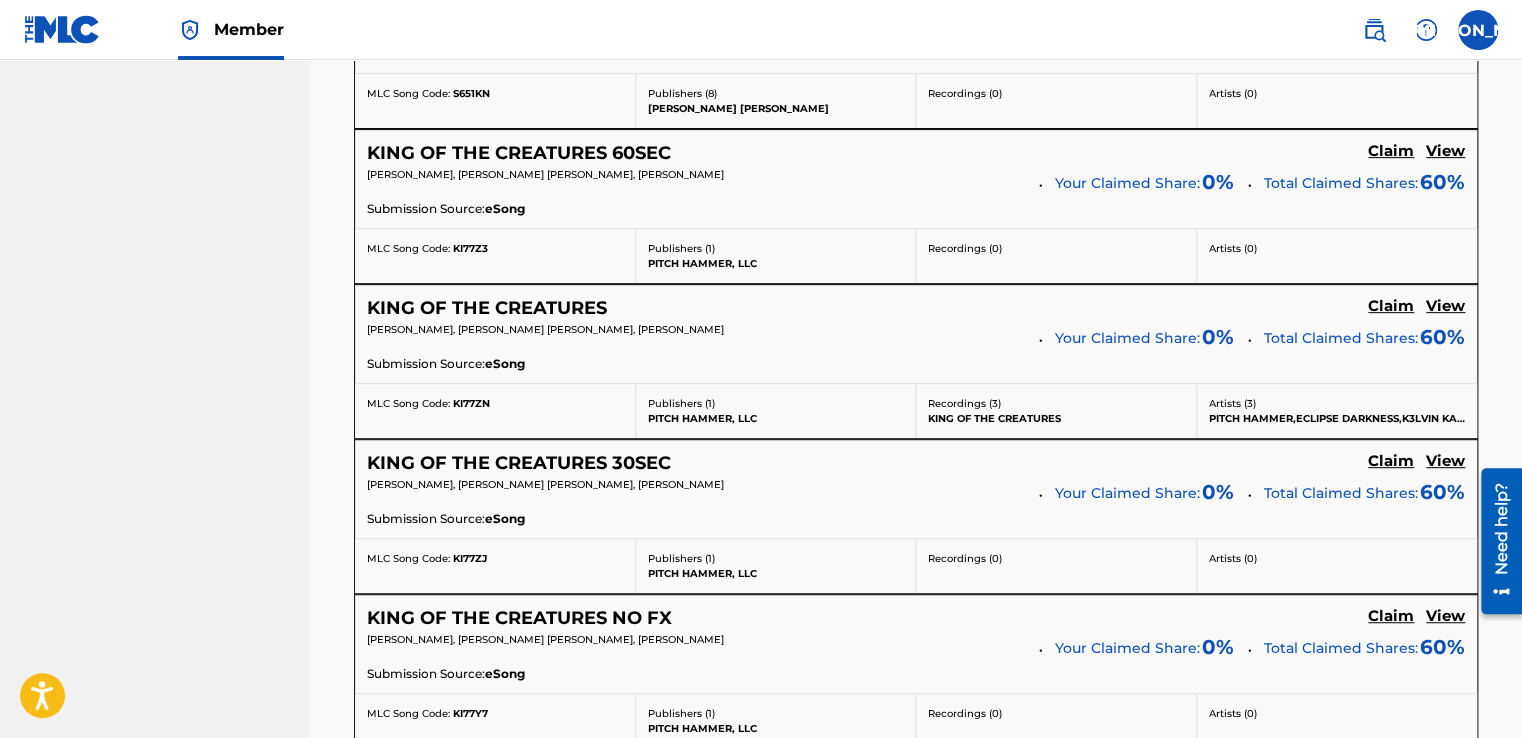 scroll, scrollTop: 4000, scrollLeft: 0, axis: vertical 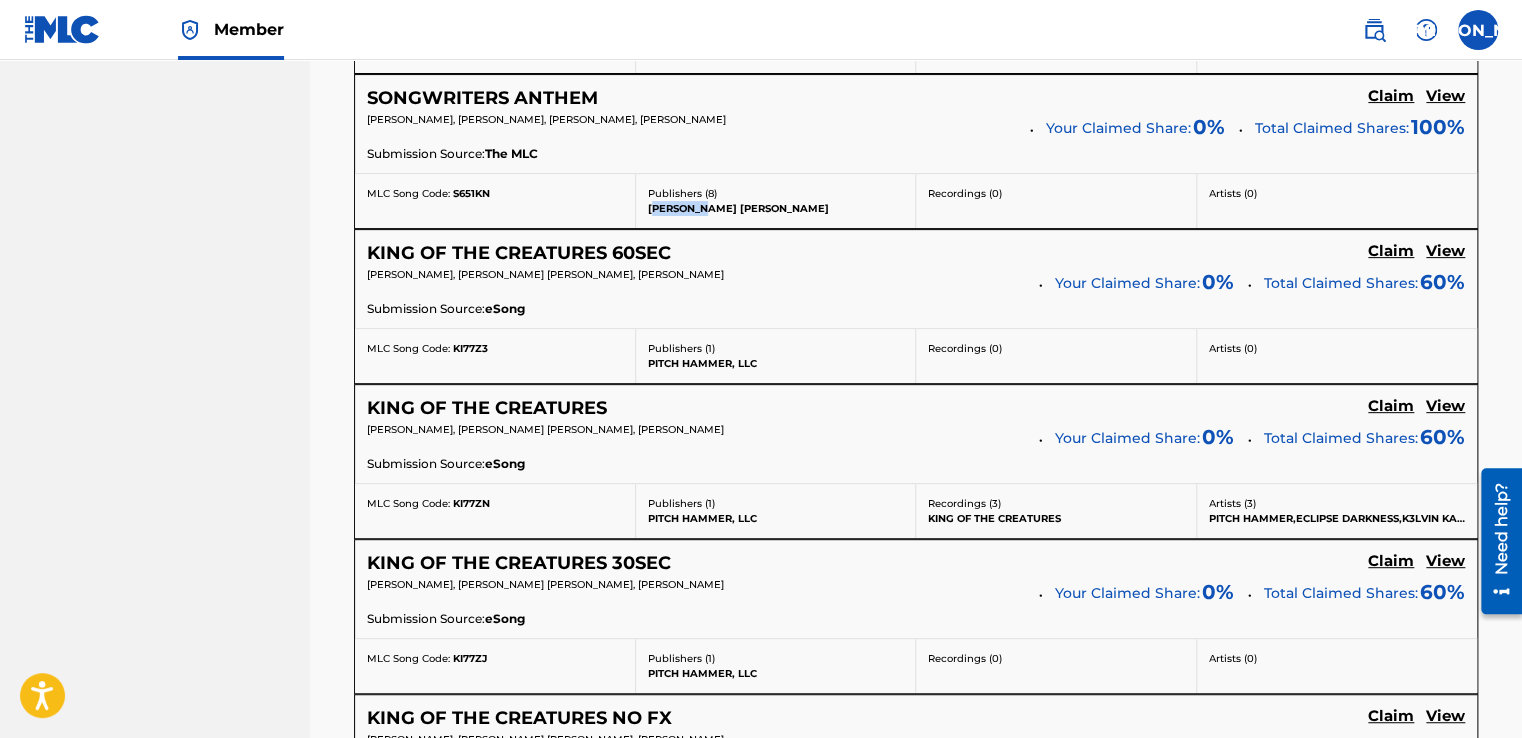 drag, startPoint x: 651, startPoint y: 194, endPoint x: 705, endPoint y: 189, distance: 54.230988 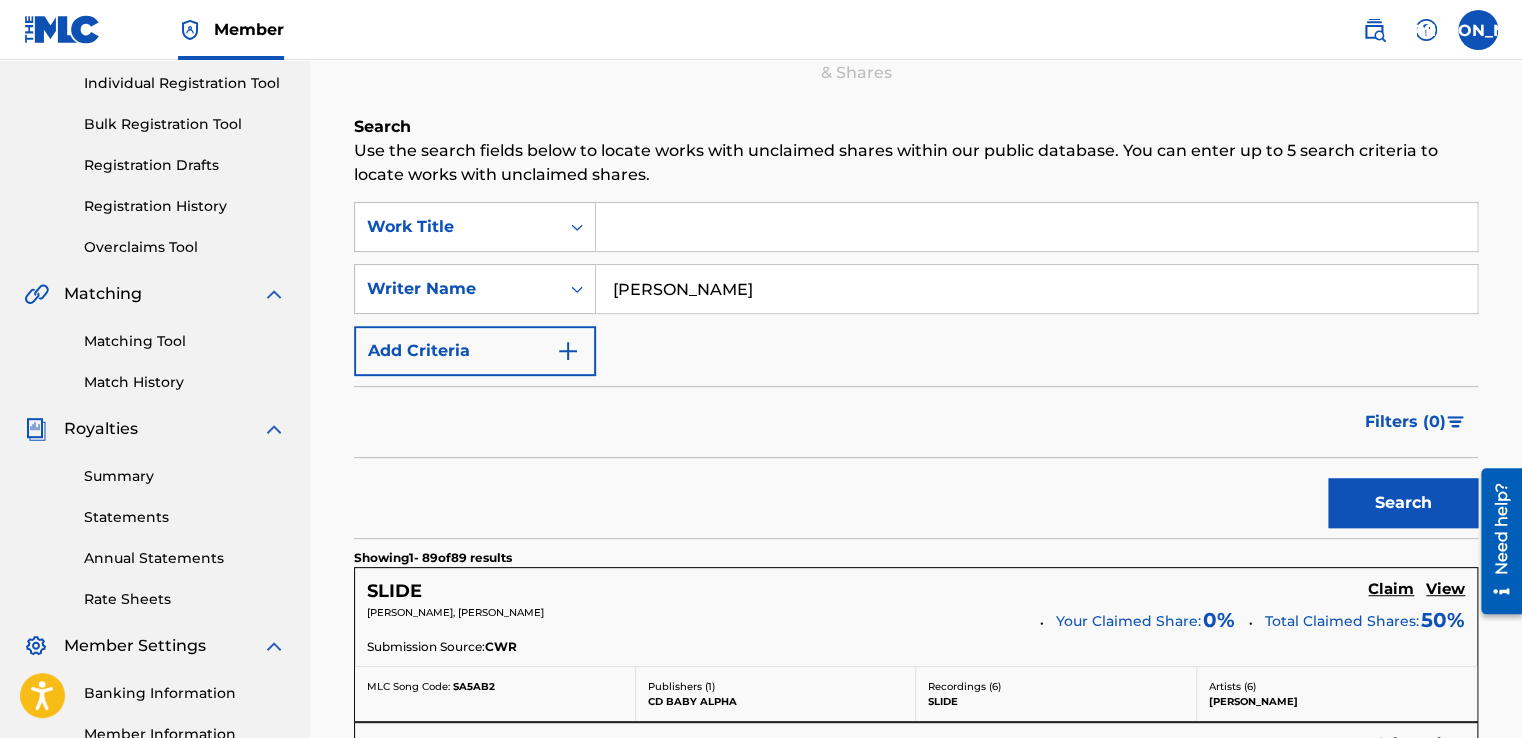 scroll, scrollTop: 400, scrollLeft: 0, axis: vertical 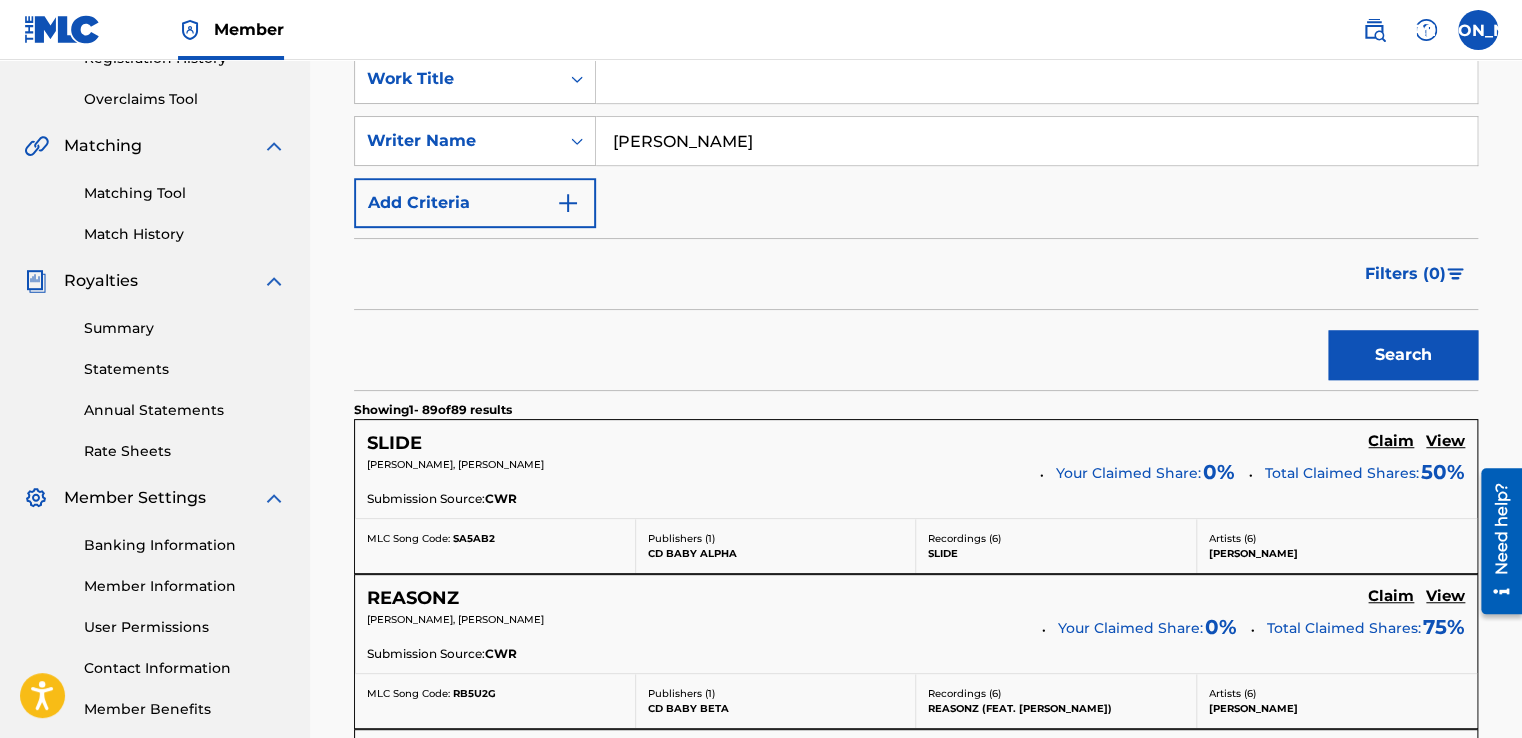 click on "[PERSON_NAME]" at bounding box center [1036, 141] 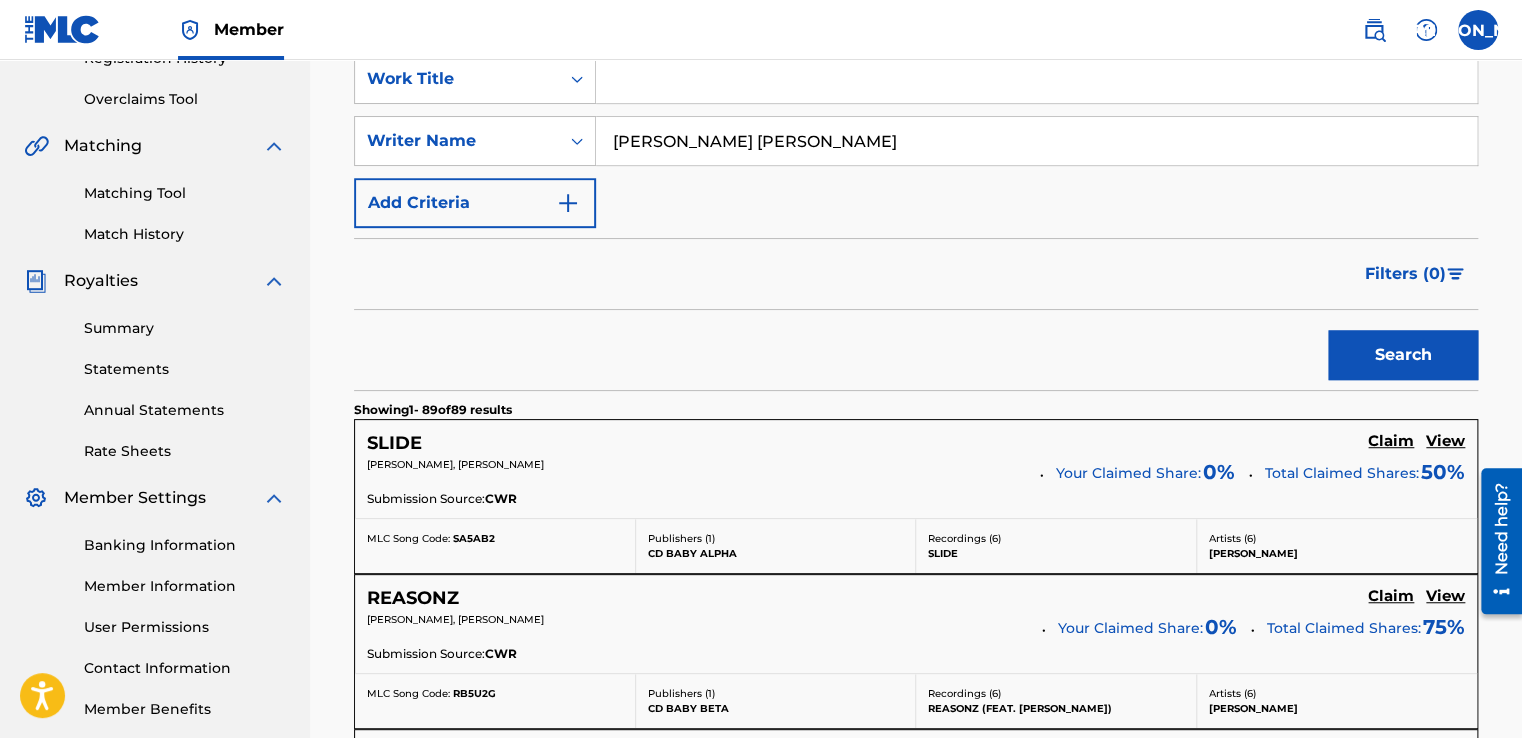 click on "Search" at bounding box center [1403, 355] 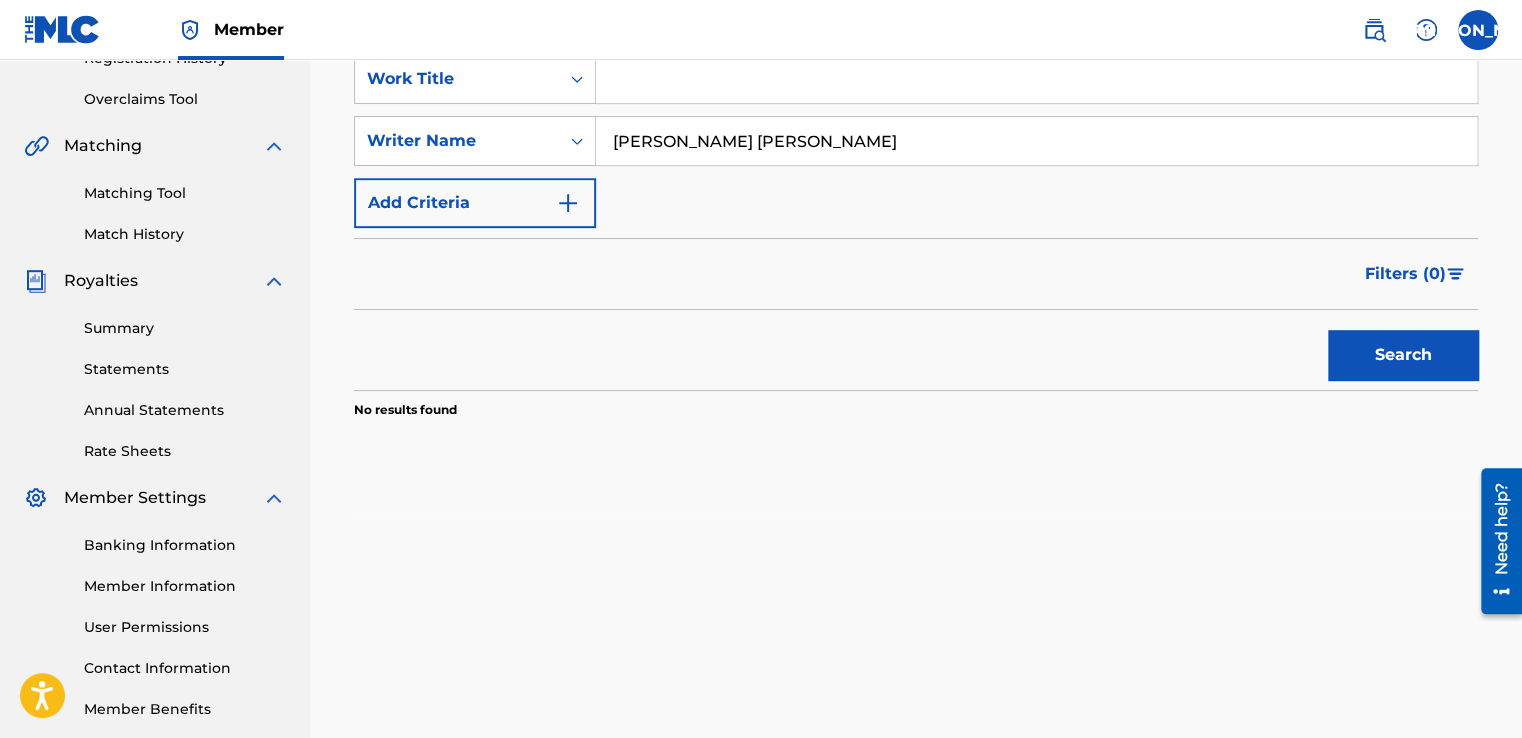 click on "Search" at bounding box center [1403, 355] 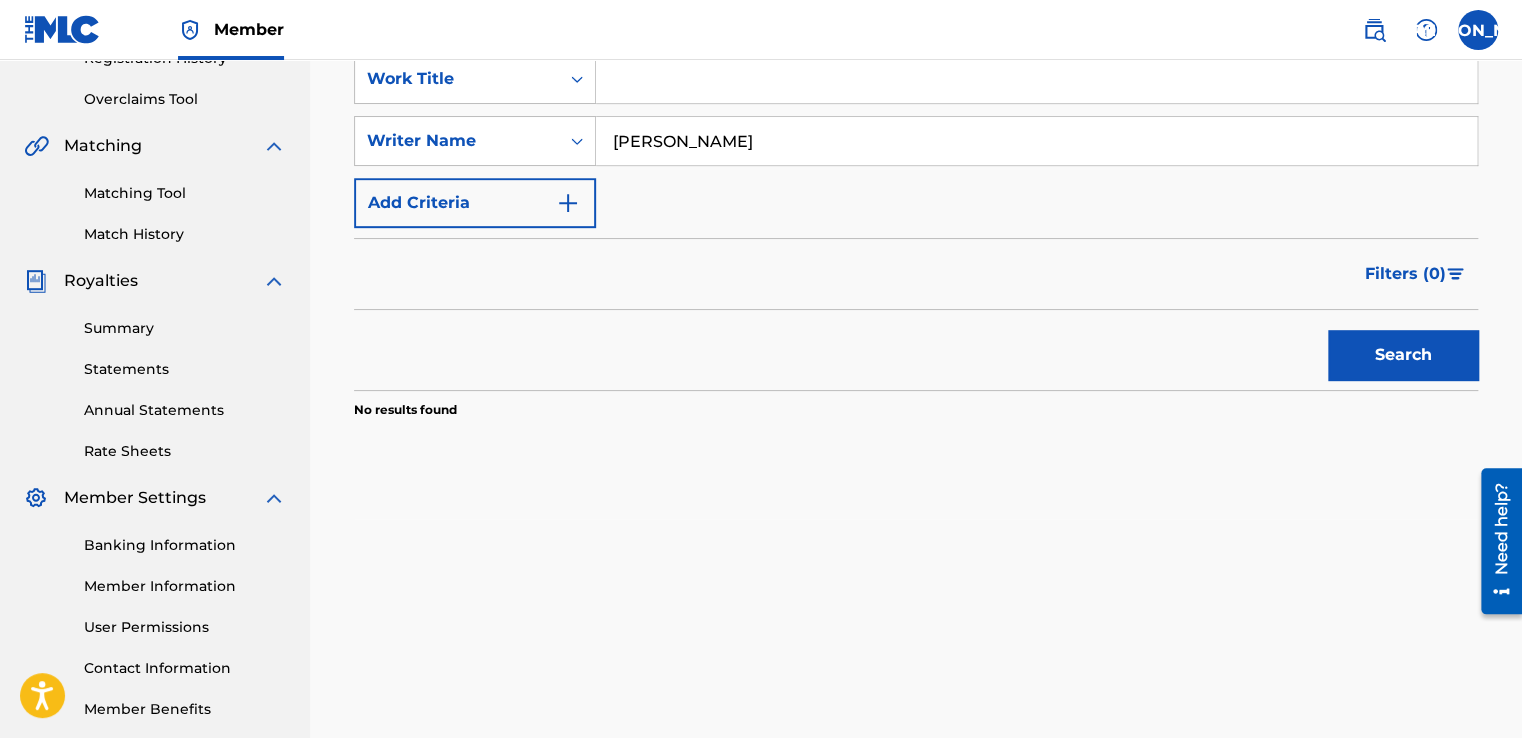 type on "[PERSON_NAME]" 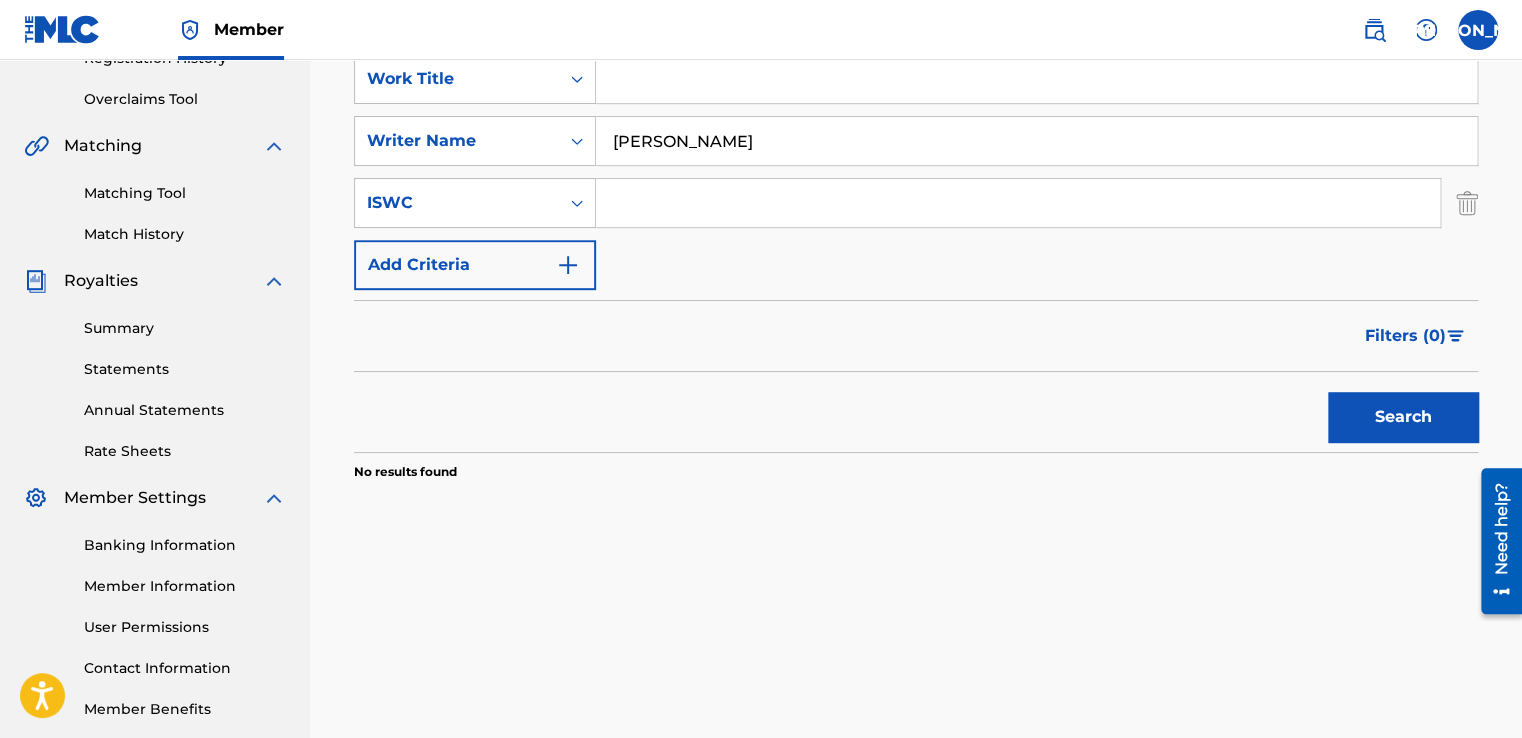click at bounding box center (1467, 203) 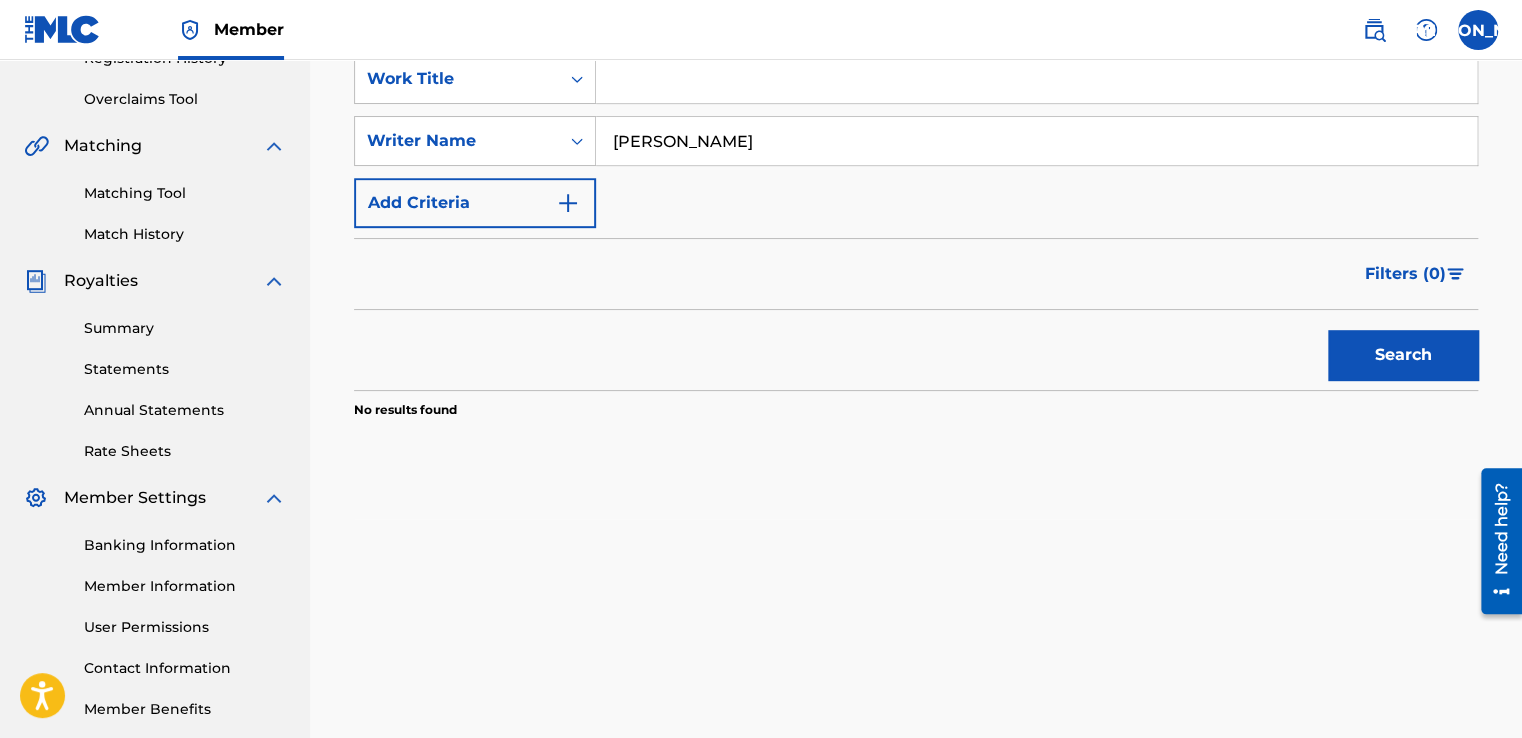 click on "Add Criteria" at bounding box center (475, 203) 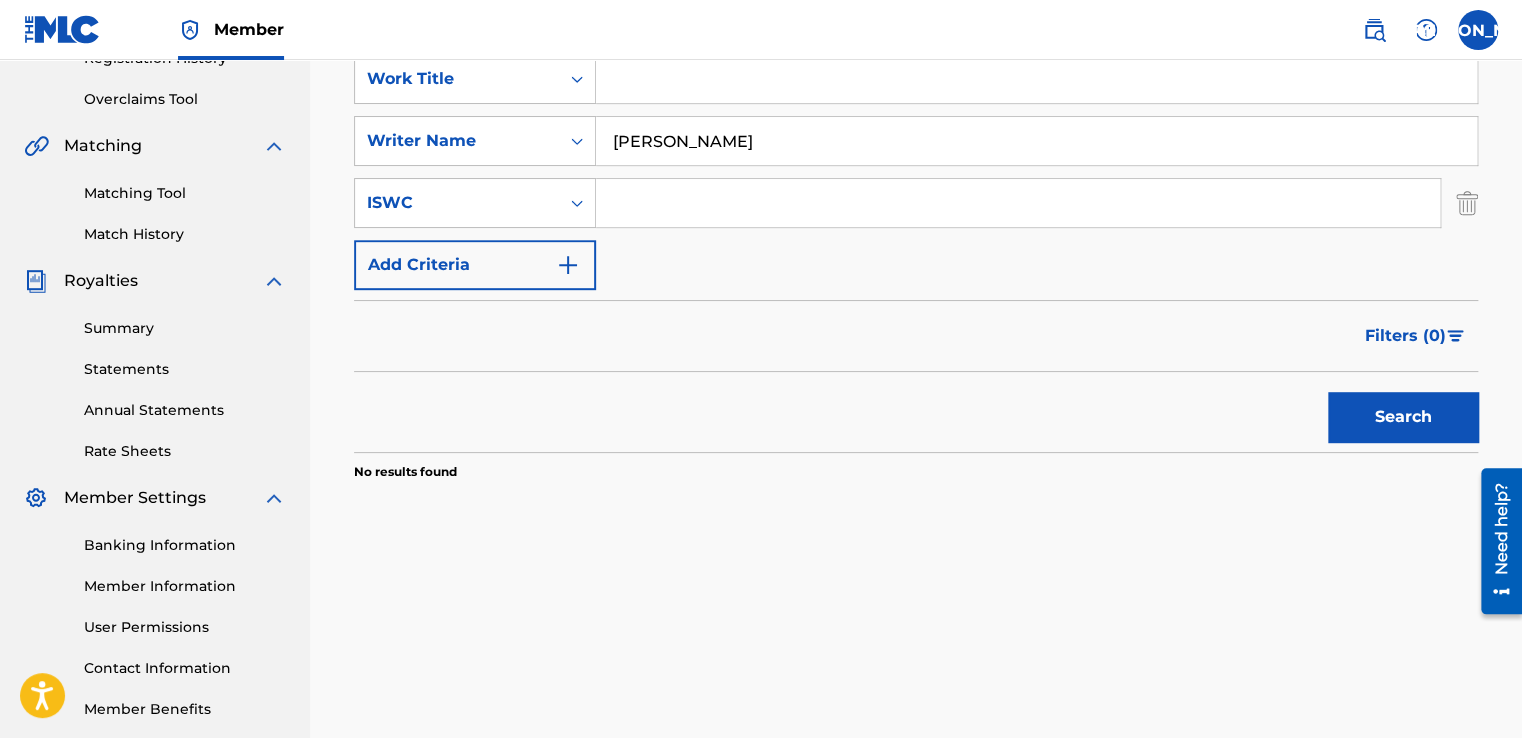 click at bounding box center (1467, 203) 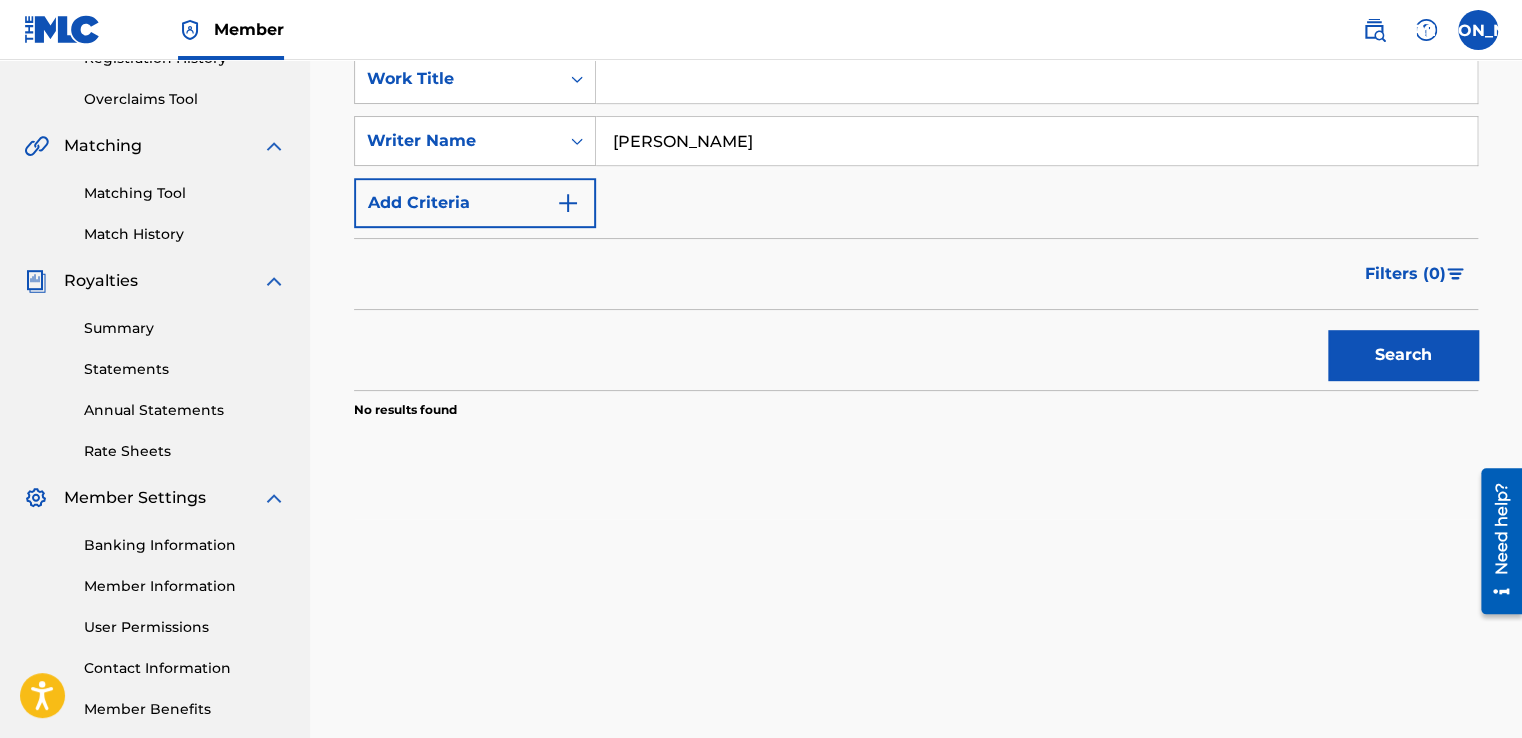 click on "Search" at bounding box center (1403, 355) 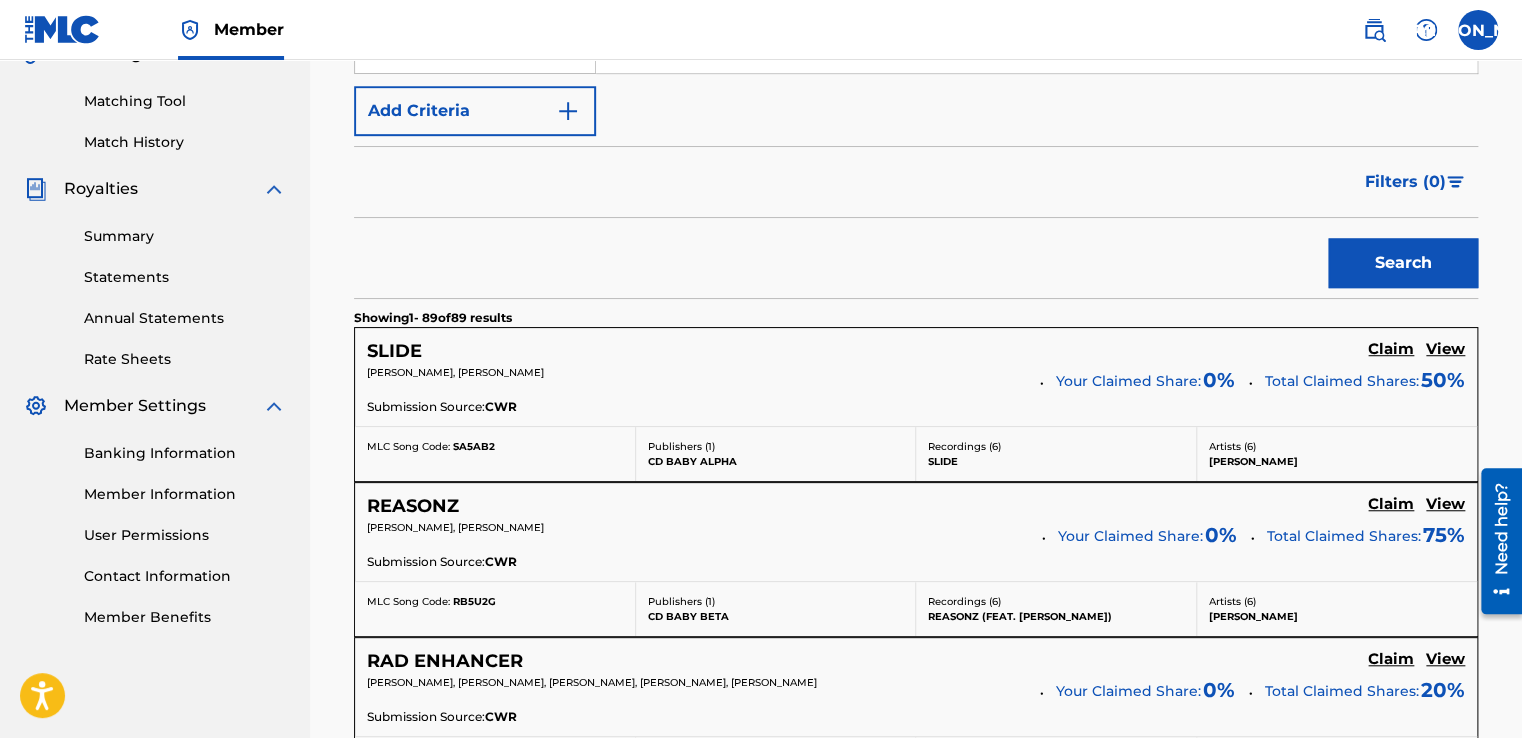 scroll, scrollTop: 467, scrollLeft: 0, axis: vertical 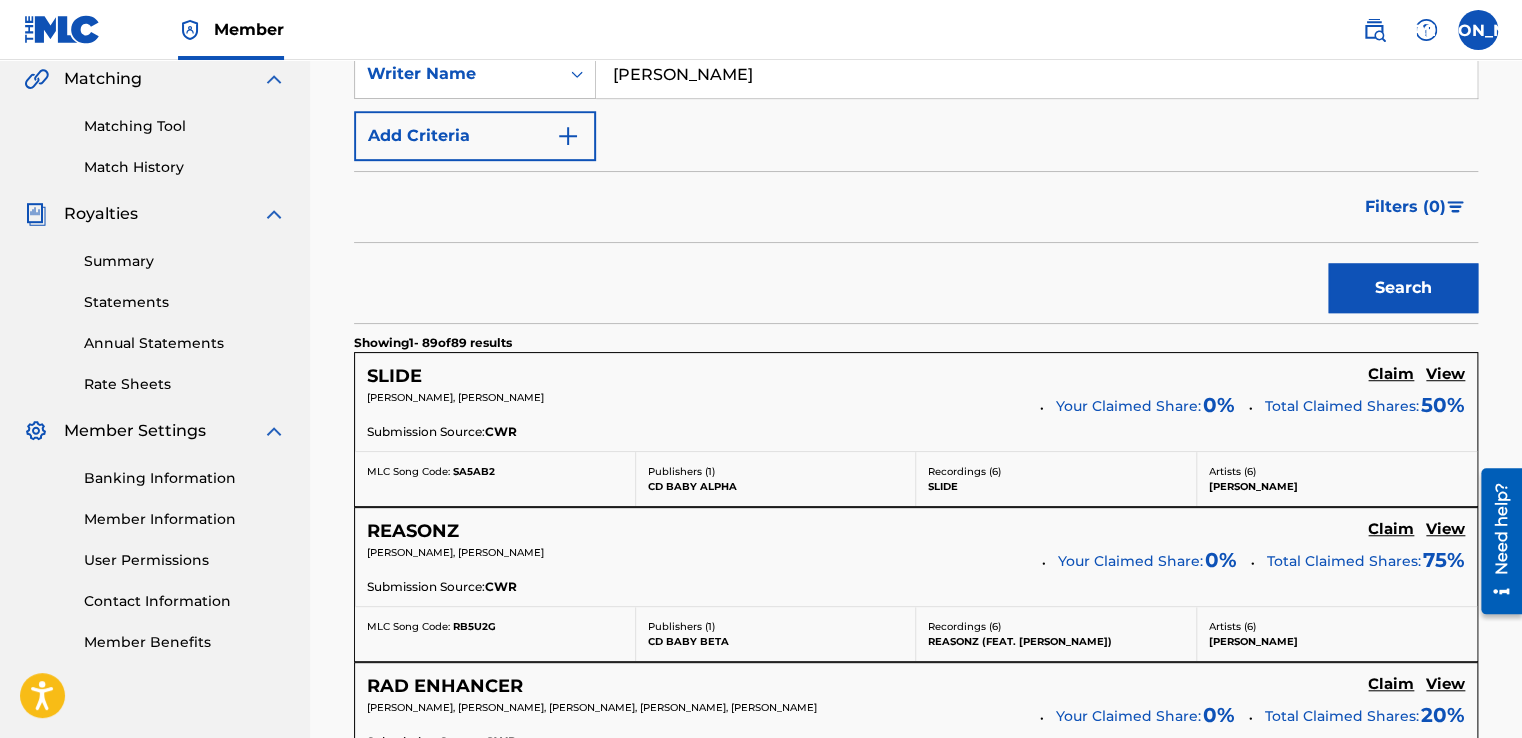click on "Submission Source:  CWR" at bounding box center [916, 434] 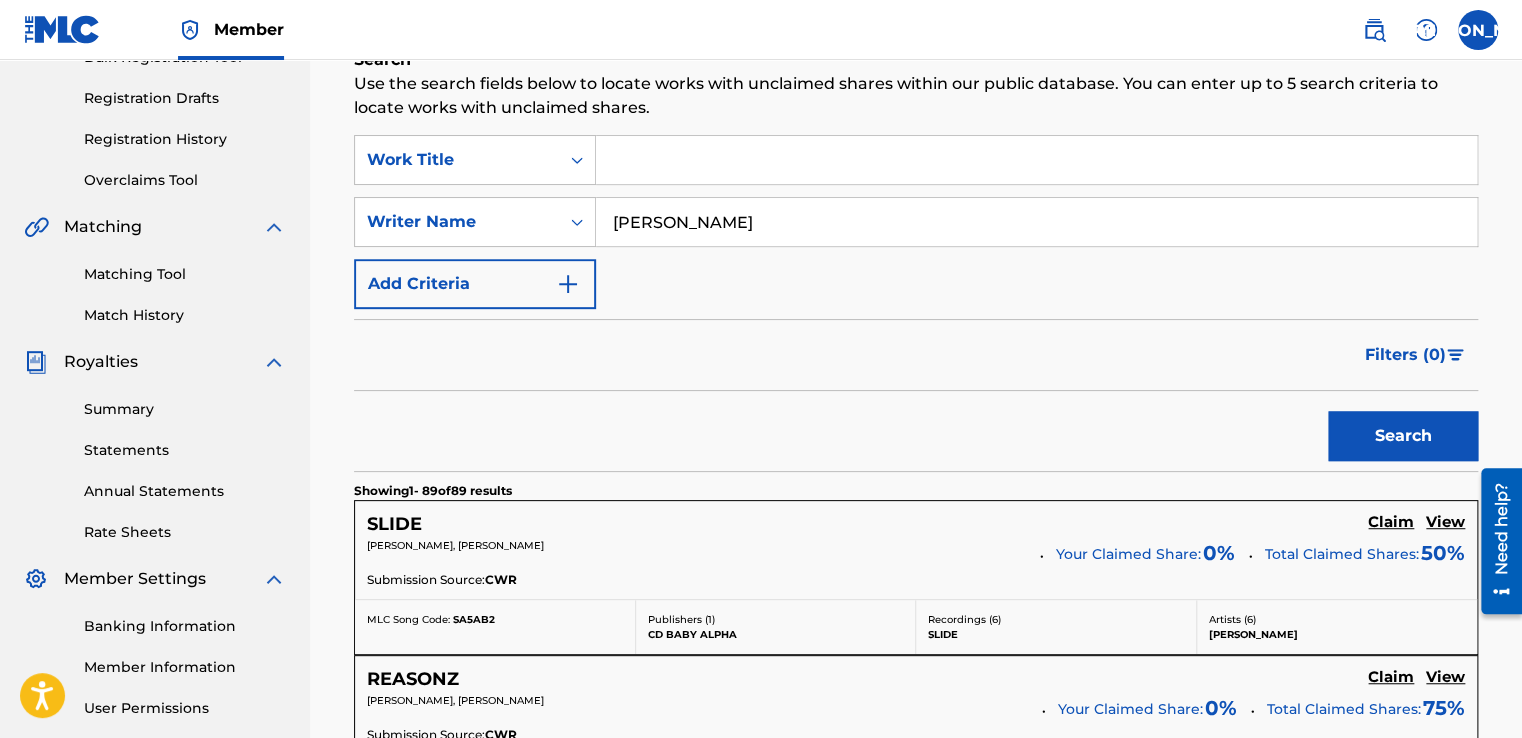 scroll, scrollTop: 367, scrollLeft: 0, axis: vertical 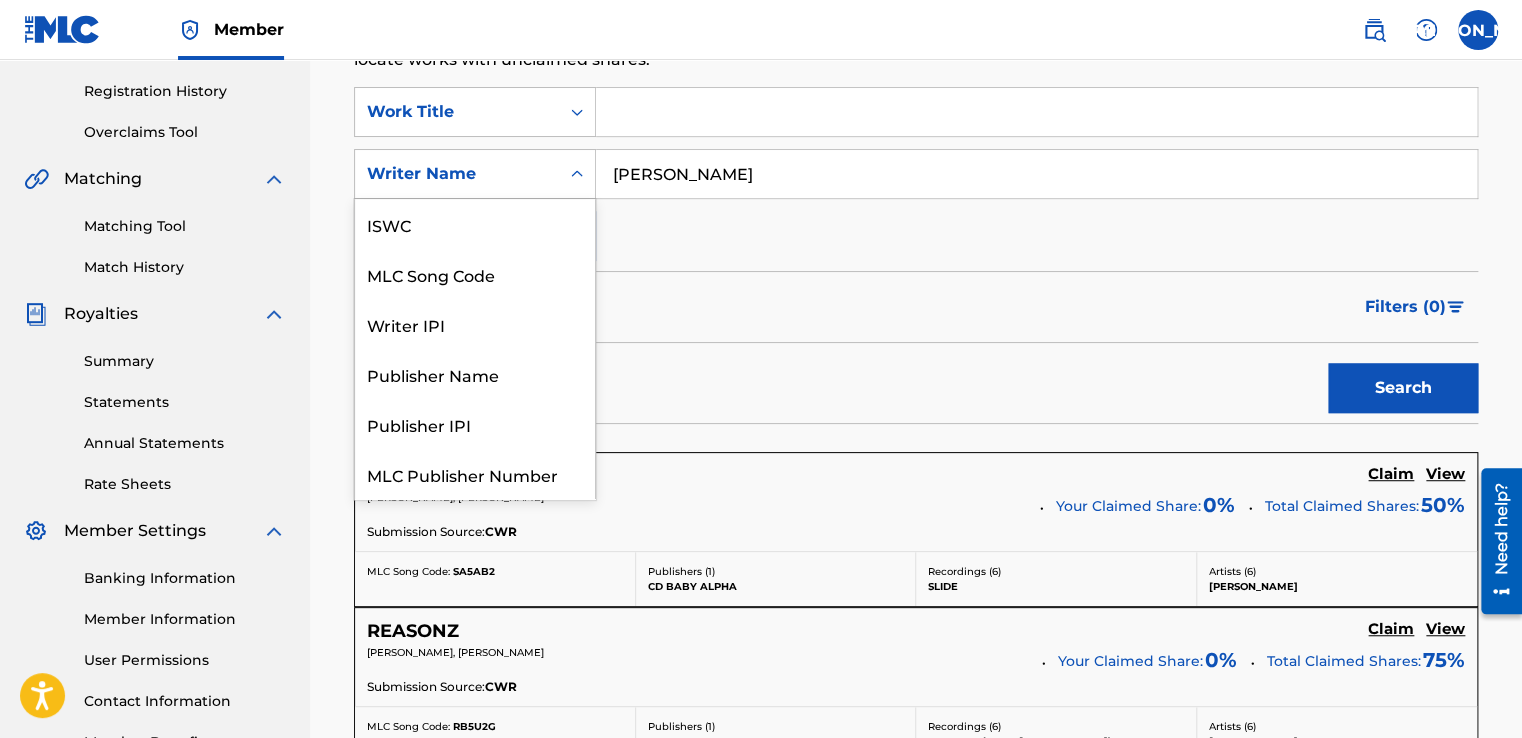 click 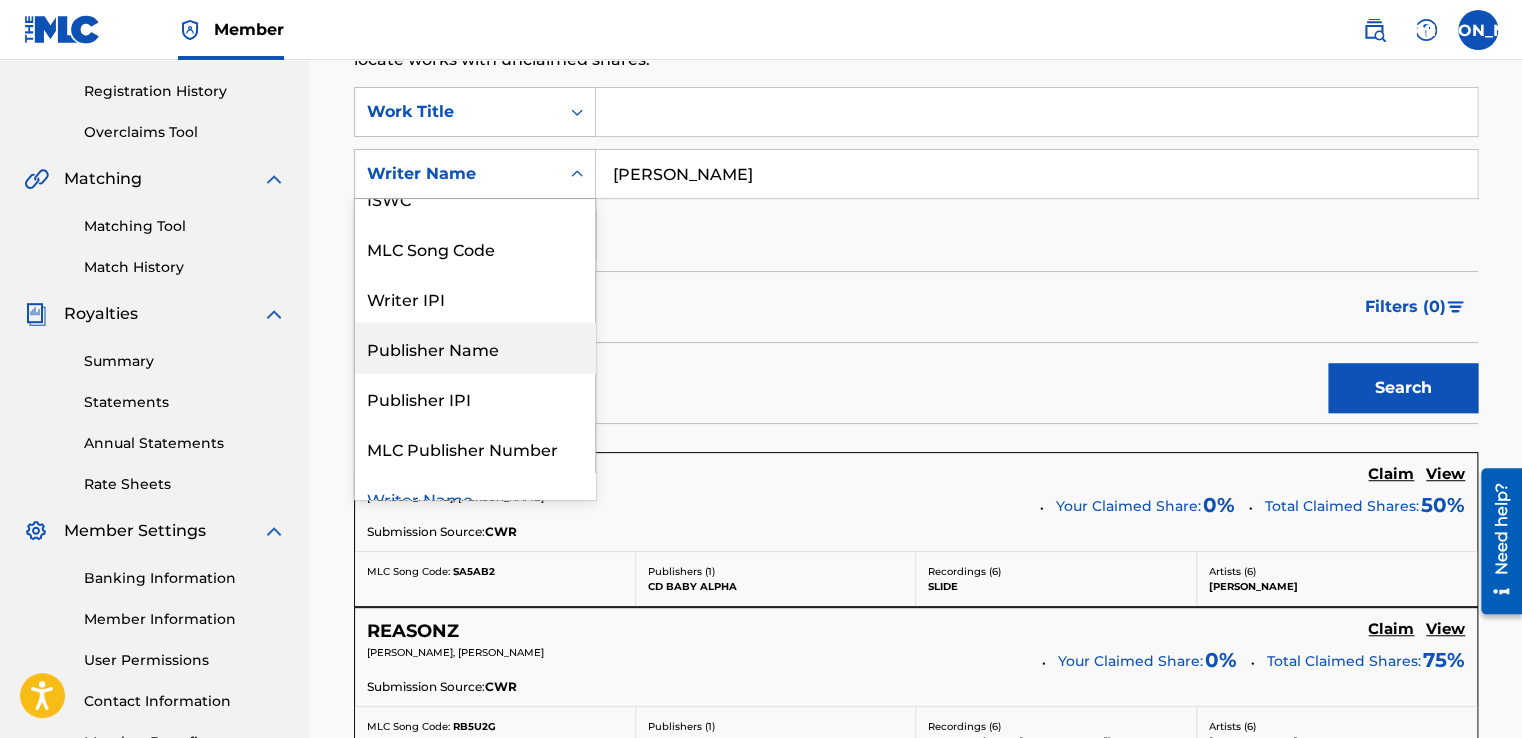 scroll, scrollTop: 0, scrollLeft: 0, axis: both 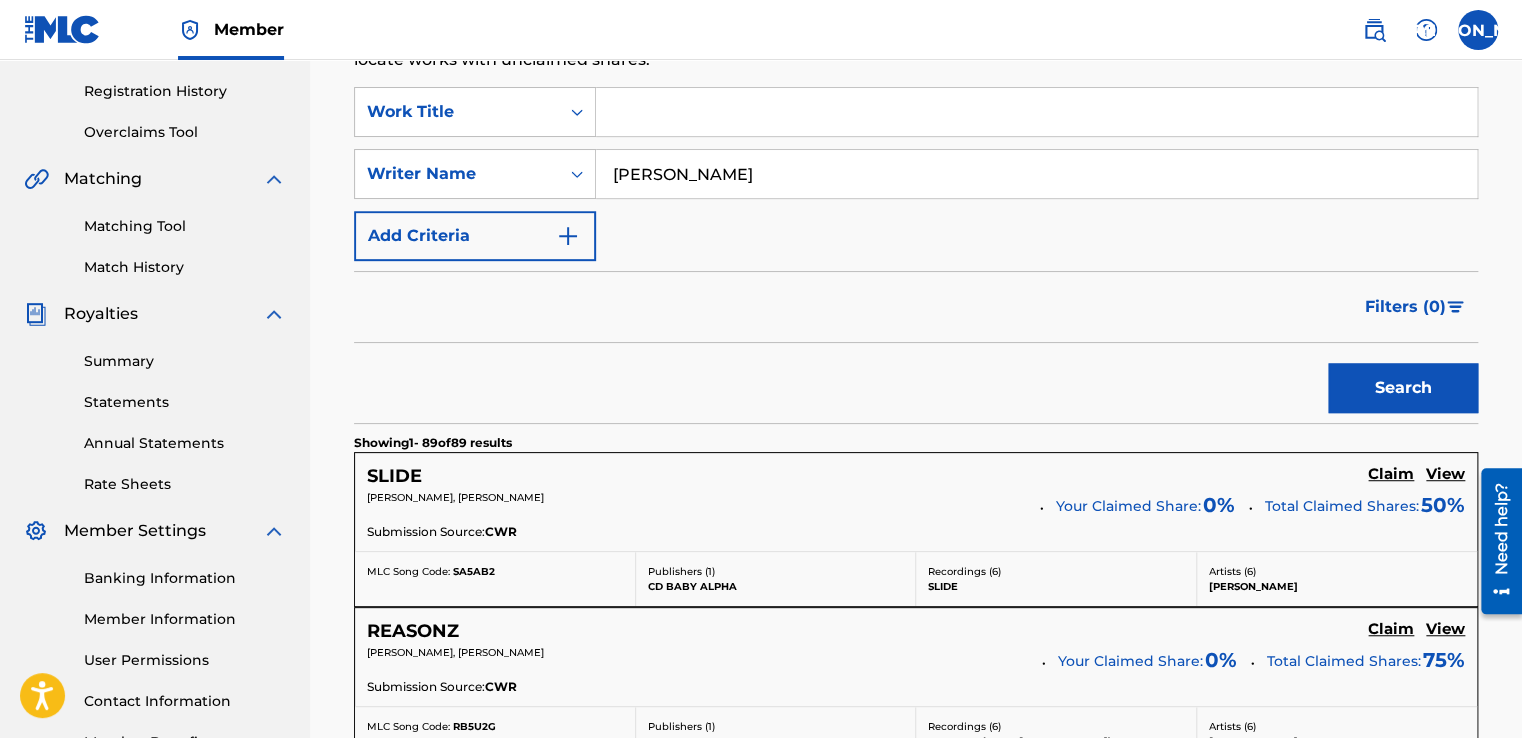 click on "Search" at bounding box center [916, 383] 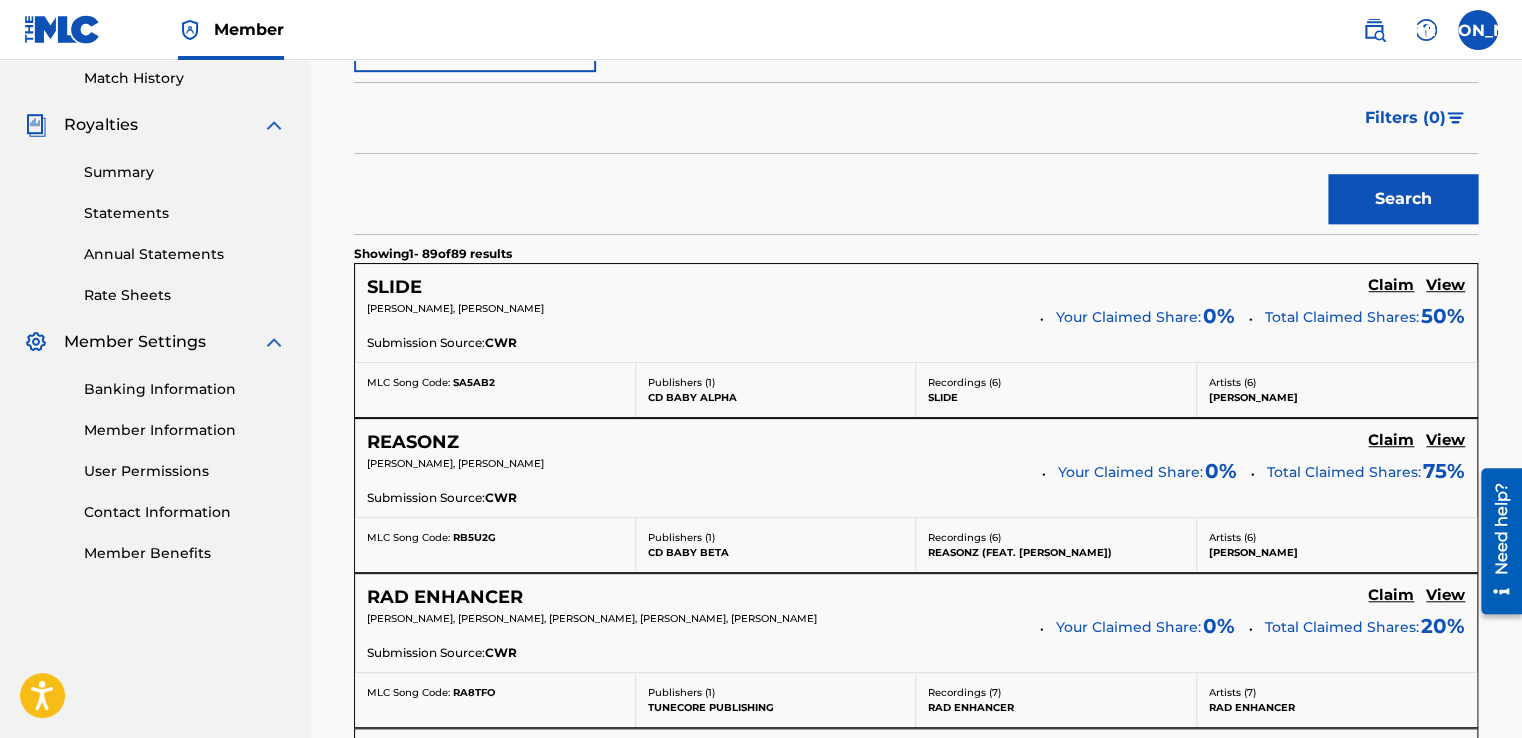 scroll, scrollTop: 567, scrollLeft: 0, axis: vertical 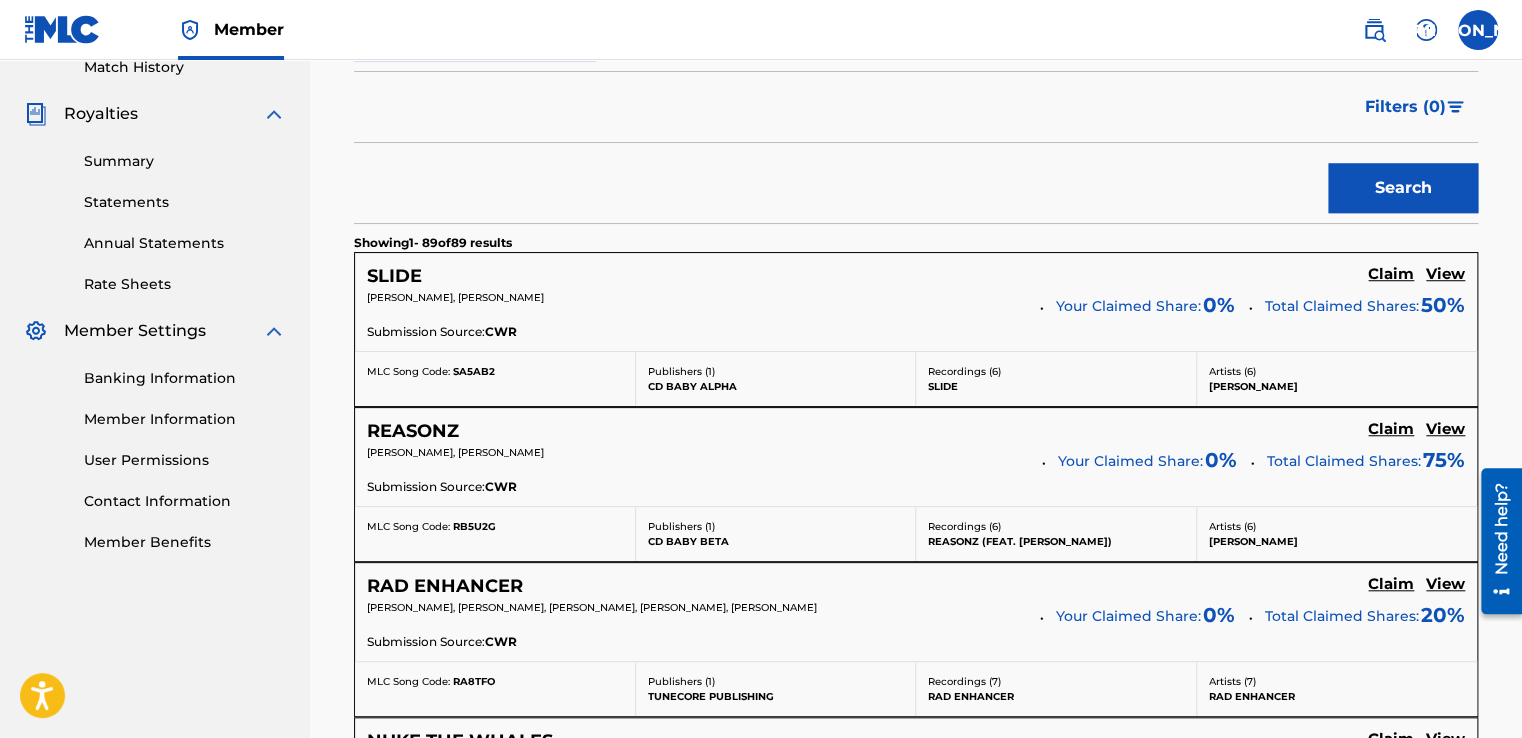 click on "Submission Source:  CWR" at bounding box center [916, 334] 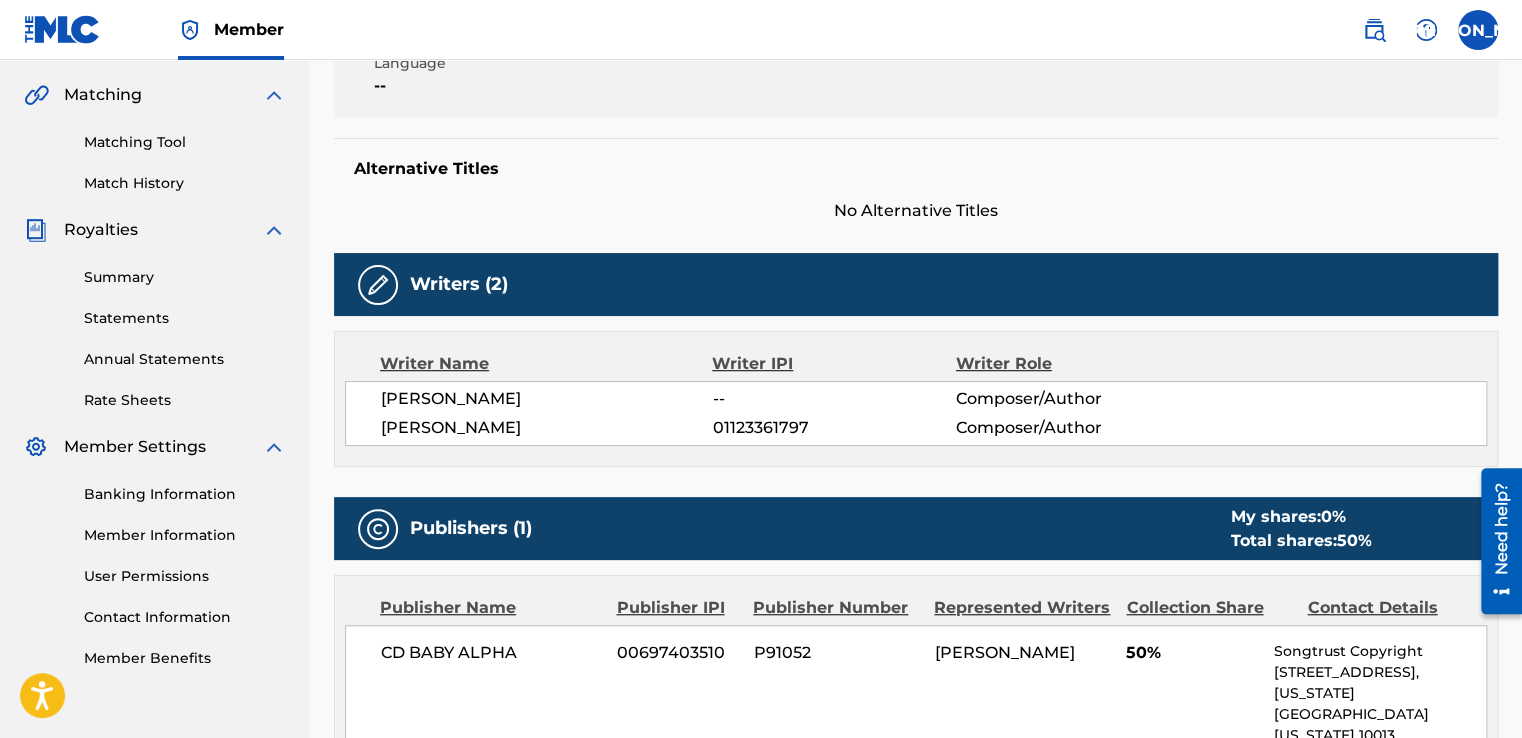 scroll, scrollTop: 500, scrollLeft: 0, axis: vertical 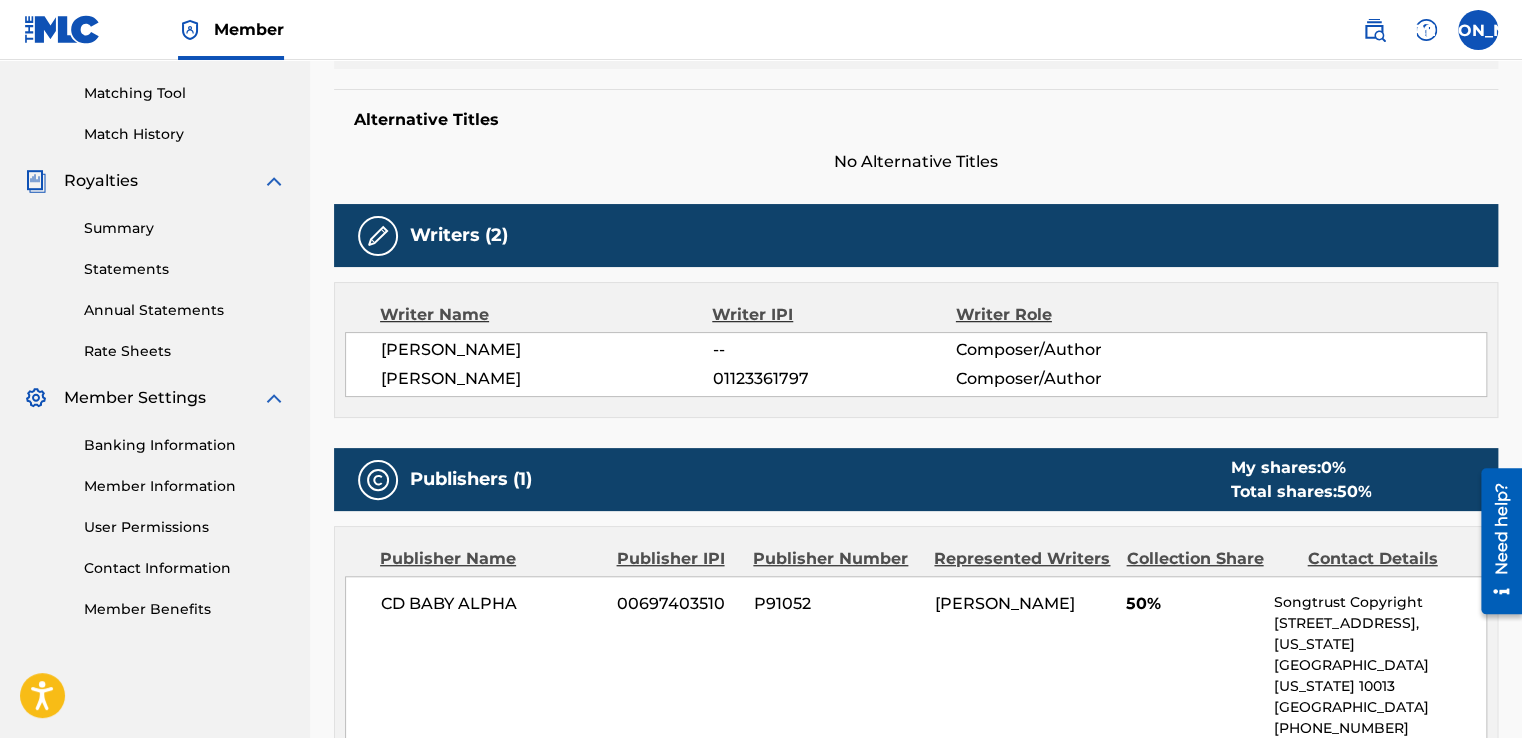 drag, startPoint x: 807, startPoint y: 378, endPoint x: 704, endPoint y: 379, distance: 103.00485 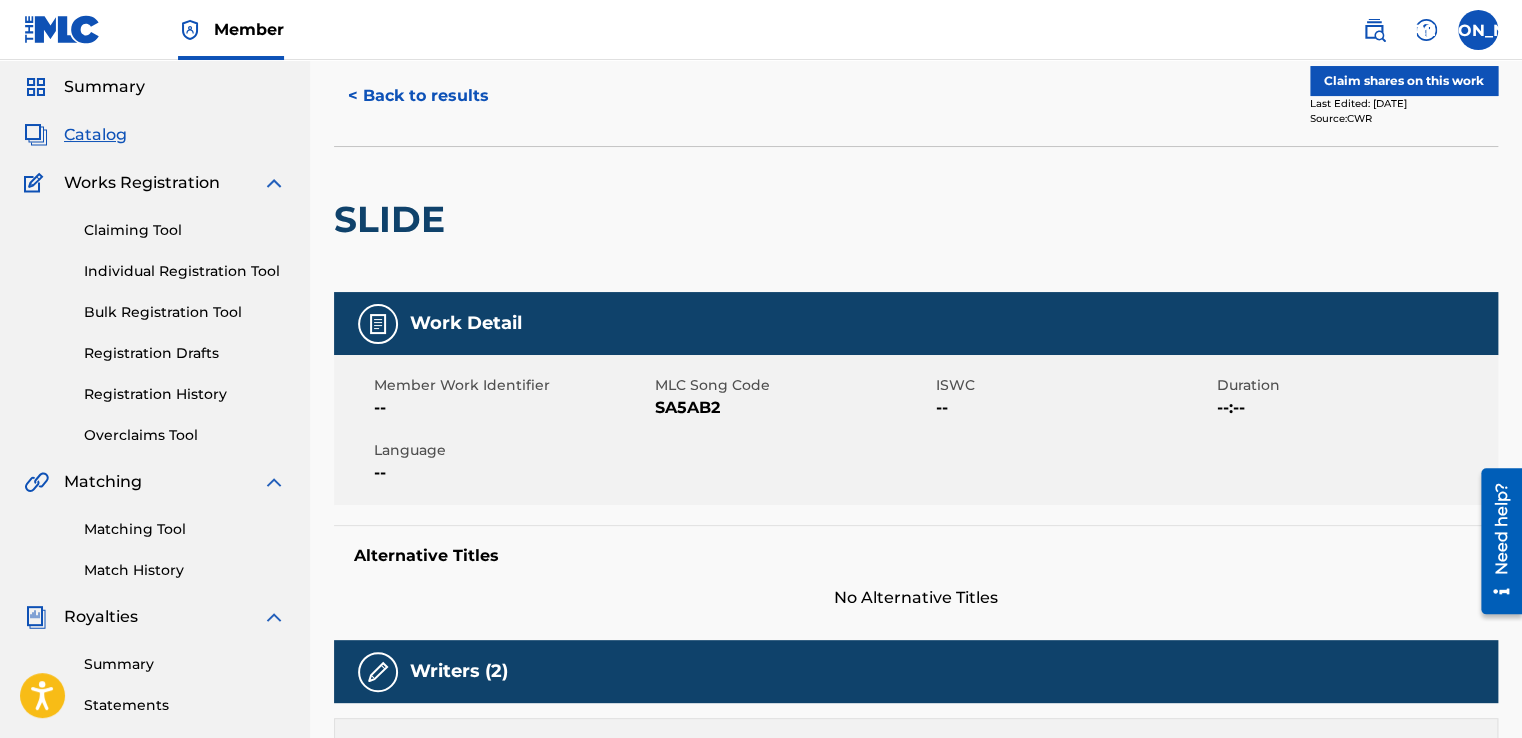 scroll, scrollTop: 0, scrollLeft: 0, axis: both 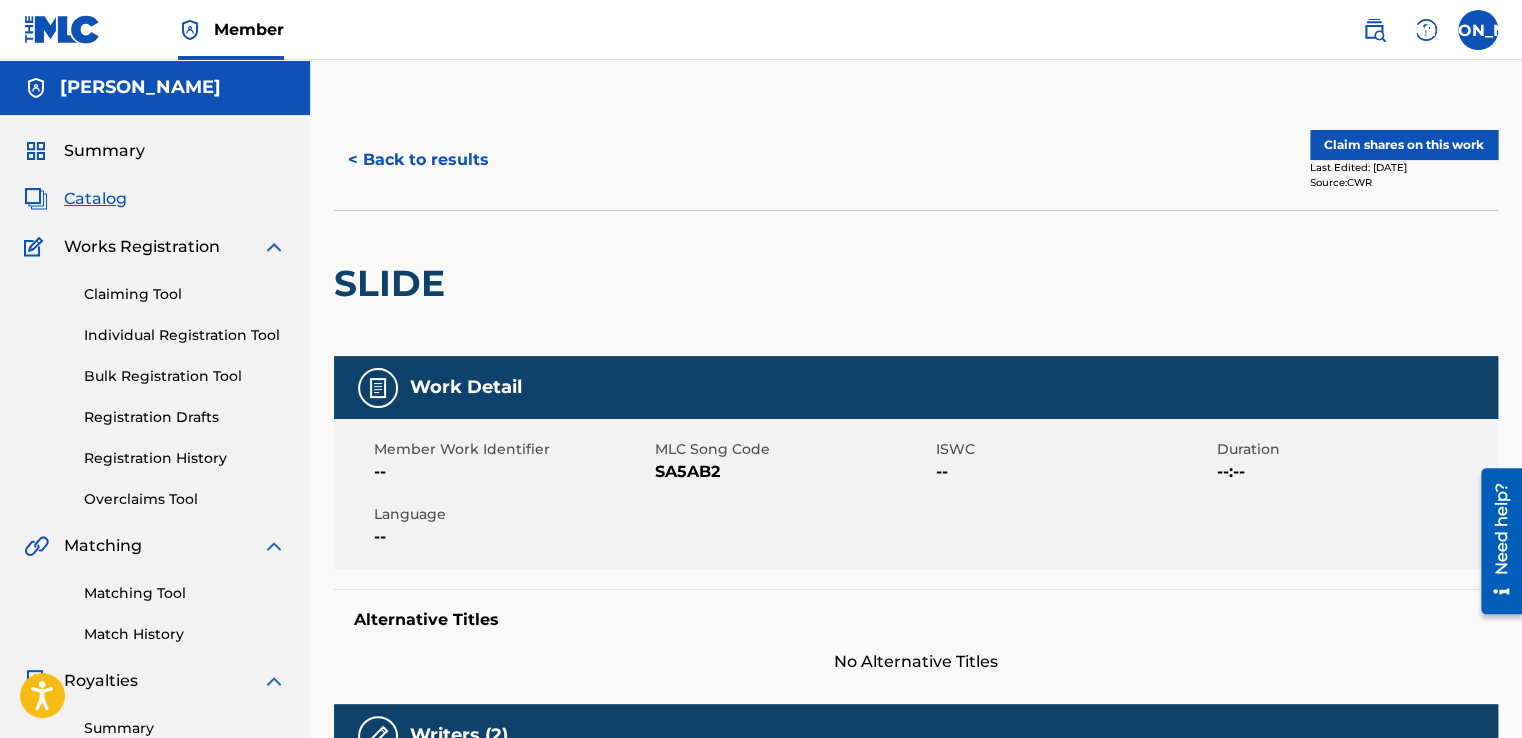 click on "< Back to results" at bounding box center (418, 160) 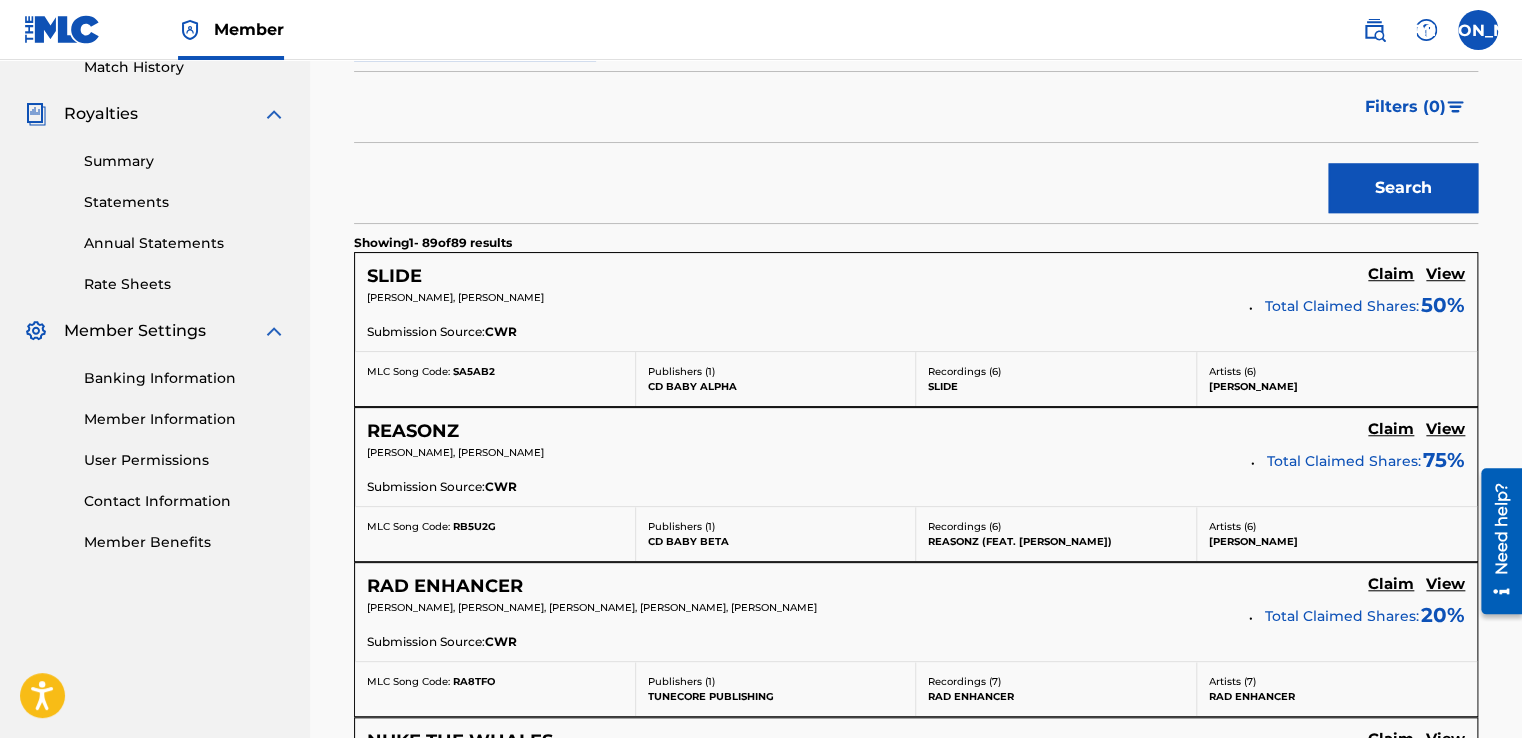 scroll, scrollTop: 67, scrollLeft: 0, axis: vertical 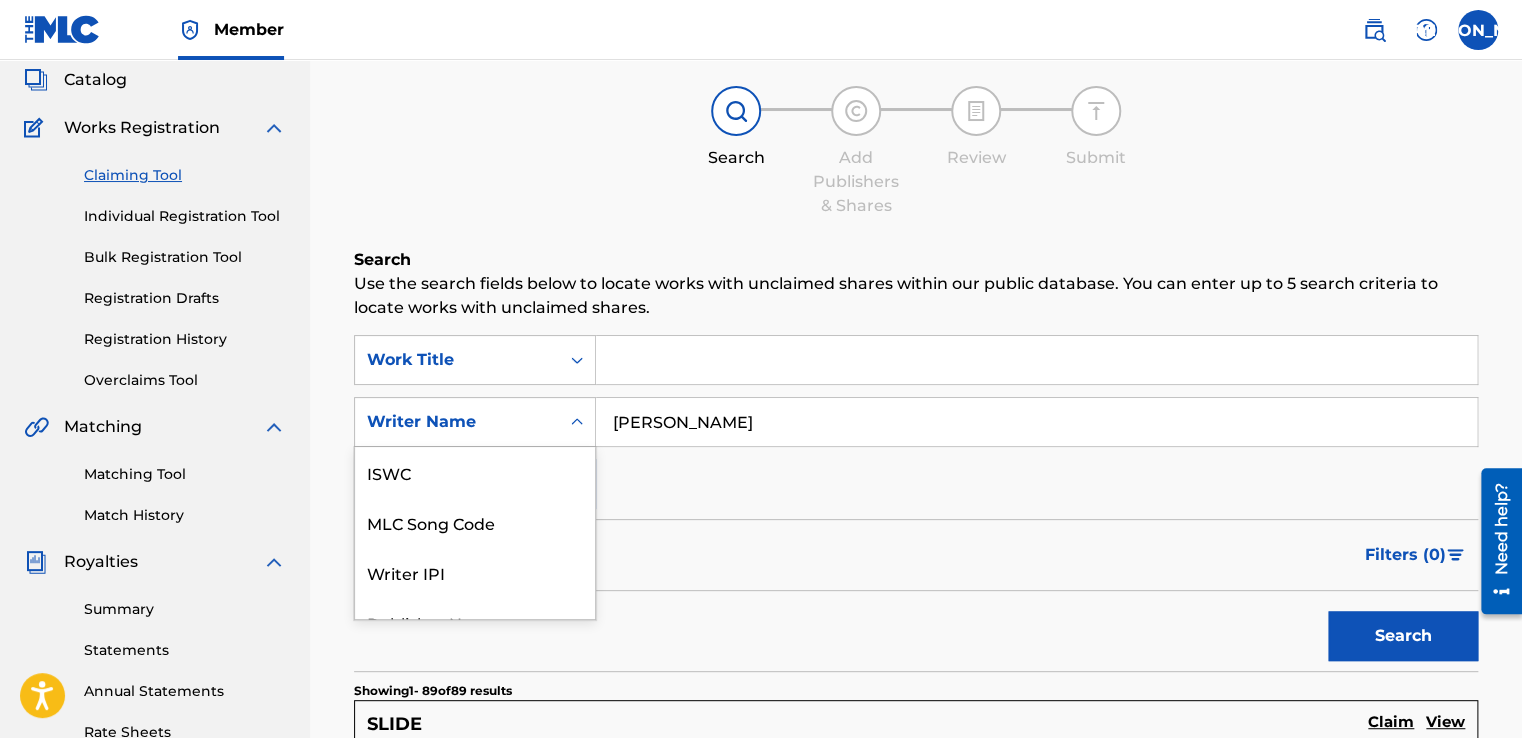 click on "7 results available. Use Up and Down to choose options, press Enter to select the currently focused option, press Escape to exit the menu, press Tab to select the option and exit the menu. Writer Name ISWC MLC Song Code Writer IPI Publisher Name Publisher IPI MLC Publisher Number Writer Name" at bounding box center (475, 422) 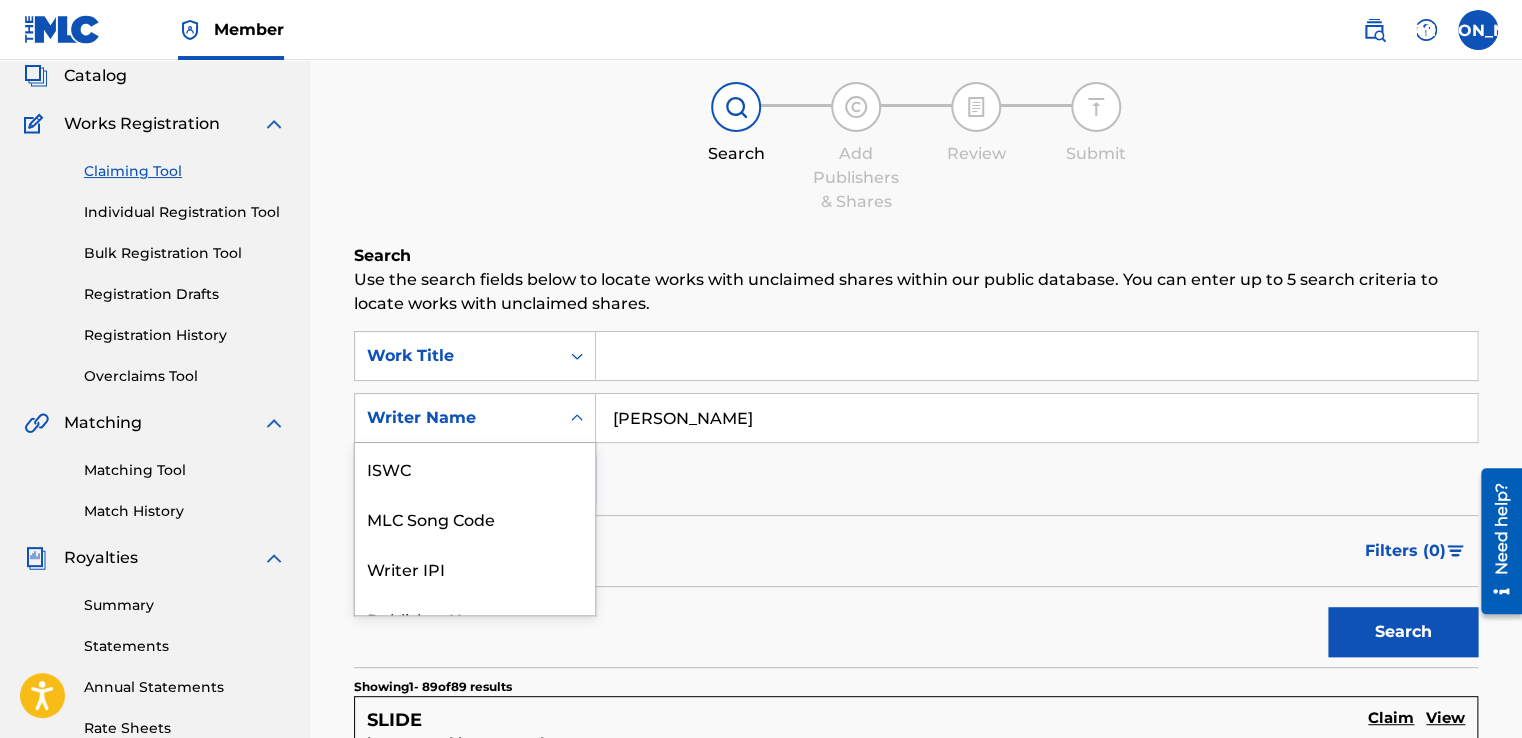 scroll, scrollTop: 50, scrollLeft: 0, axis: vertical 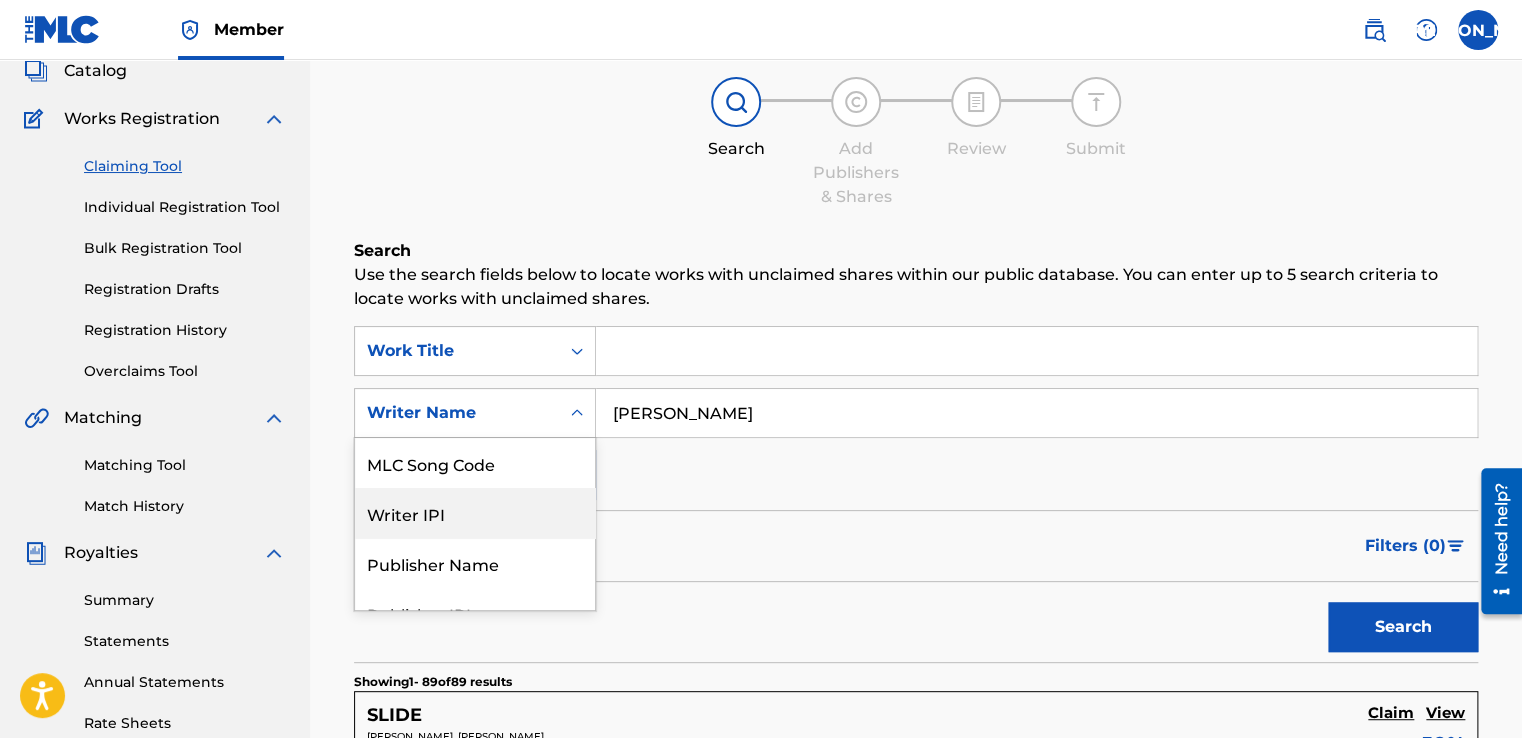 click on "Writer IPI" at bounding box center [475, 513] 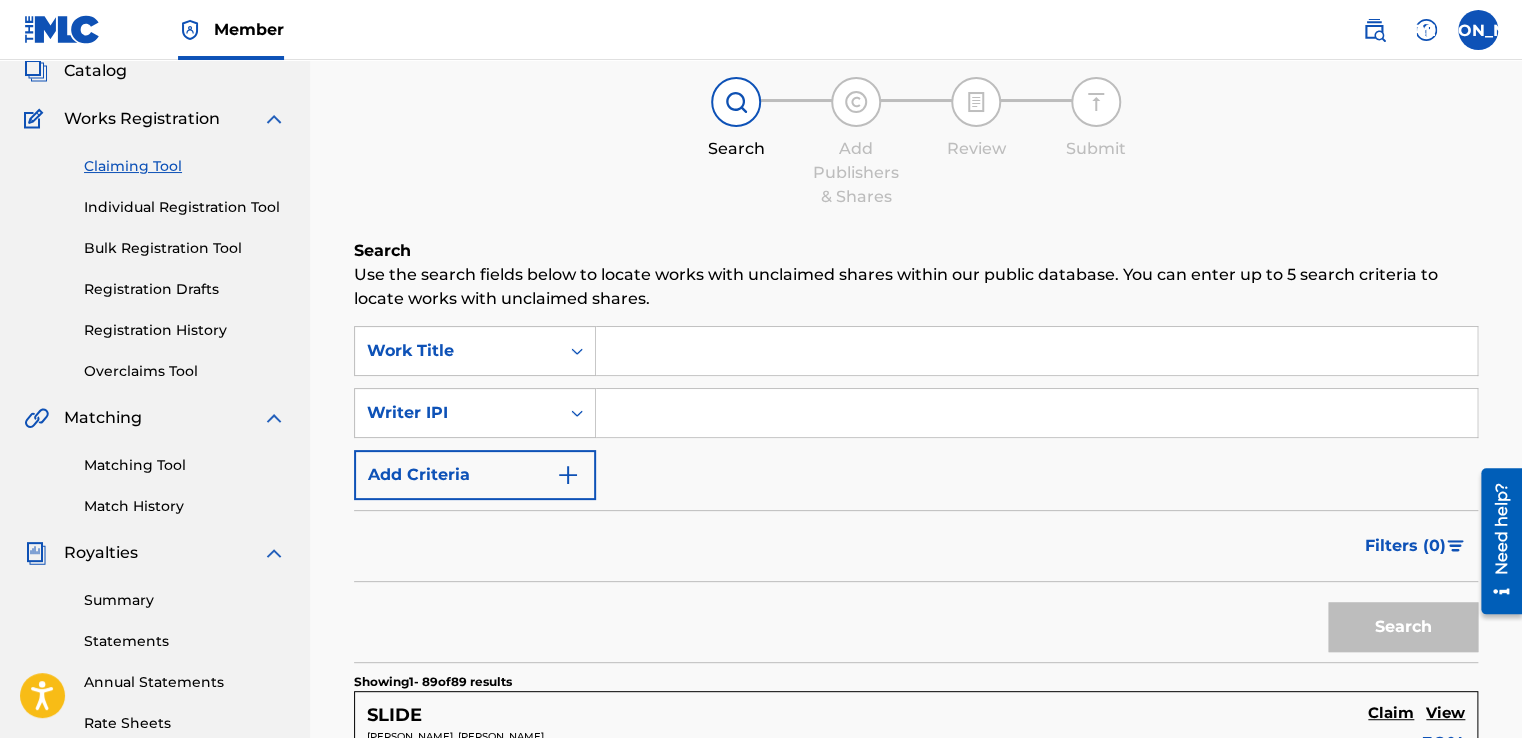 click at bounding box center (1036, 413) 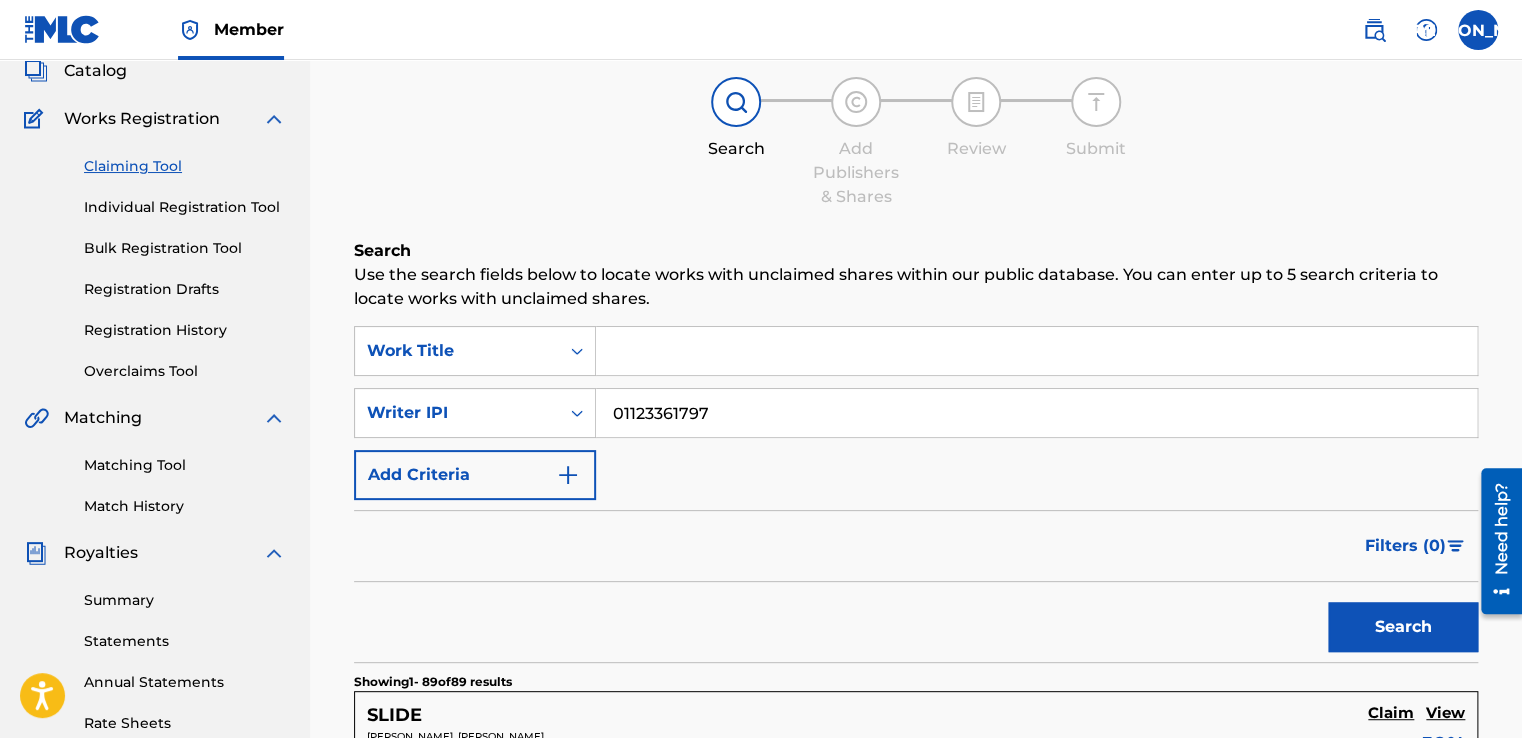 type on "01123361797" 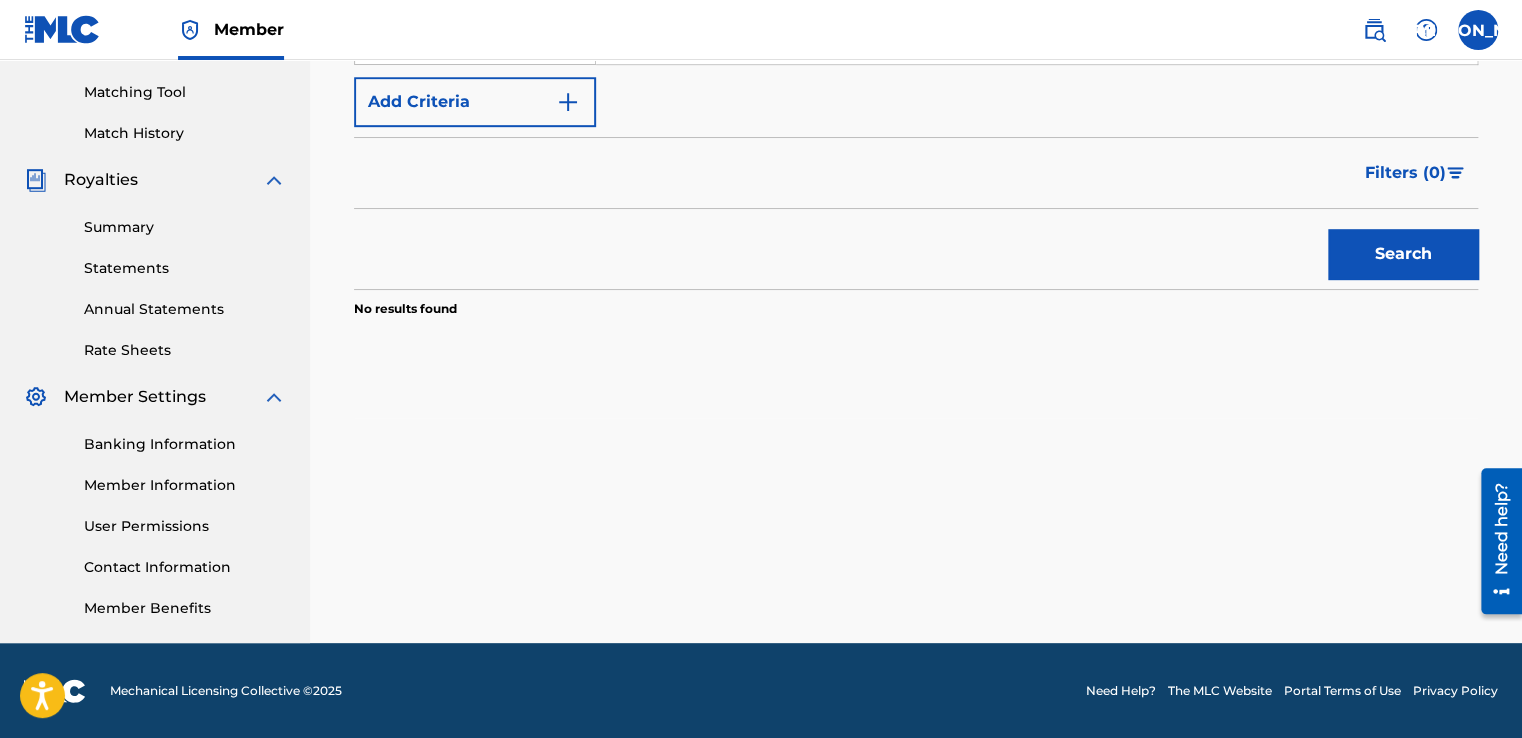 scroll, scrollTop: 101, scrollLeft: 0, axis: vertical 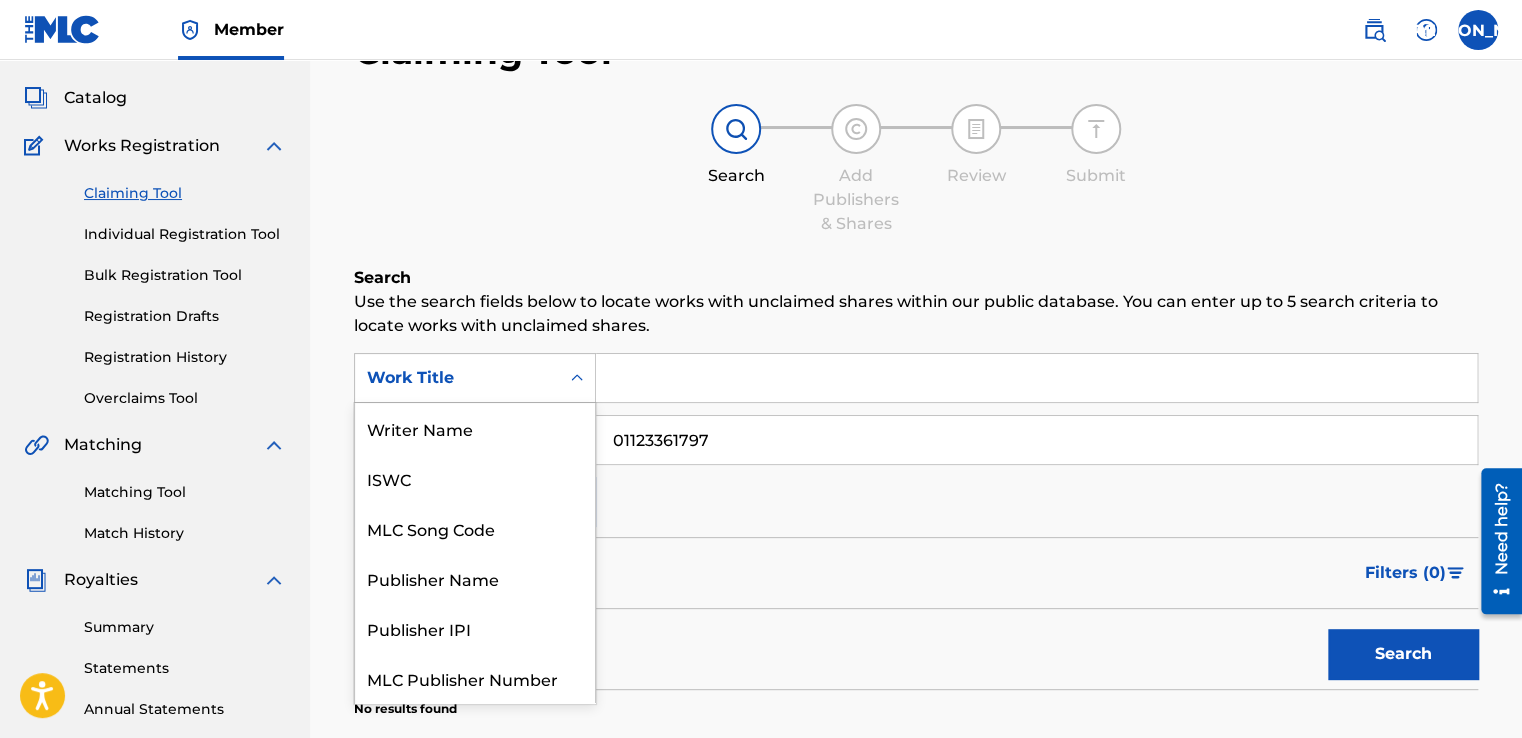click 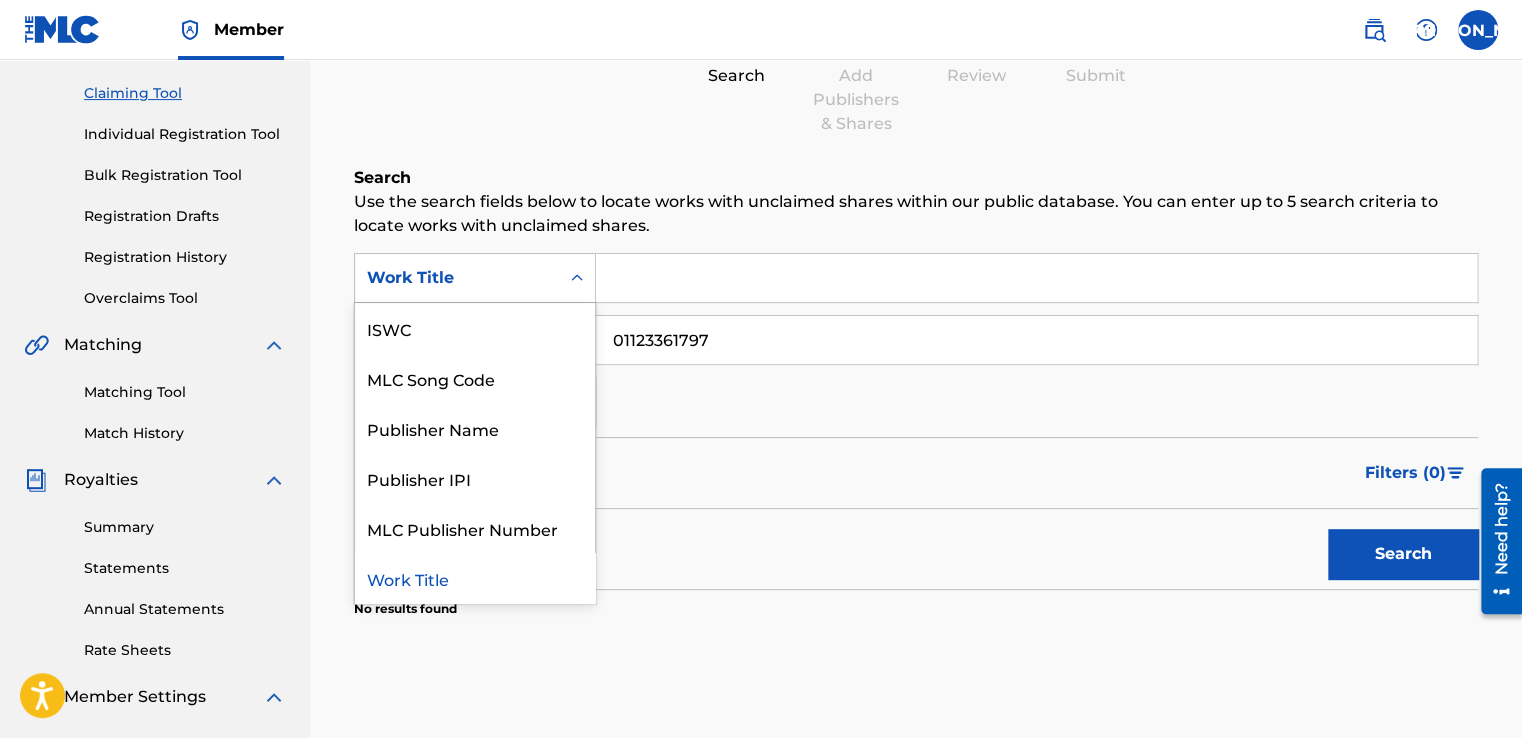 scroll, scrollTop: 301, scrollLeft: 0, axis: vertical 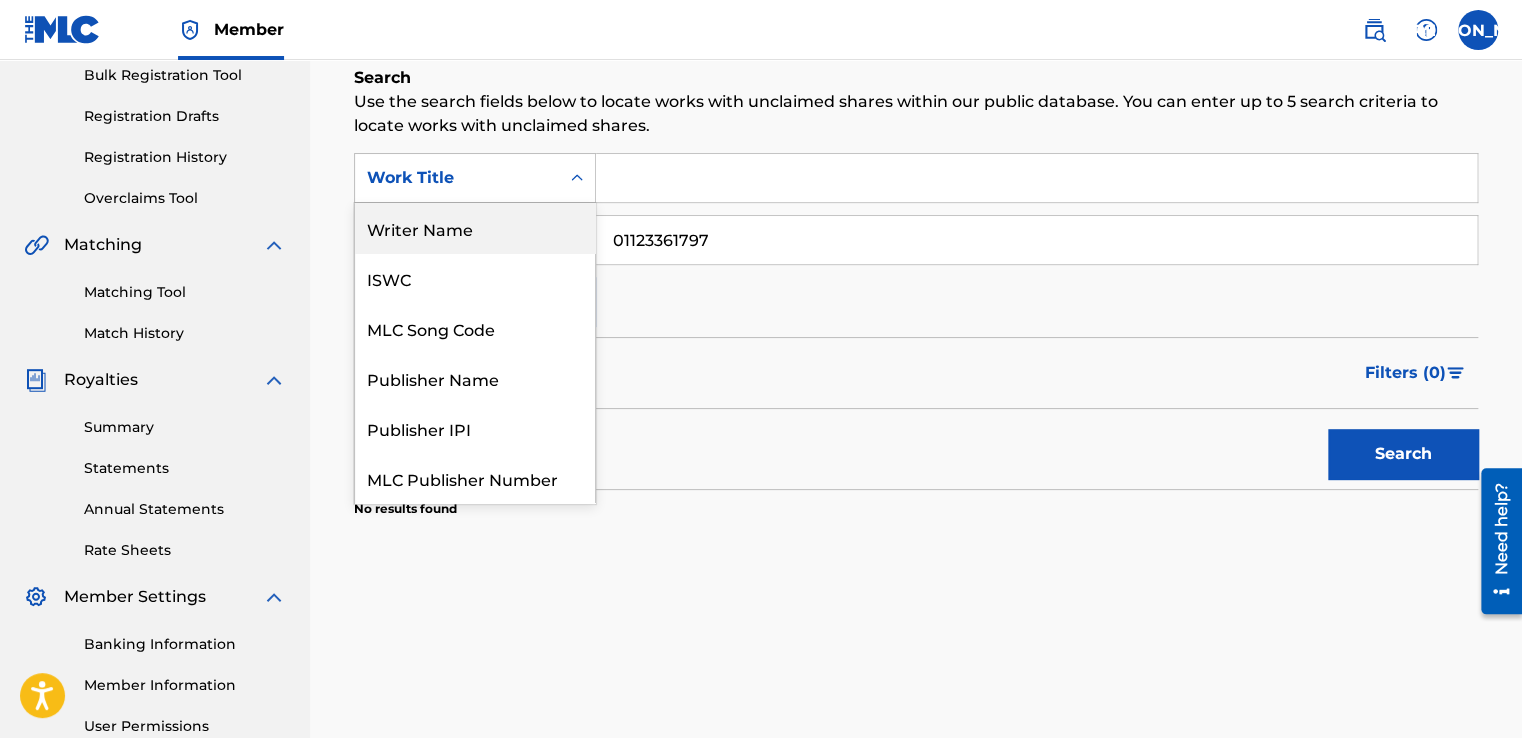 click on "Writer Name" at bounding box center [475, 228] 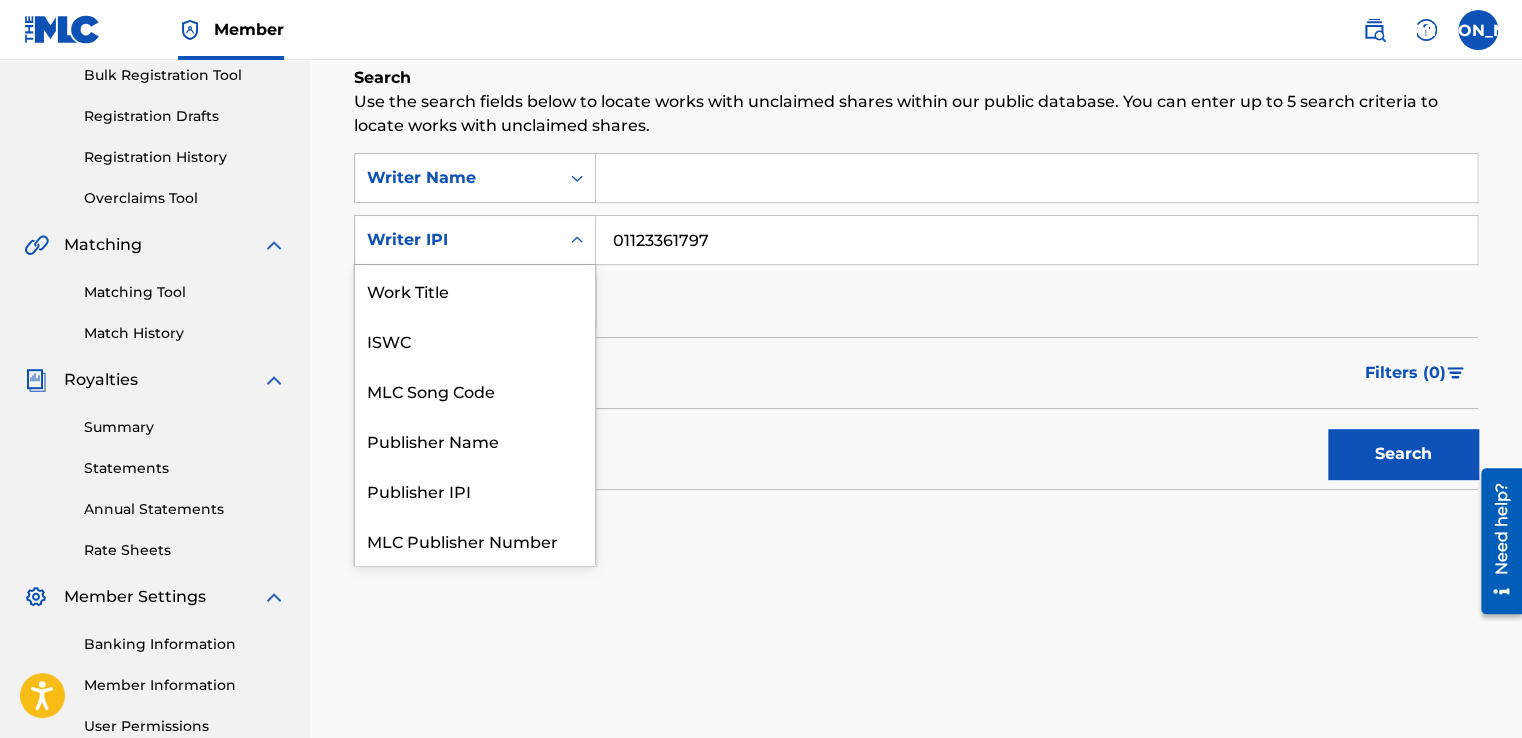 click at bounding box center [577, 240] 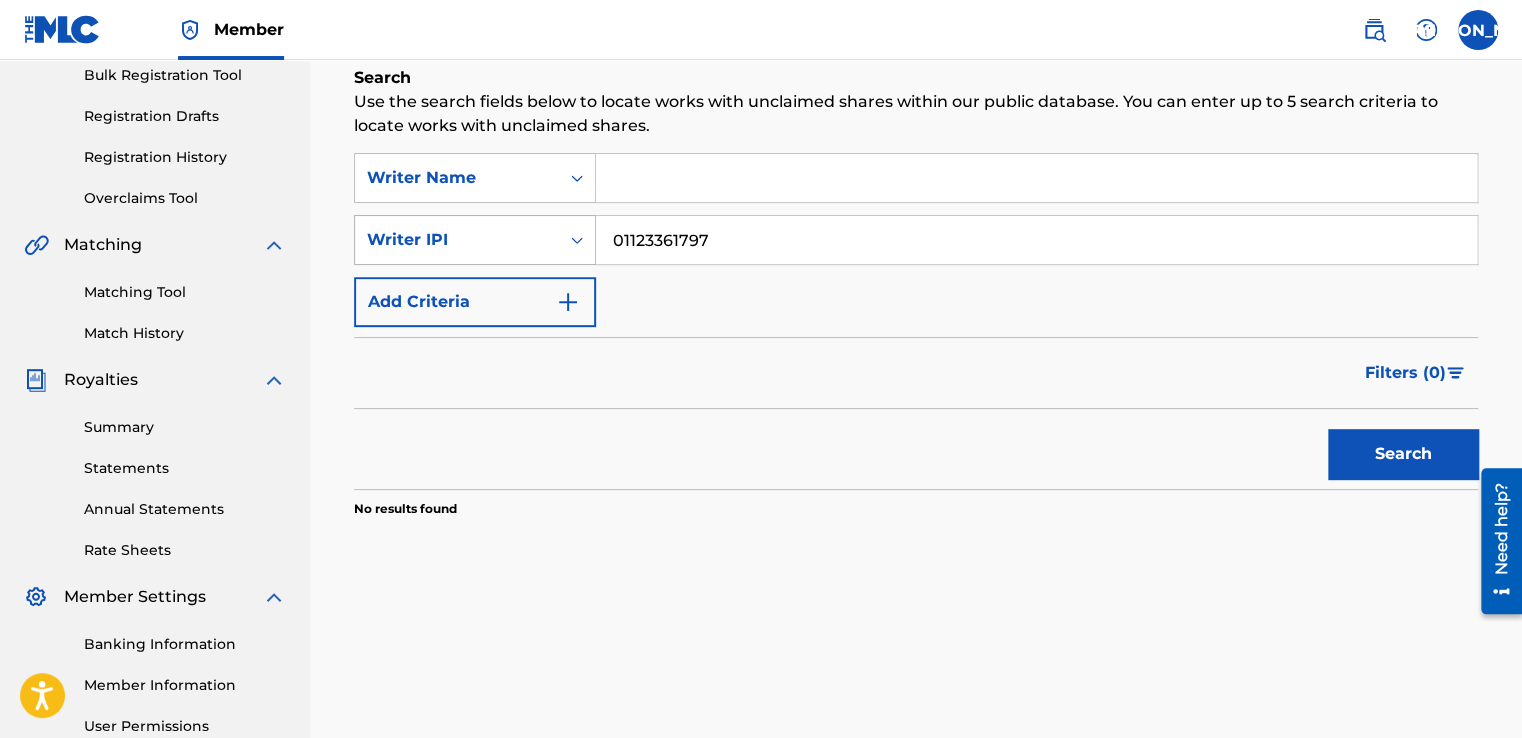 drag, startPoint x: 743, startPoint y: 233, endPoint x: 536, endPoint y: 246, distance: 207.4078 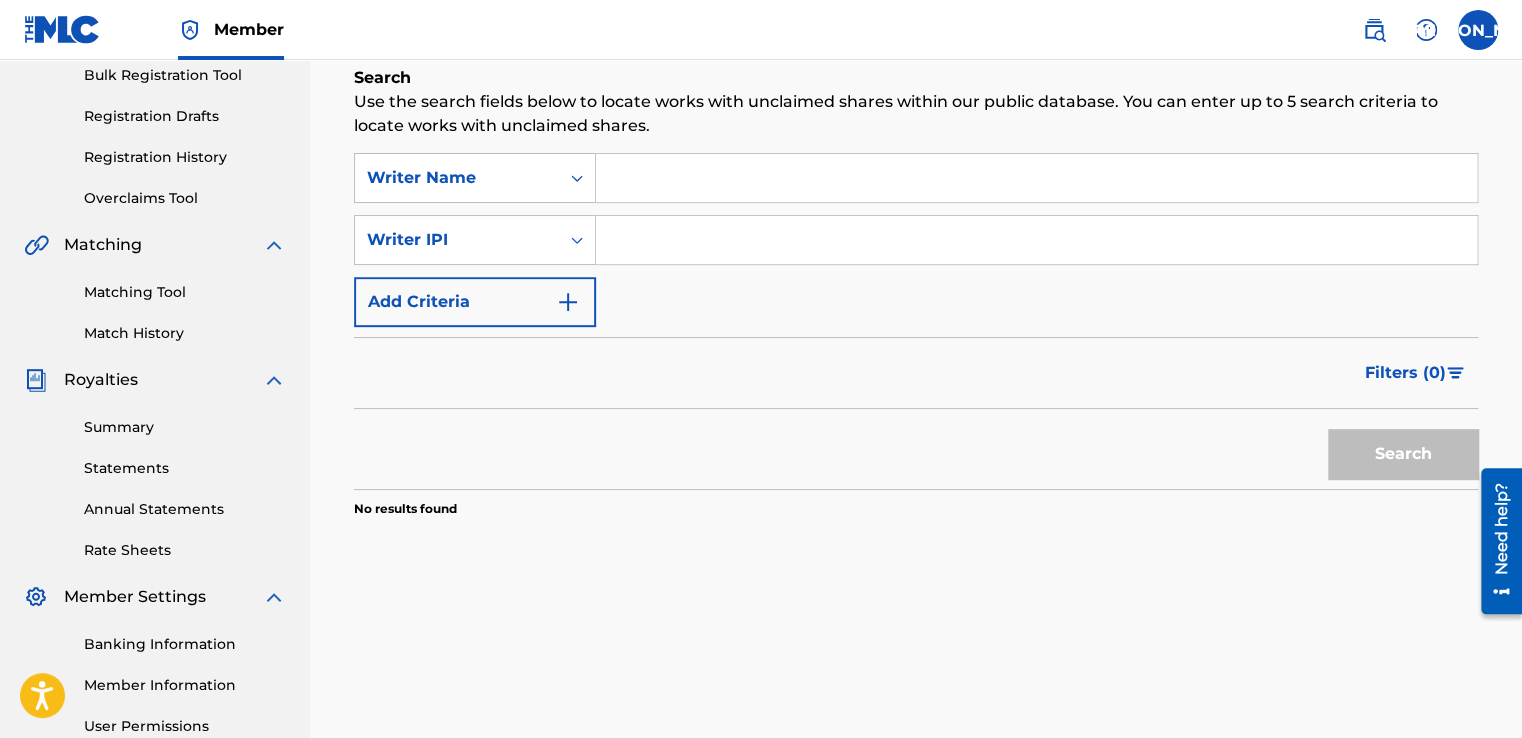 type 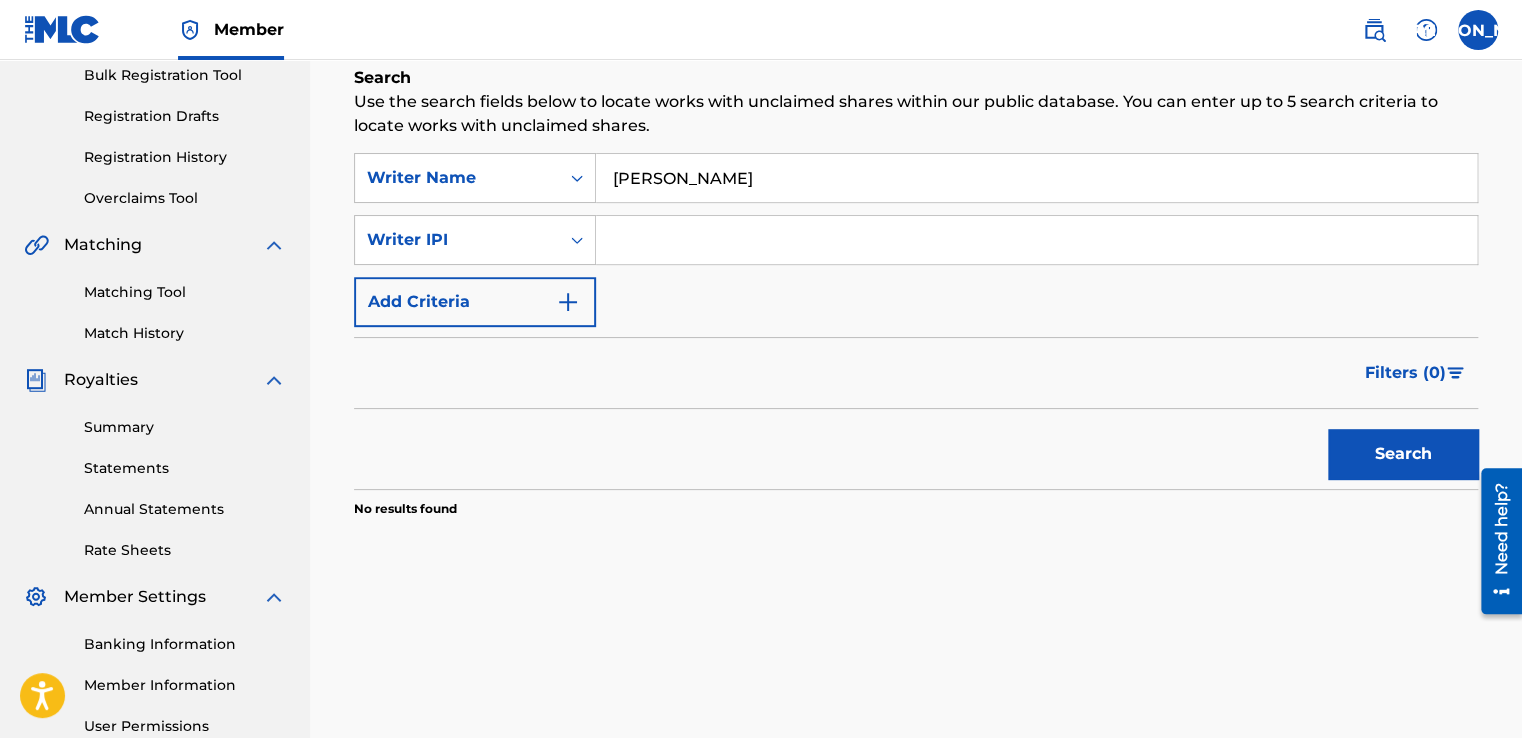 type on "[PERSON_NAME]" 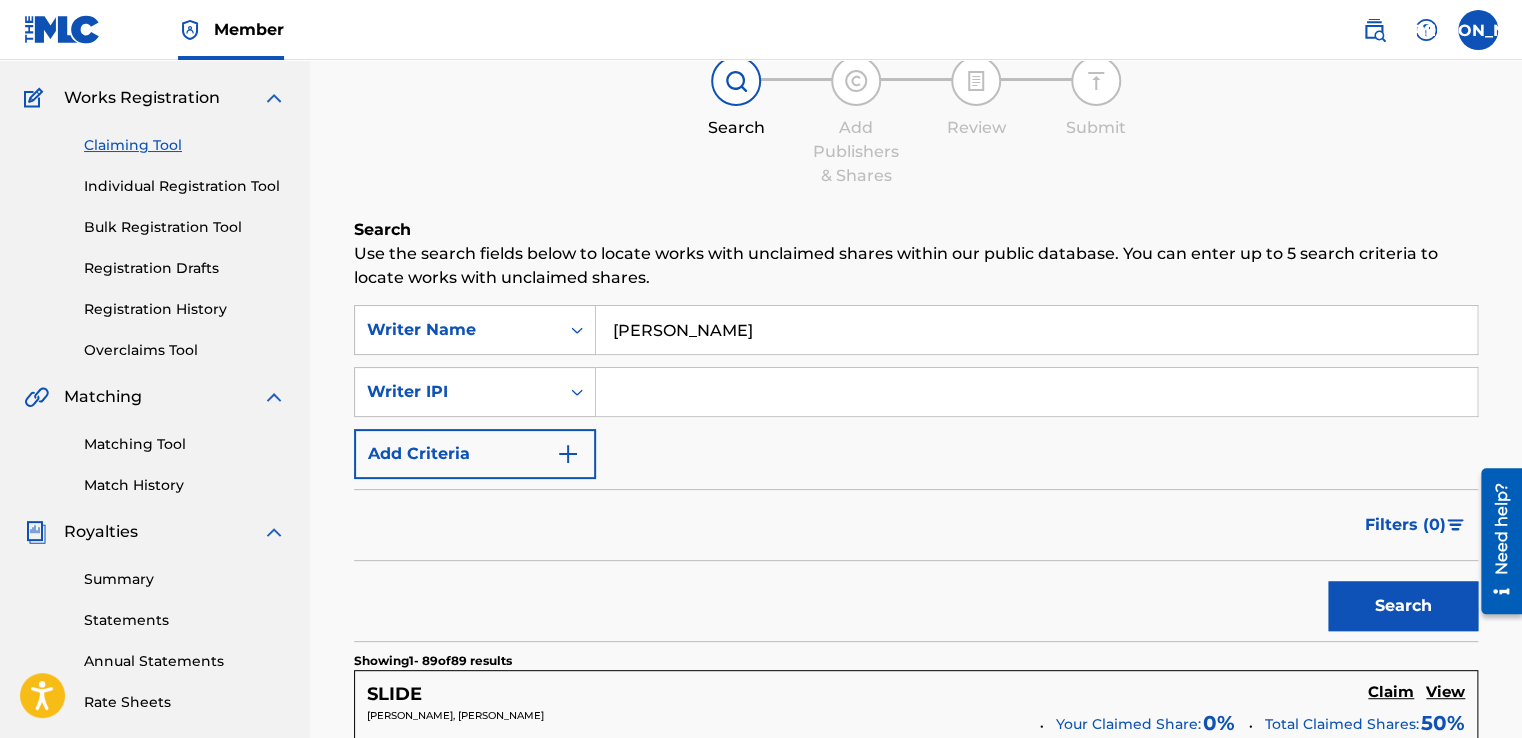 scroll, scrollTop: 0, scrollLeft: 0, axis: both 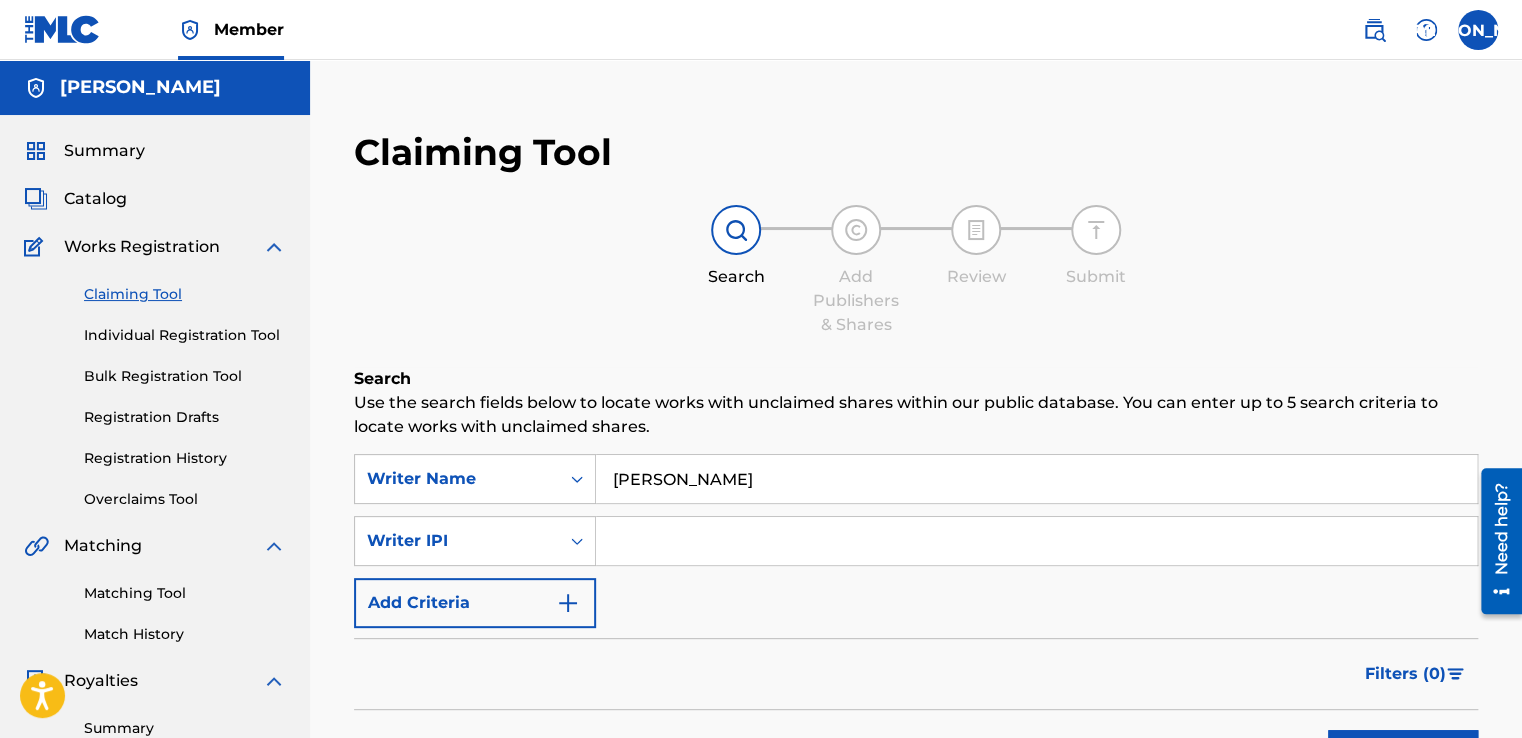 click on "Individual Registration Tool" at bounding box center [185, 335] 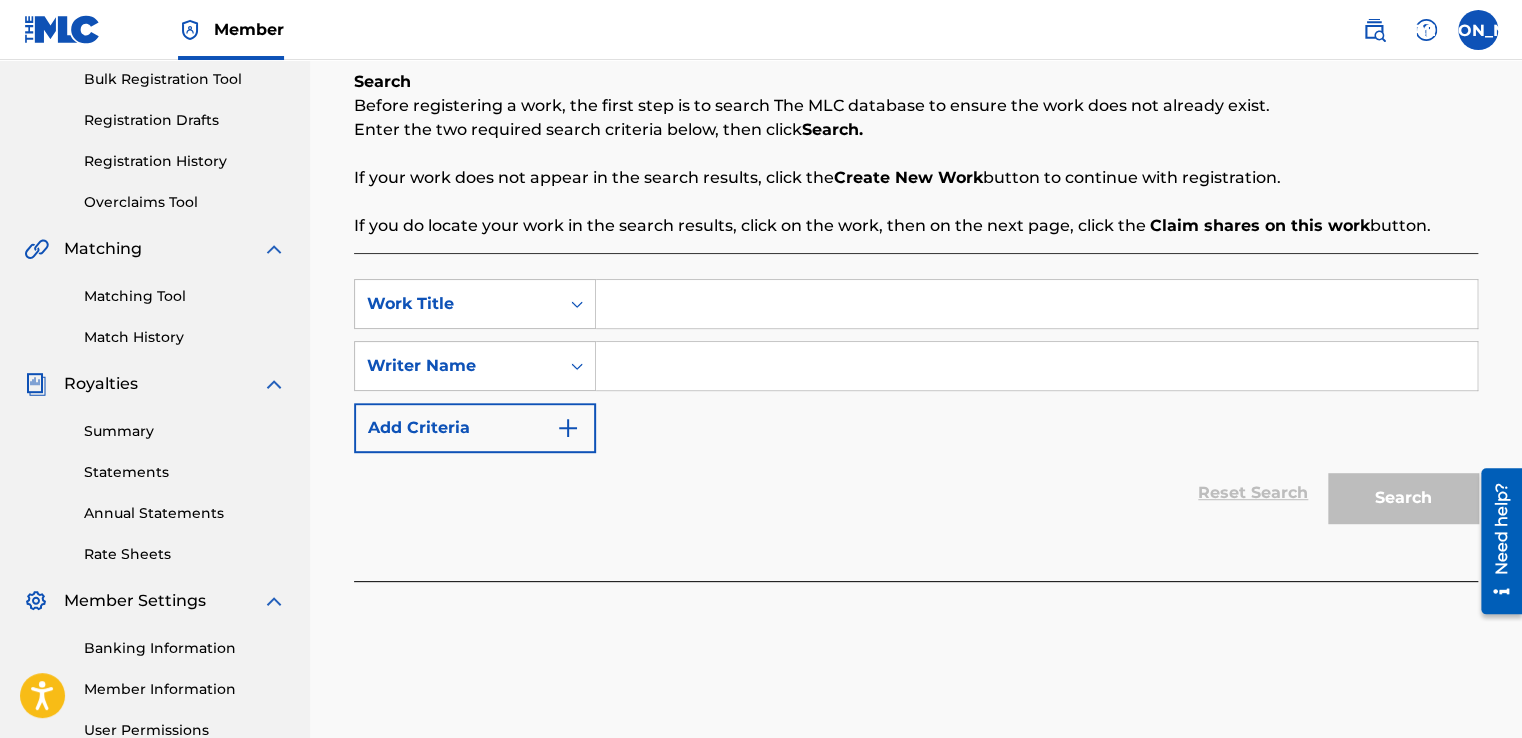 scroll, scrollTop: 300, scrollLeft: 0, axis: vertical 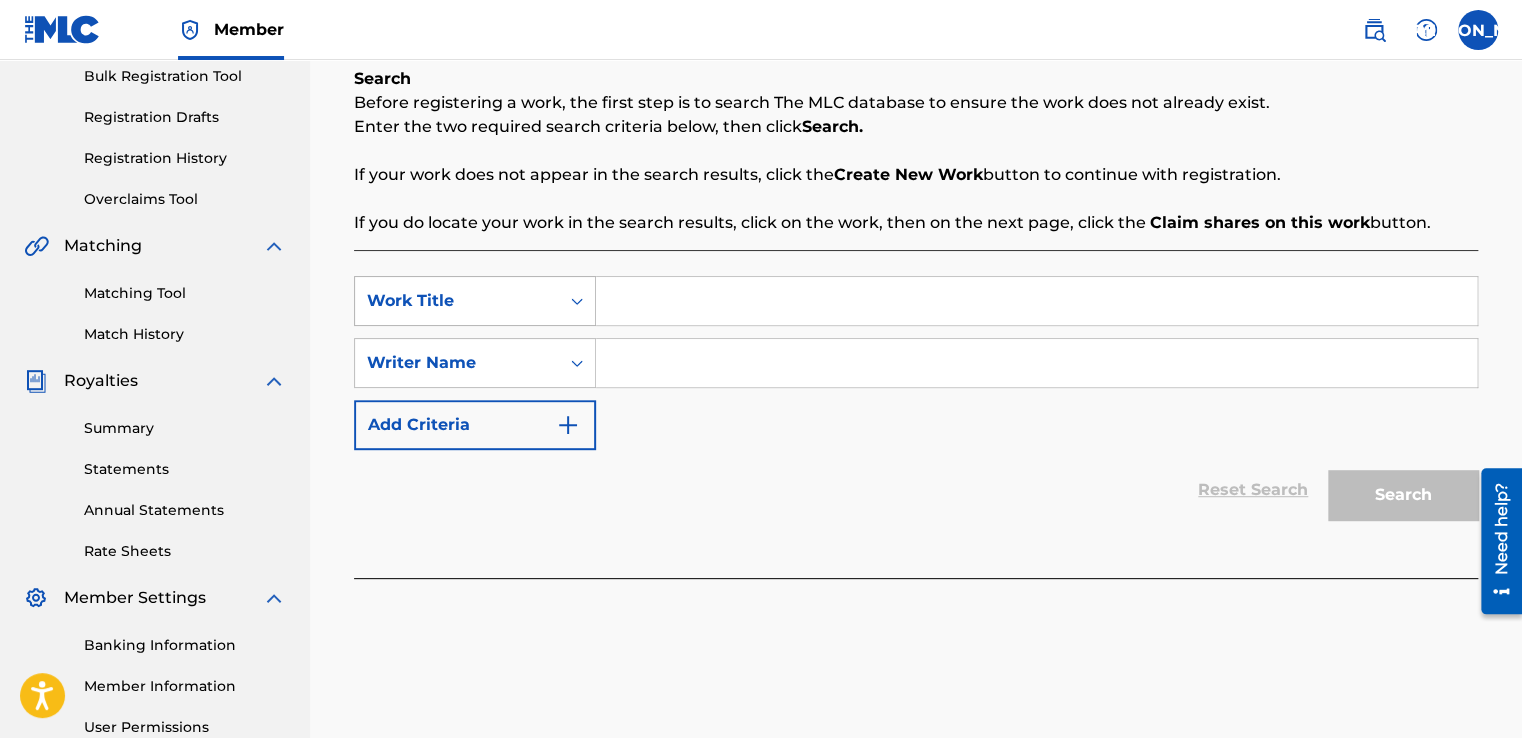 click 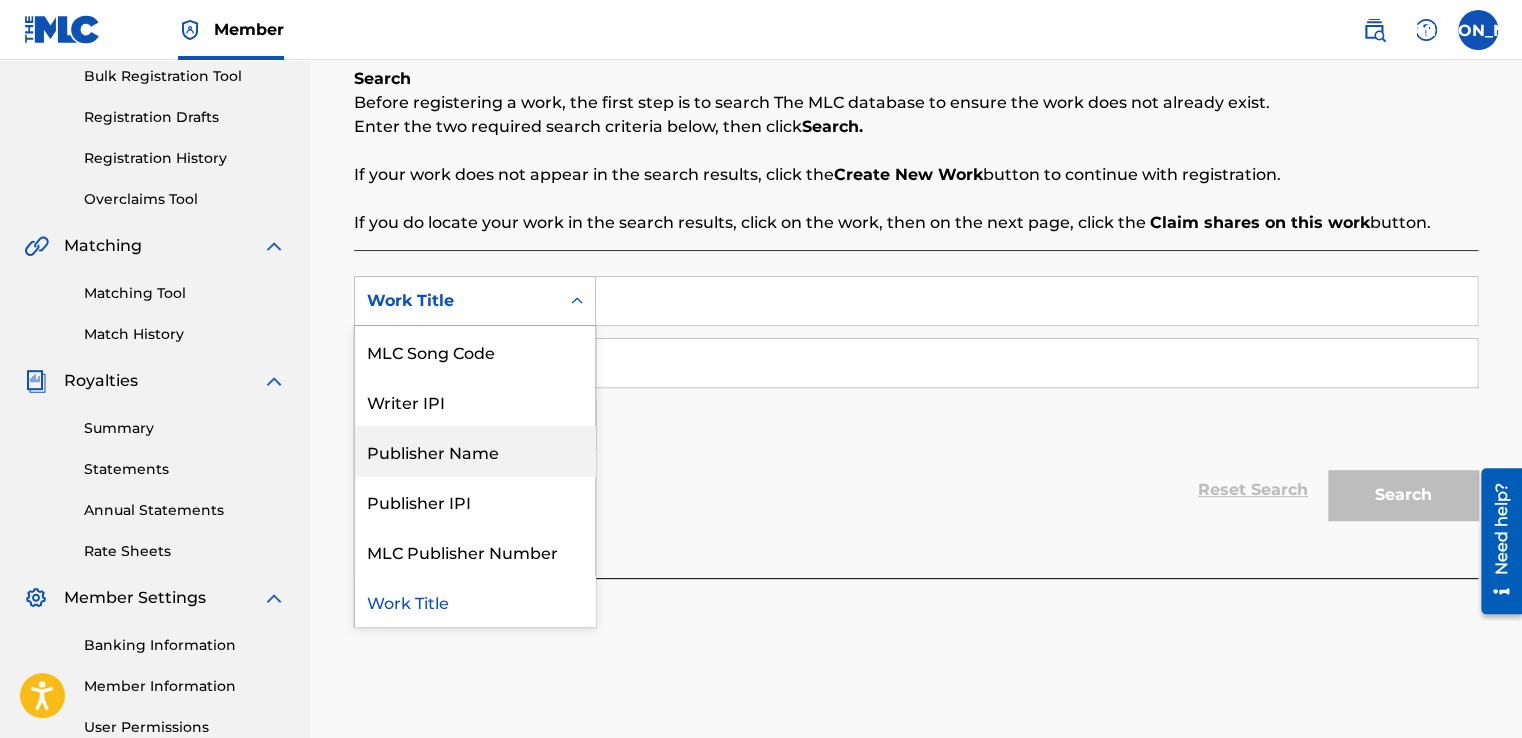 scroll, scrollTop: 0, scrollLeft: 0, axis: both 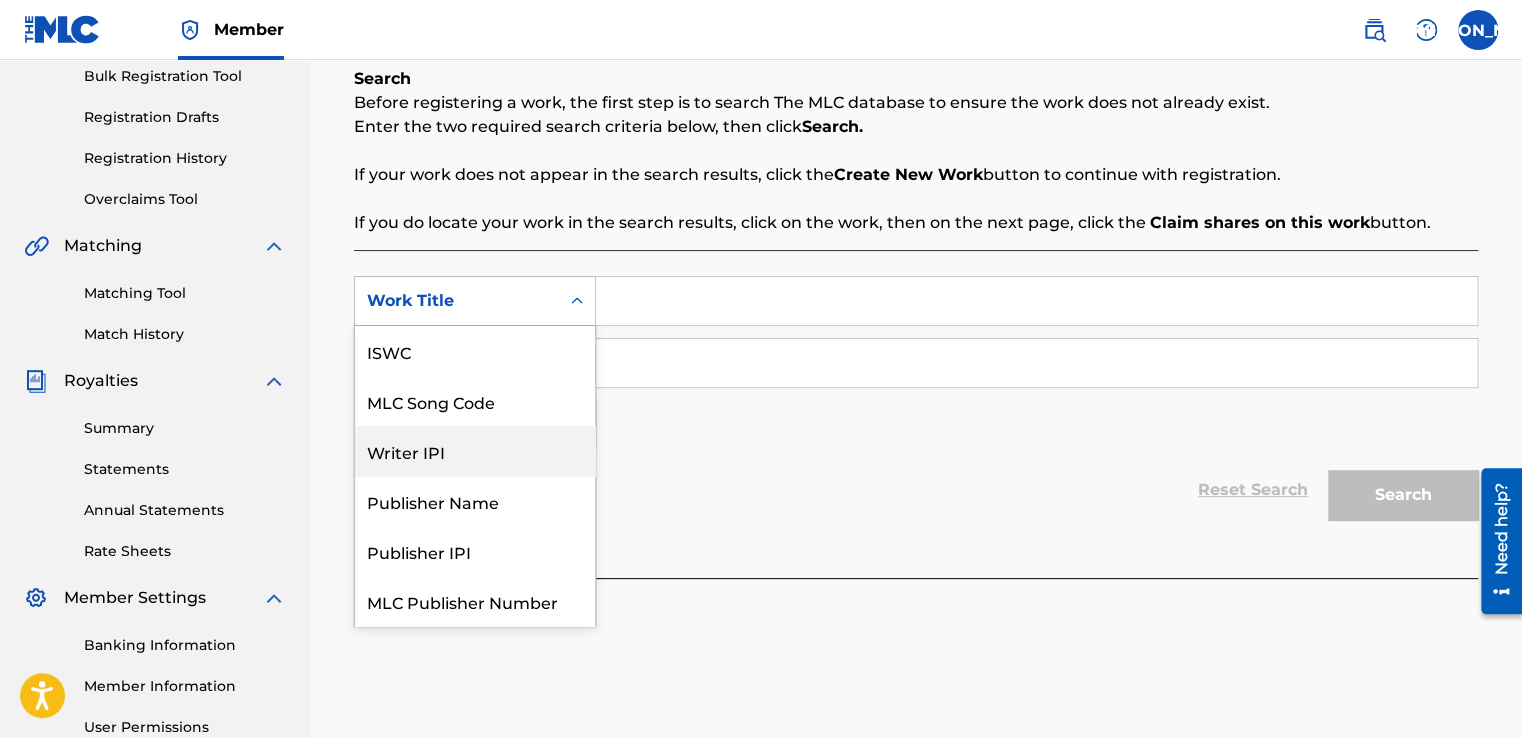 click on "Writer IPI" at bounding box center [475, 451] 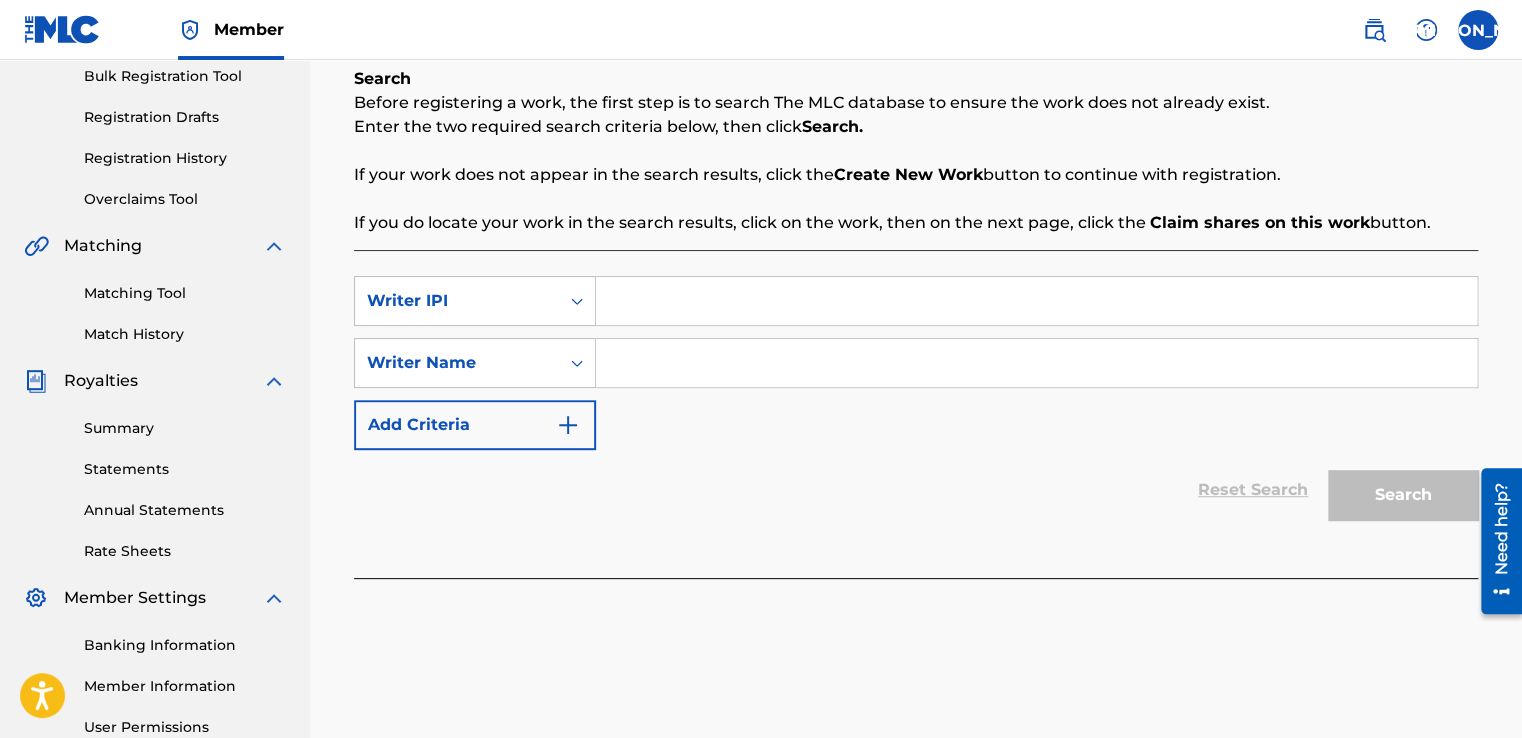 click at bounding box center (1036, 301) 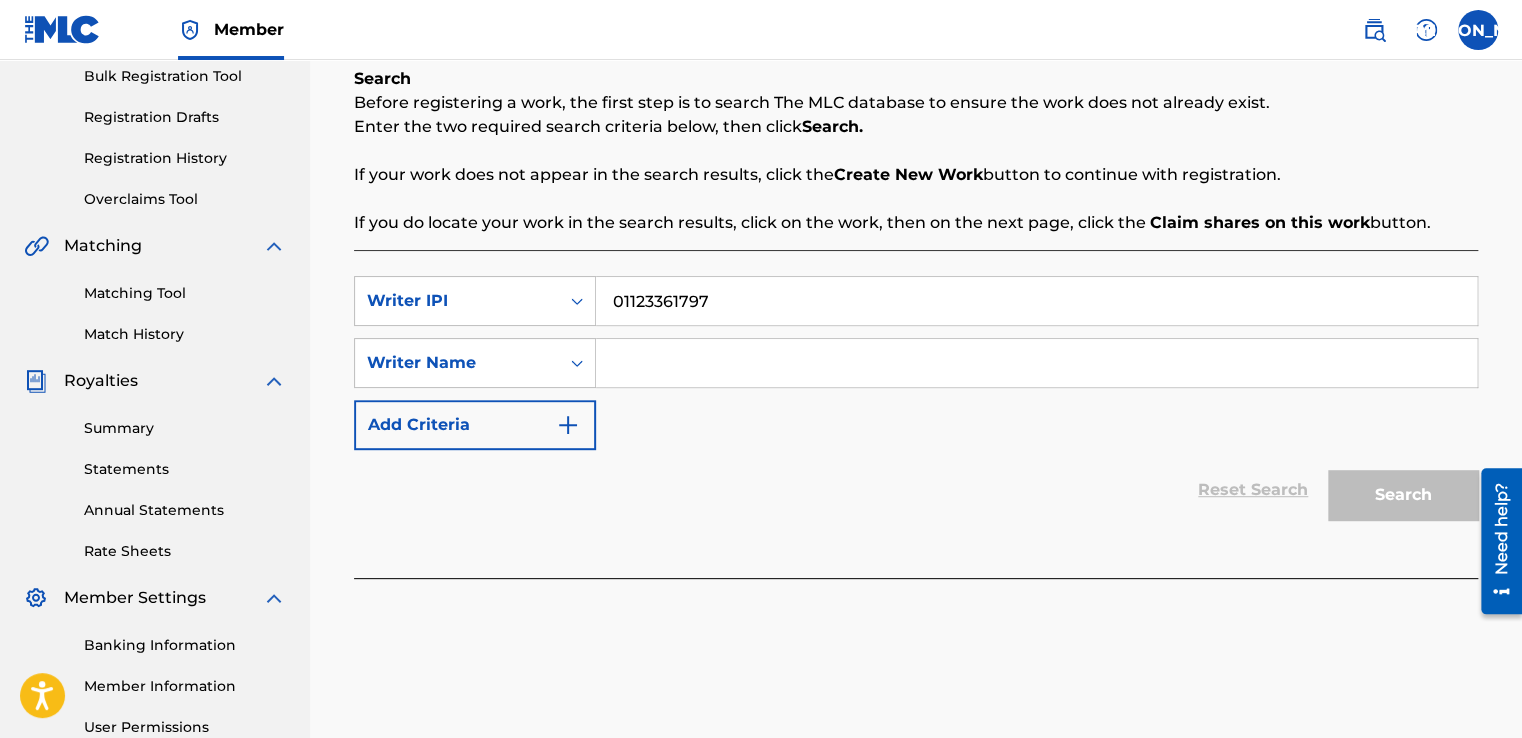 type on "01123361797" 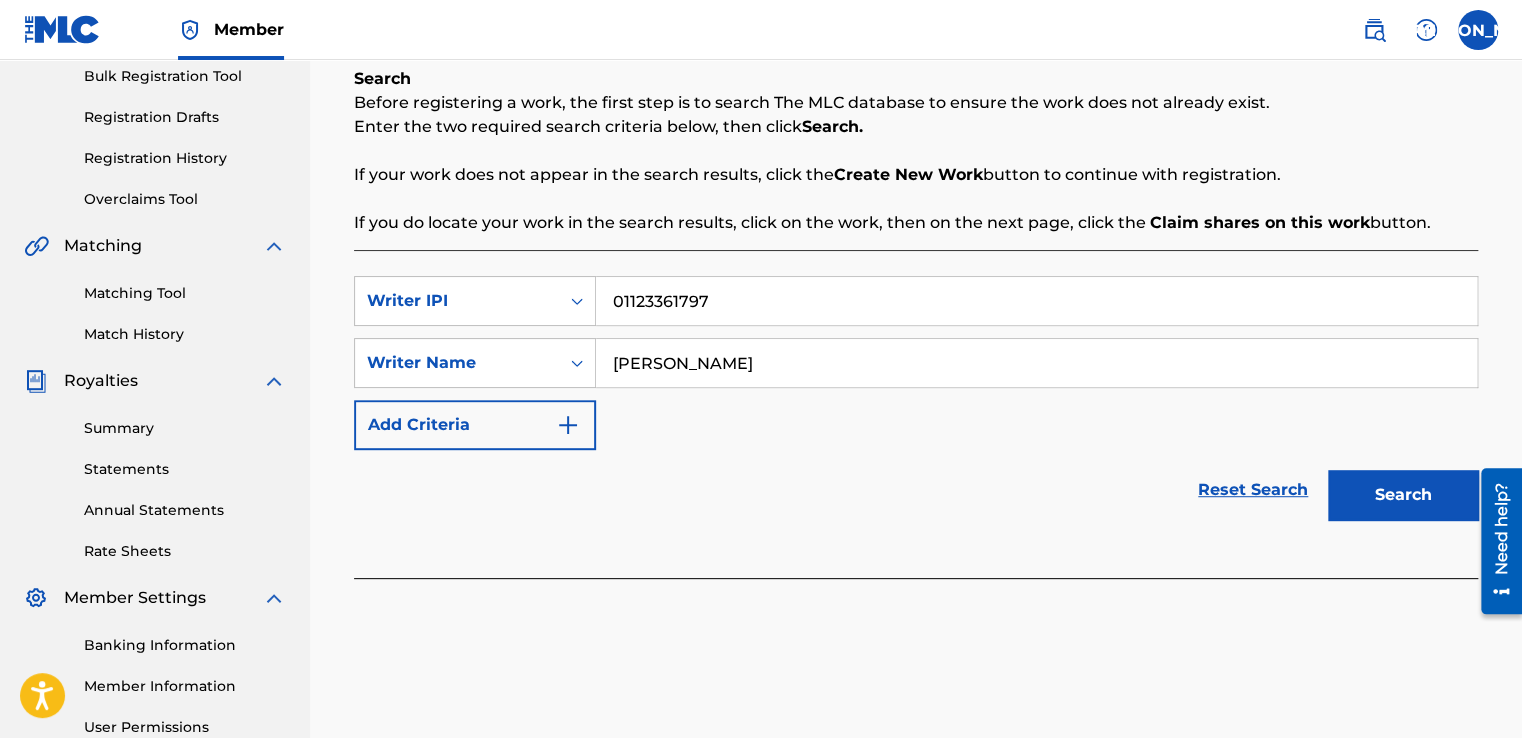 click on "Search" at bounding box center [1403, 495] 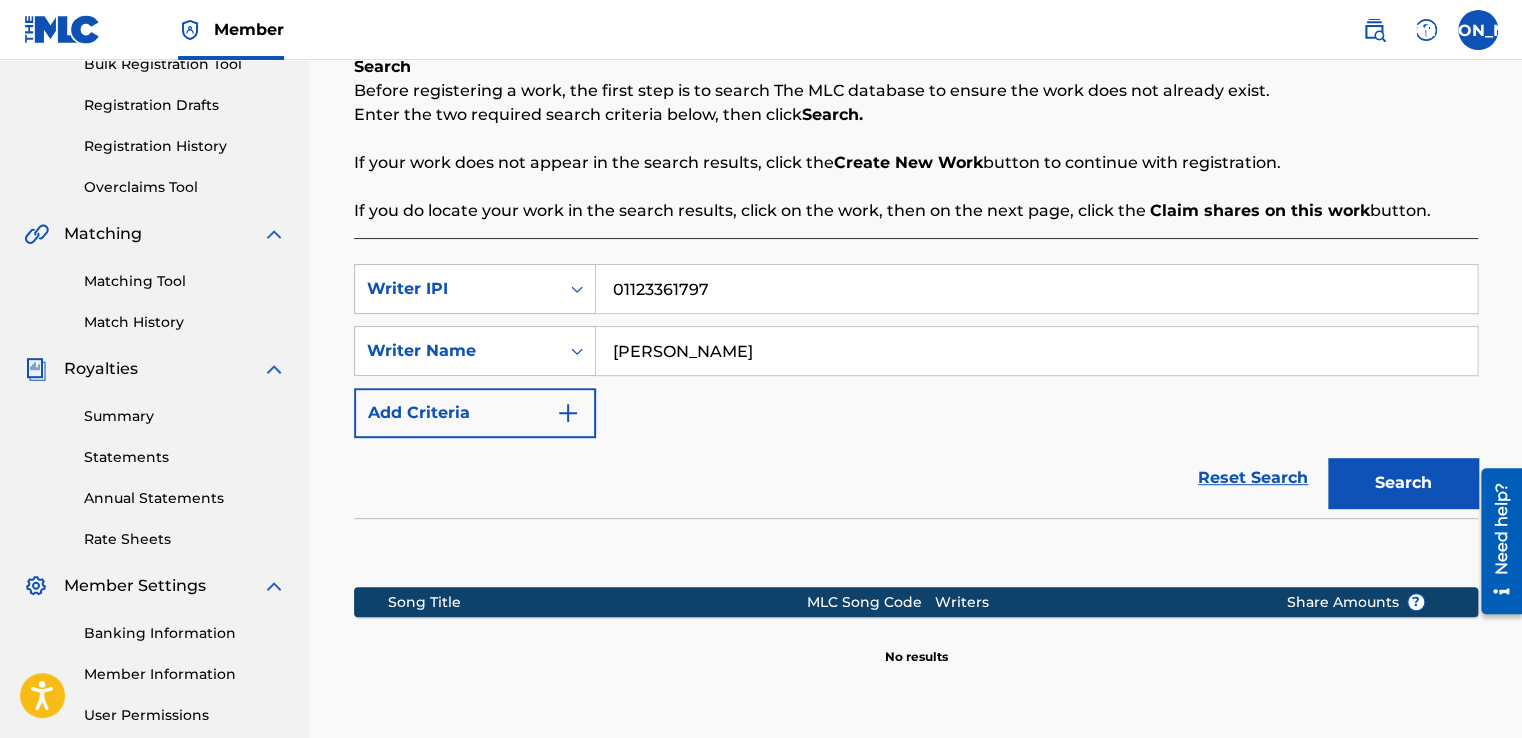 scroll, scrollTop: 300, scrollLeft: 0, axis: vertical 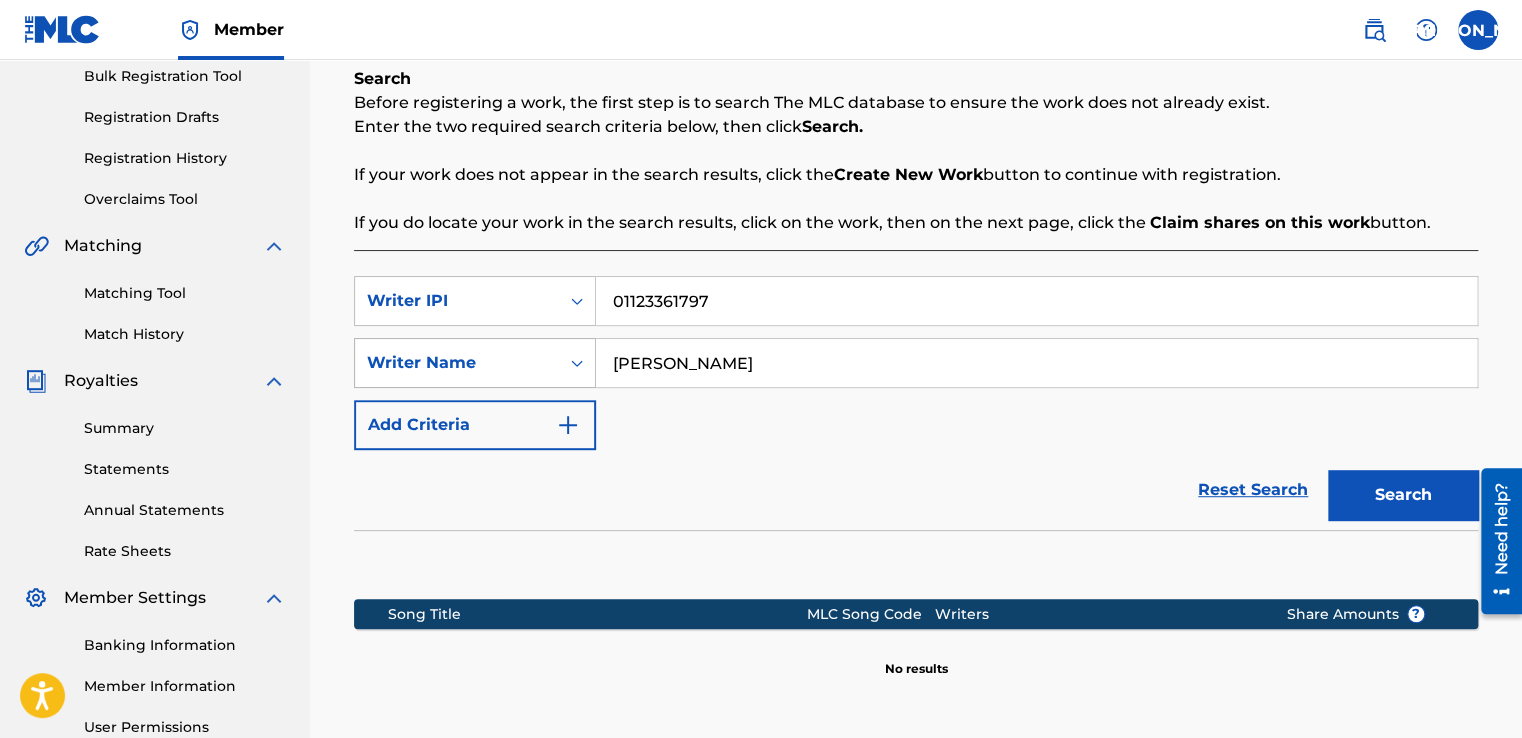 drag, startPoint x: 670, startPoint y: 366, endPoint x: 595, endPoint y: 370, distance: 75.10659 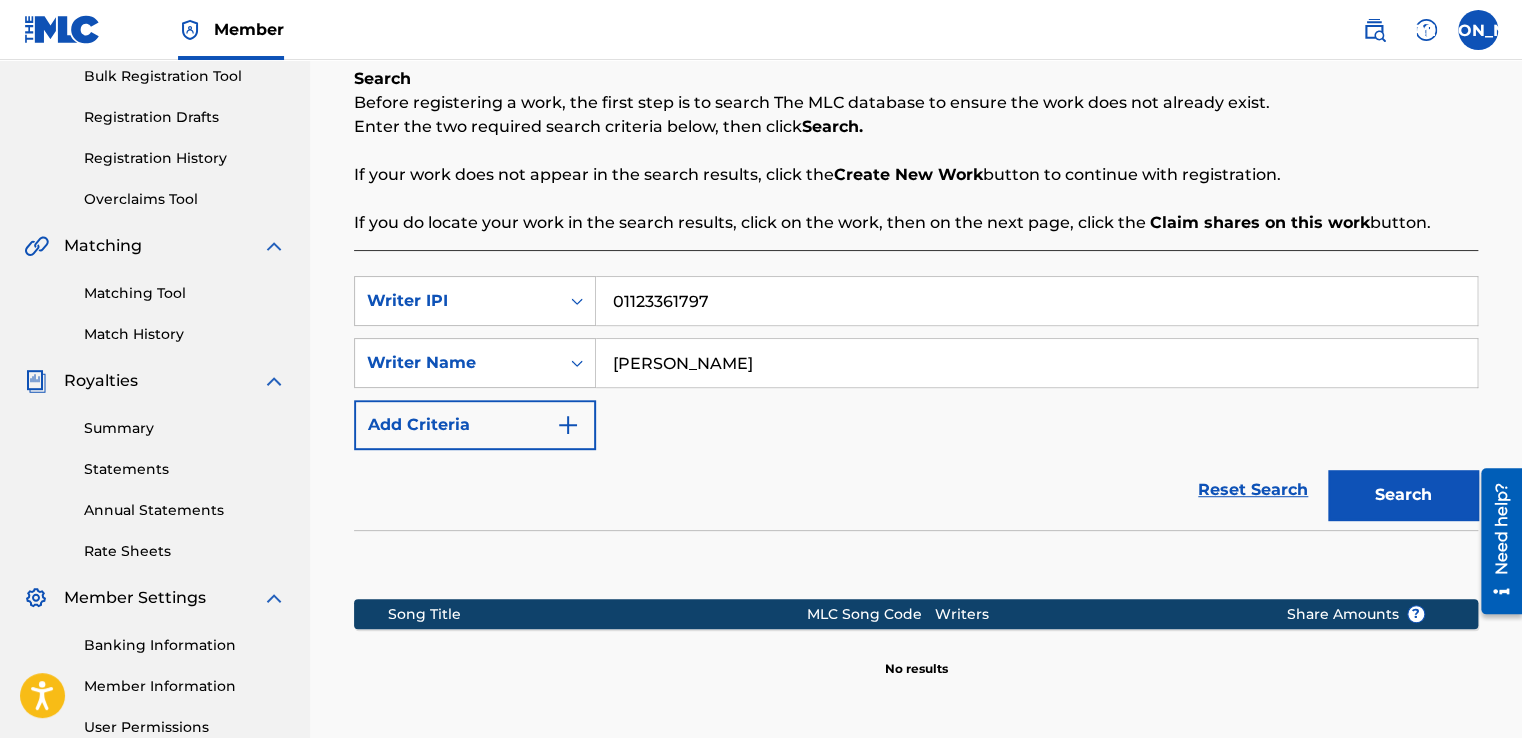 type on "[PERSON_NAME]" 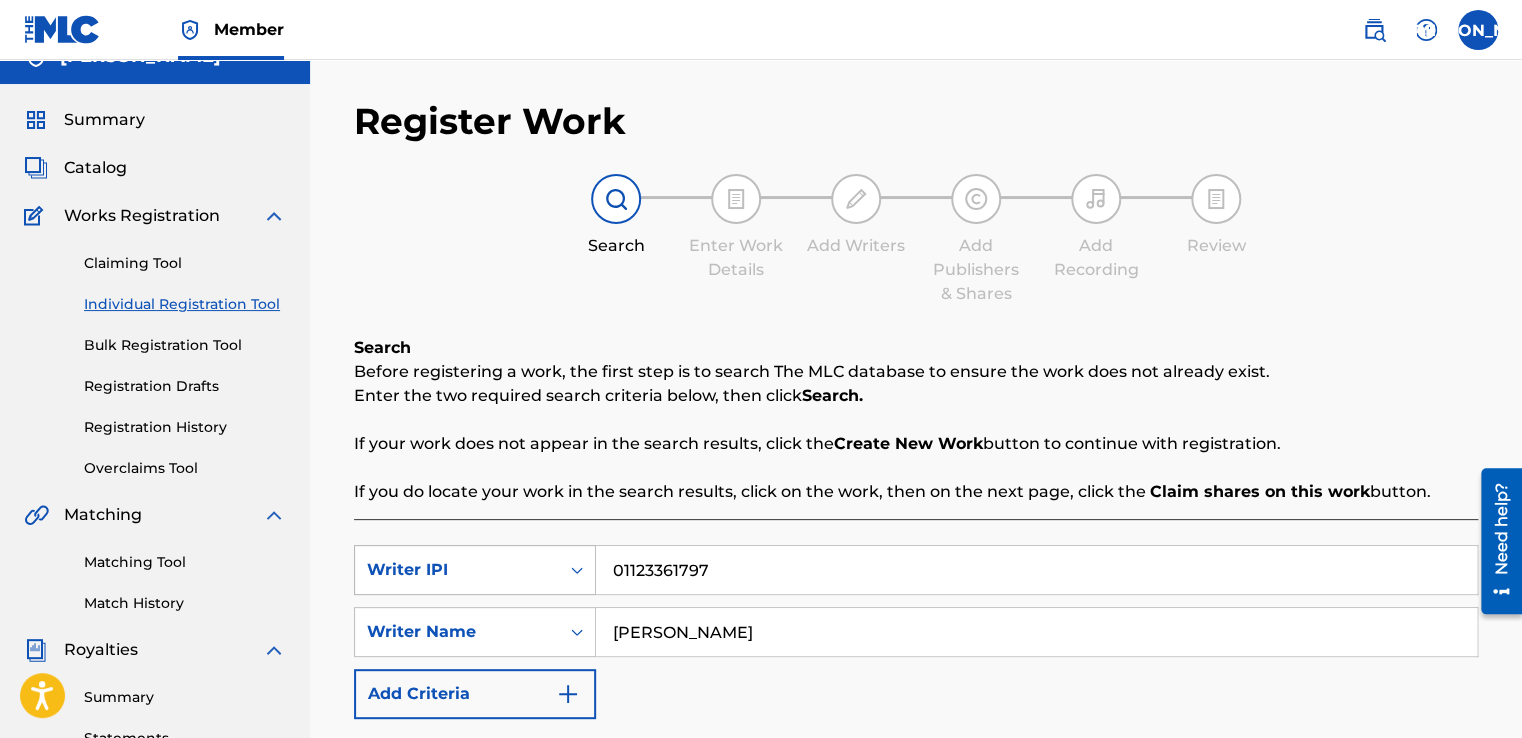 scroll, scrollTop: 0, scrollLeft: 0, axis: both 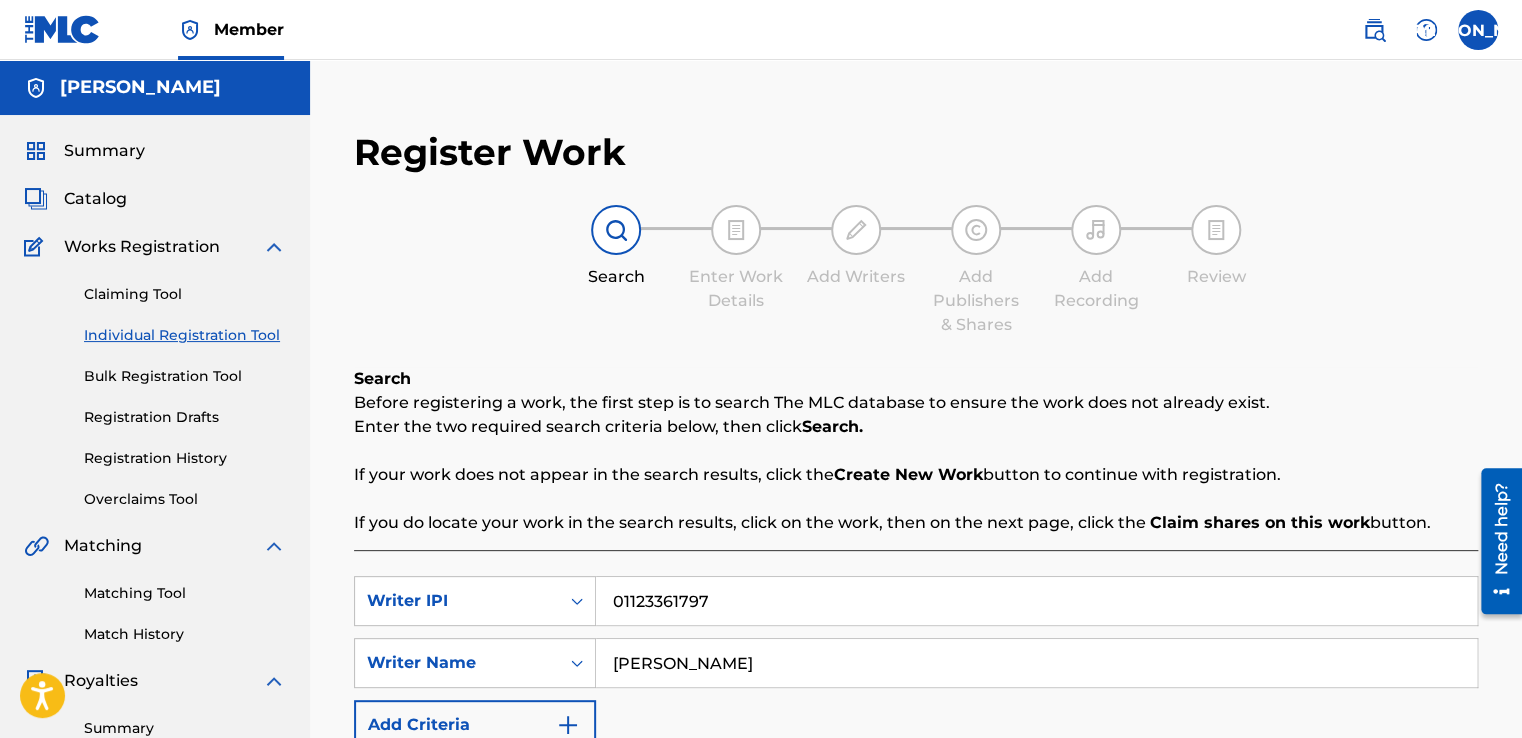 click on "Bulk Registration Tool" at bounding box center (185, 376) 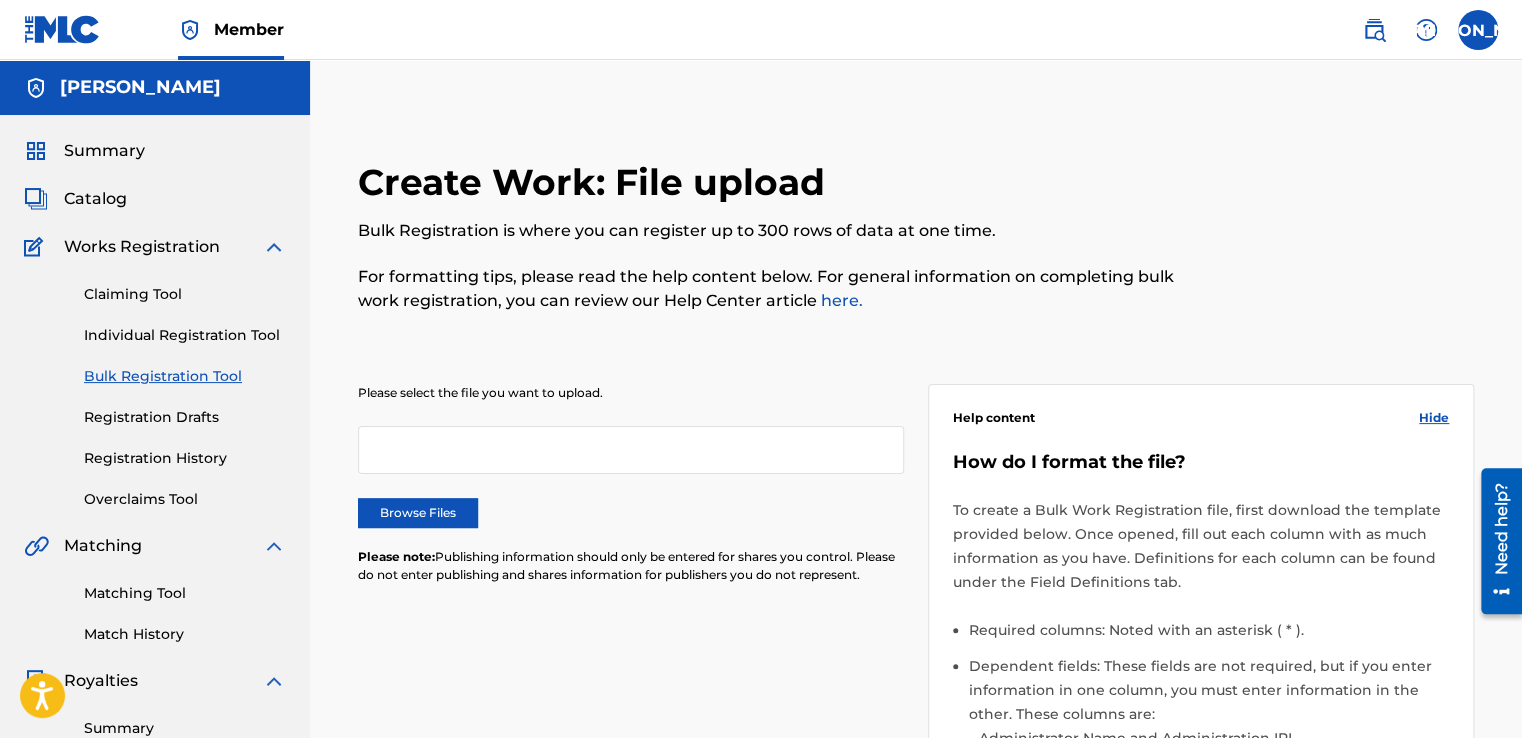 scroll, scrollTop: 0, scrollLeft: 0, axis: both 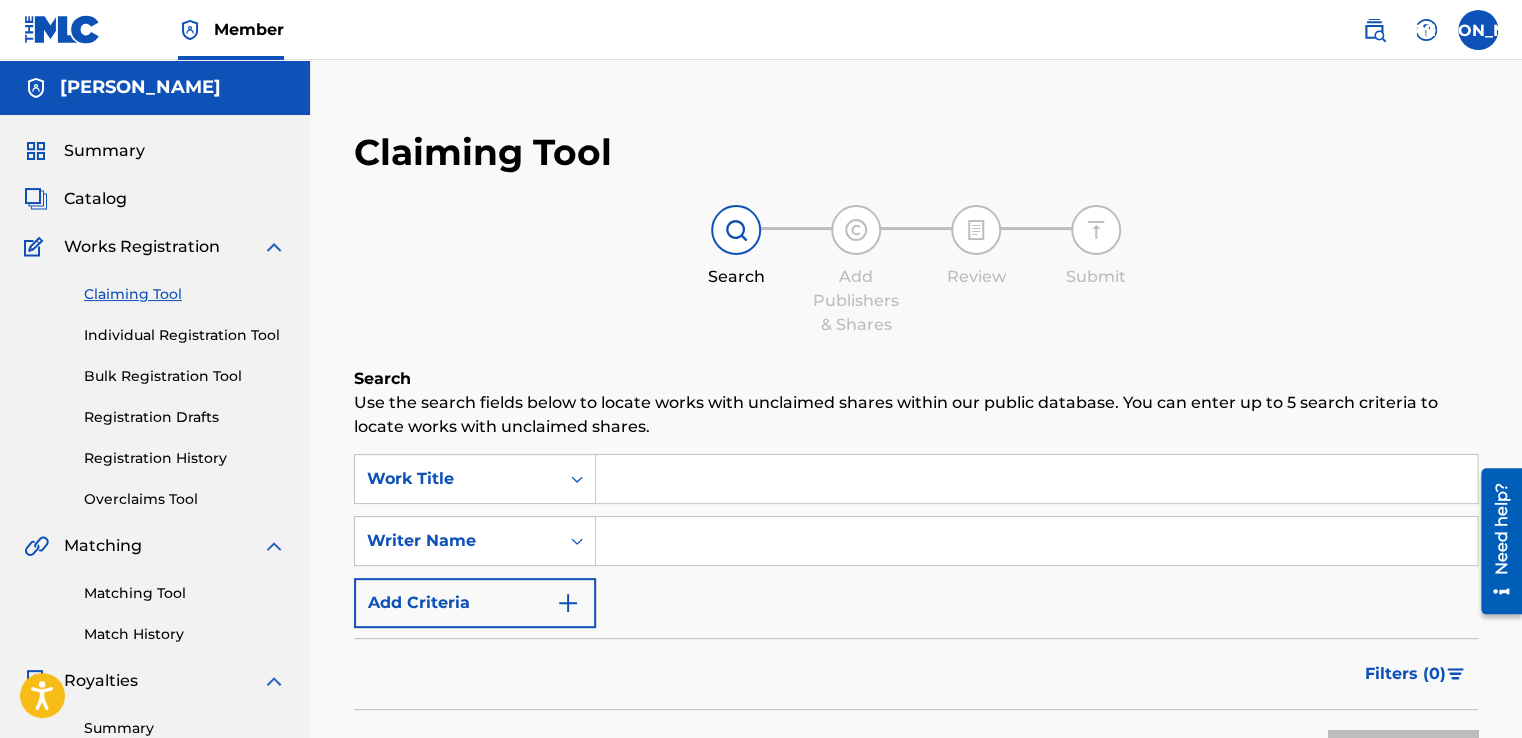 click on "Individual Registration Tool" at bounding box center [185, 335] 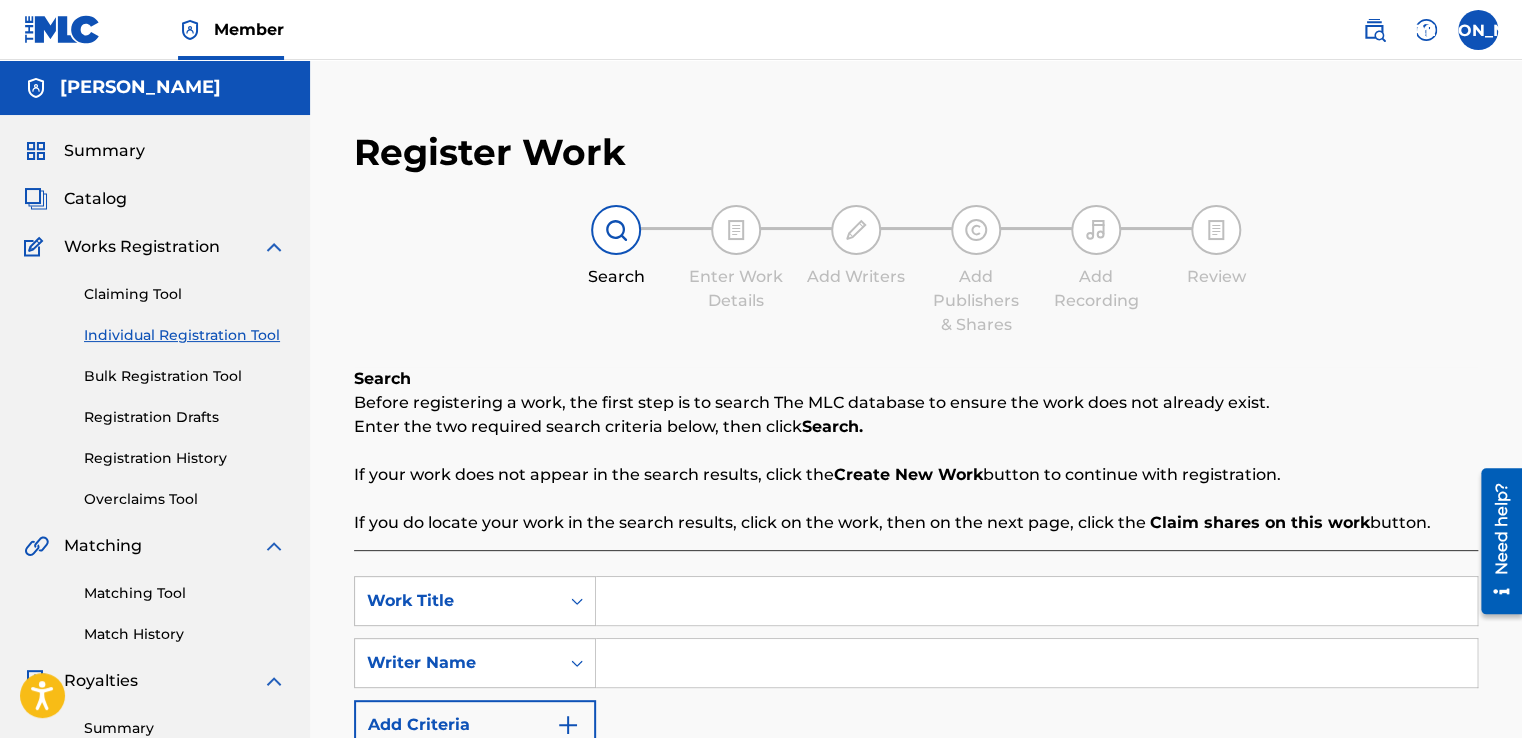 click on "Claiming Tool" at bounding box center [185, 294] 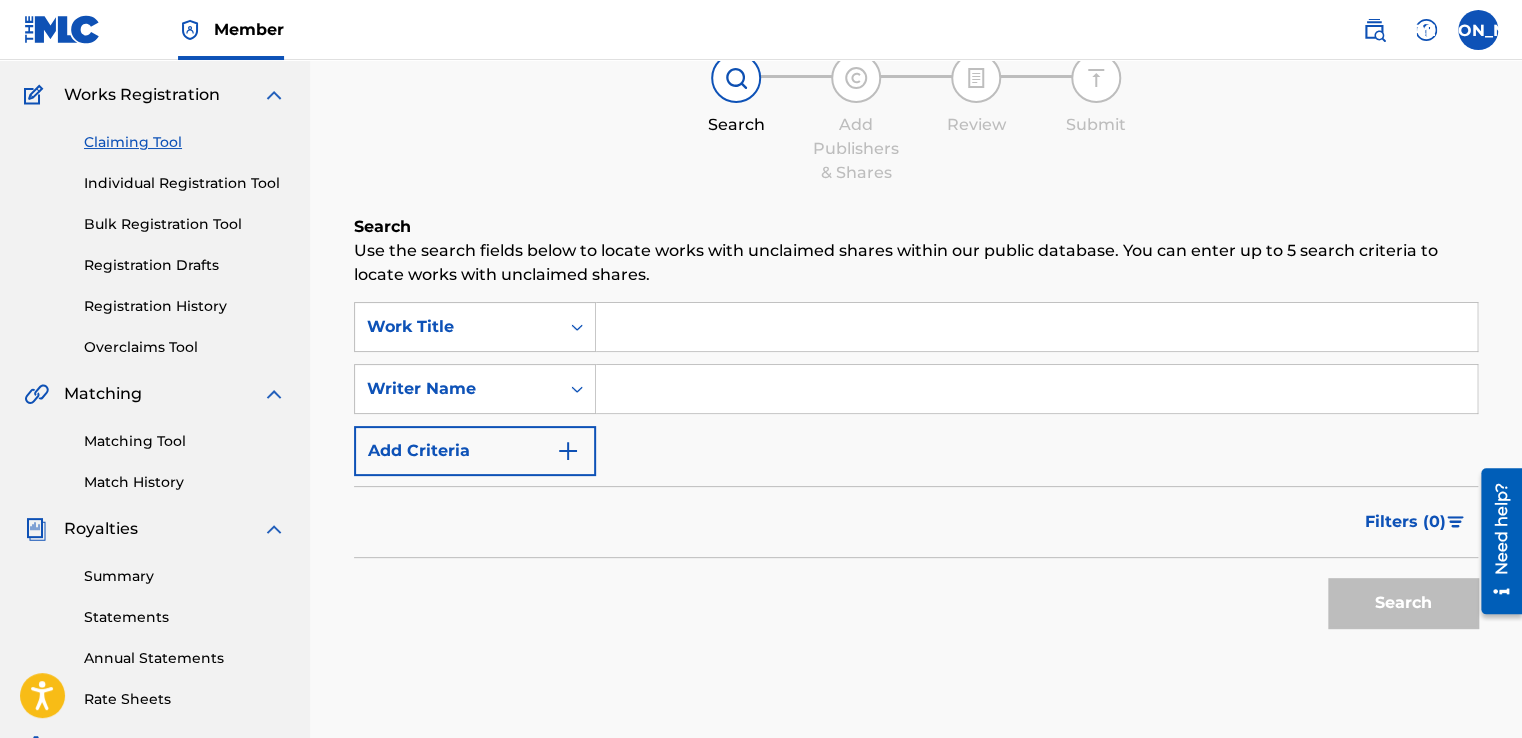 scroll, scrollTop: 200, scrollLeft: 0, axis: vertical 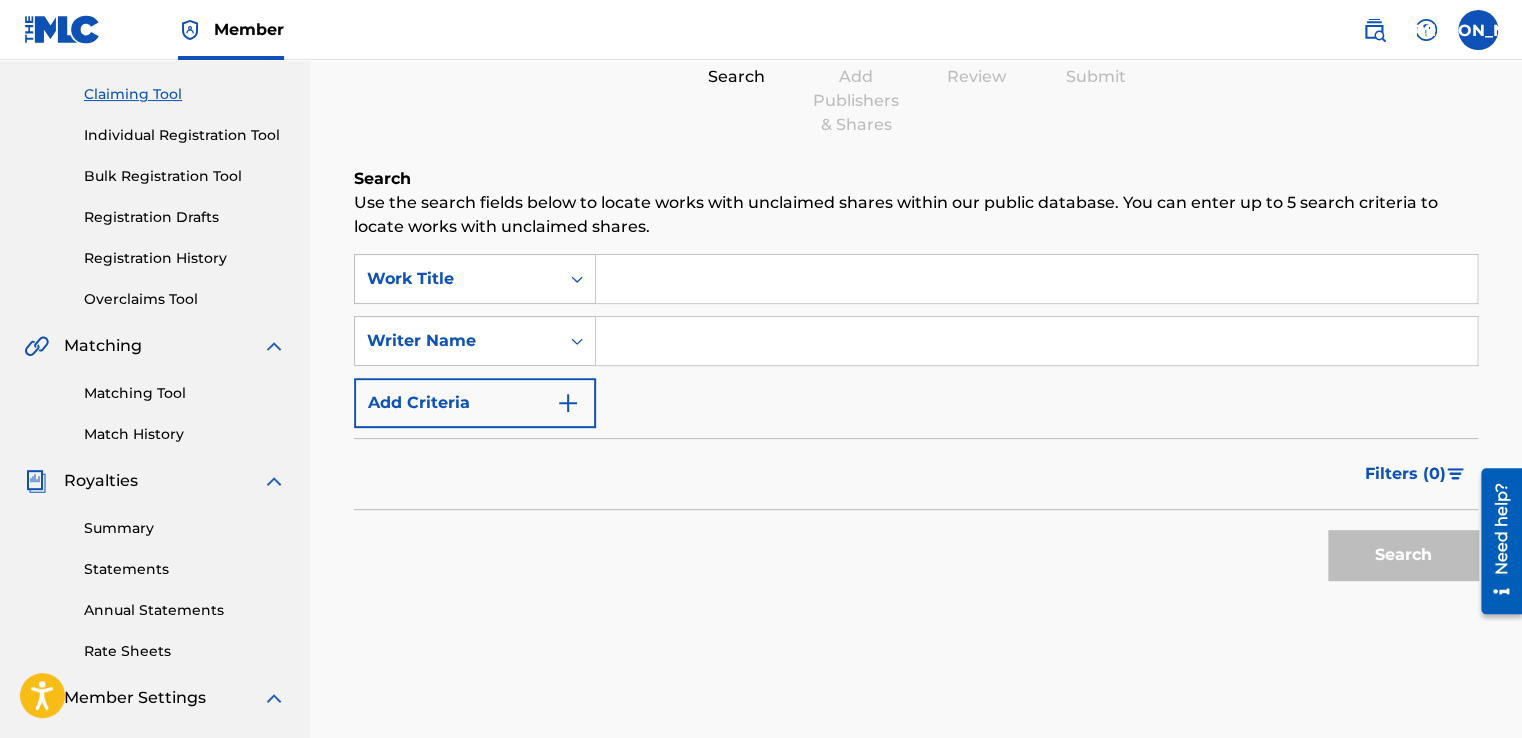 click at bounding box center (1036, 279) 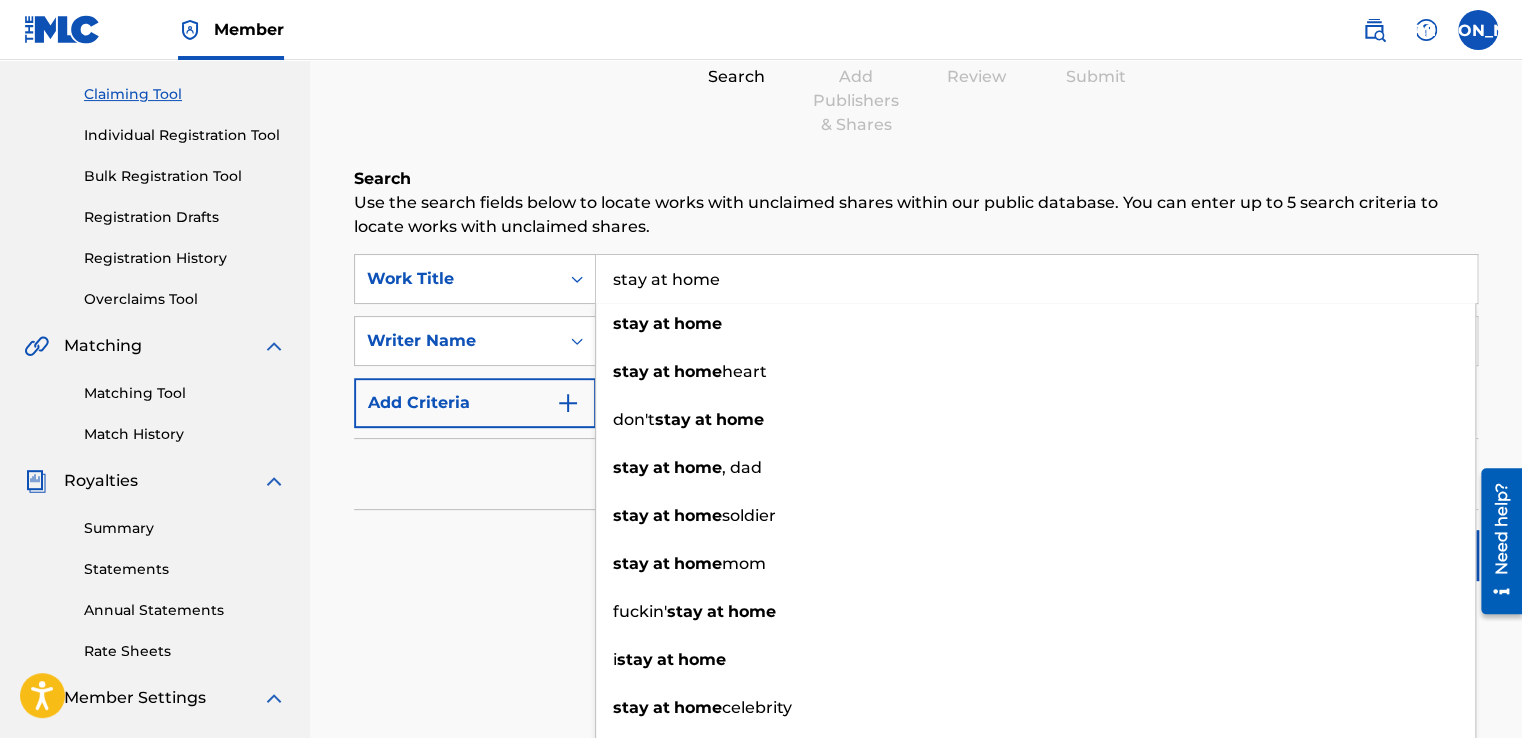 type on "stay at home" 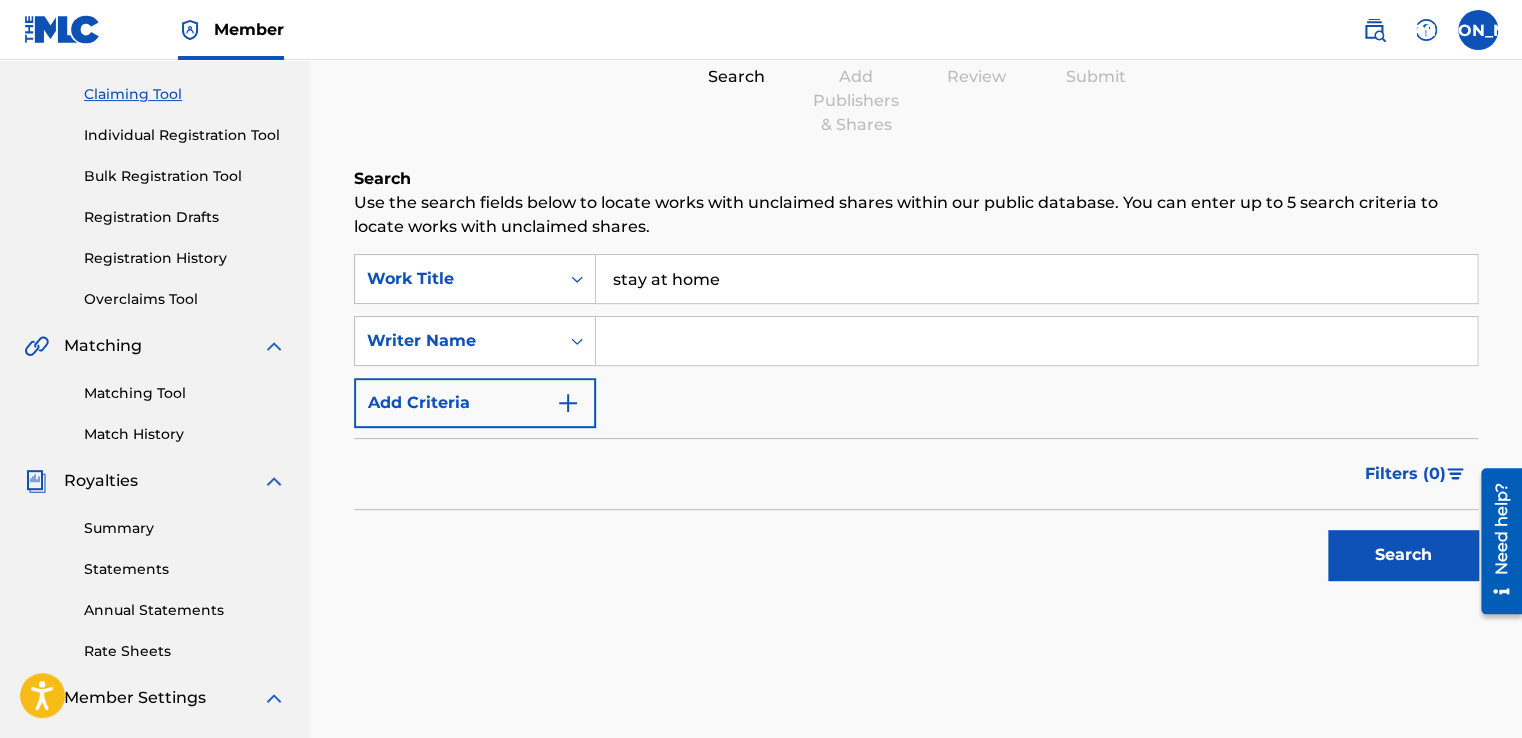 click on "Search Use the search fields below to locate works with unclaimed shares within our public database. You can enter up
to 5 search criteria to locate works with unclaimed shares. SearchWithCriteria89df787d-5ce1-41b4-88ed-a8874a98f50d Work Title stay at home SearchWithCriteria4396b15e-084c-4bb5-a2a6-e2145f8021da Writer Name Add Criteria Filter Claim Search Filters Include works claimed by my Member   Remove Filters Apply Filters Filters ( 0 ) Search" at bounding box center (916, 428) 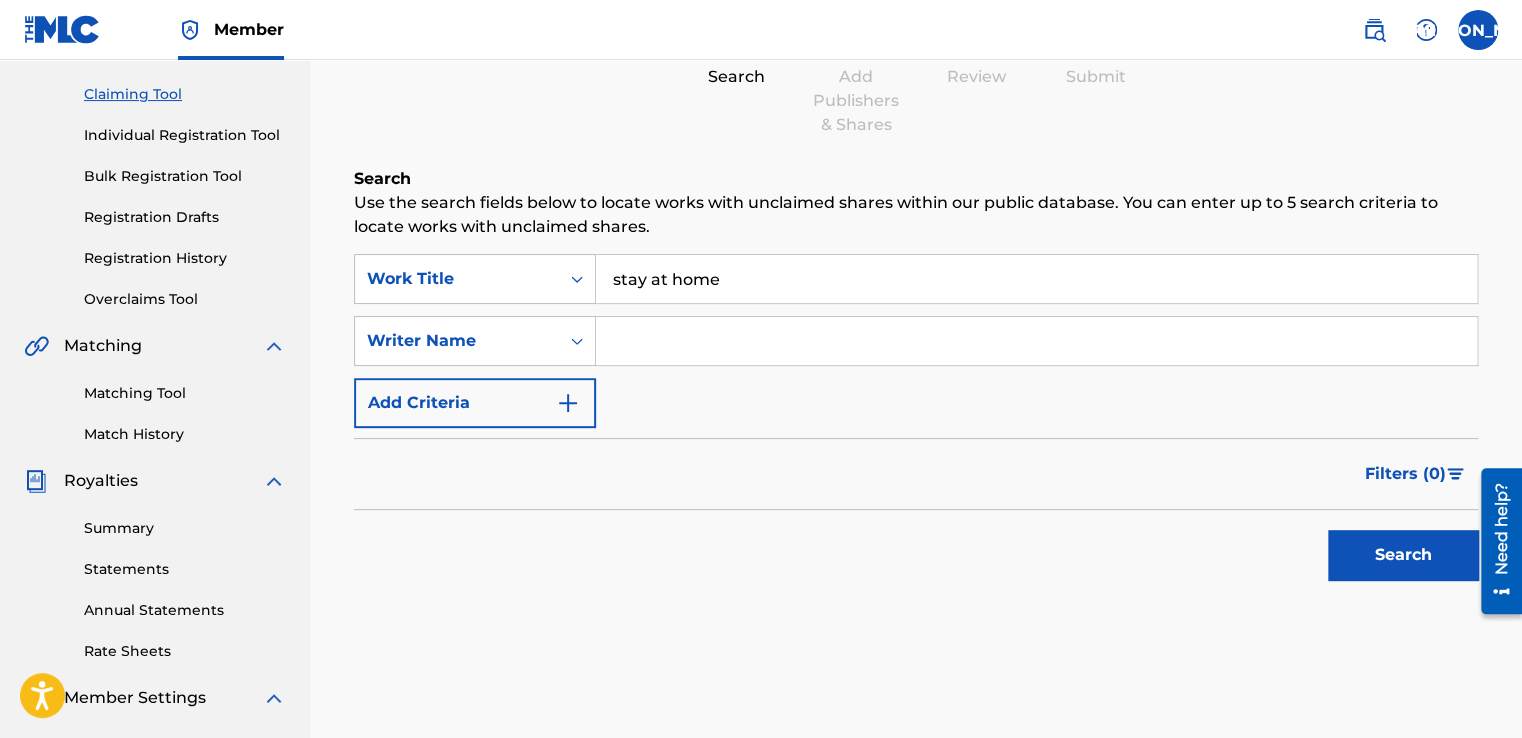 click on "Search" at bounding box center [1403, 555] 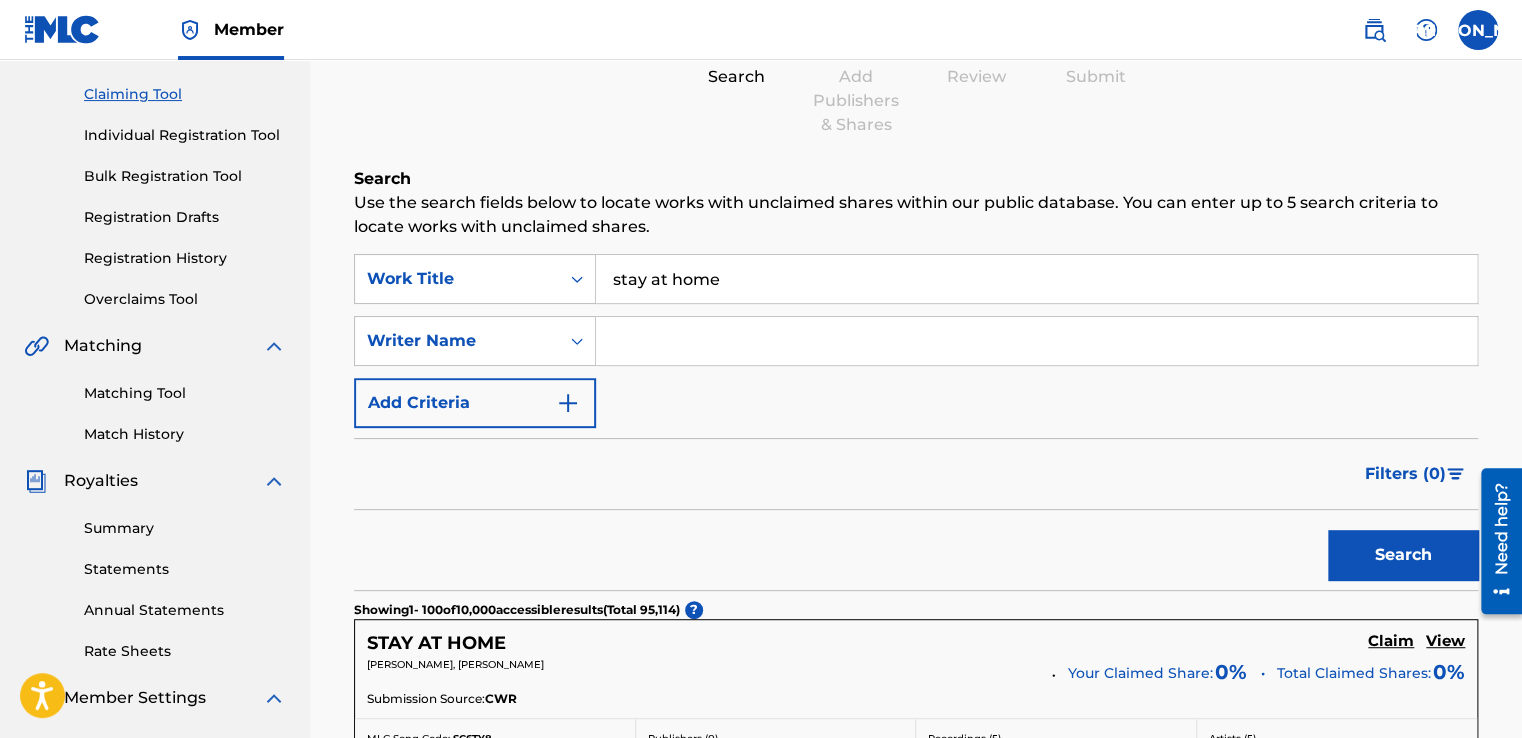 scroll, scrollTop: 0, scrollLeft: 0, axis: both 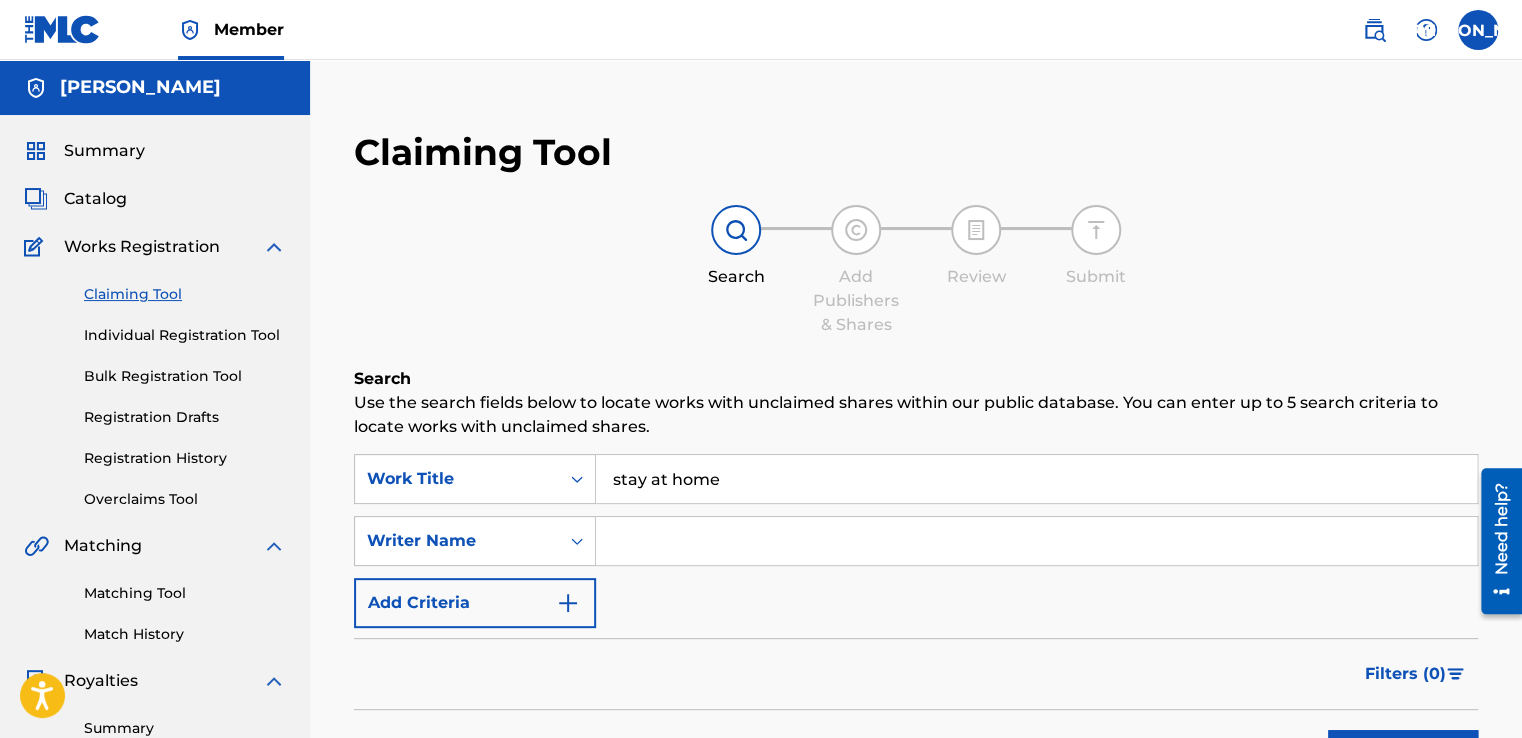 click on "Catalog" at bounding box center (95, 199) 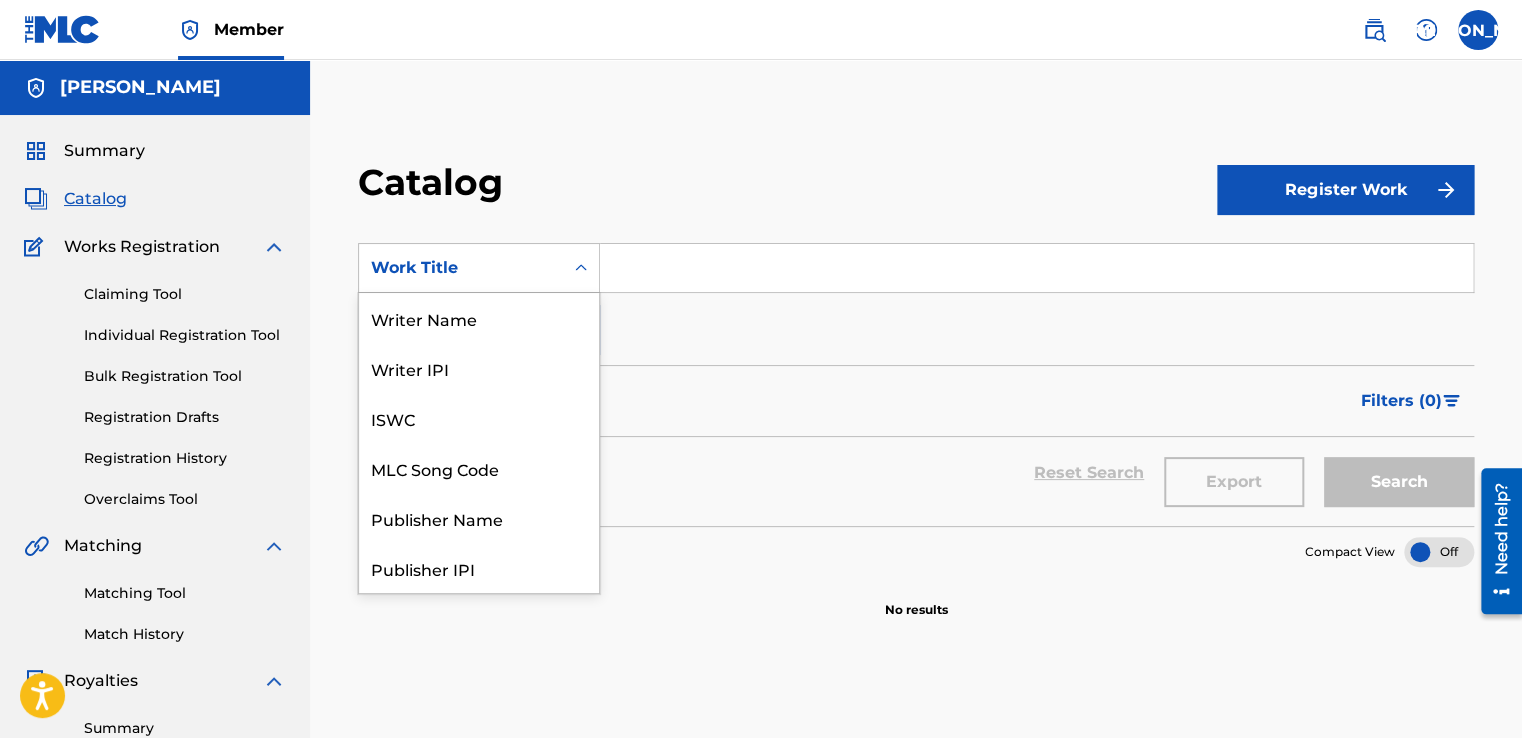 click 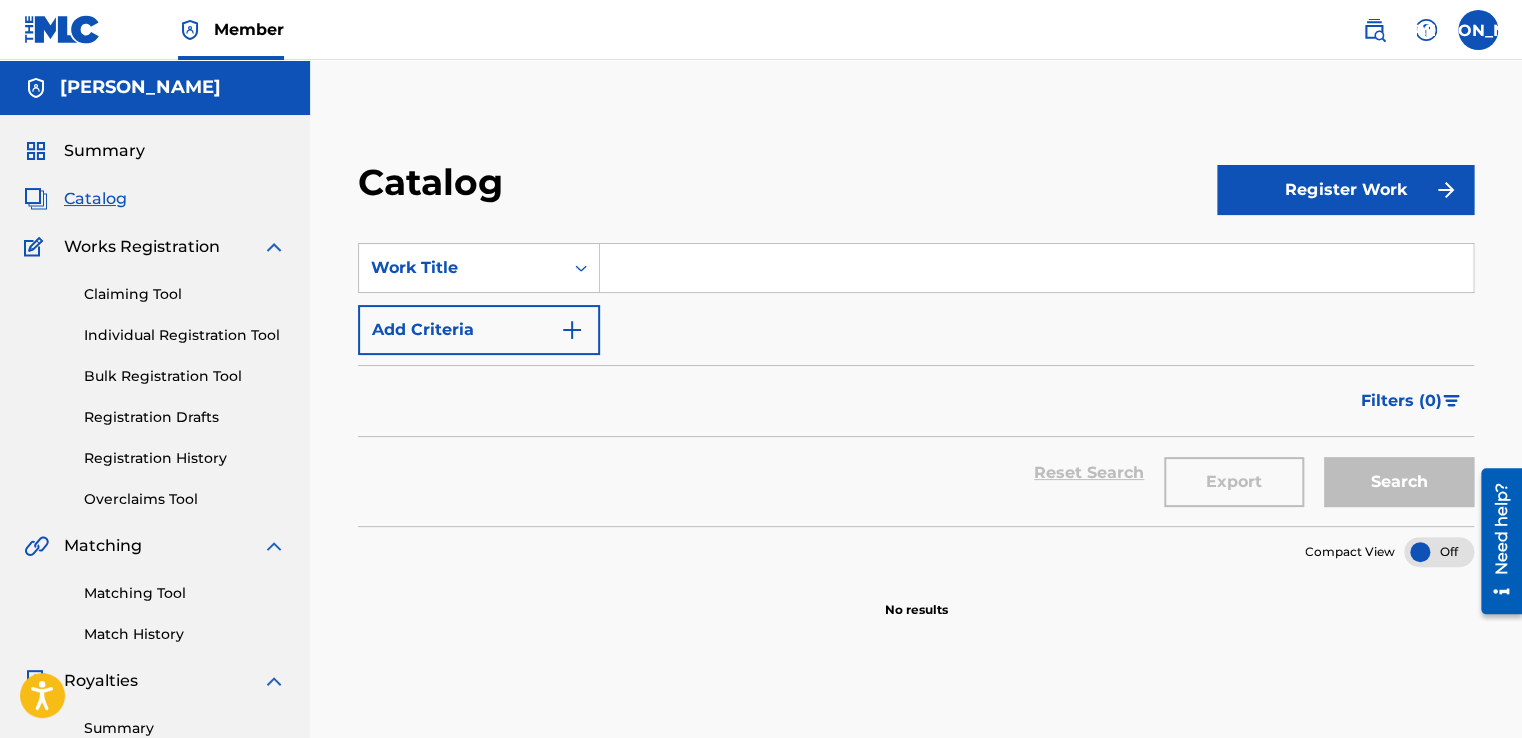 click on "Catalog Register Work SearchWithCriteria5f31475c-2ad8-46b2-b070-a6df898ce4fe Work Title Add Criteria Filter Hold Filters Overclaim   Dispute   Remove Filters Apply Filters Filters ( 0 ) Reset Search Export Search Compact View No results" at bounding box center [916, 627] 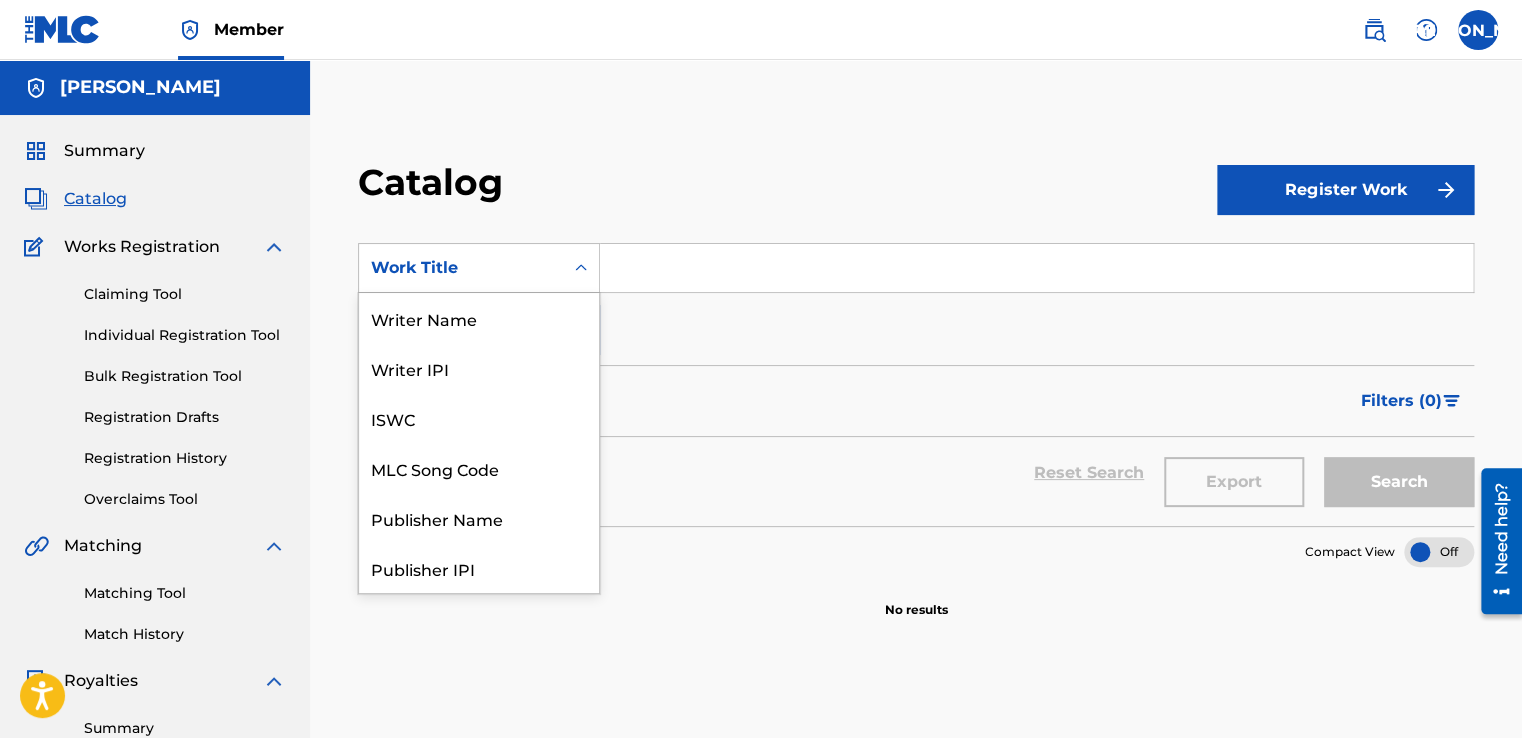 click 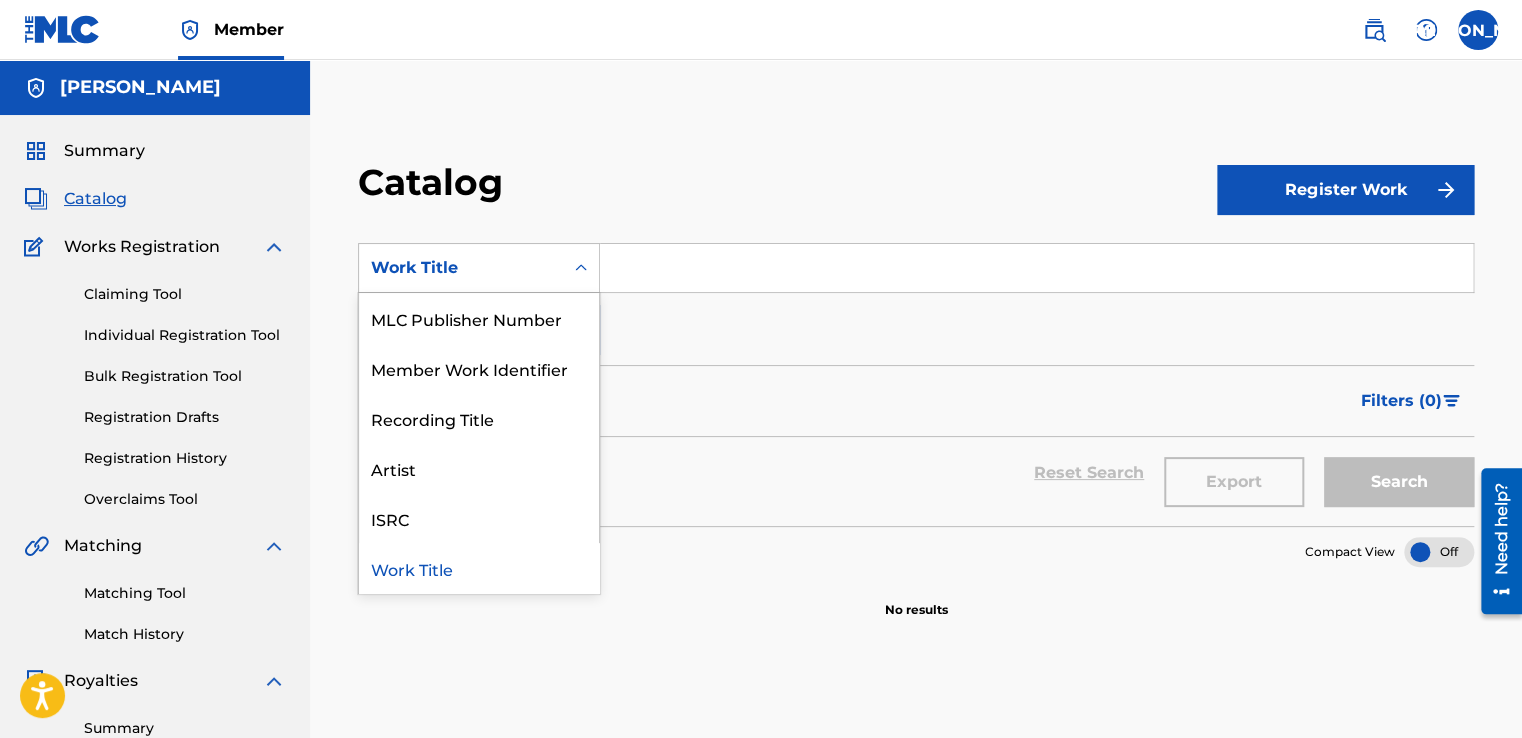 click on "Catalog Register Work SearchWithCriteria5f31475c-2ad8-46b2-b070-a6df898ce4fe 12 results available. Use Up and Down to choose options, press Enter to select the currently focused option, press Escape to exit the menu, press Tab to select the option and exit the menu. Work Title Writer Name Writer IPI ISWC MLC Song Code Publisher Name Publisher IPI MLC Publisher Number Member Work Identifier Recording Title Artist ISRC Work Title Add Criteria Filter Hold Filters Overclaim   Dispute   Remove Filters Apply Filters Filters ( 0 ) Reset Search Export Search Compact View No results" at bounding box center [916, 627] 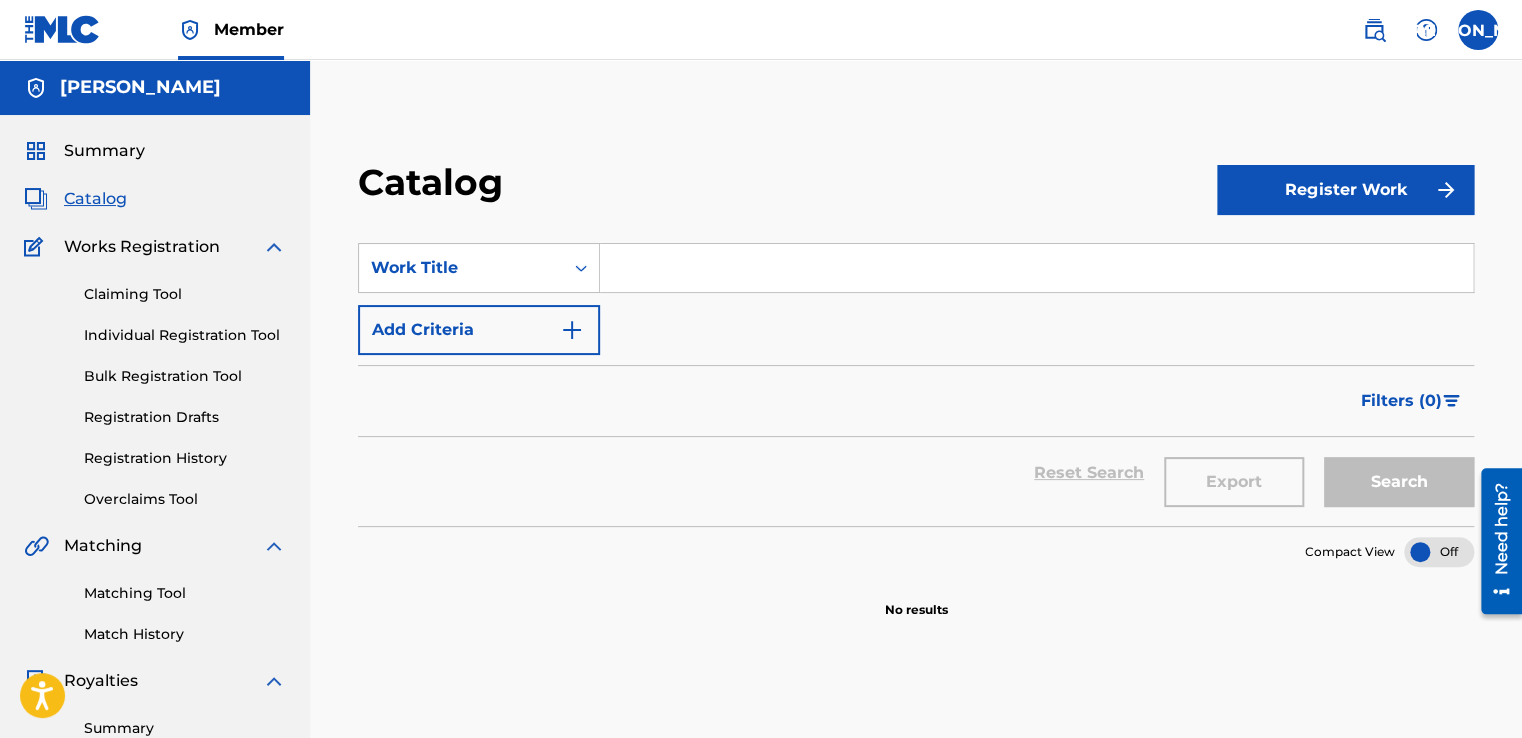 click at bounding box center (1478, 30) 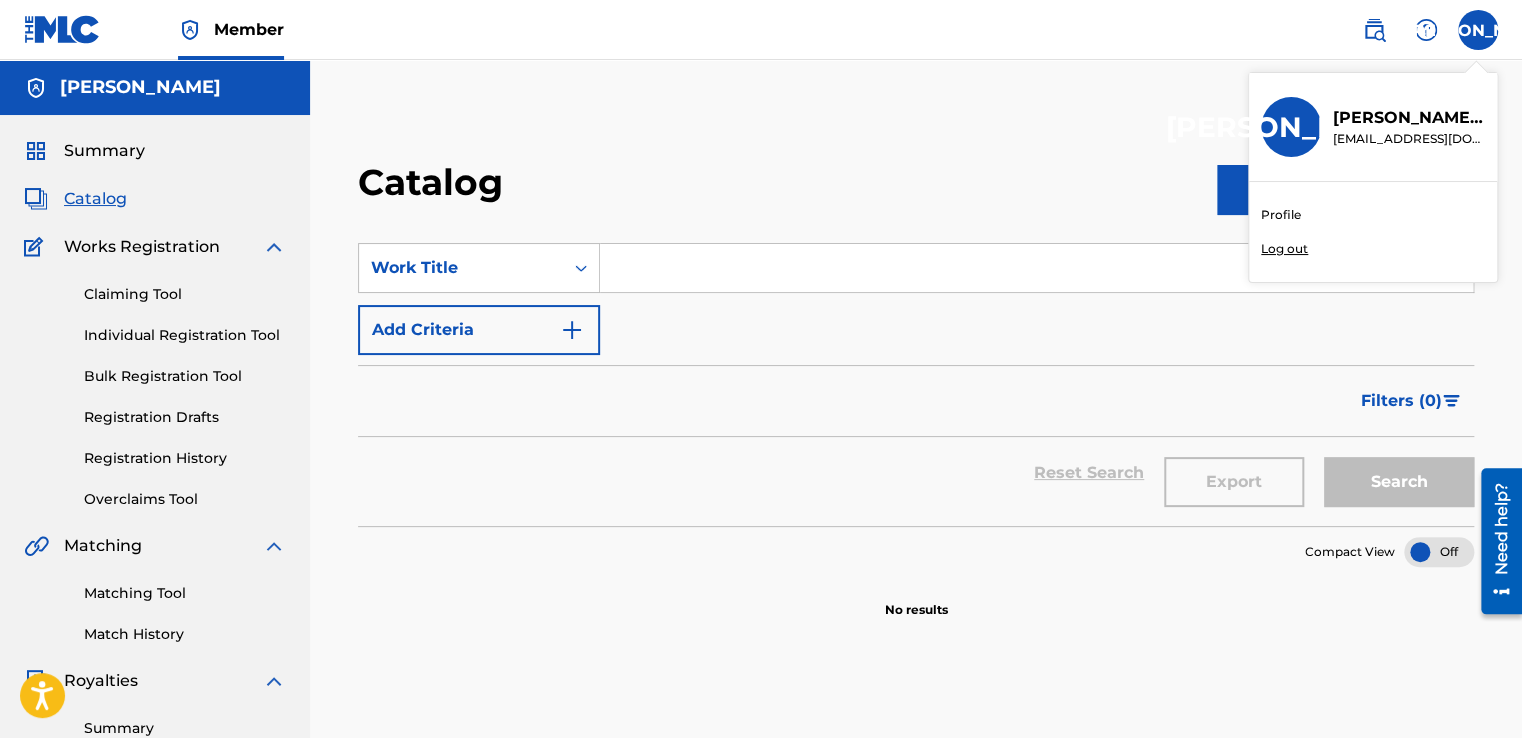 click on "Profile" at bounding box center (1281, 215) 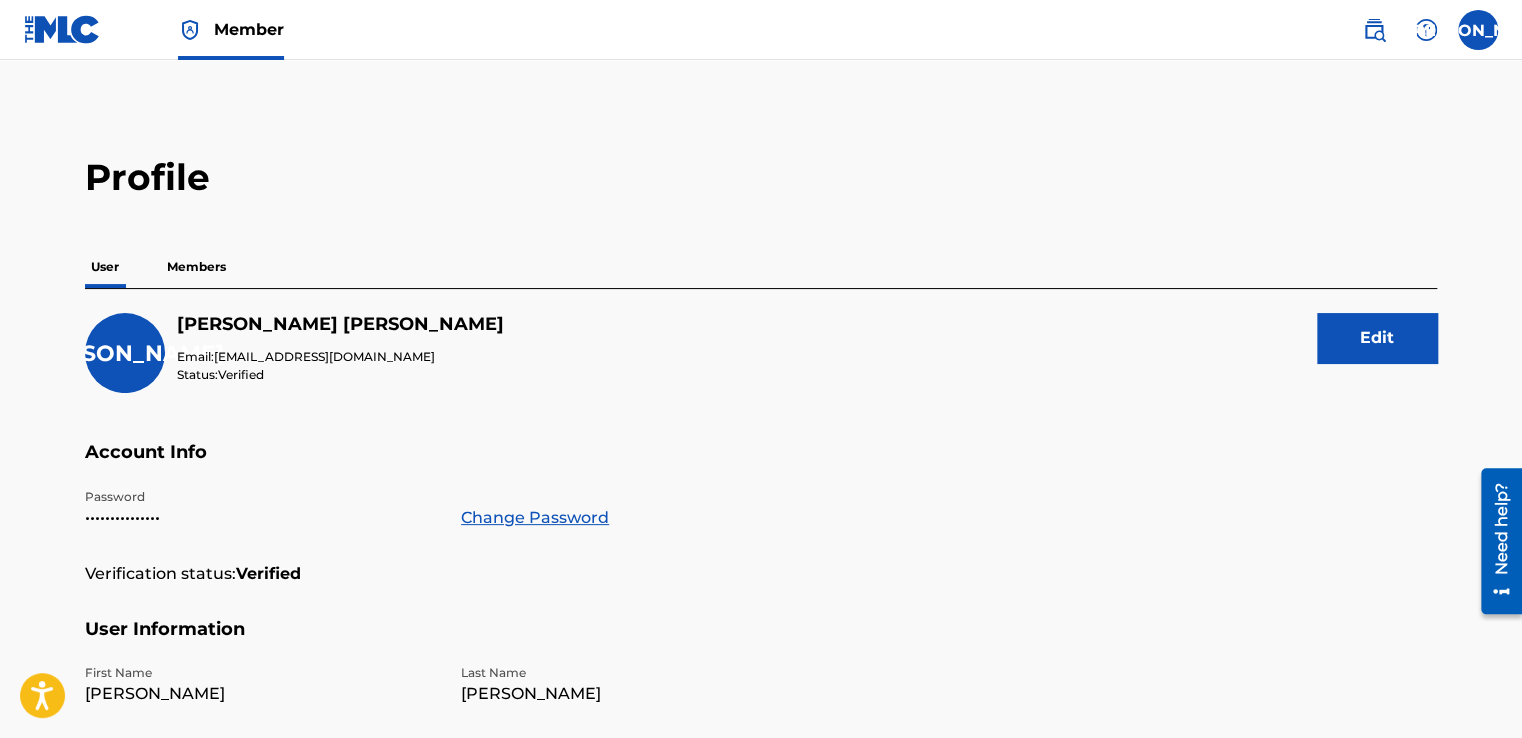 scroll, scrollTop: 0, scrollLeft: 0, axis: both 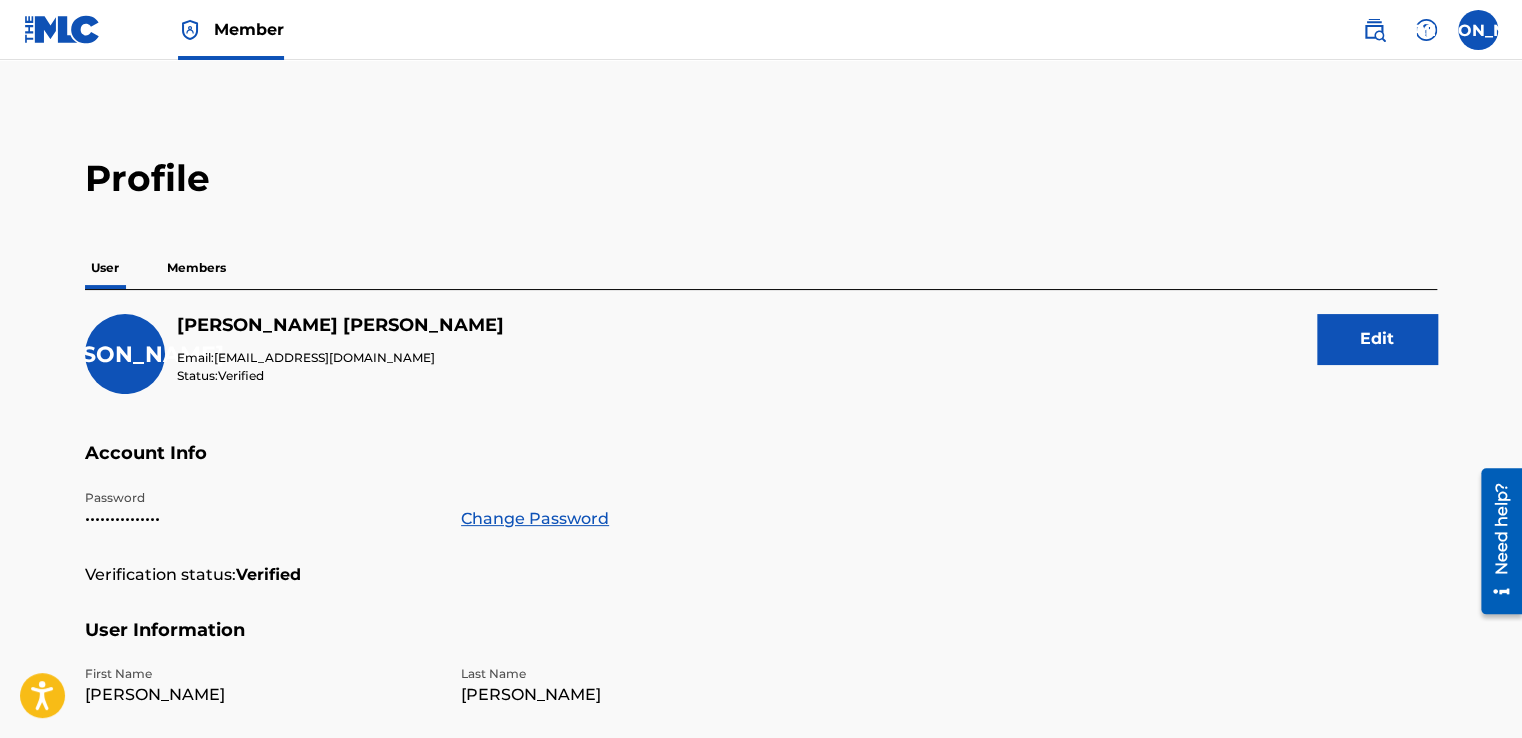 click on "Members" at bounding box center (196, 268) 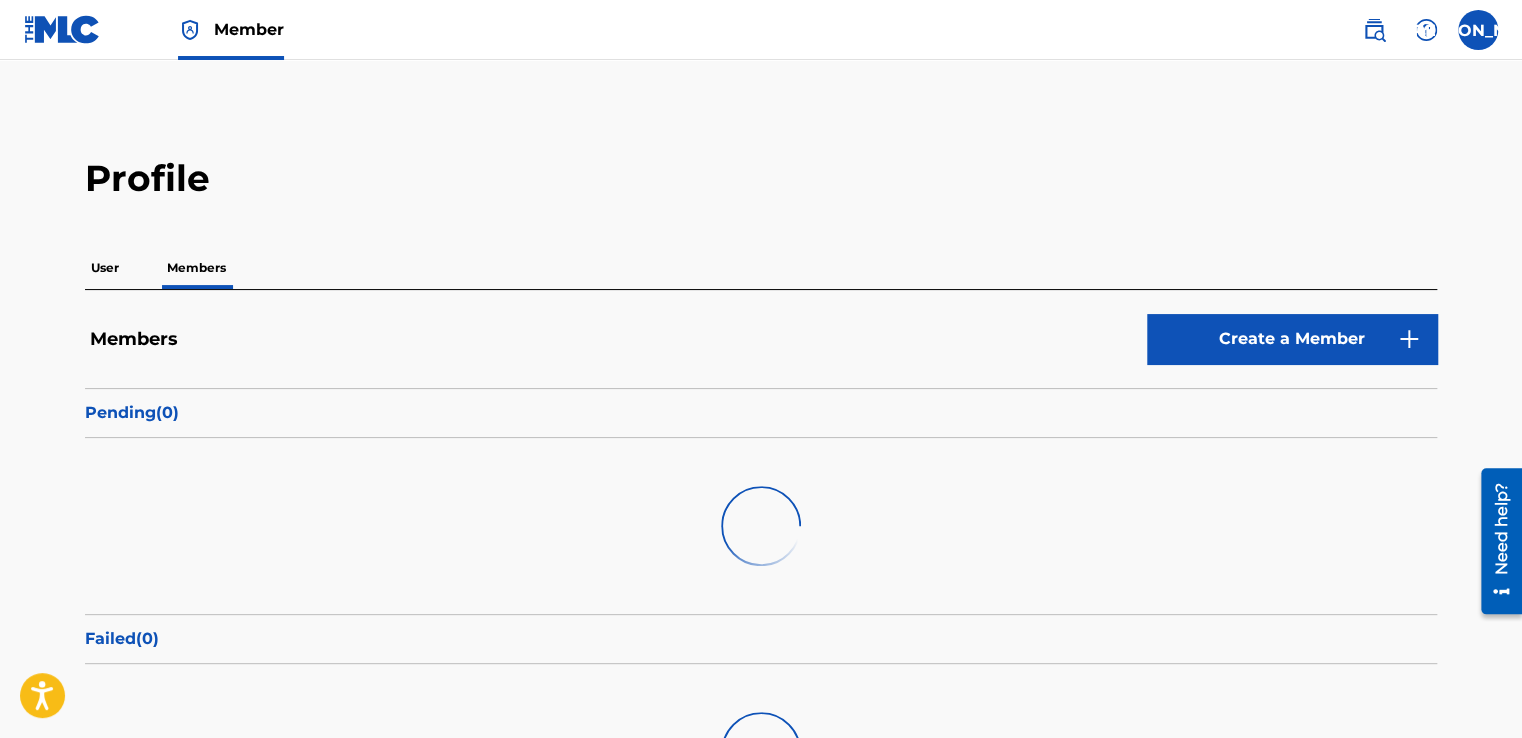 scroll, scrollTop: 0, scrollLeft: 0, axis: both 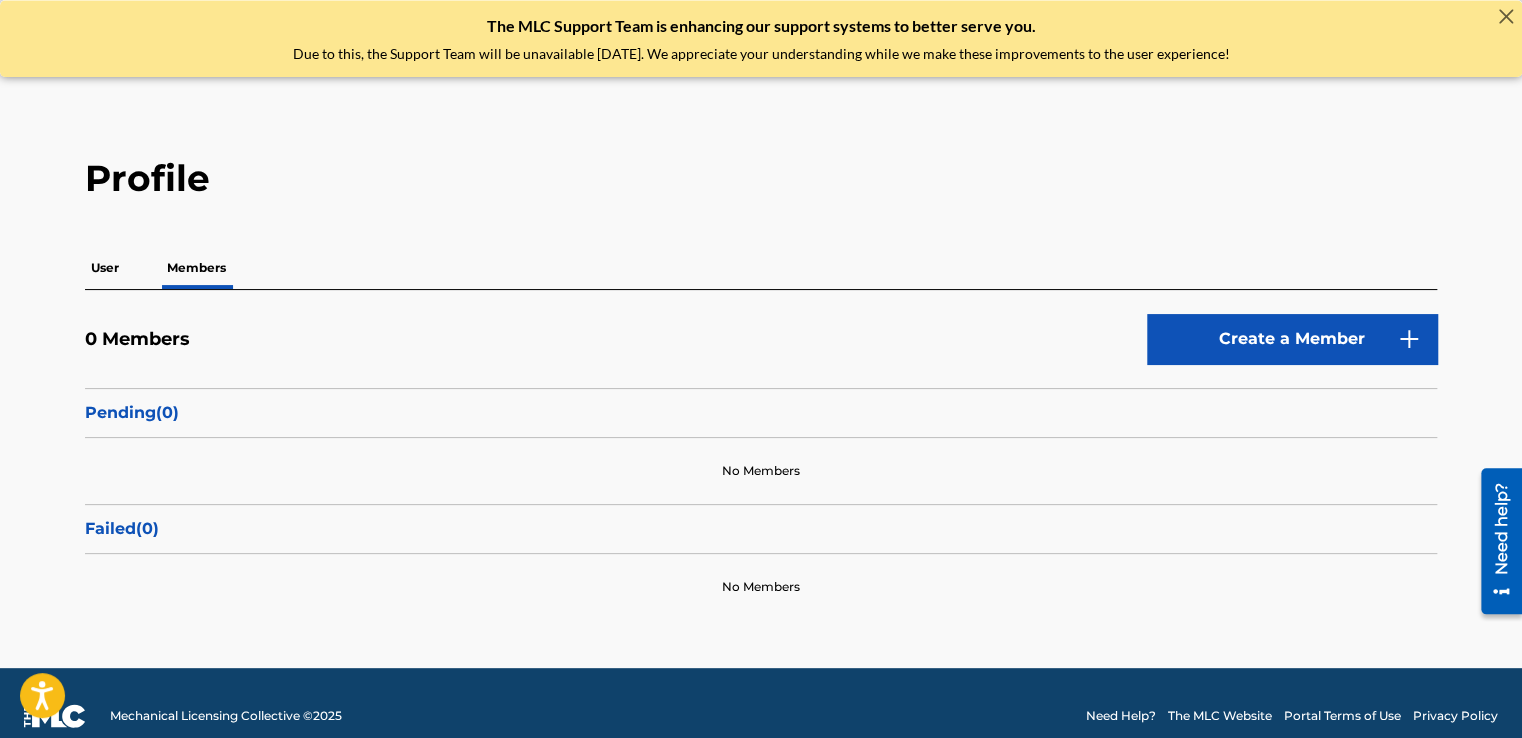 click on "User" at bounding box center (105, 268) 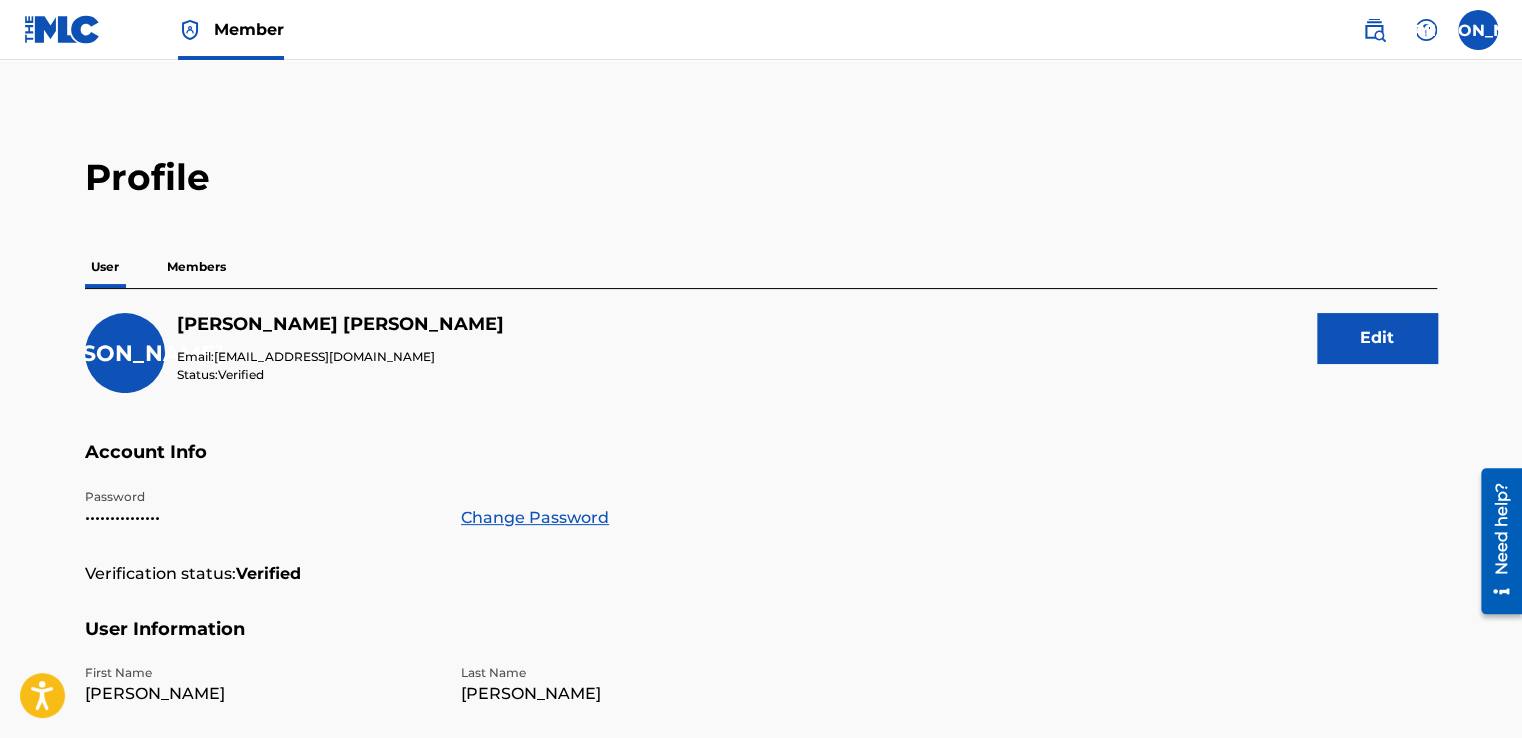 scroll, scrollTop: 0, scrollLeft: 0, axis: both 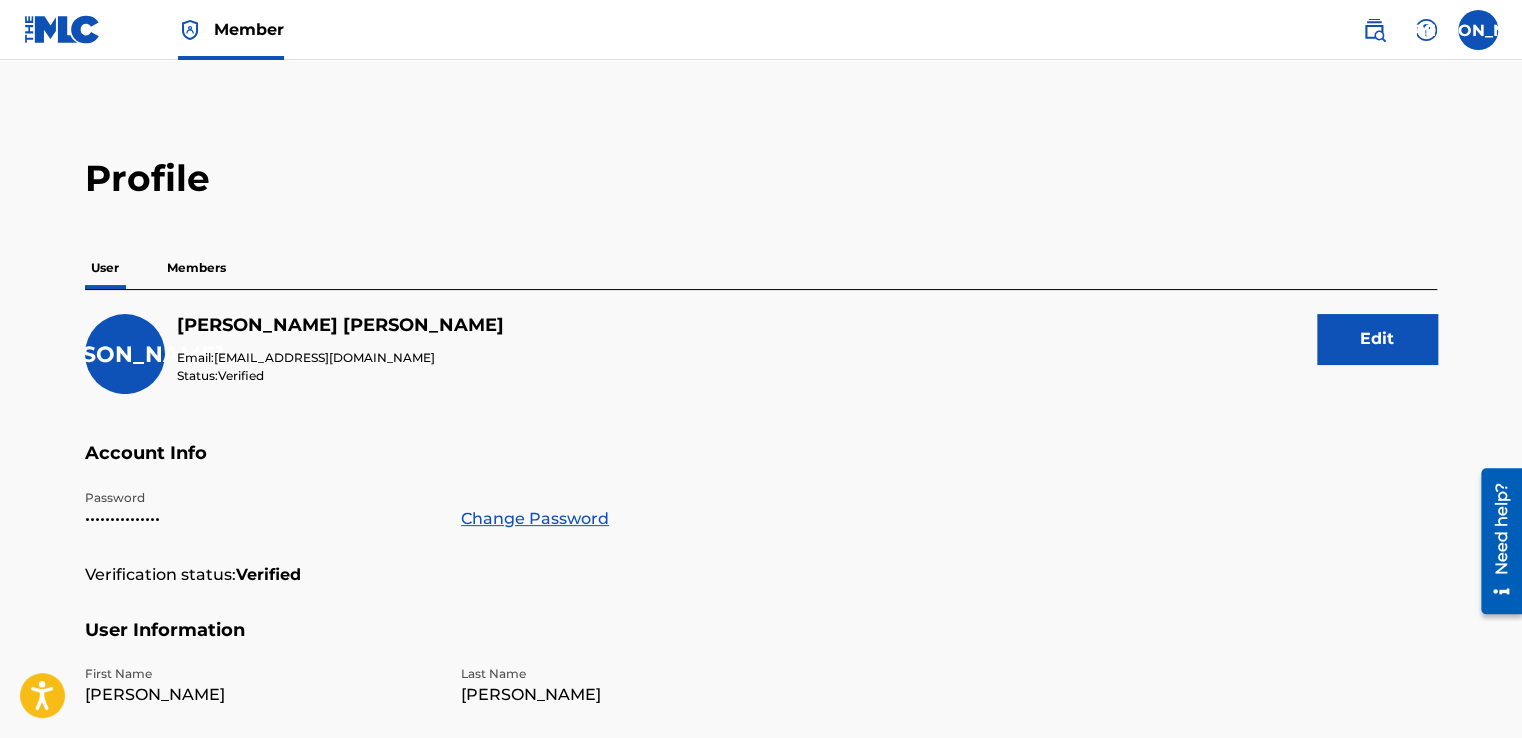 click at bounding box center [62, 29] 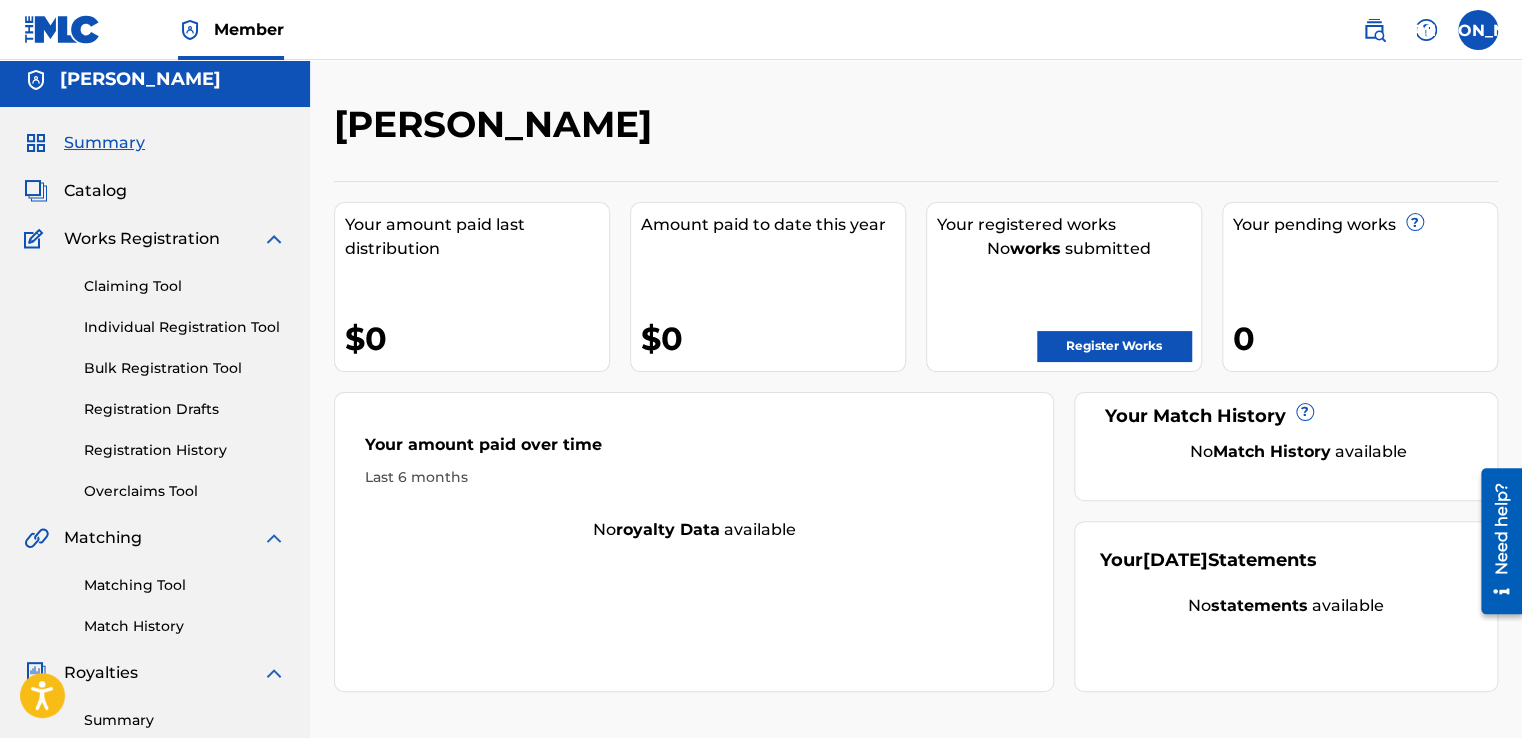 scroll, scrollTop: 0, scrollLeft: 0, axis: both 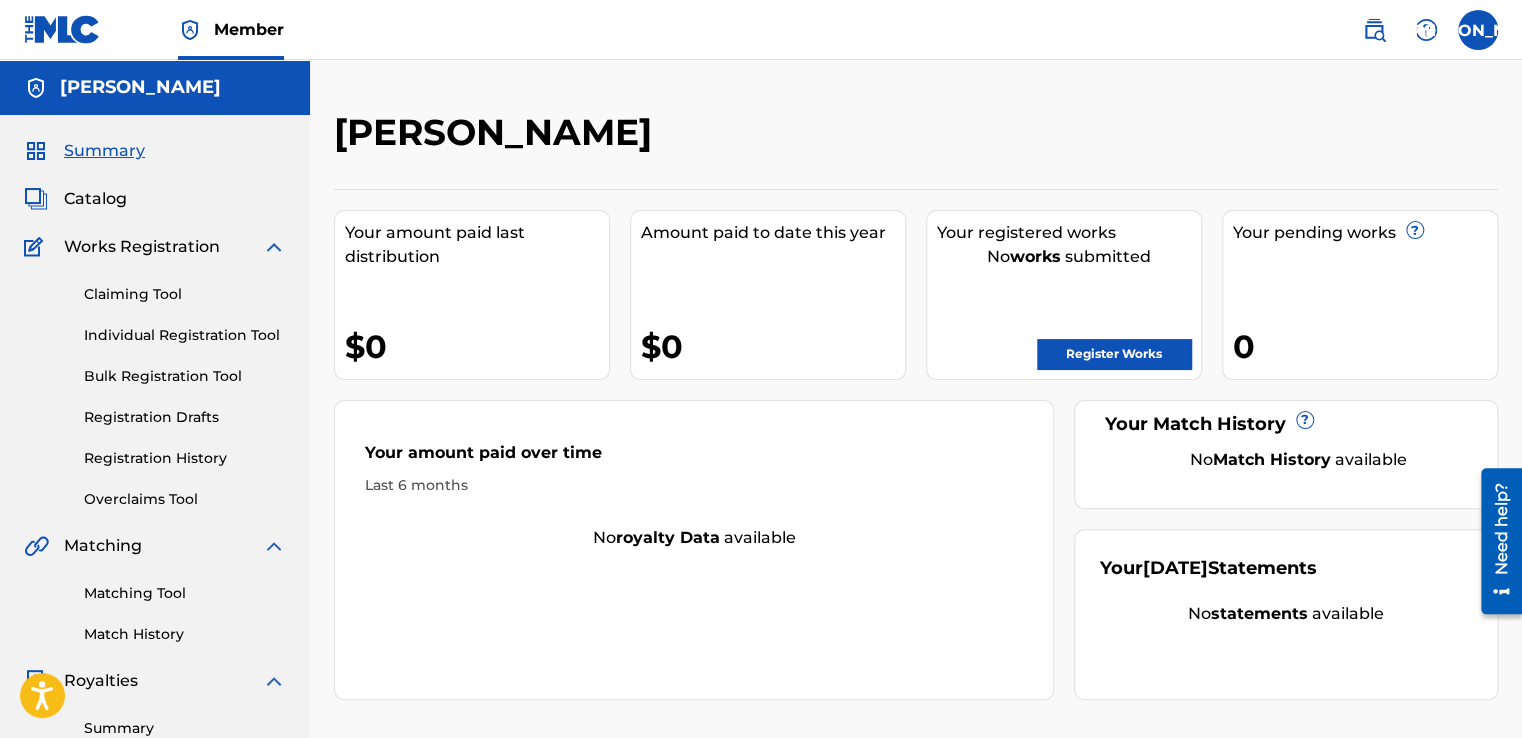 click on "Claiming Tool" at bounding box center (185, 294) 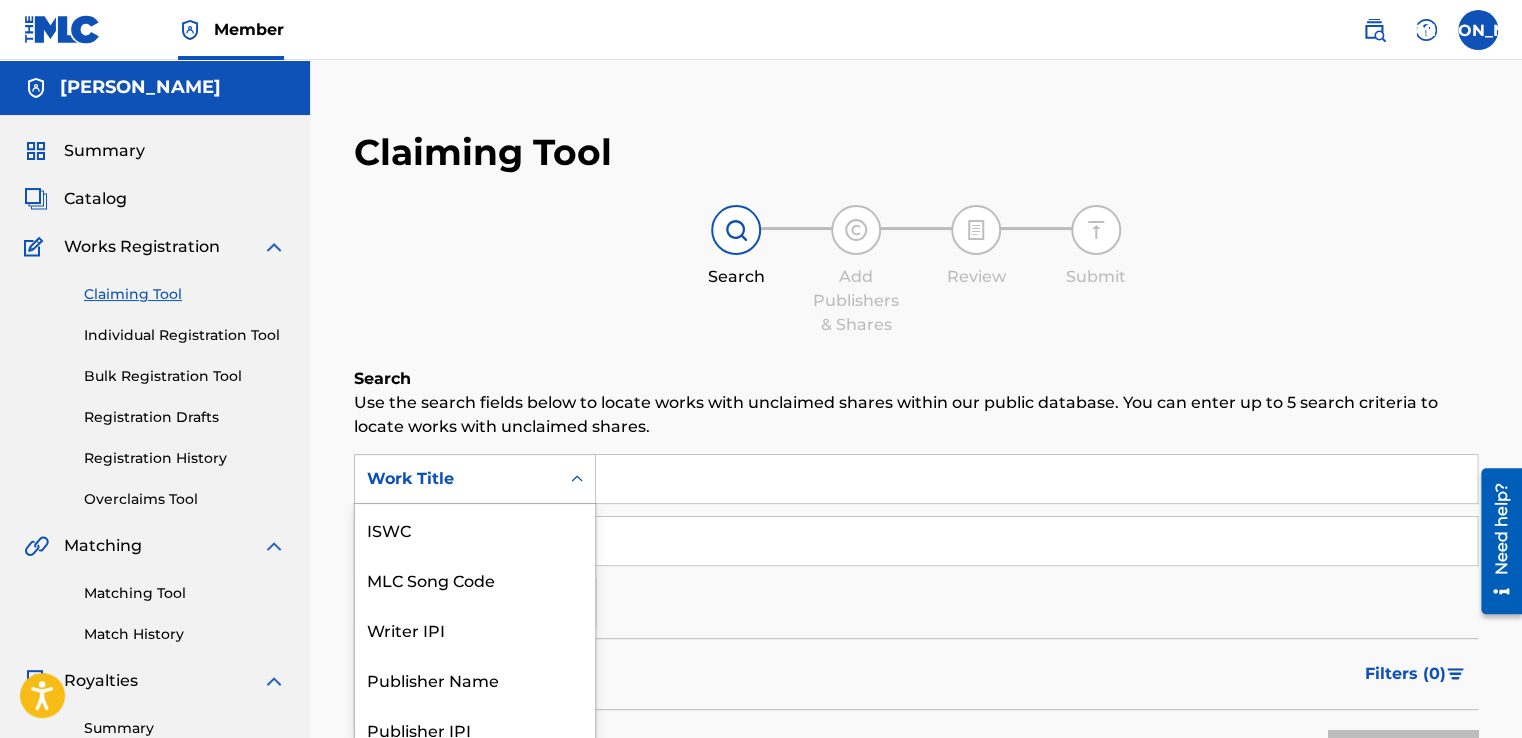 scroll, scrollTop: 65, scrollLeft: 0, axis: vertical 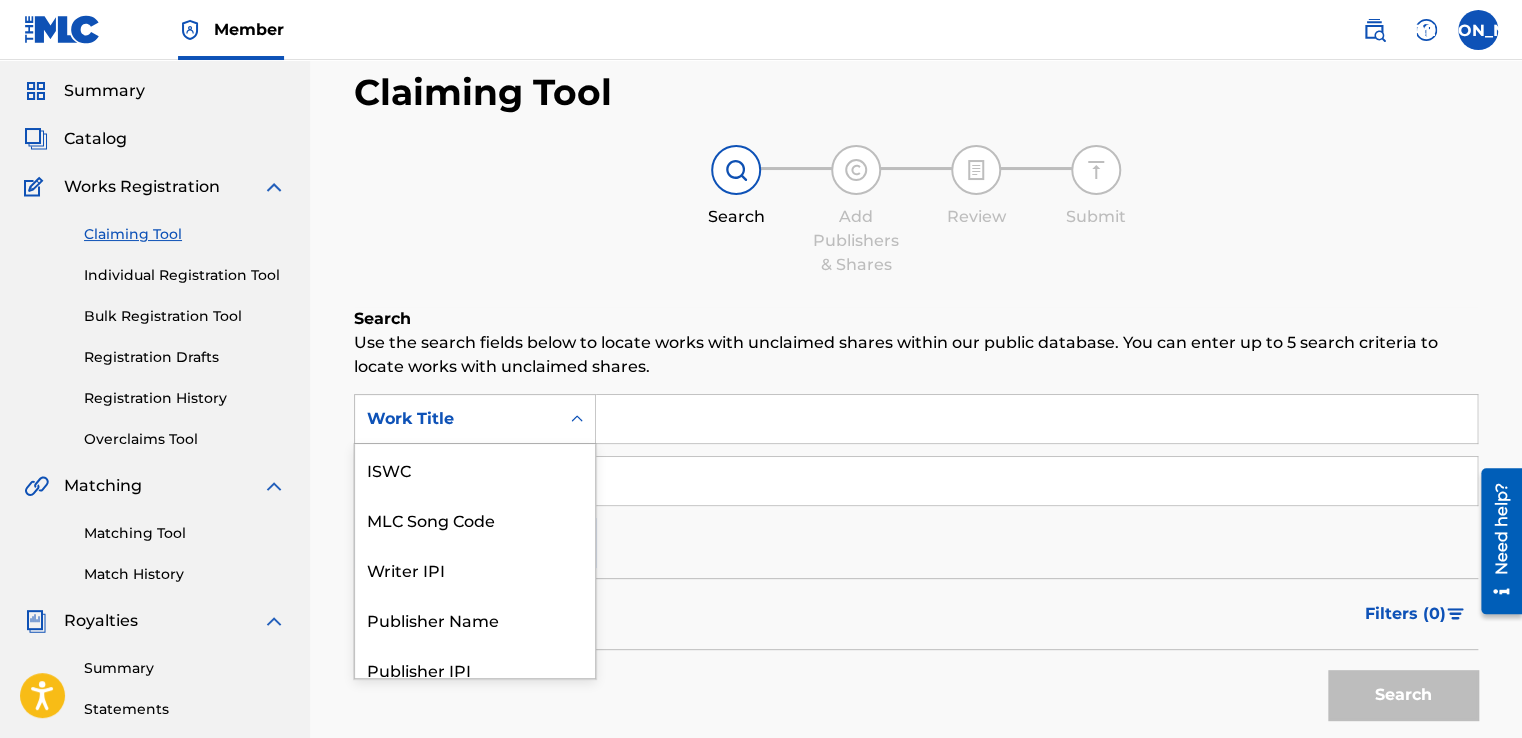 click on "7 results available. Use Up and Down to choose options, press Enter to select the currently focused option, press Escape to exit the menu, press Tab to select the option and exit the menu. Work Title ISWC MLC Song Code Writer IPI Publisher Name Publisher IPI MLC Publisher Number Work Title" at bounding box center [475, 419] 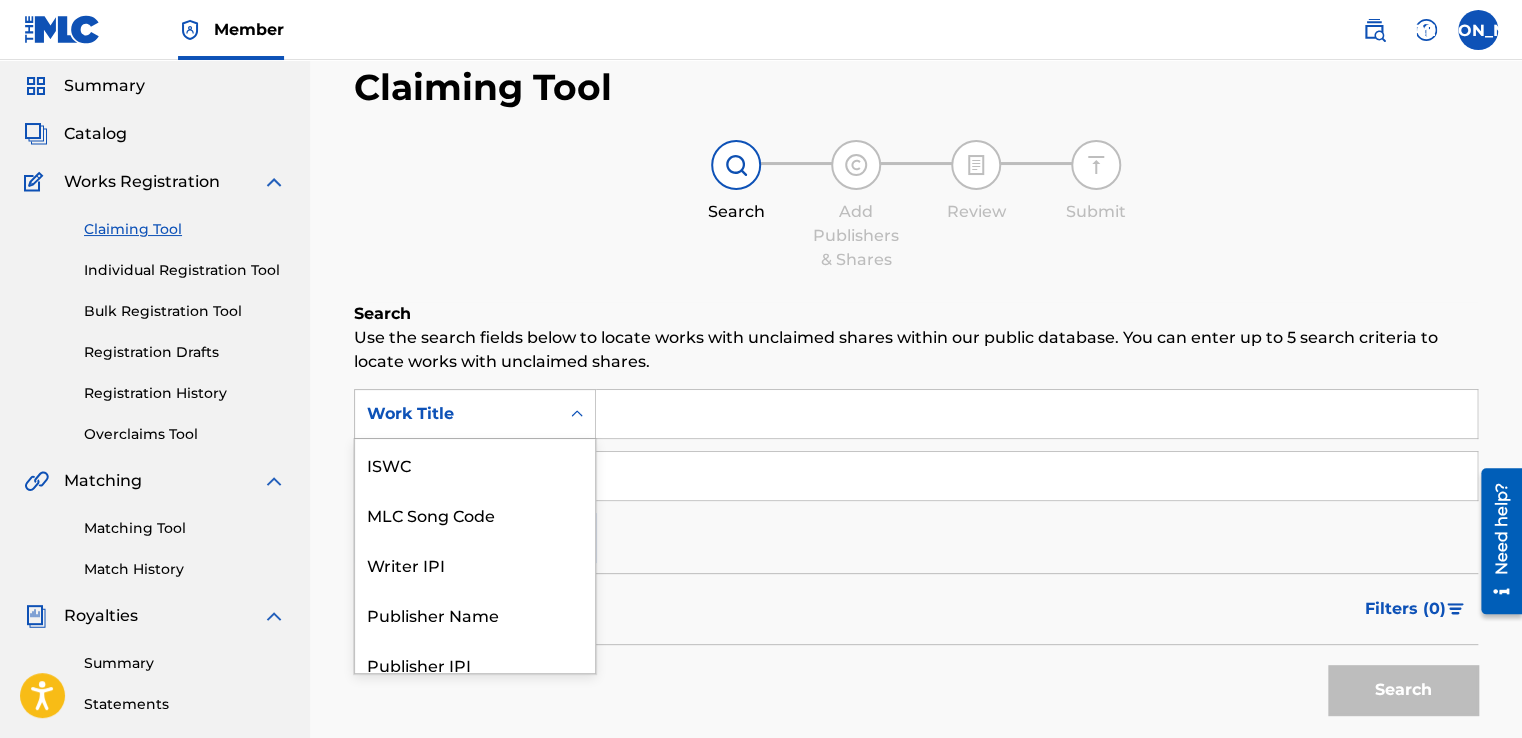 scroll, scrollTop: 50, scrollLeft: 0, axis: vertical 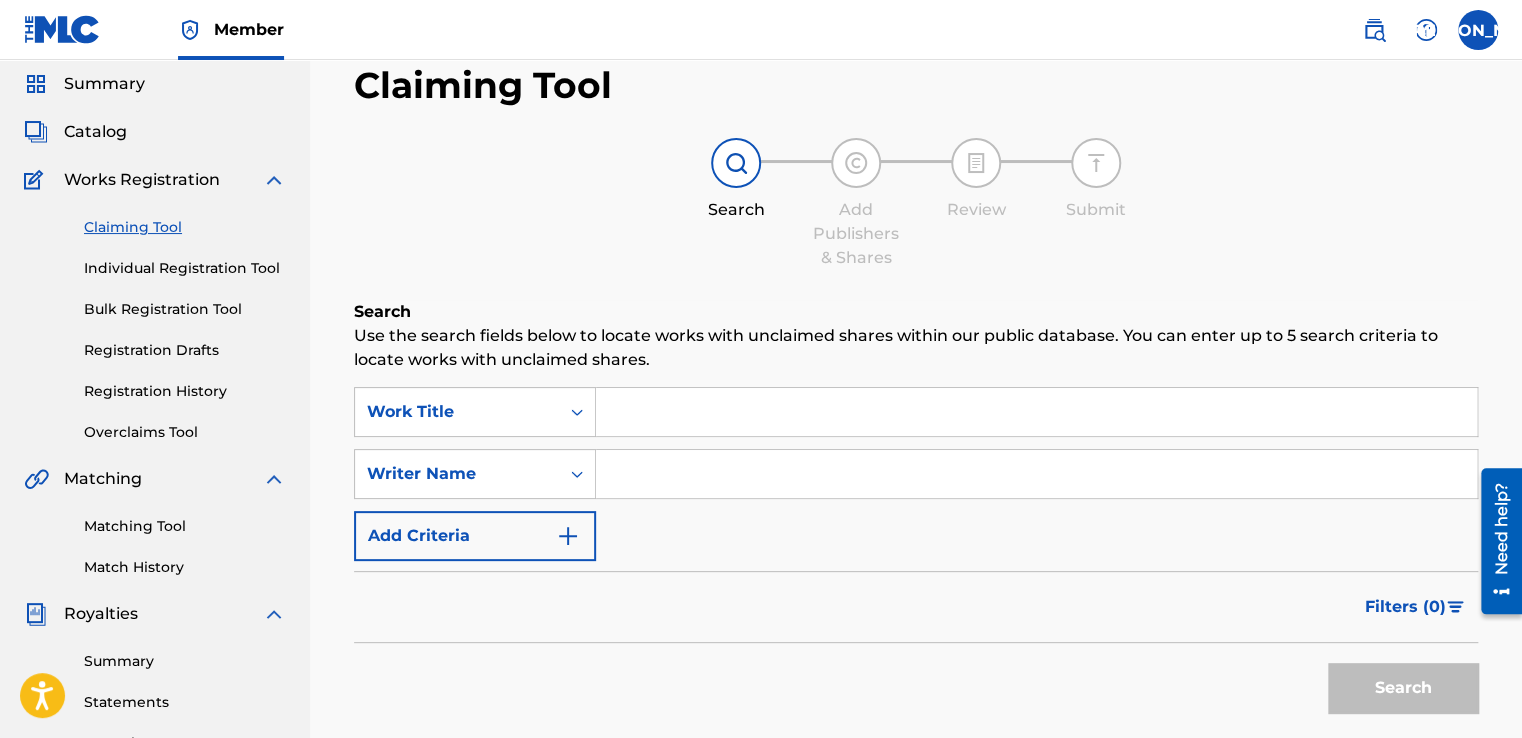 click on "Claiming Tool Search Add Publishers & Shares Review Submit Search Use the search fields below to locate works with unclaimed shares within our public database. You can enter up
to 5 search criteria to locate works with unclaimed shares. SearchWithCriteria89df787d-5ce1-41b4-88ed-a8874a98f50d Work Title SearchWithCriteria4396b15e-084c-4bb5-a2a6-e2145f8021da Writer Name Add Criteria Filter Claim Search Filters Include works claimed by my Member   Remove Filters Apply Filters Filters ( 0 ) Search" at bounding box center (916, 443) 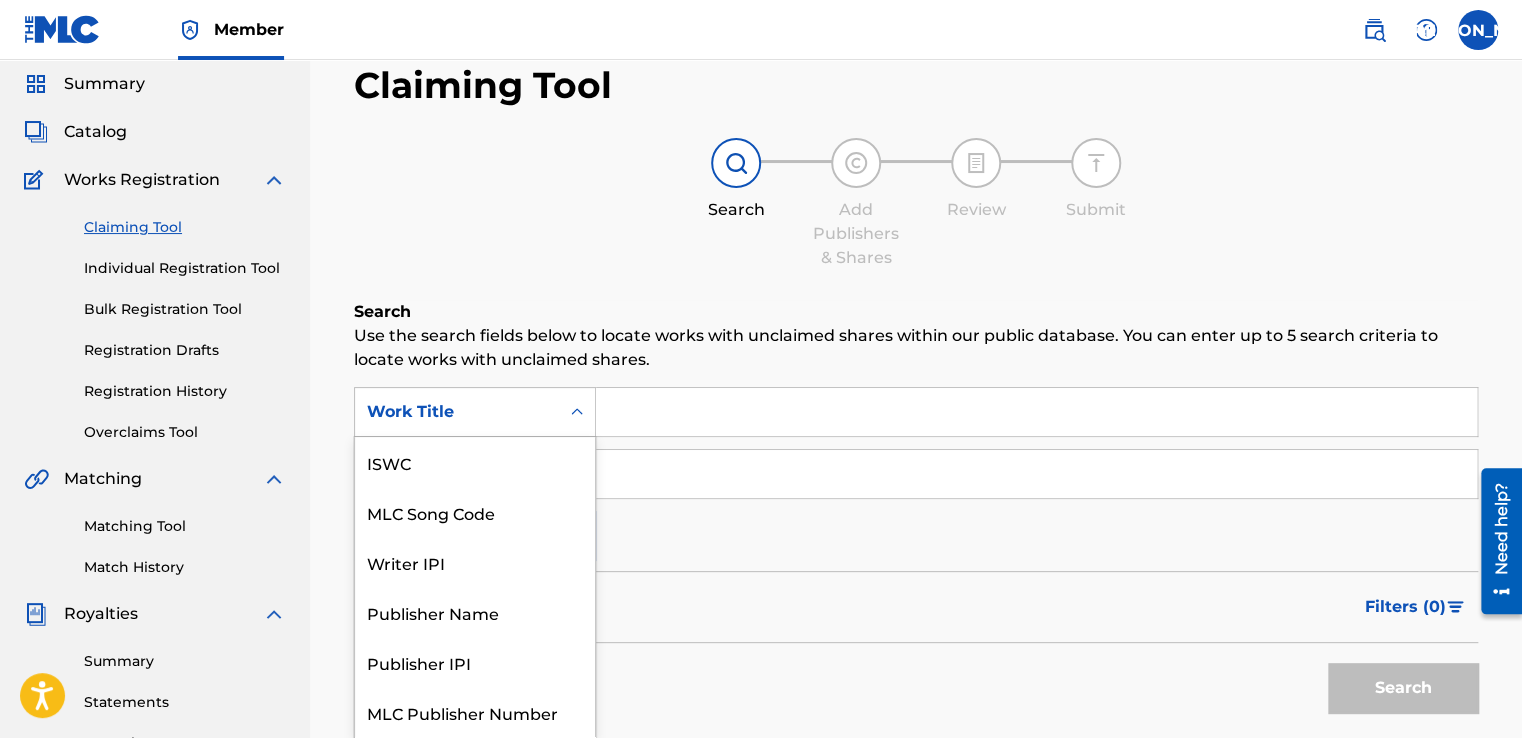 click 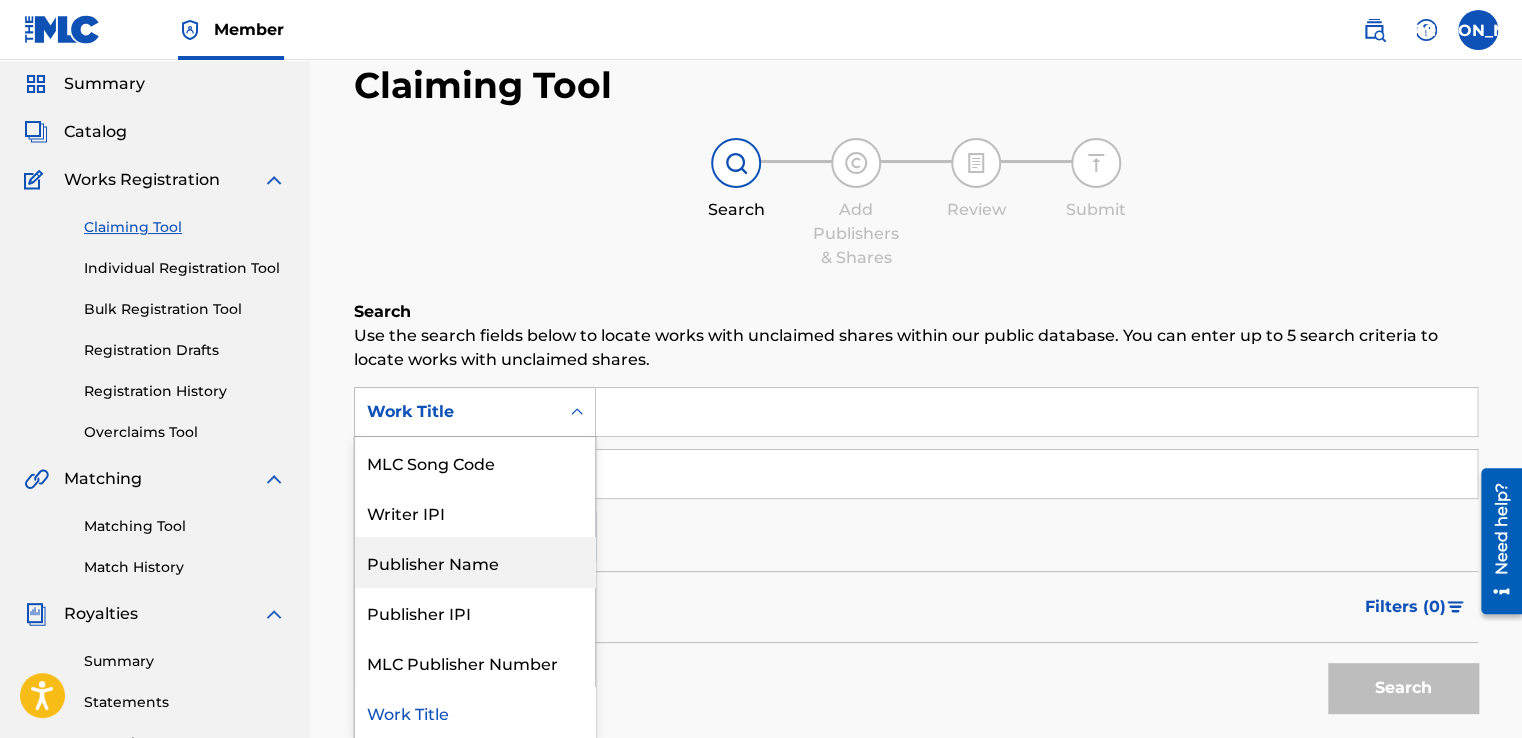 scroll, scrollTop: 0, scrollLeft: 0, axis: both 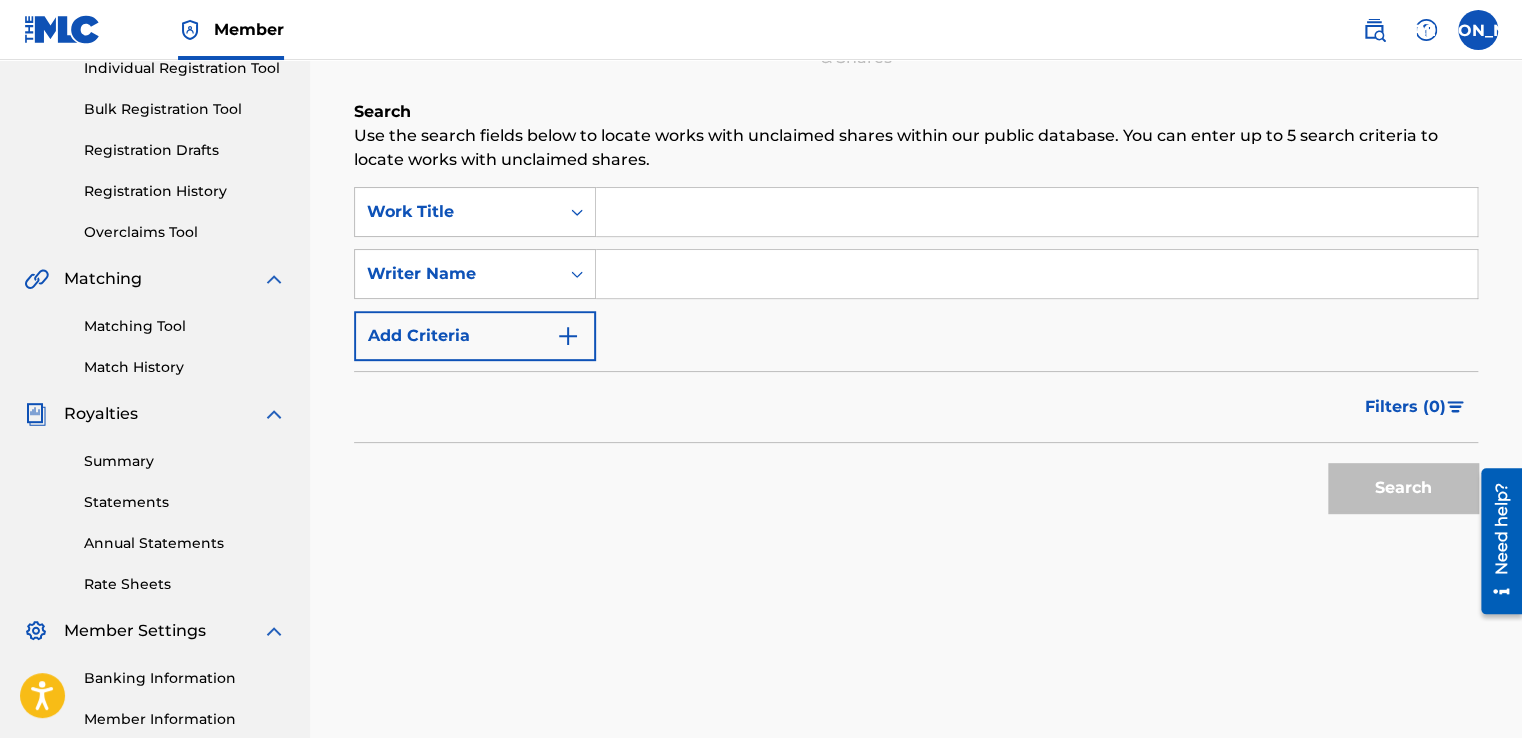 click on "Search" at bounding box center [916, 112] 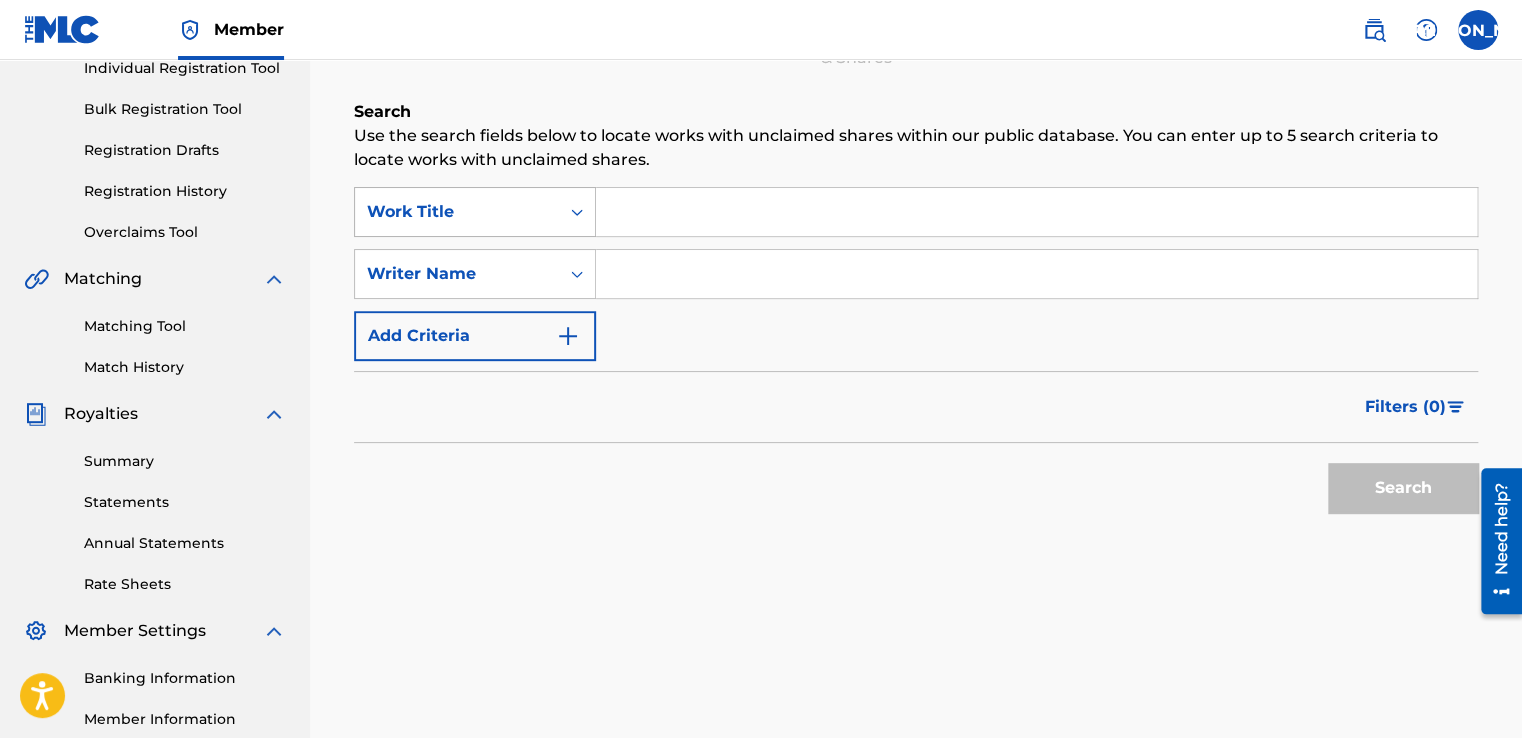 click 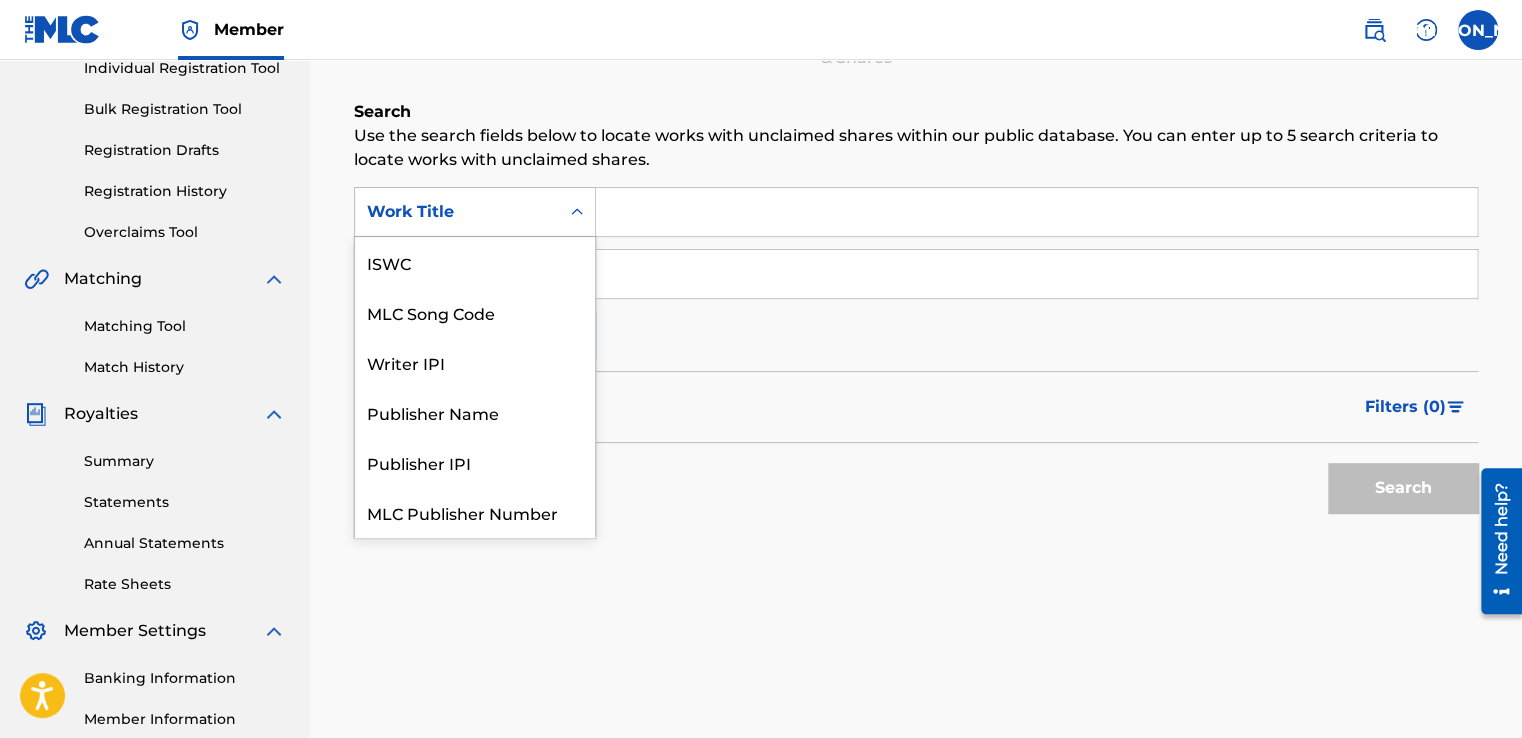 scroll, scrollTop: 50, scrollLeft: 0, axis: vertical 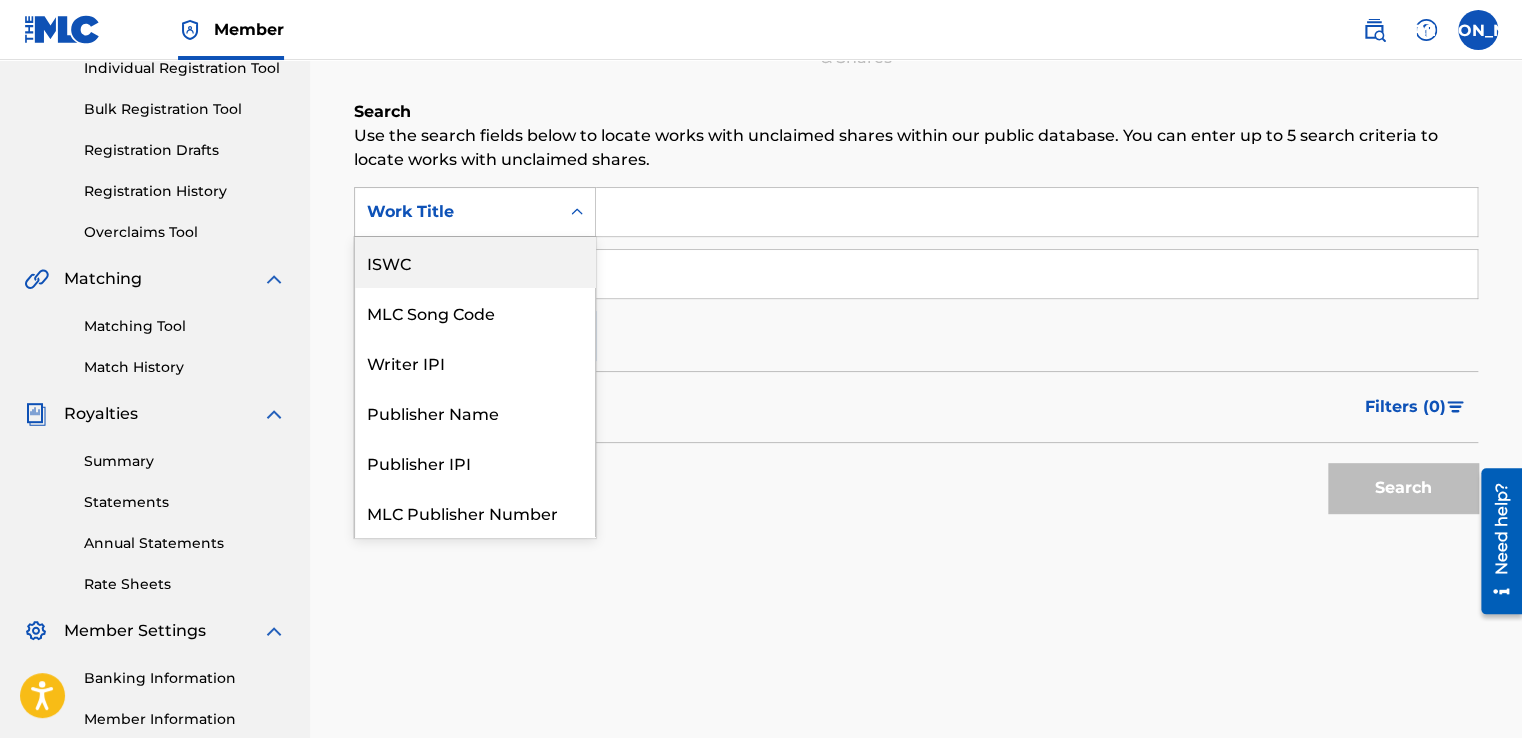 click on "Search" at bounding box center [916, 112] 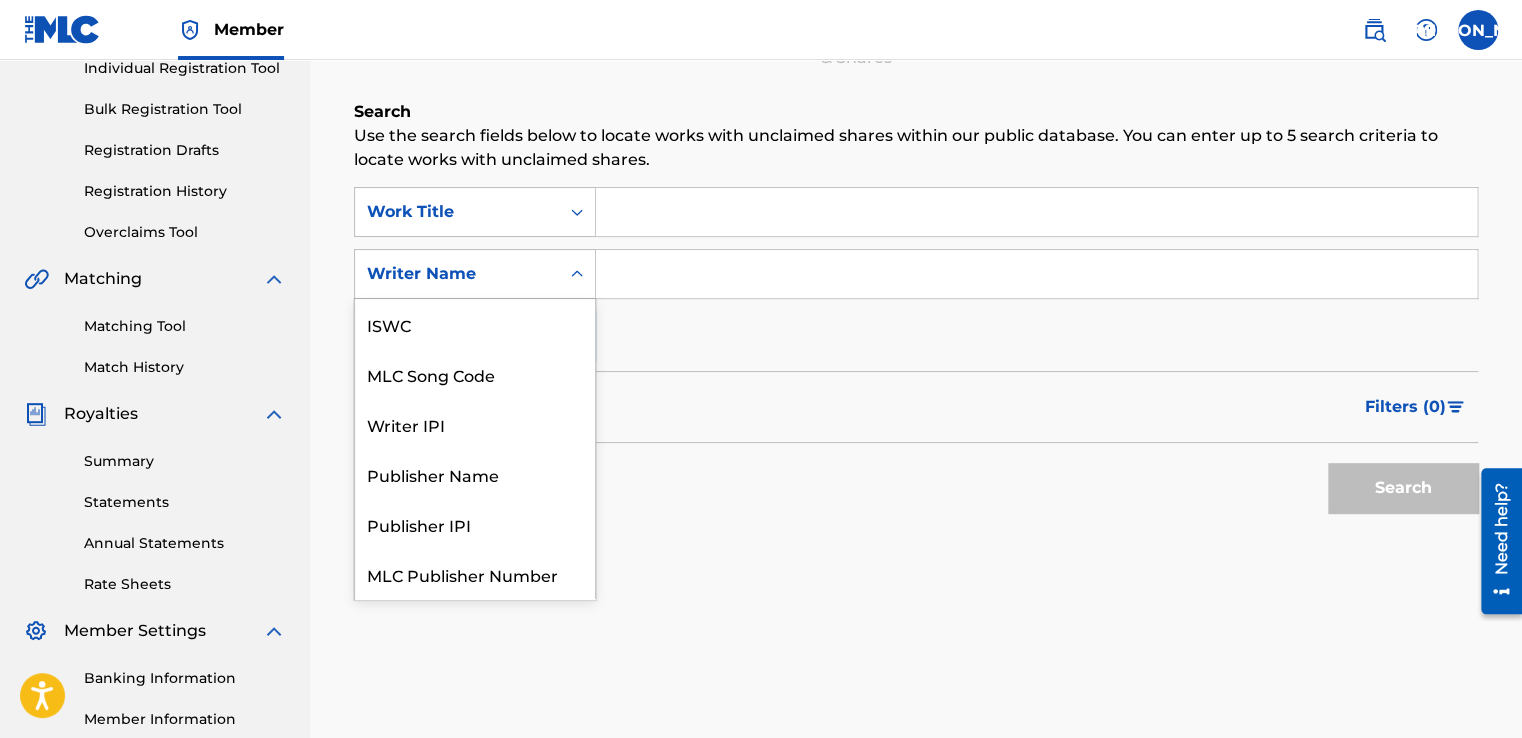click at bounding box center [577, 274] 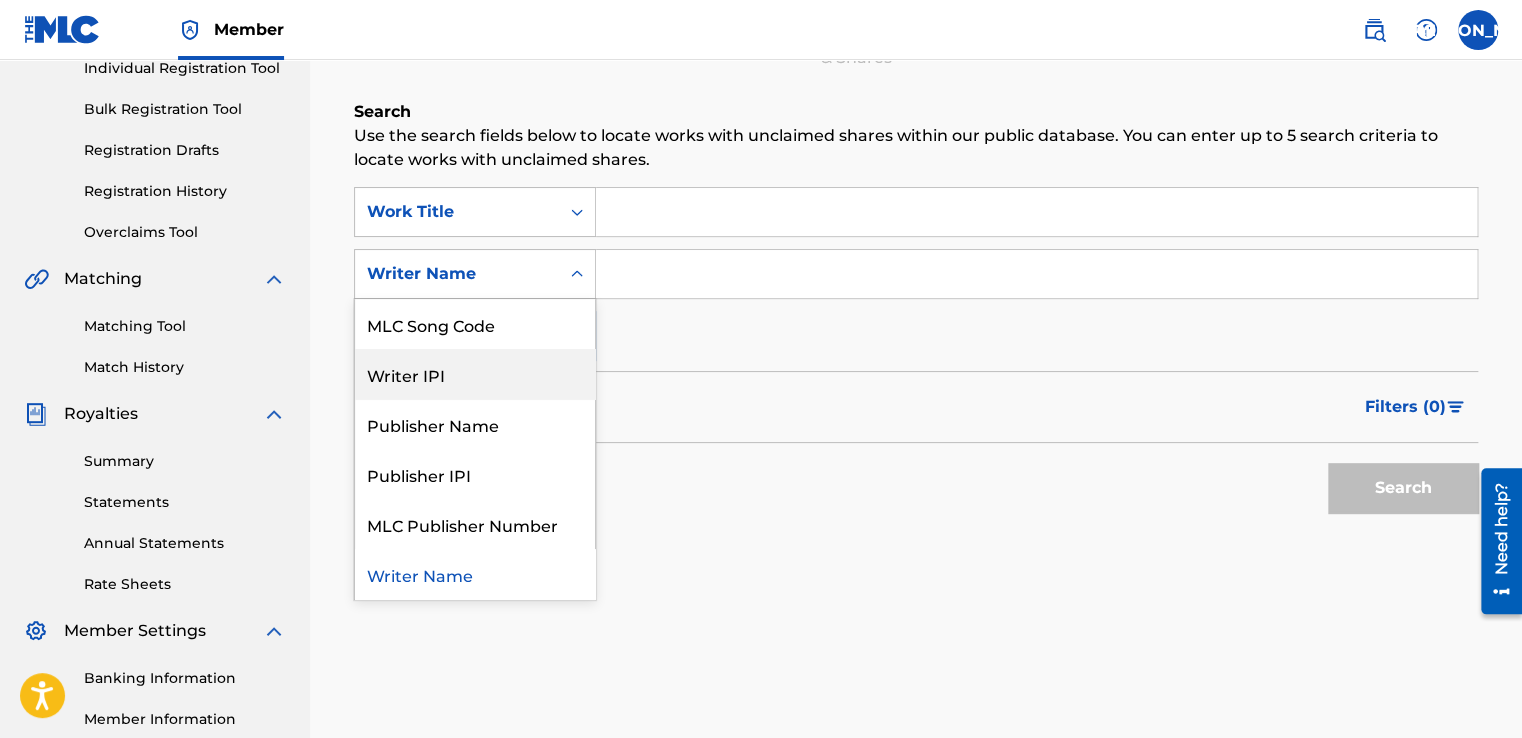 scroll, scrollTop: 0, scrollLeft: 0, axis: both 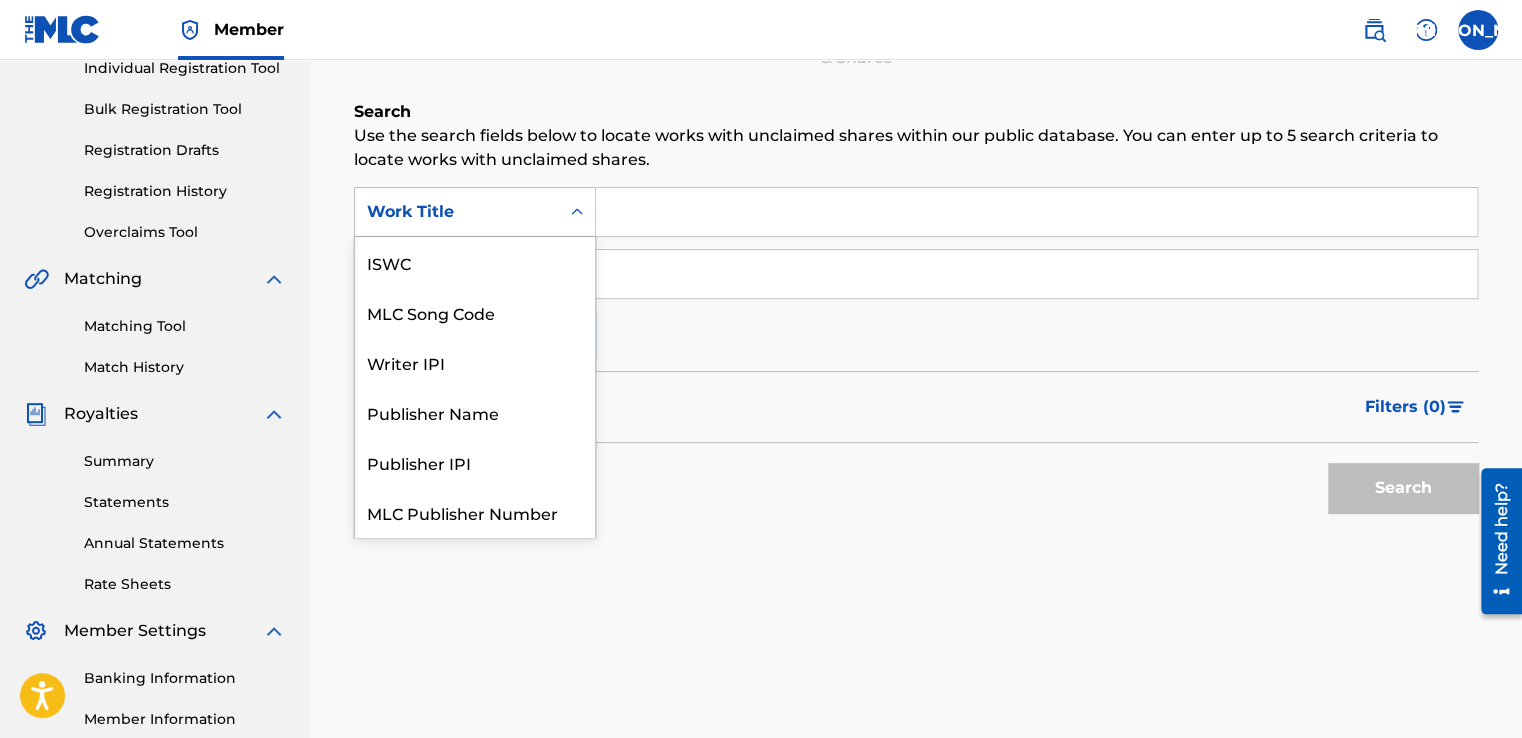 click 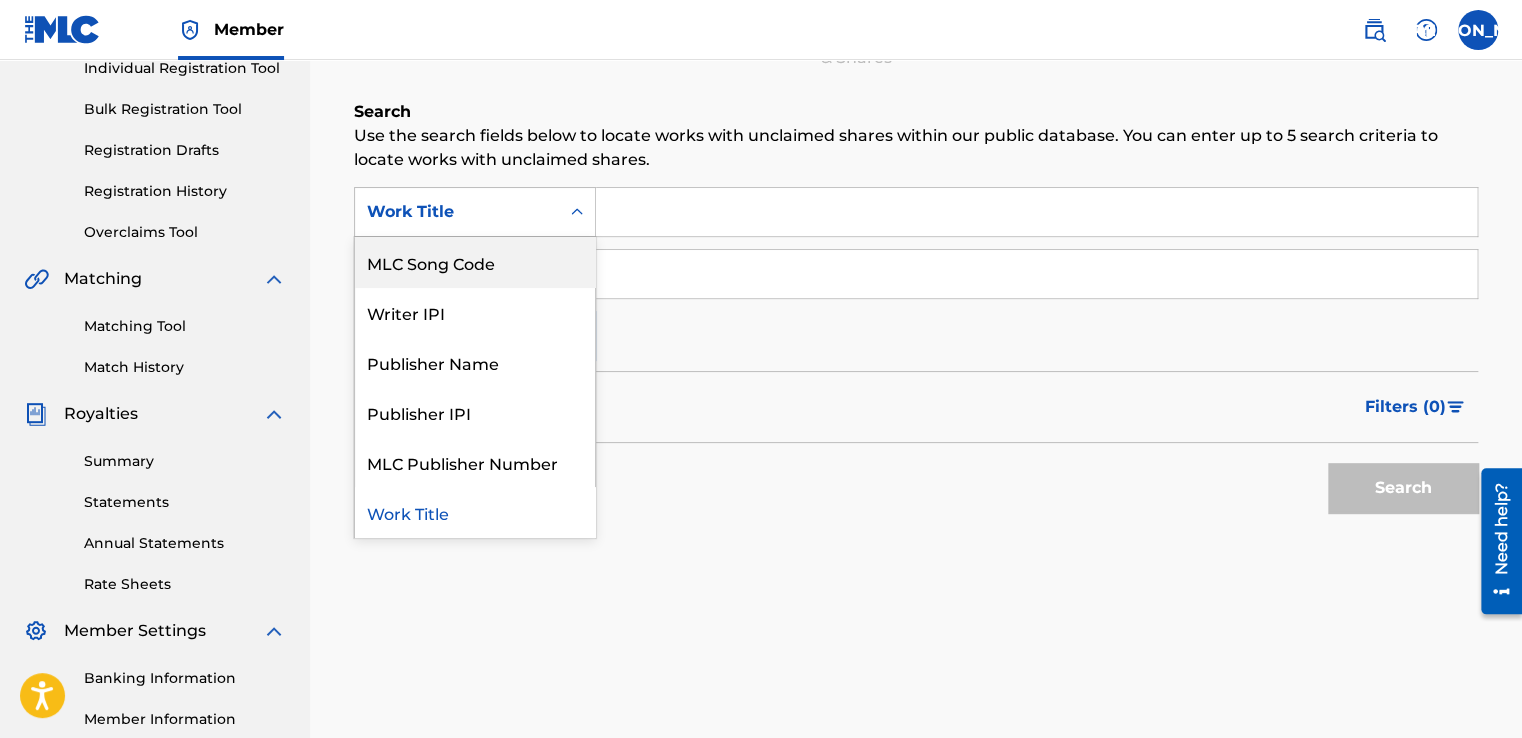 scroll, scrollTop: 0, scrollLeft: 0, axis: both 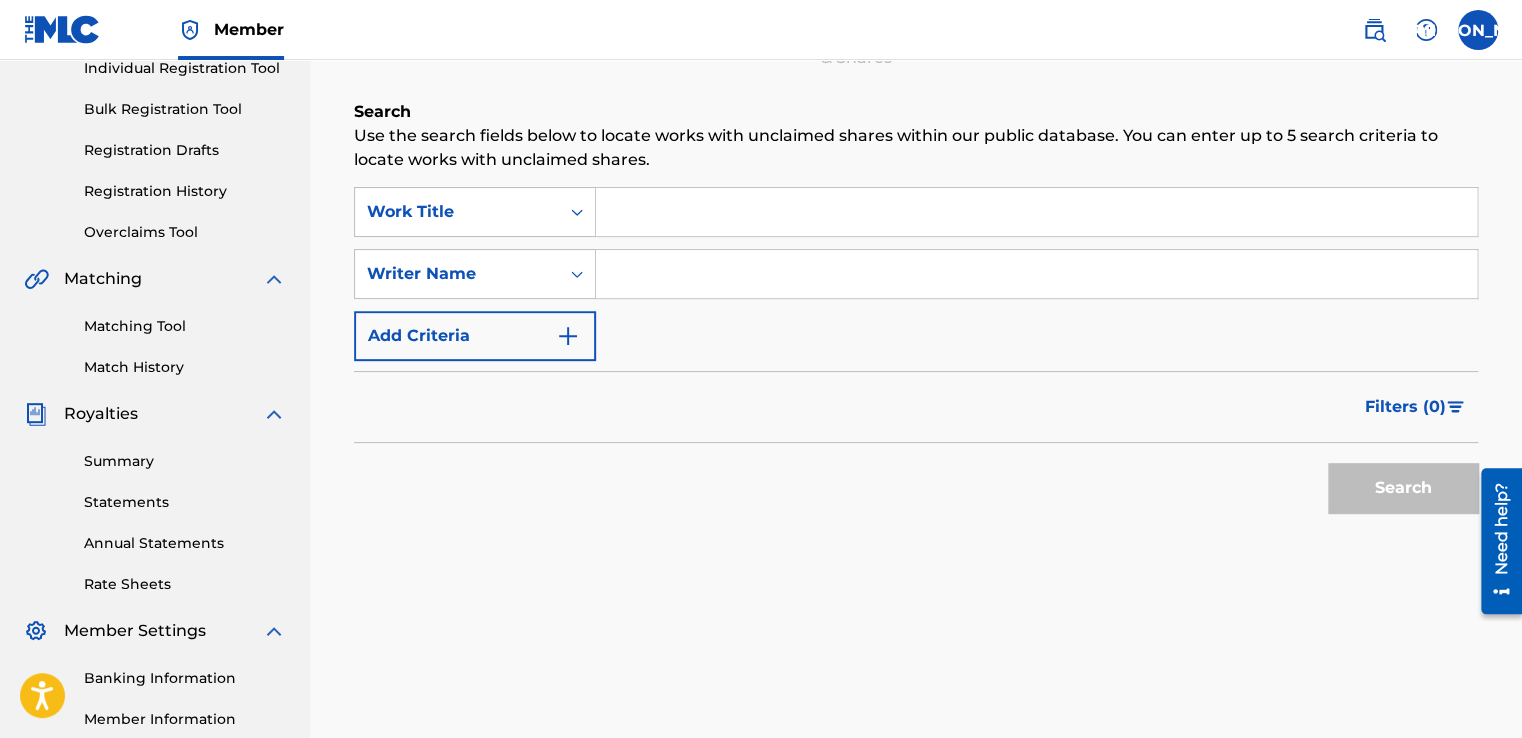 click on "Use the search fields below to locate works with unclaimed shares within our public database. You can enter up
to 5 search criteria to locate works with unclaimed shares." at bounding box center (916, 148) 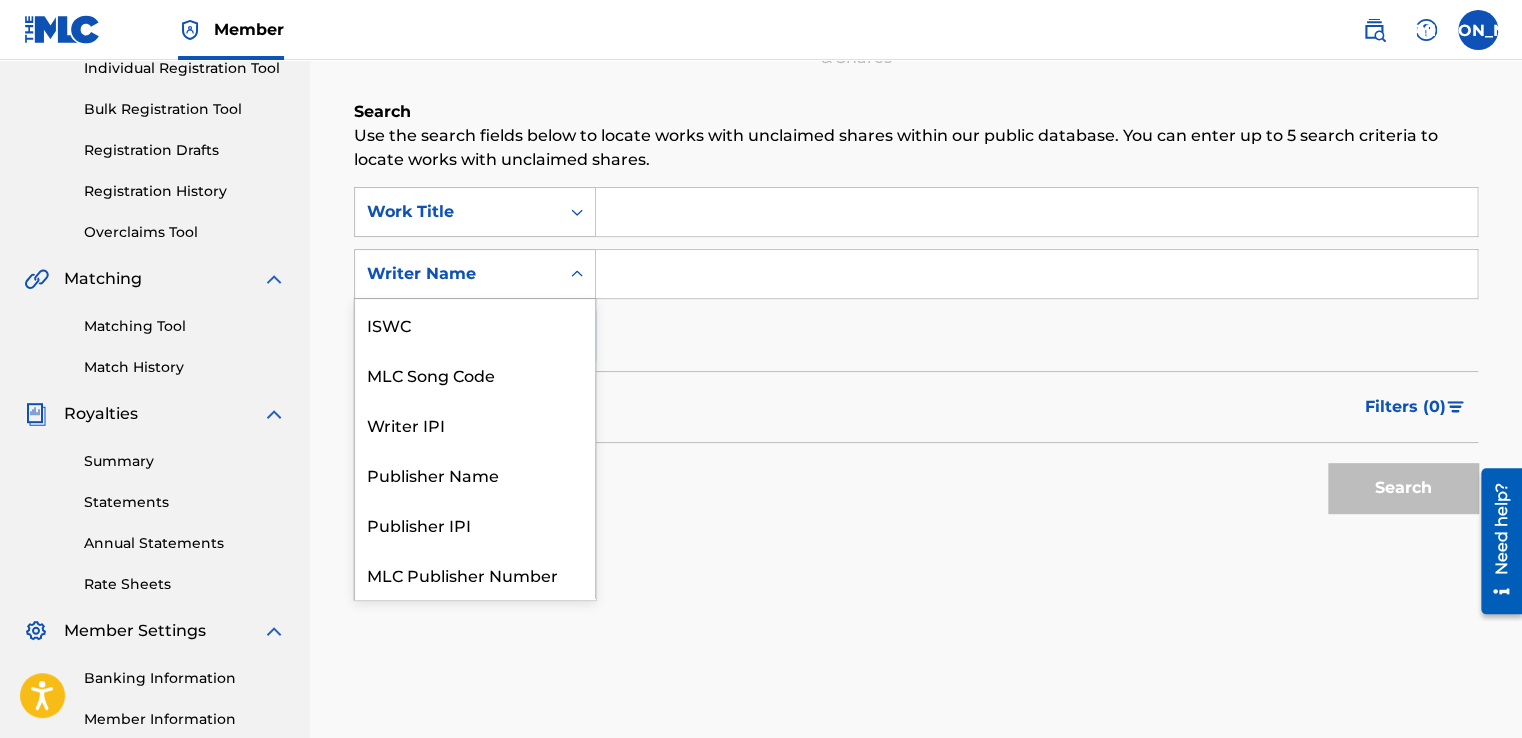 click 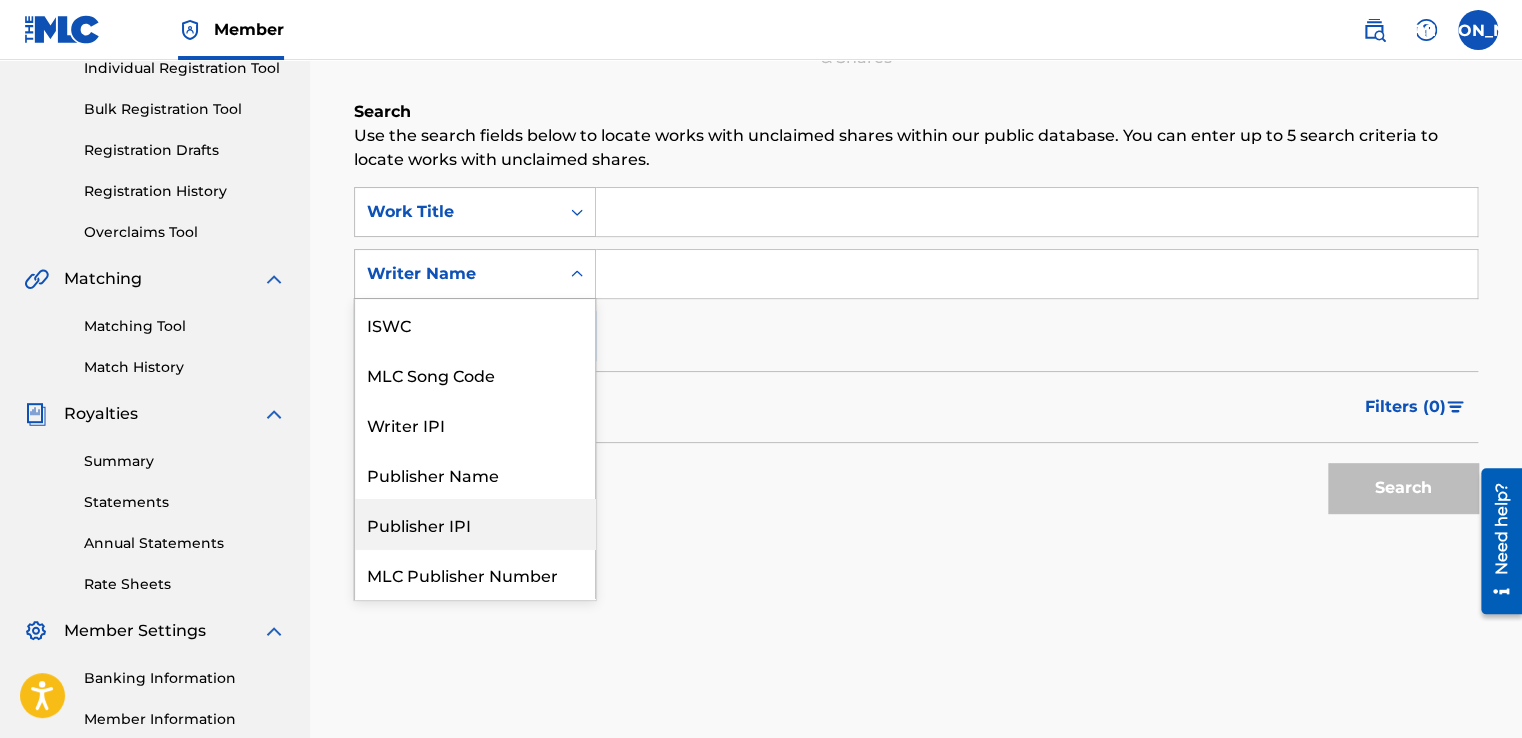 scroll, scrollTop: 50, scrollLeft: 0, axis: vertical 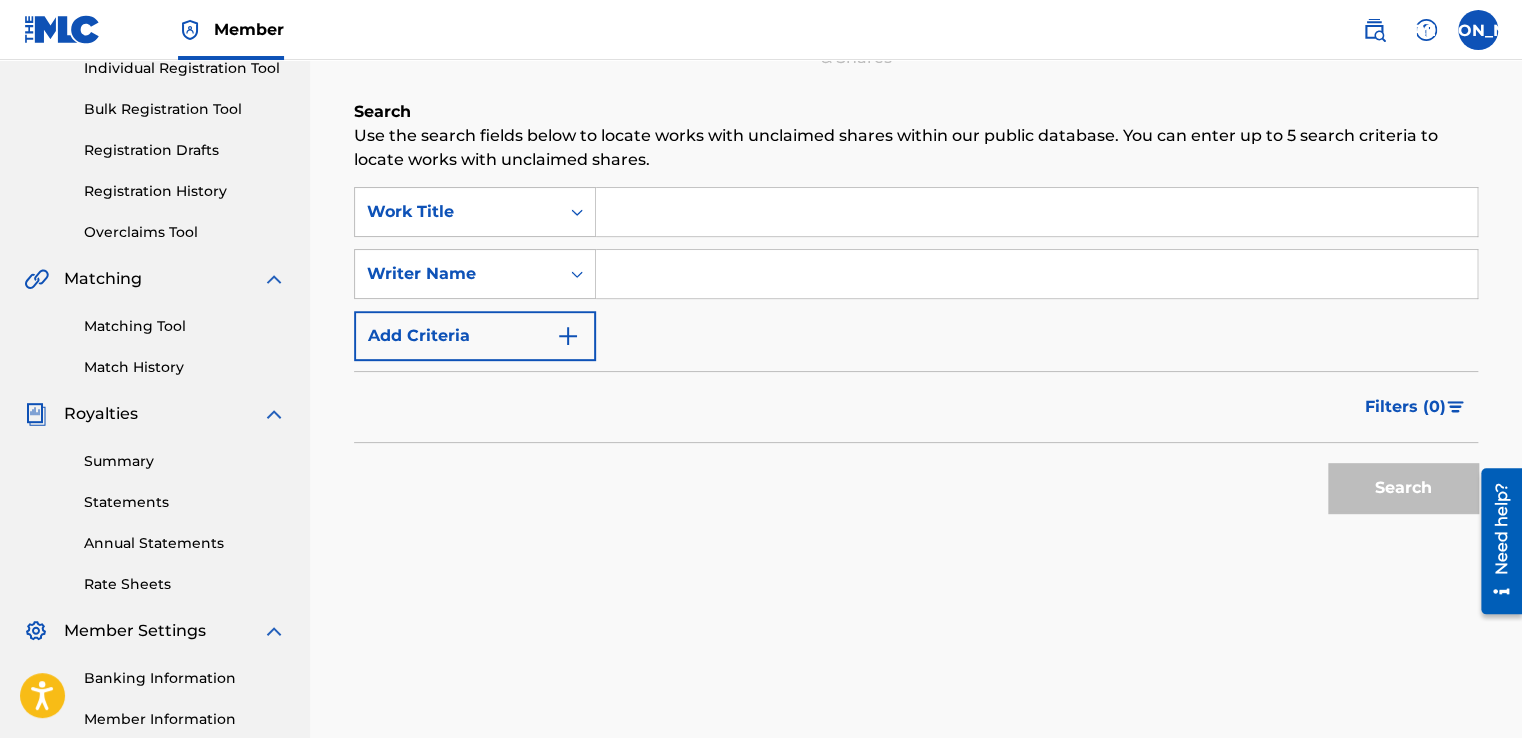 click on "Search Use the search fields below to locate works with unclaimed shares within our public database. You can enter up
to 5 search criteria to locate works with unclaimed shares. SearchWithCriteria89df787d-5ce1-41b4-88ed-a8874a98f50d Work Title SearchWithCriteria4396b15e-084c-4bb5-a2a6-e2145f8021da Writer Name Add Criteria Filter Claim Search Filters Include works claimed by my Member   Remove Filters Apply Filters Filters ( 0 ) Search" at bounding box center [916, 361] 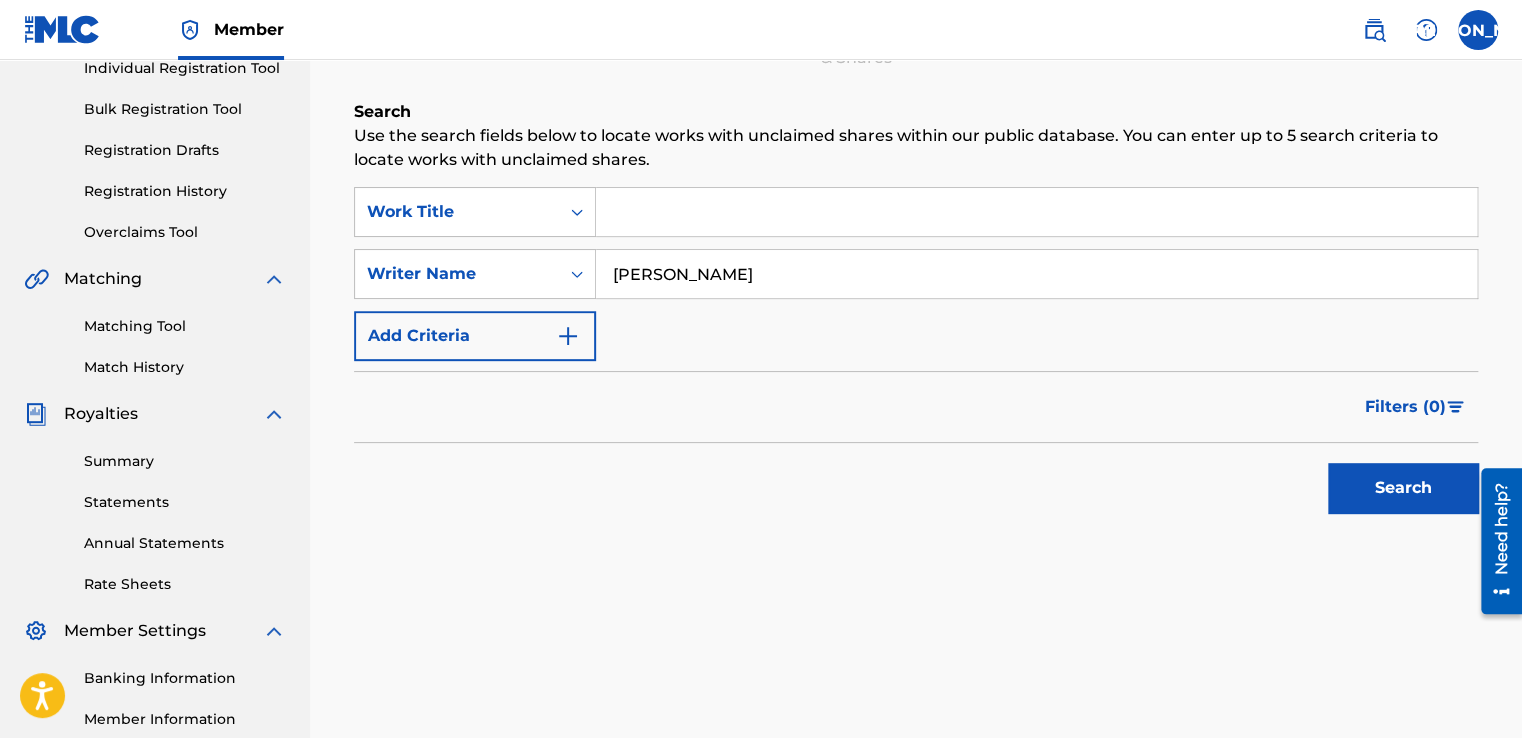 click on "Search Use the search fields below to locate works with unclaimed shares within our public database. You can enter up
to 5 search criteria to locate works with unclaimed shares. SearchWithCriteria89df787d-5ce1-41b4-88ed-a8874a98f50d Work Title SearchWithCriteria4396b15e-084c-4bb5-a2a6-e2145f8021da Writer Name [PERSON_NAME] Add Criteria Filter Claim Search Filters Include works claimed by my Member   Remove Filters Apply Filters Filters ( 0 ) Search" at bounding box center [916, 361] 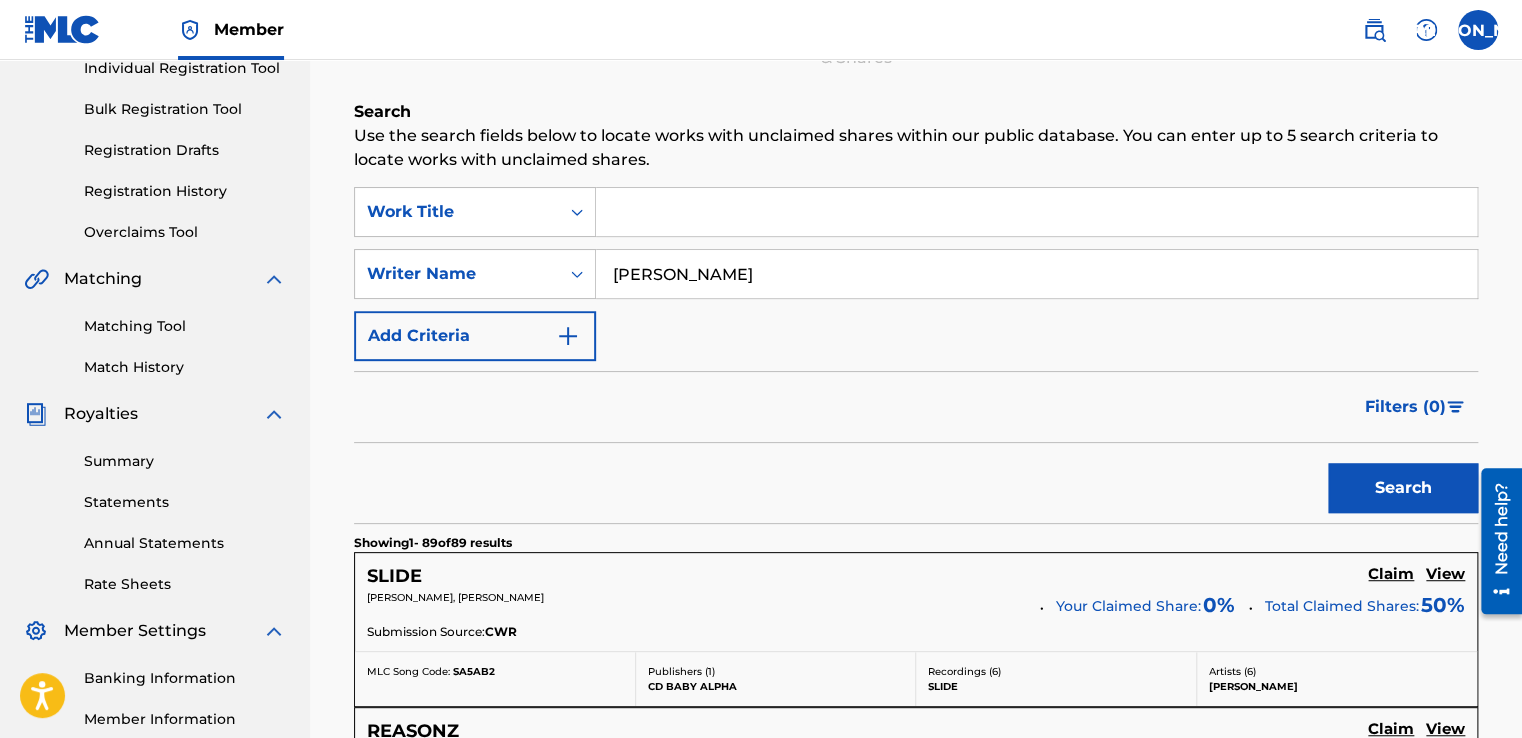 click on "View" at bounding box center (1445, 574) 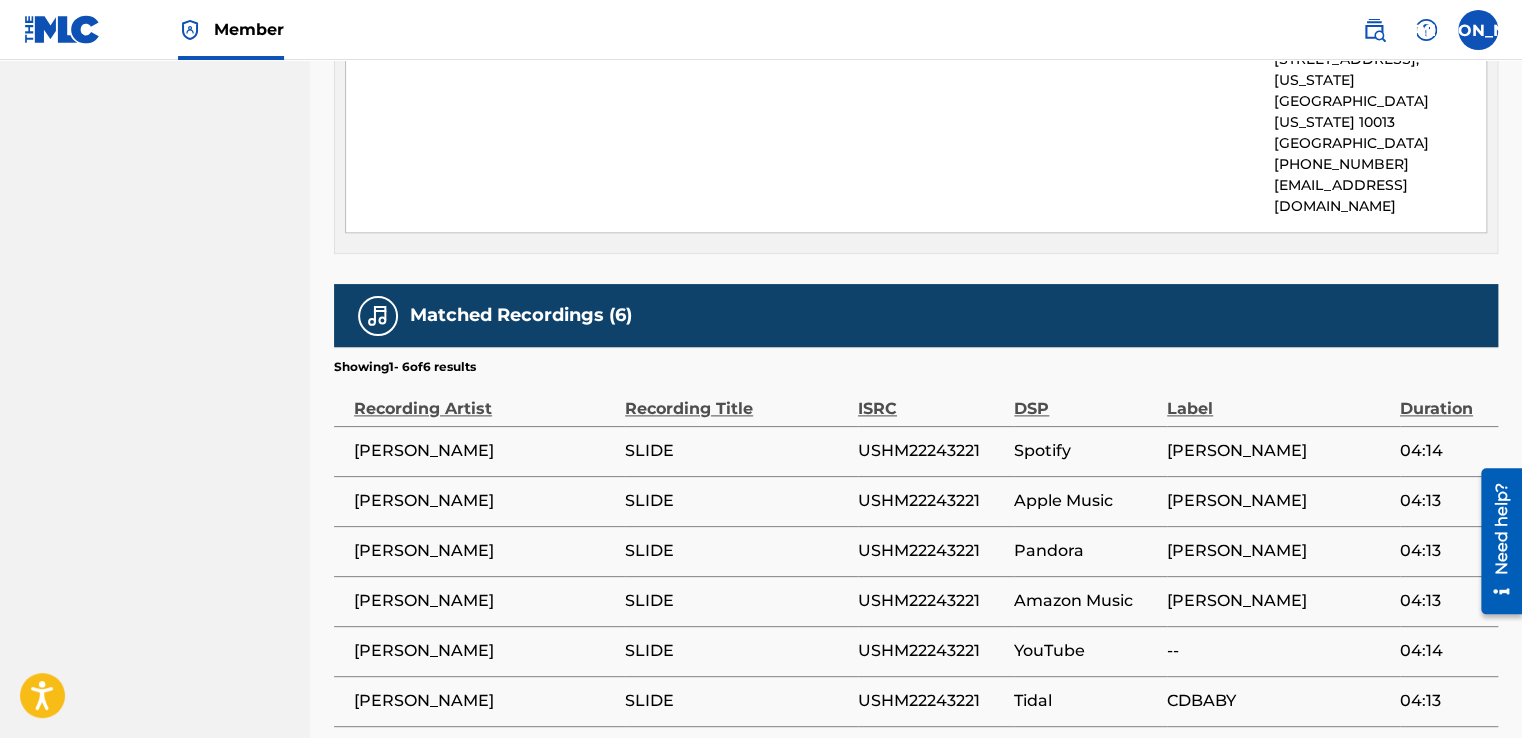 scroll, scrollTop: 1100, scrollLeft: 0, axis: vertical 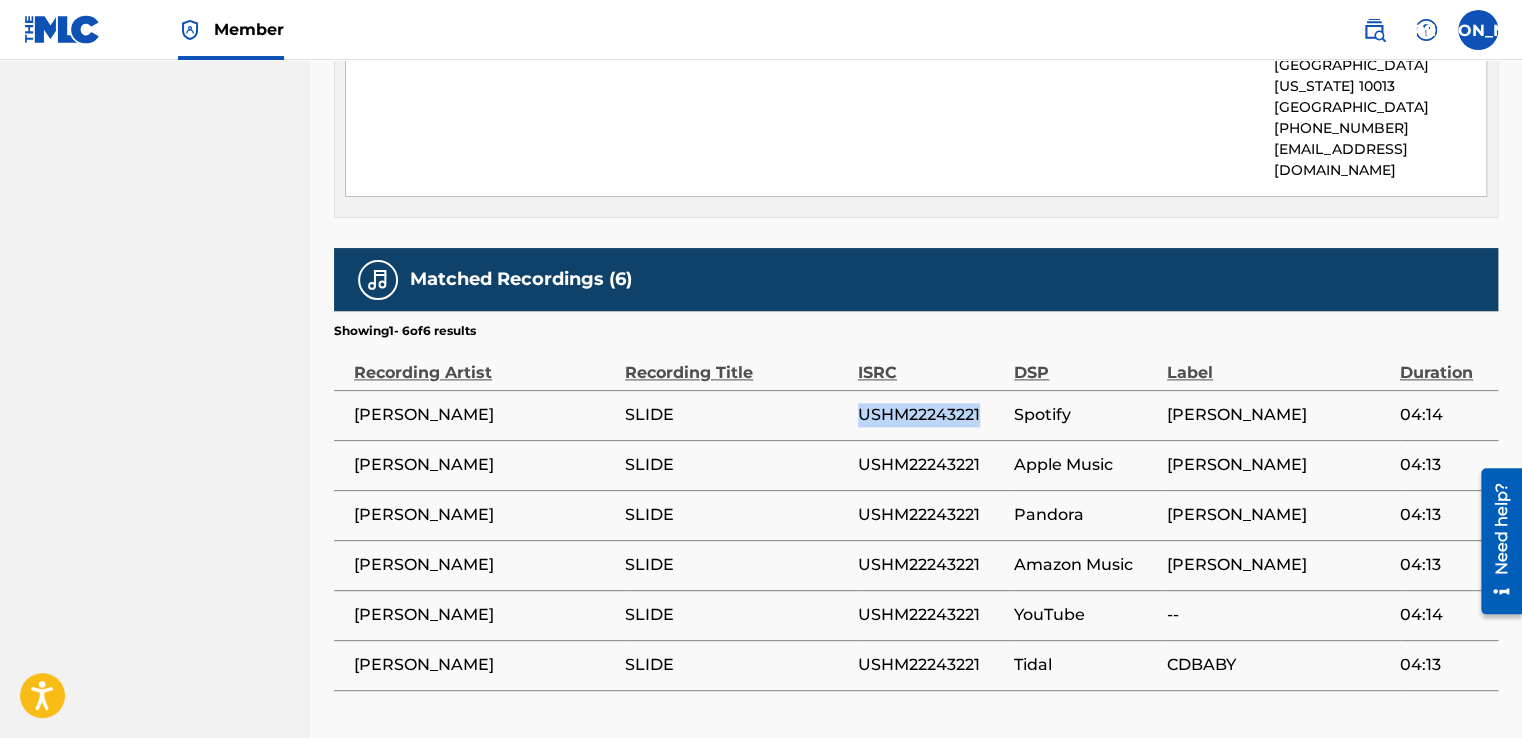 drag, startPoint x: 989, startPoint y: 350, endPoint x: 860, endPoint y: 351, distance: 129.00388 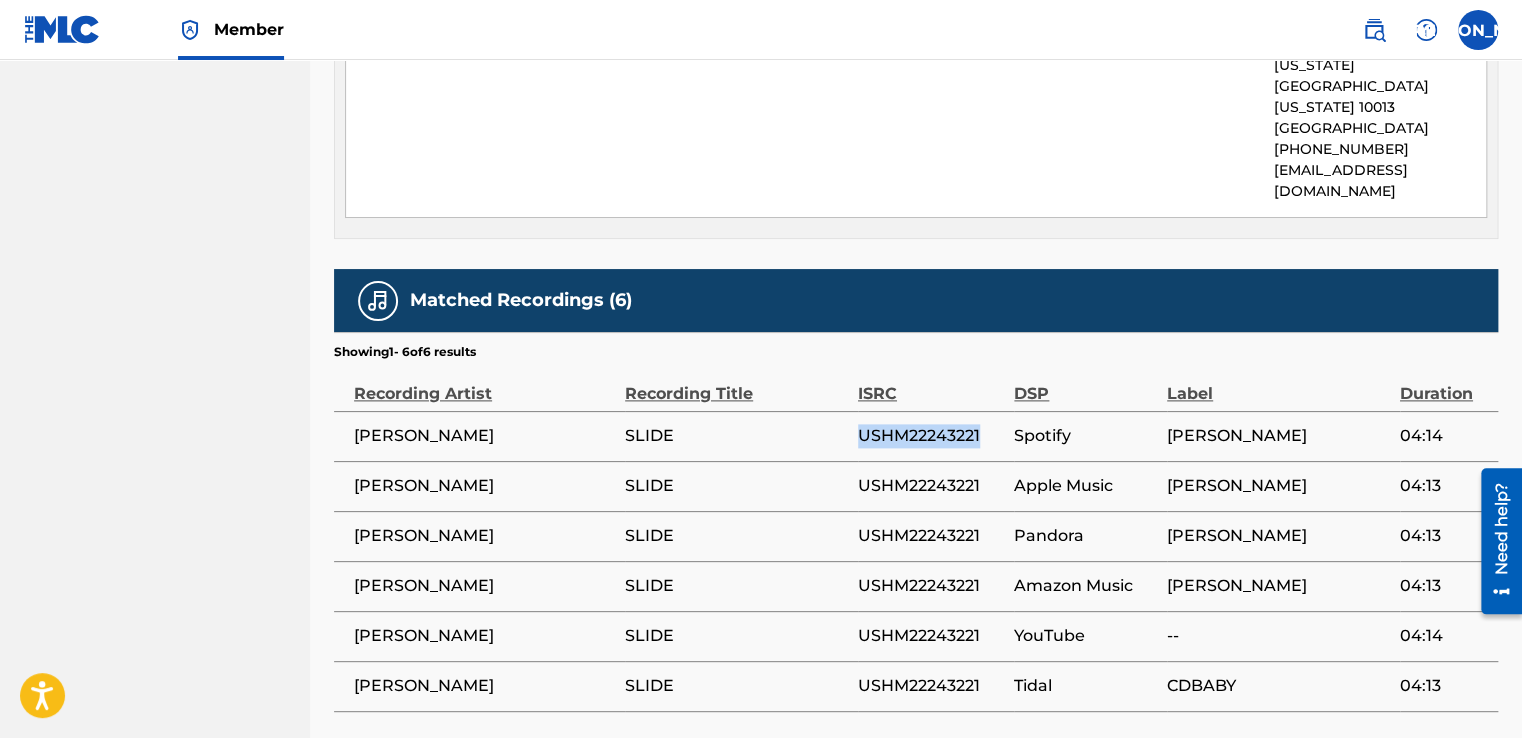 scroll, scrollTop: 1100, scrollLeft: 0, axis: vertical 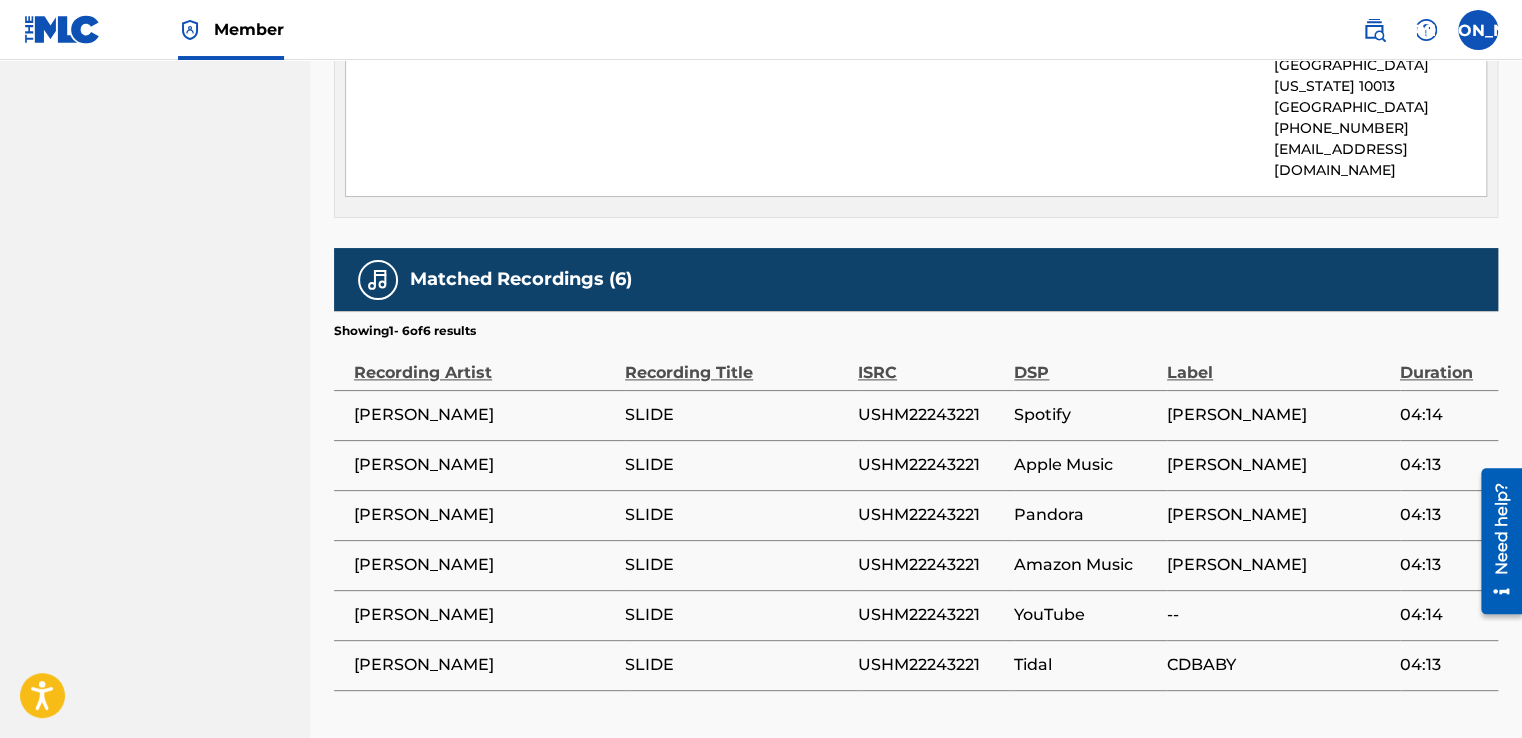 click on "< Back to results Claim shares on this work Last Edited:   [DATE] Source:  CWR SLIDE     Work Detail   Member Work Identifier -- MLC Song Code SA5AB2 ISWC -- Duration --:-- Language -- Alternative Titles No Alternative Titles Writers   (2) Writer Name Writer IPI Writer Role [PERSON_NAME] -- Composer/Author [PERSON_NAME] 01123361797 Composer/Author Publishers   (1) My shares:  0 % Total shares:  50 % Publisher Name Publisher IPI Publisher Number Represented Writers Collection Share Contact Details CD BABY ALPHA 00697403510 P91052 [PERSON_NAME] 50% Songtrust Copyright [STREET_ADDRESS][US_STATE][US_STATE] [PHONE_NUMBER] [EMAIL_ADDRESS][DOMAIN_NAME] My shares:  0 % Total shares:  50 % Matched Recordings   (6) Showing  1  -   6  of  6   results   Recording Artist Recording Title ISRC DSP Label Duration [PERSON_NAME] SLIDE USHM22243221 Spotify [PERSON_NAME] 04:14 [PERSON_NAME] SLIDE USHM22243221 Apple Music [PERSON_NAME] 04:13 [PERSON_NAME] SLIDE USHM22243221 Pandora 04:13 --" at bounding box center [916, -110] 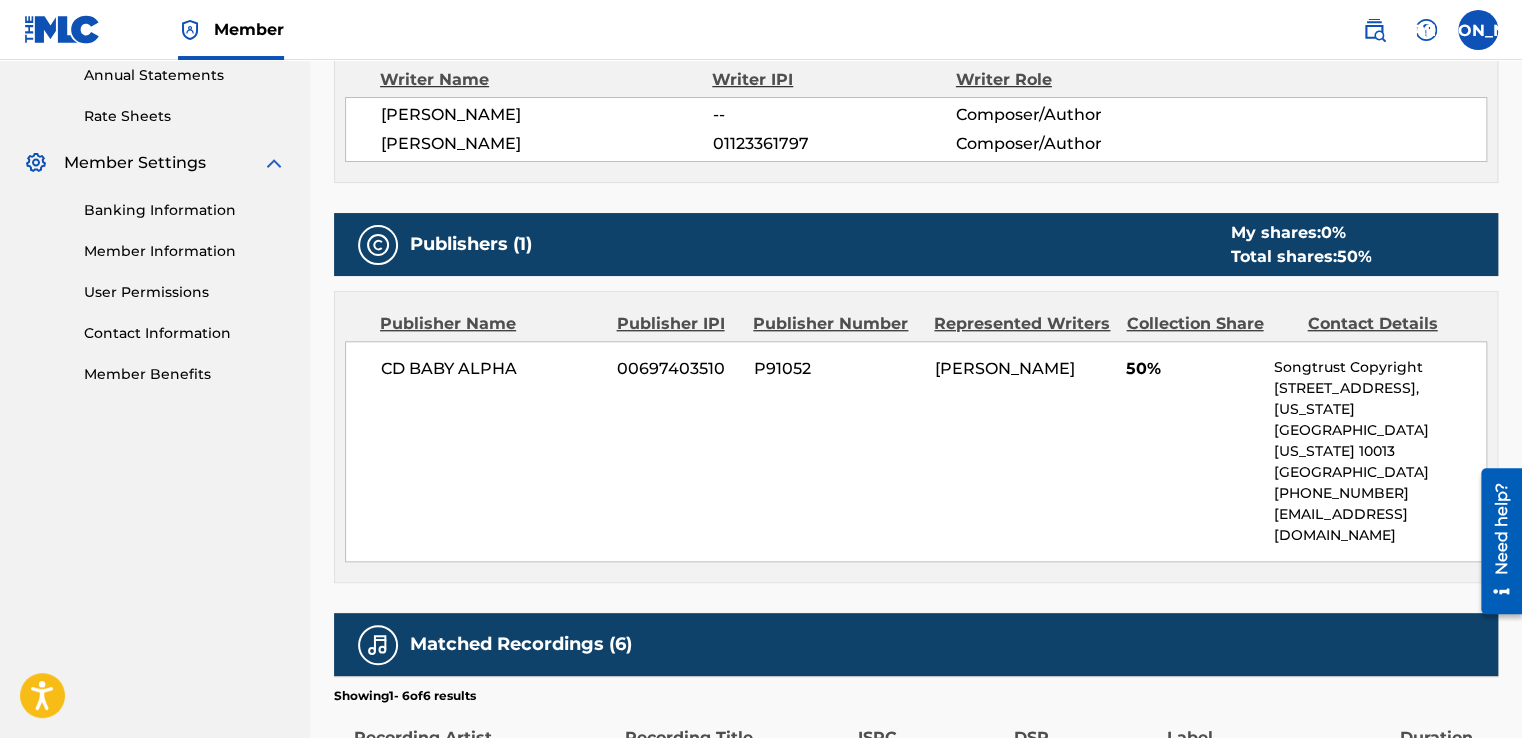 scroll, scrollTop: 700, scrollLeft: 0, axis: vertical 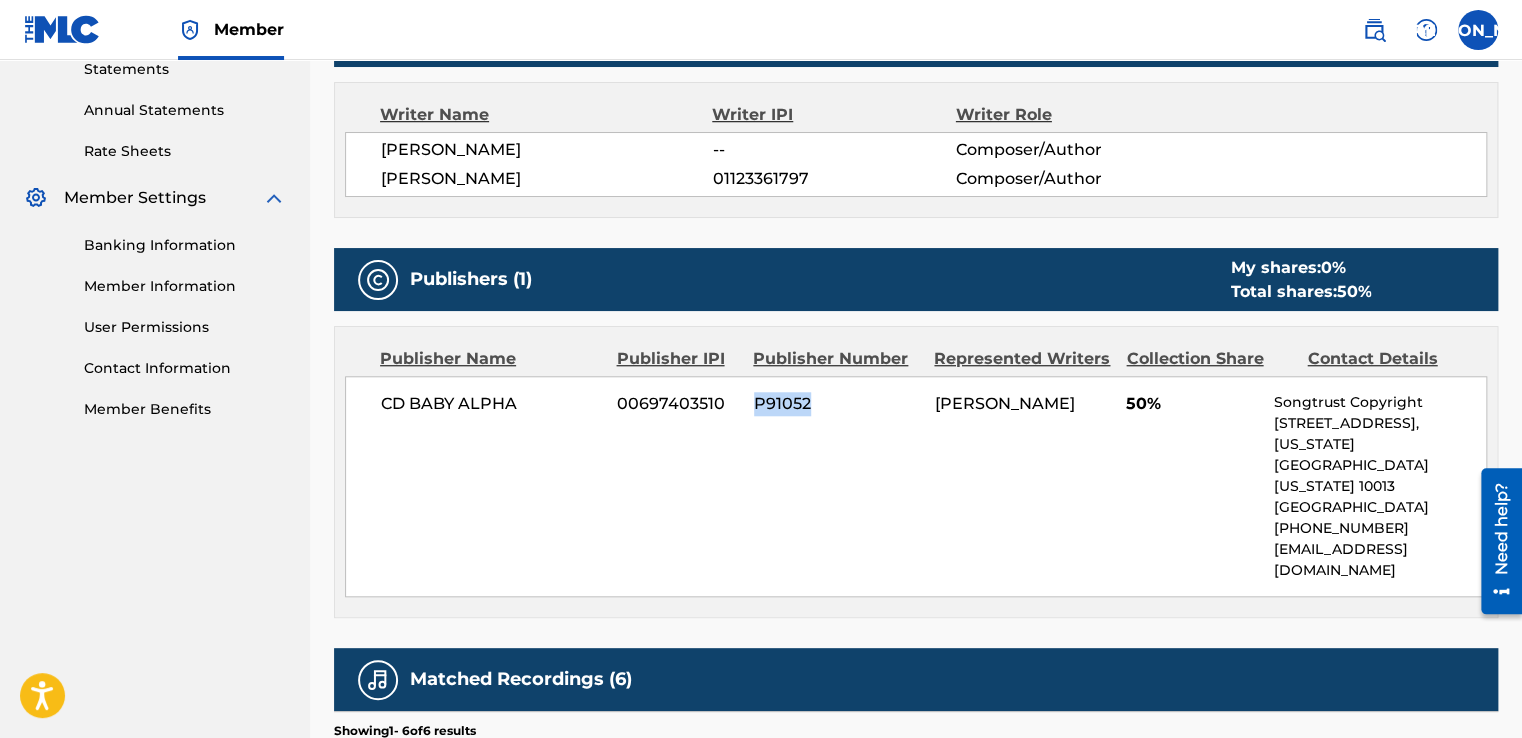 drag, startPoint x: 814, startPoint y: 407, endPoint x: 754, endPoint y: 398, distance: 60.671246 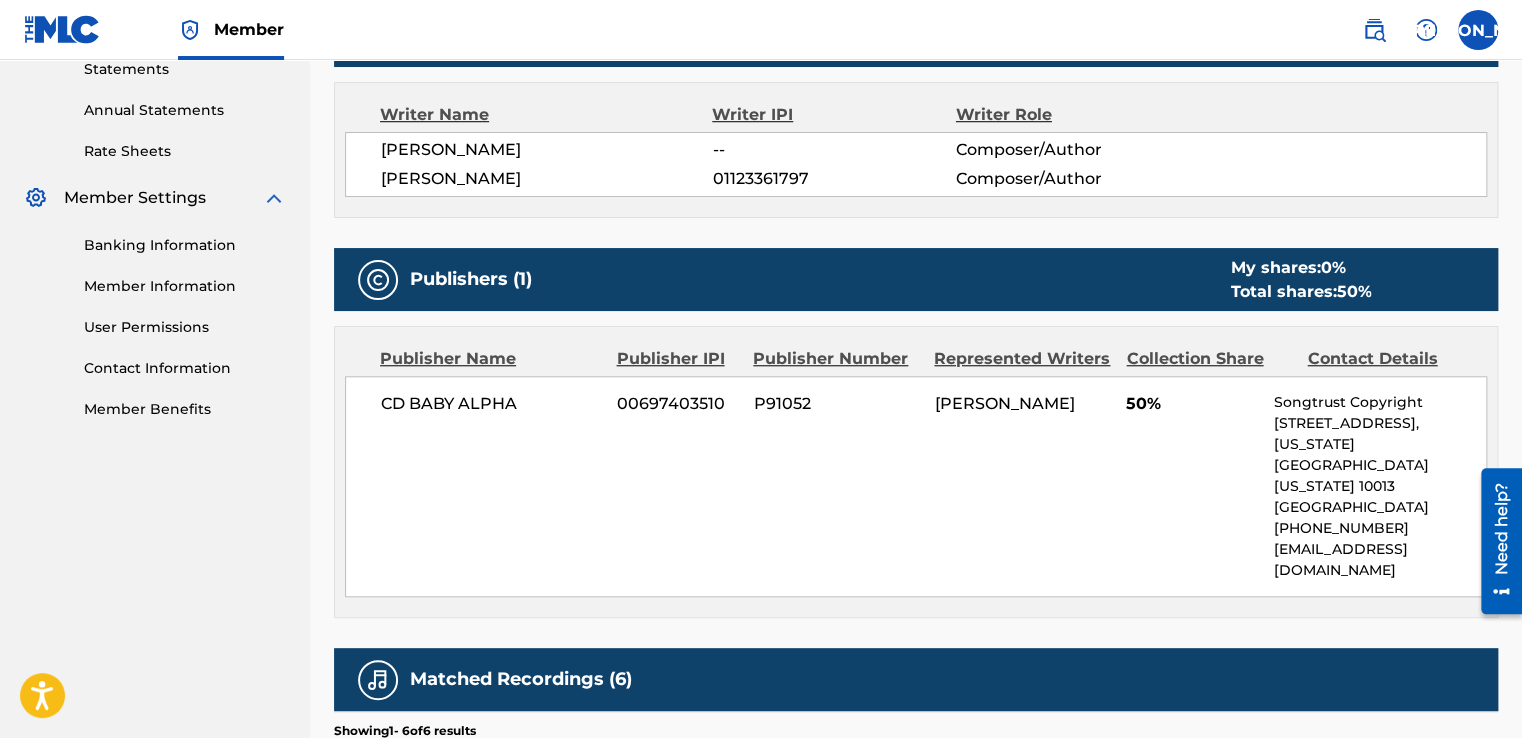 drag, startPoint x: 754, startPoint y: 398, endPoint x: 693, endPoint y: 183, distance: 223.48602 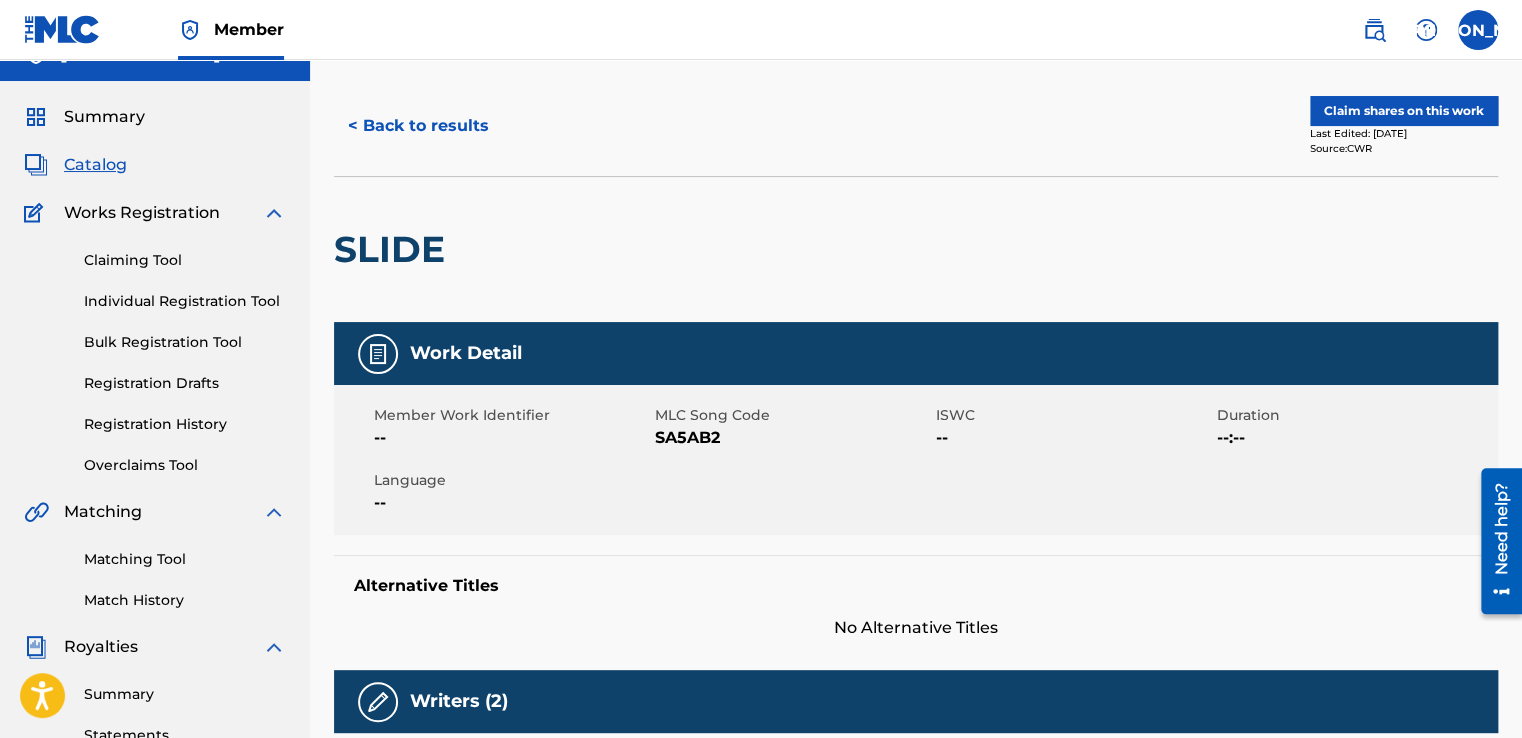 scroll, scrollTop: 0, scrollLeft: 0, axis: both 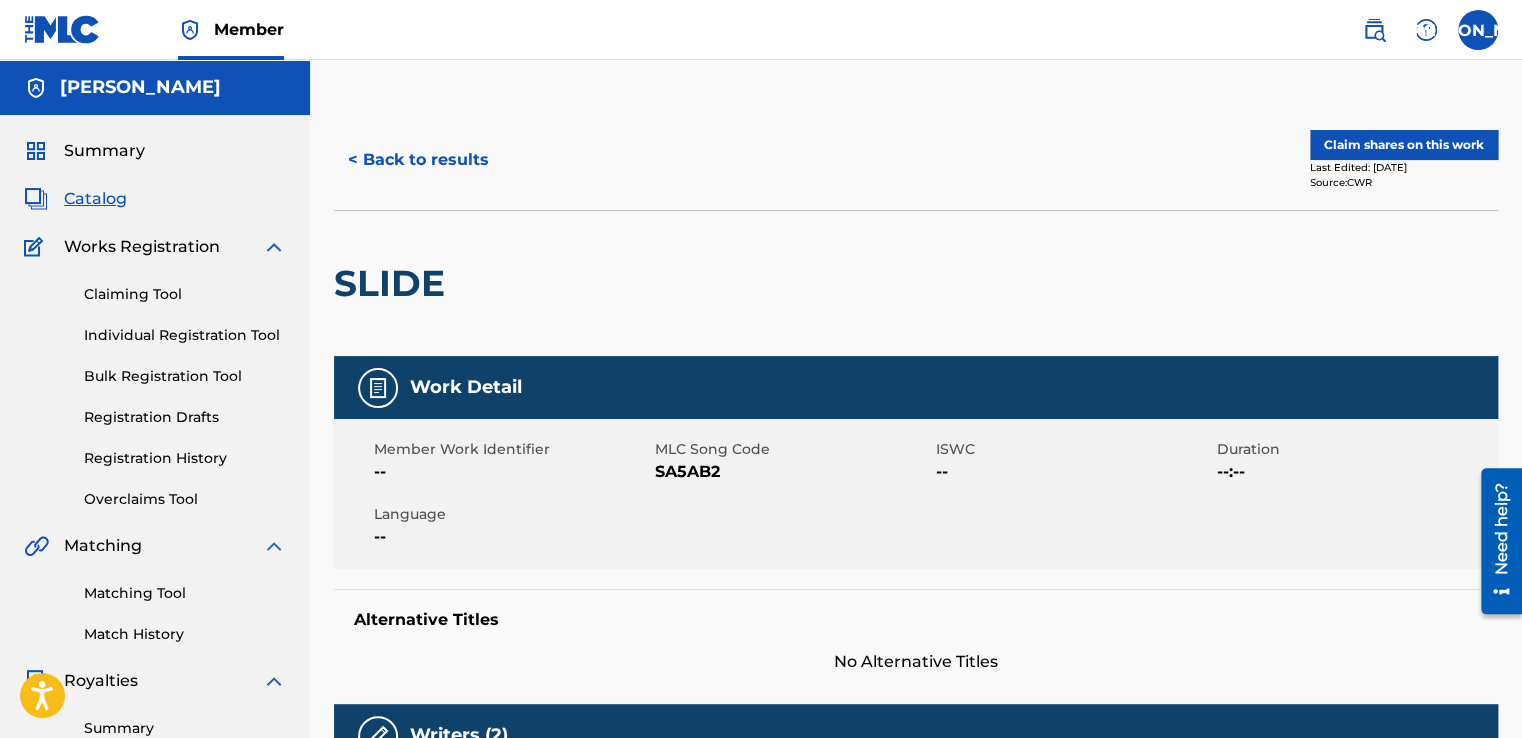 click on "< Back to results" at bounding box center (418, 160) 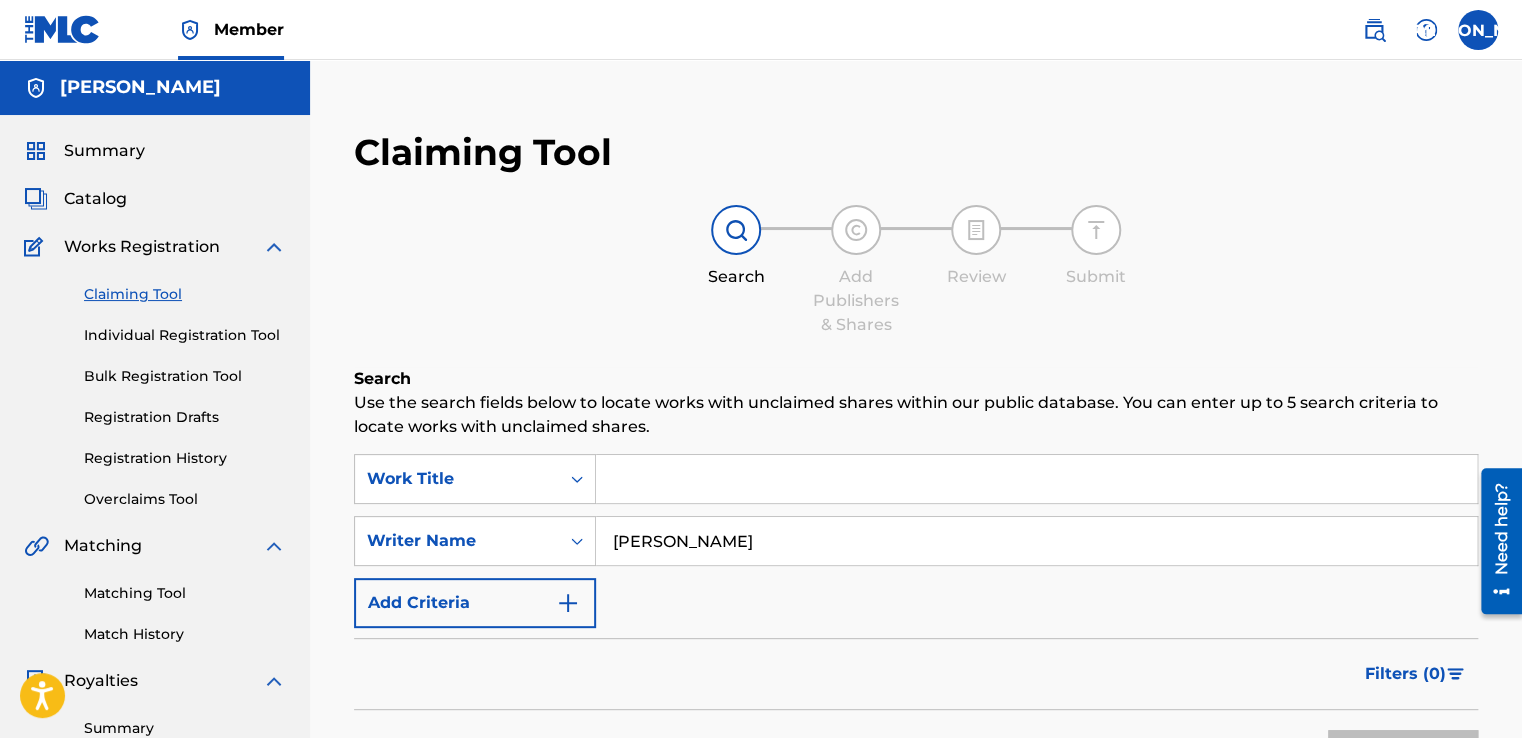 scroll, scrollTop: 267, scrollLeft: 0, axis: vertical 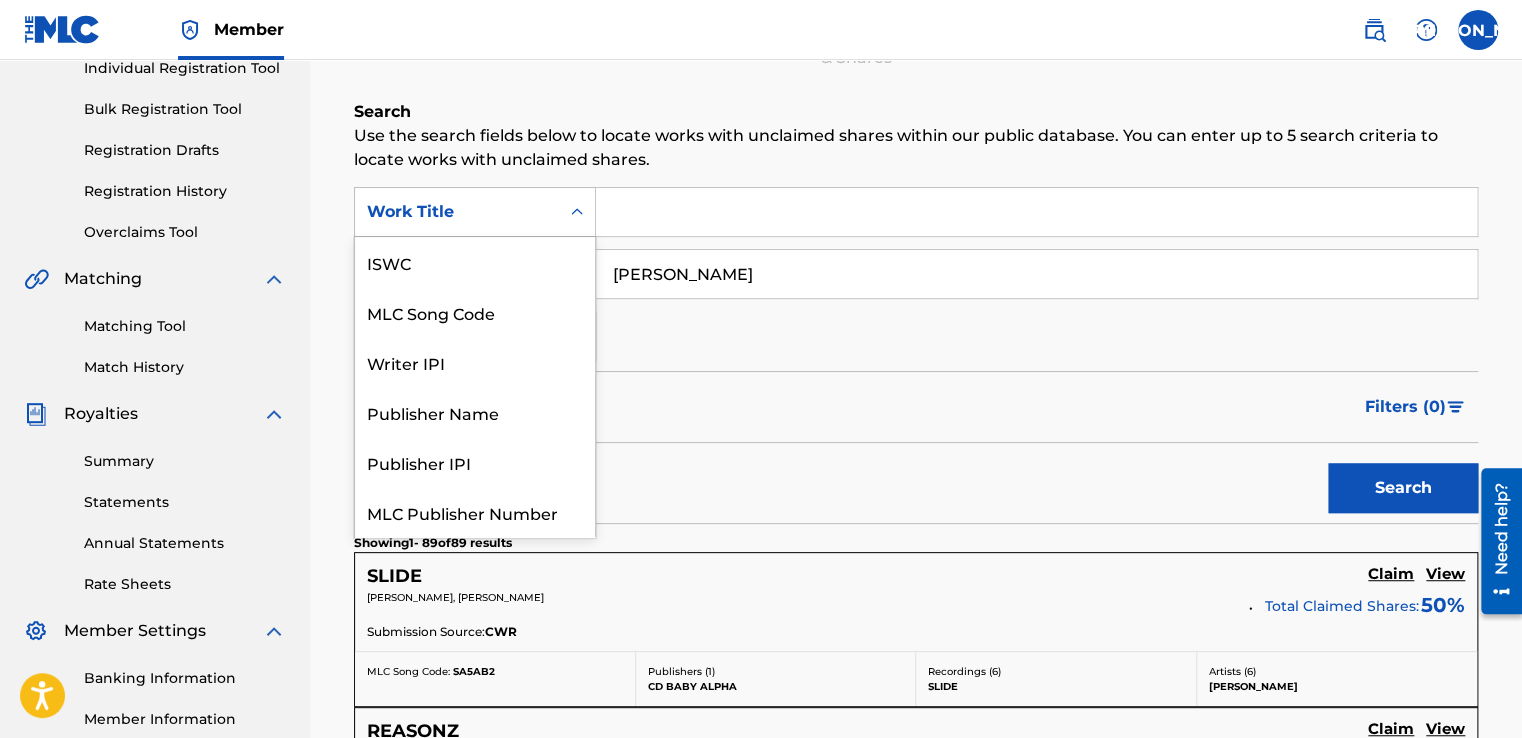 click 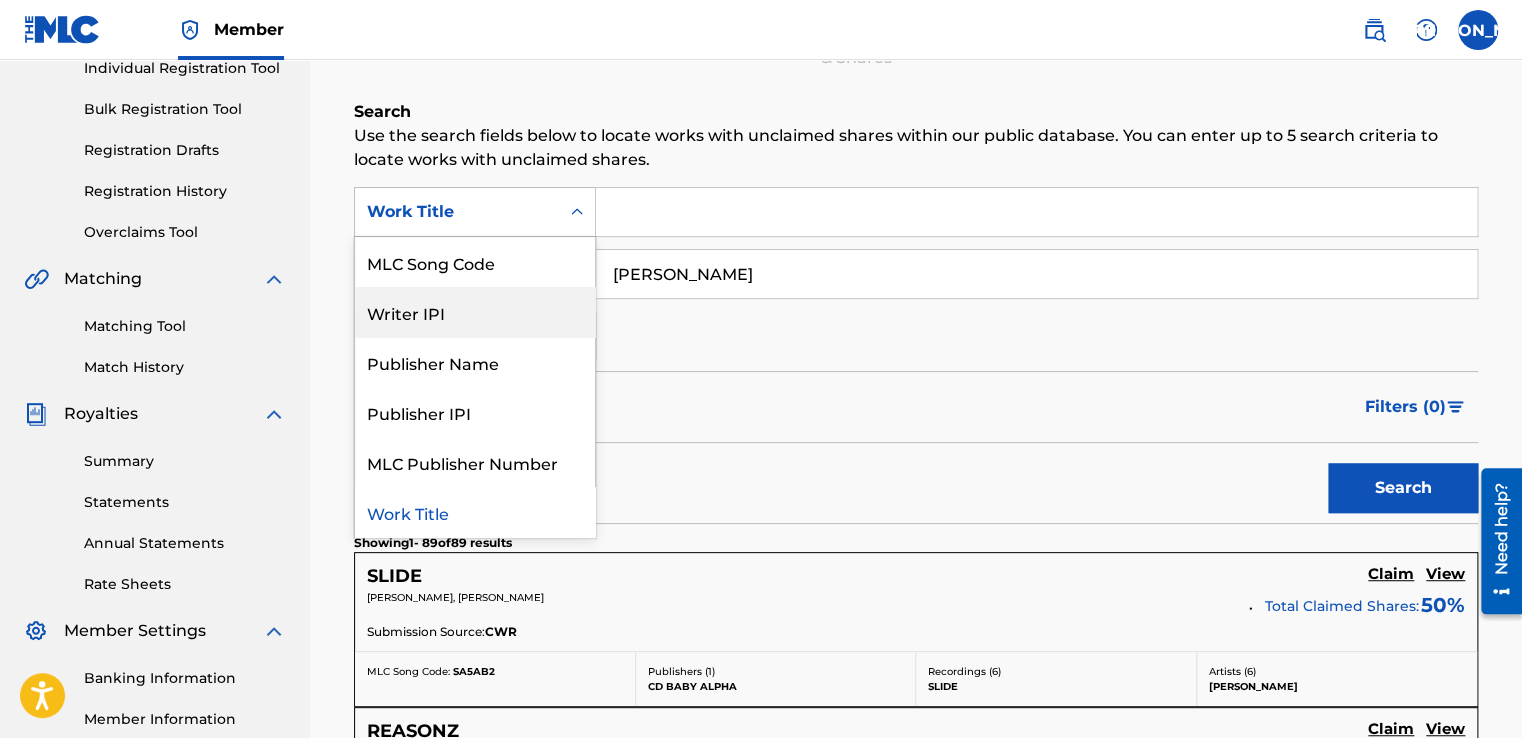 click on "Writer IPI" at bounding box center [475, 312] 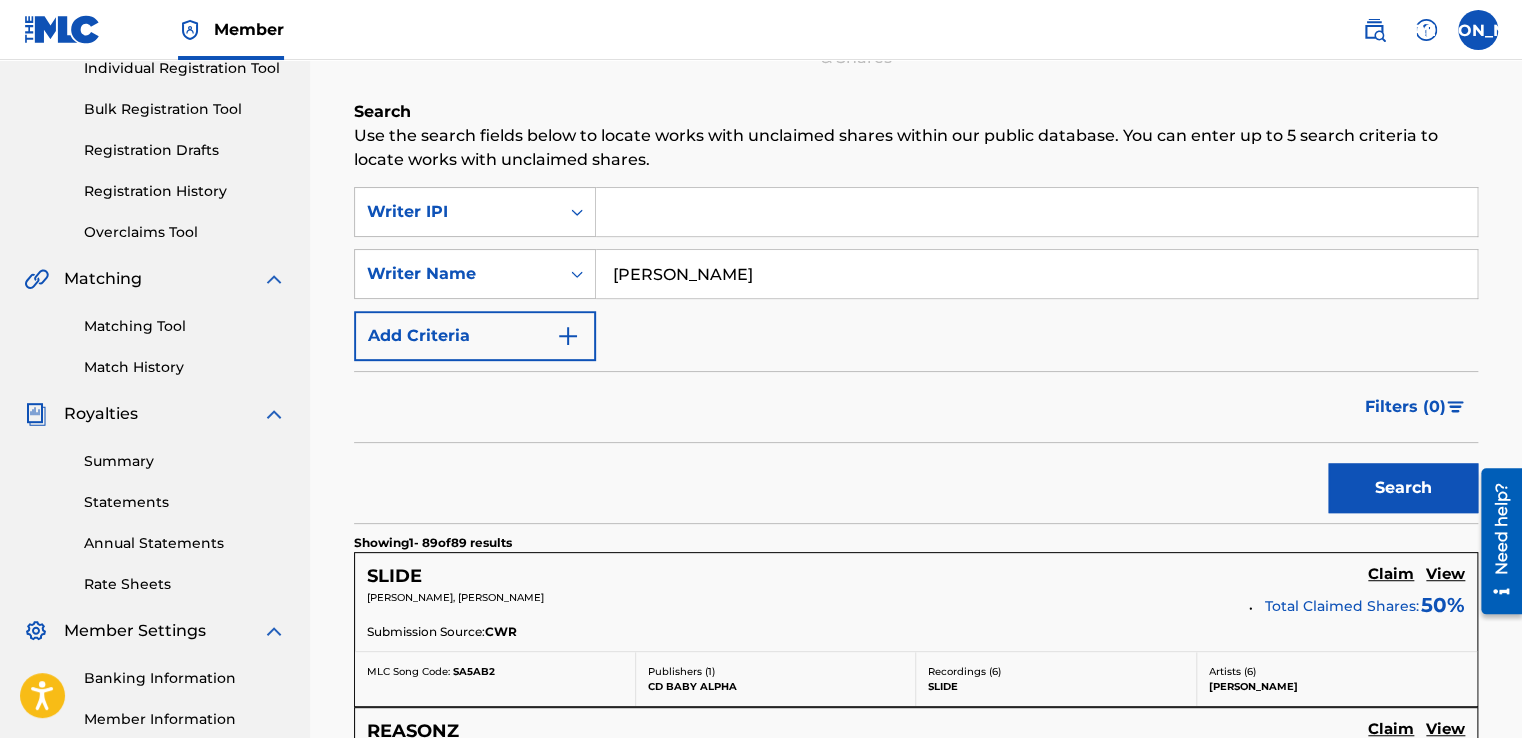 click at bounding box center (1036, 212) 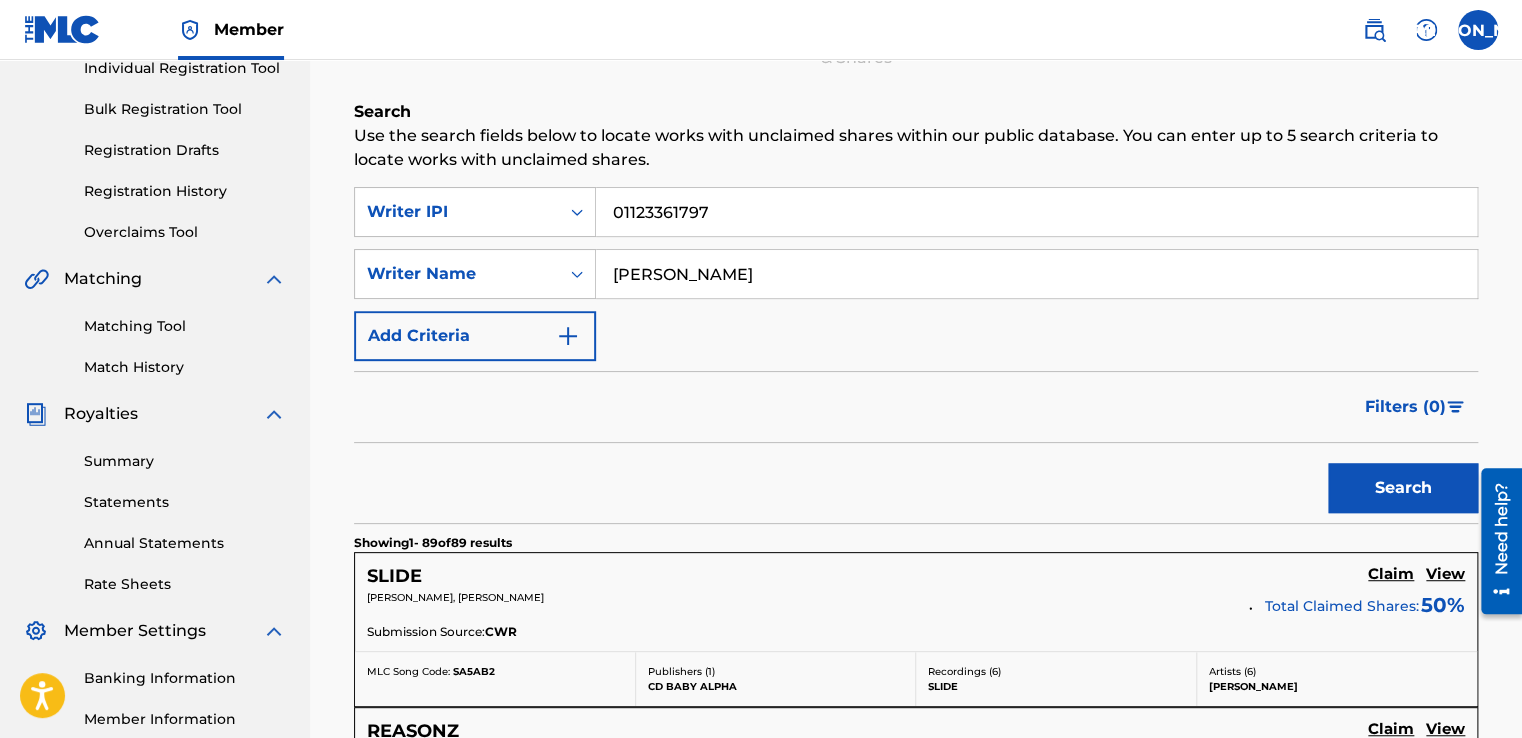drag, startPoint x: 727, startPoint y: 203, endPoint x: 607, endPoint y: 210, distance: 120.203995 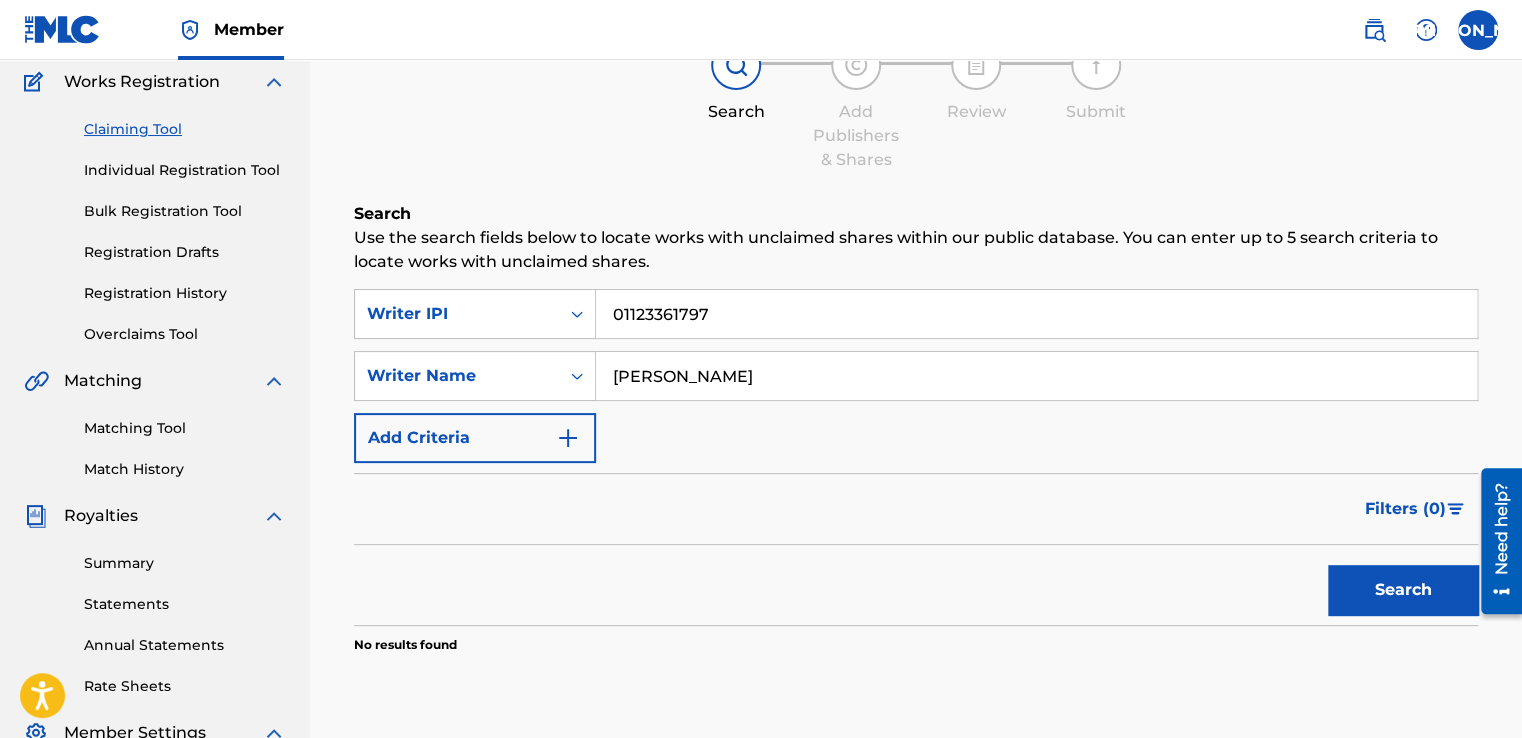 scroll, scrollTop: 0, scrollLeft: 0, axis: both 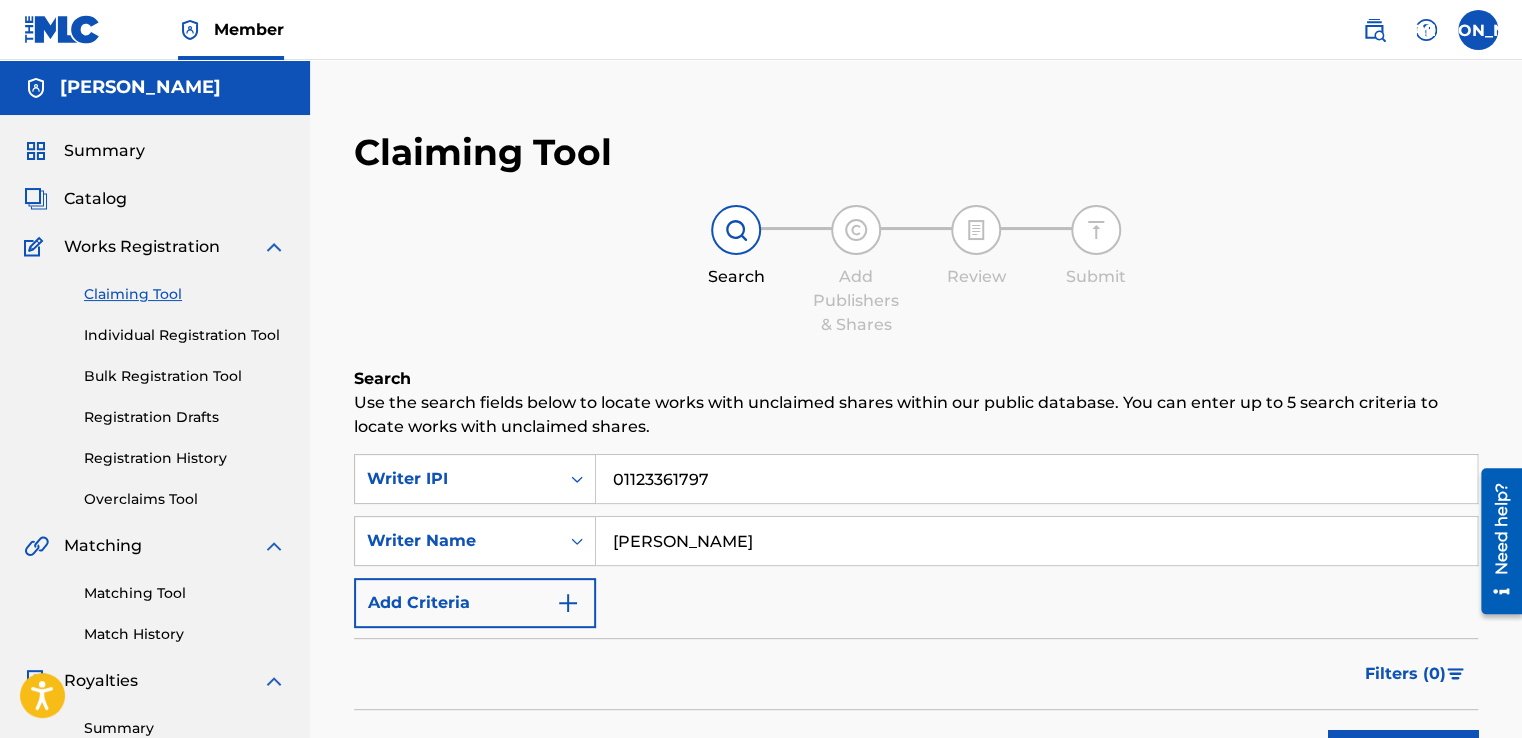 click on "Individual Registration Tool" at bounding box center (185, 335) 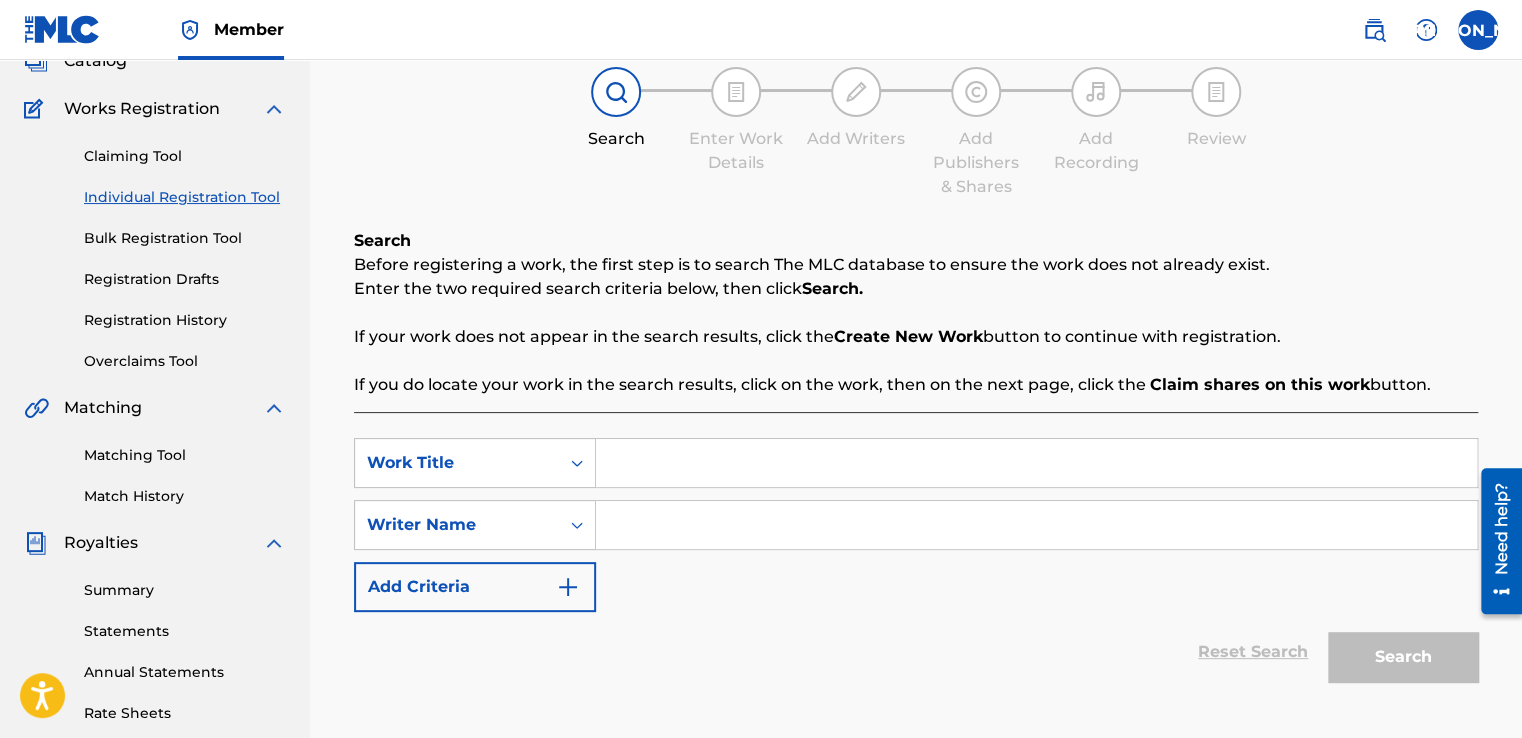 scroll, scrollTop: 300, scrollLeft: 0, axis: vertical 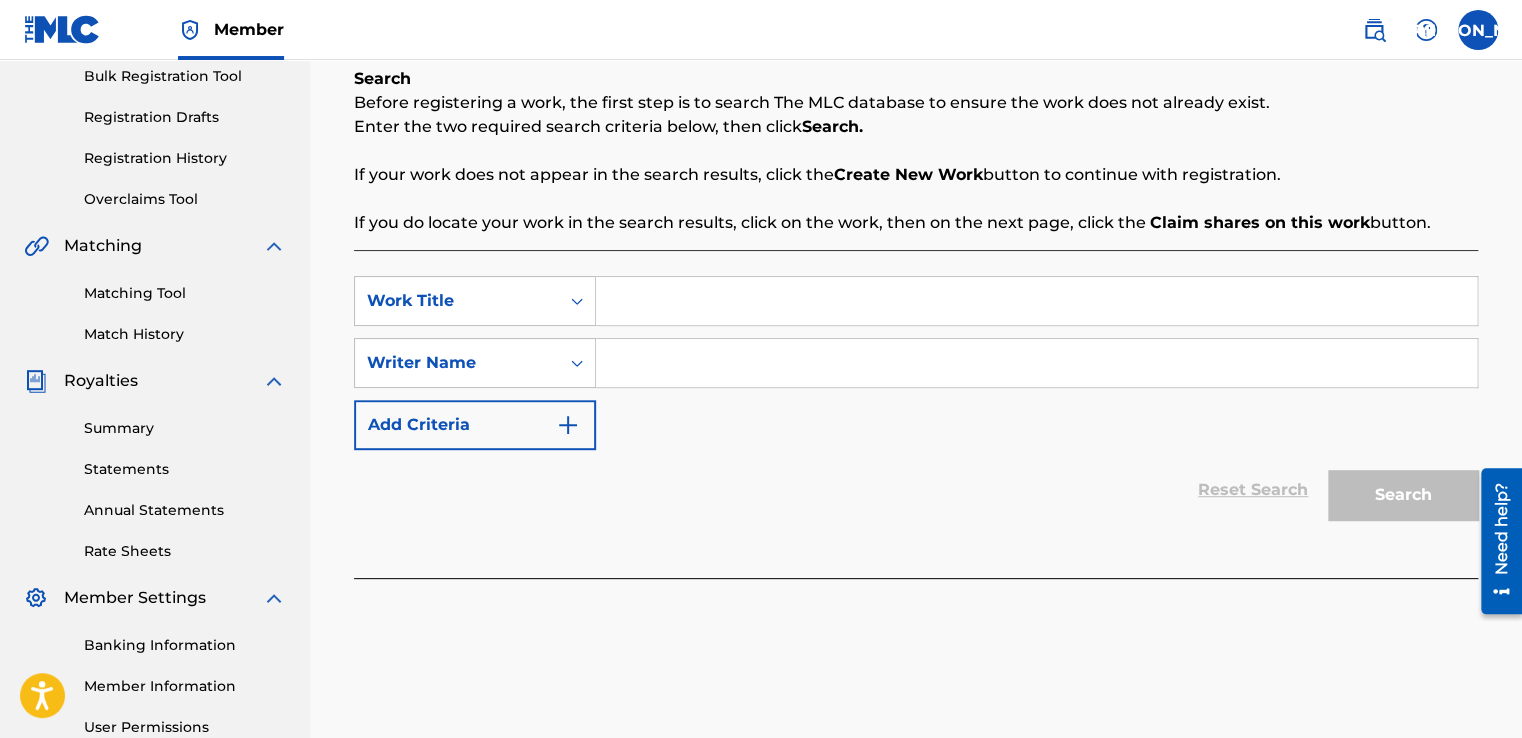 click at bounding box center (1036, 301) 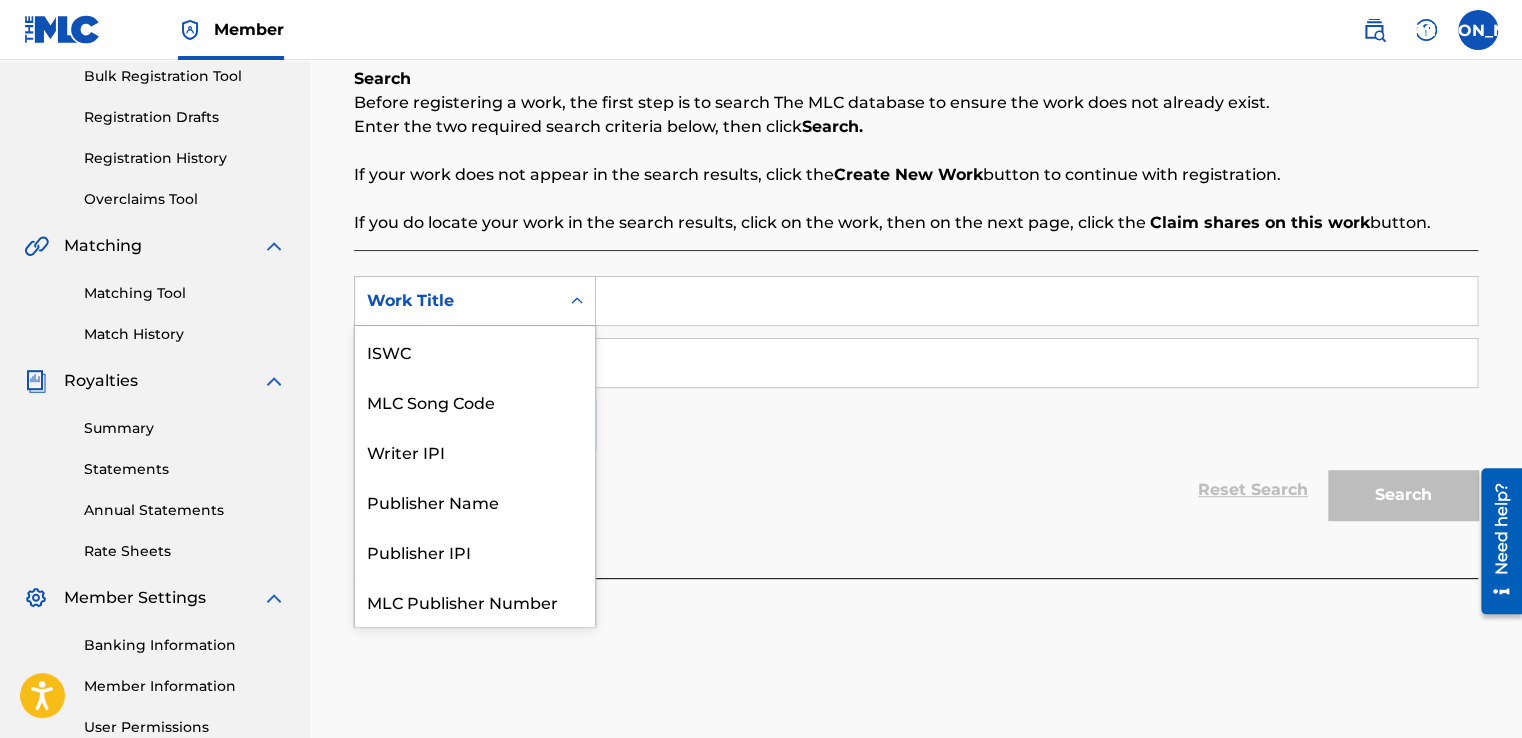 drag, startPoint x: 642, startPoint y: 303, endPoint x: 576, endPoint y: 291, distance: 67.08204 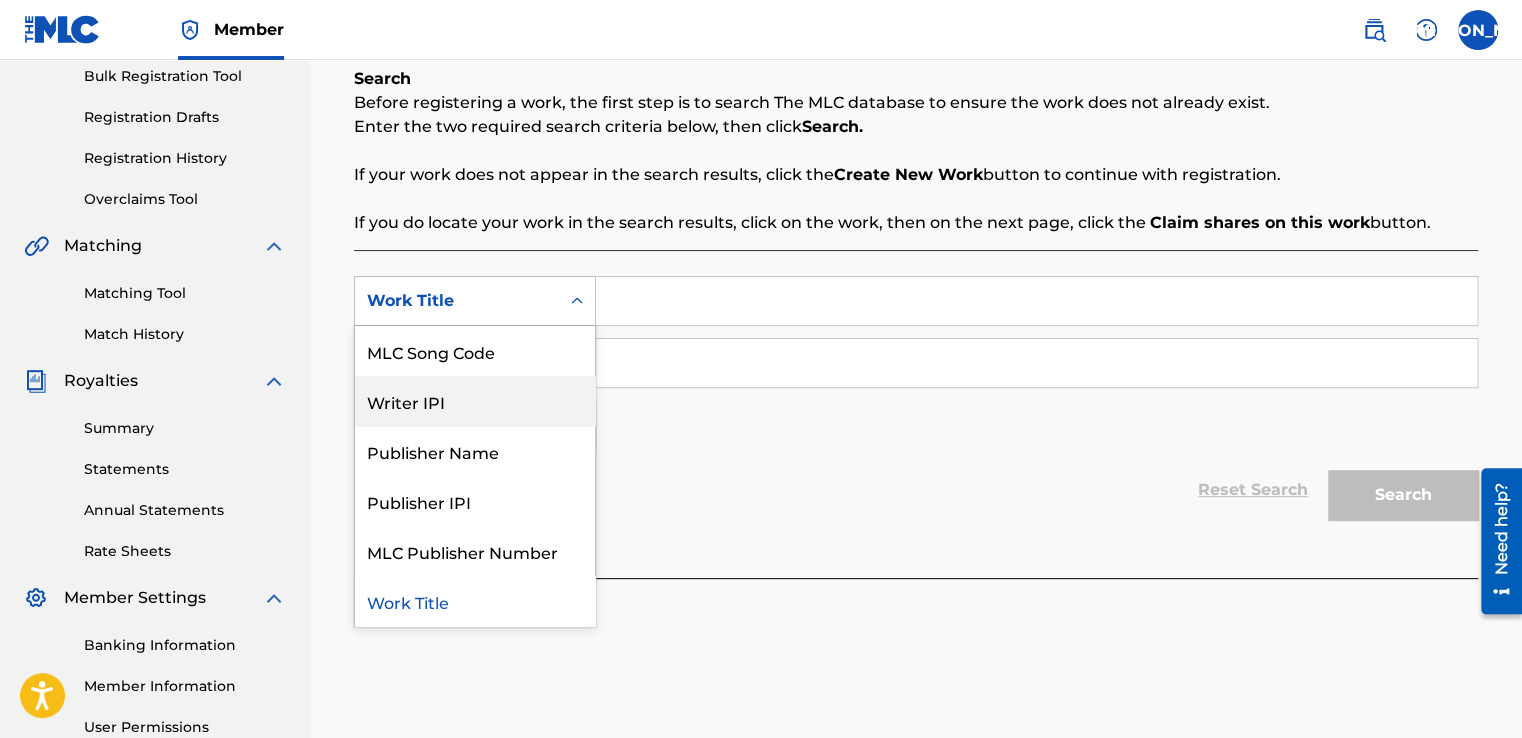 click on "Writer IPI" at bounding box center [475, 401] 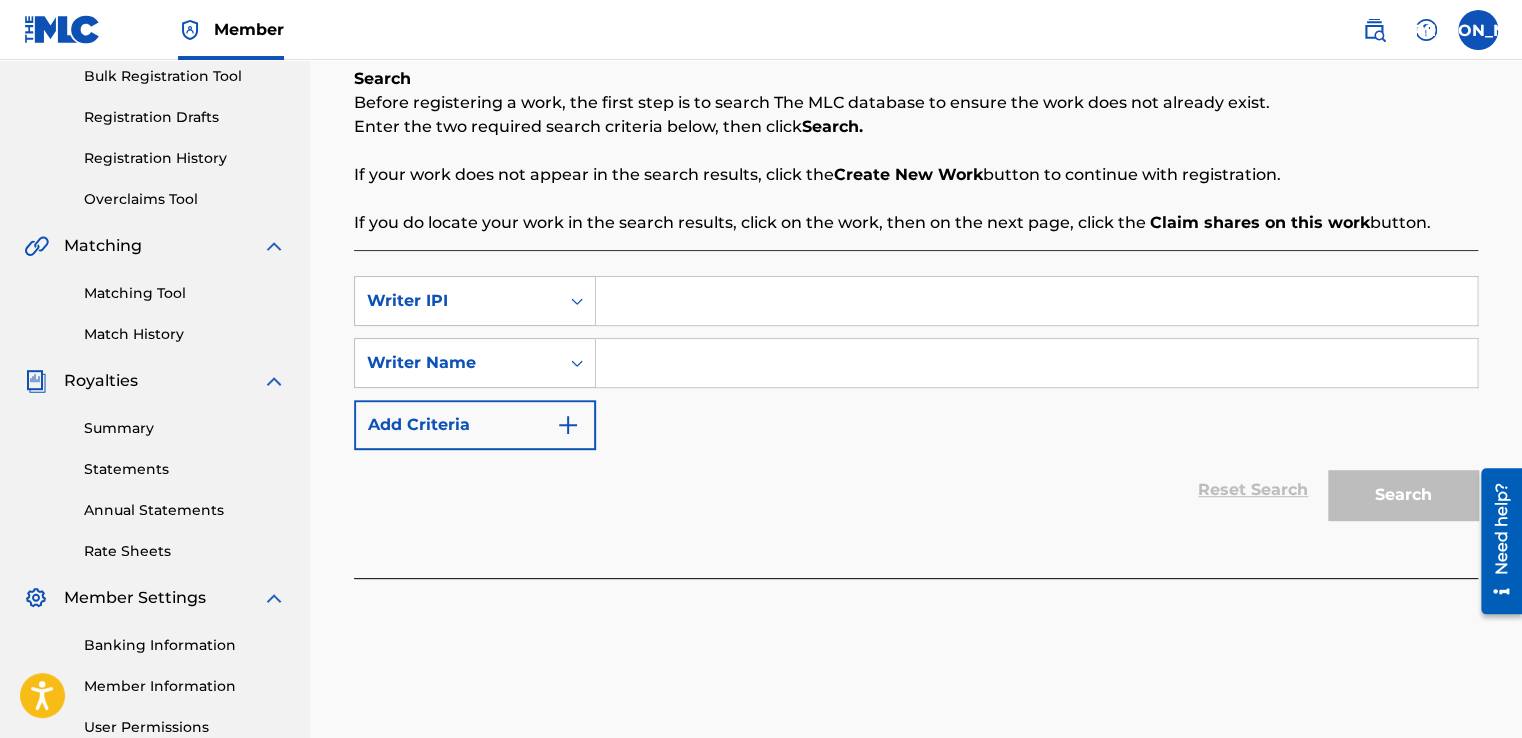 click at bounding box center [1036, 301] 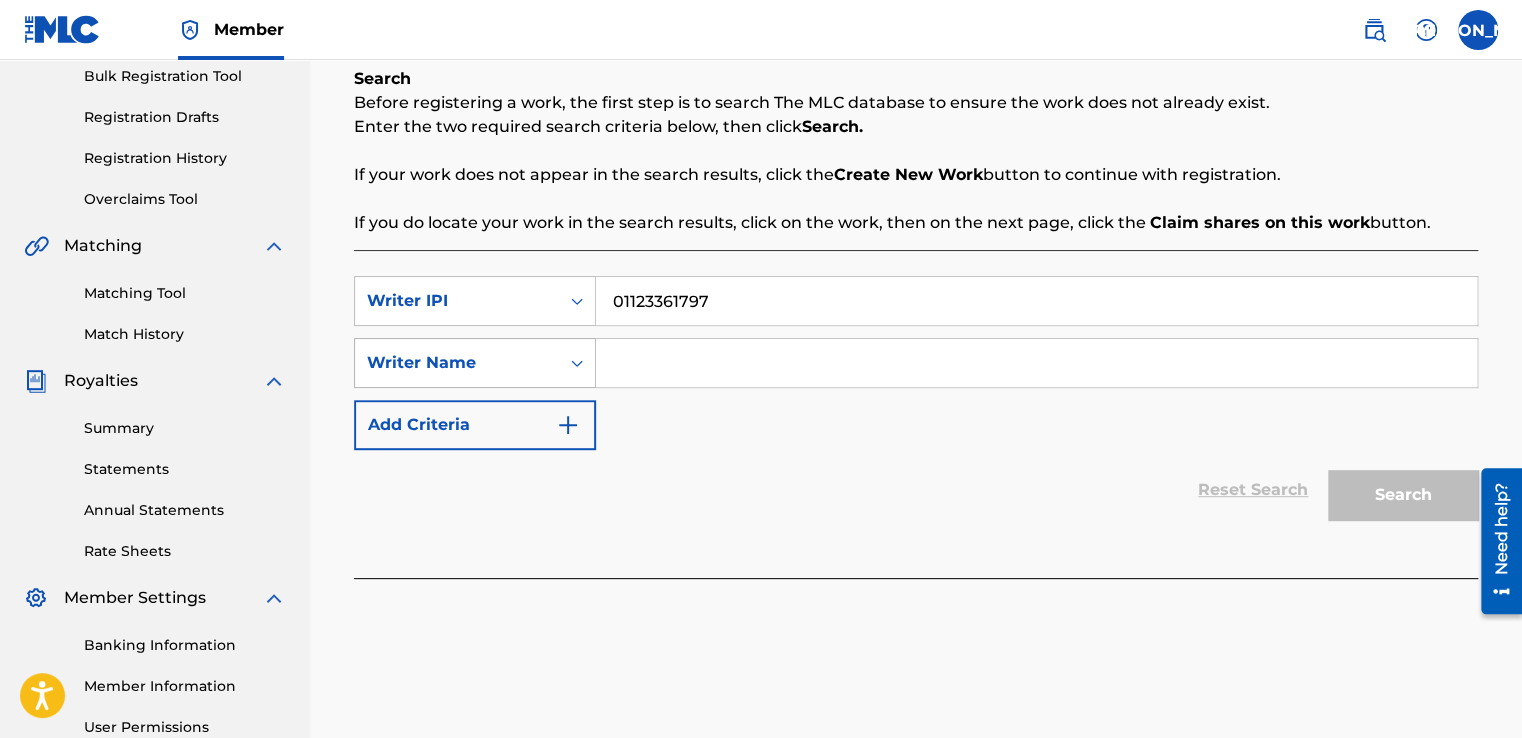 type on "01123361797" 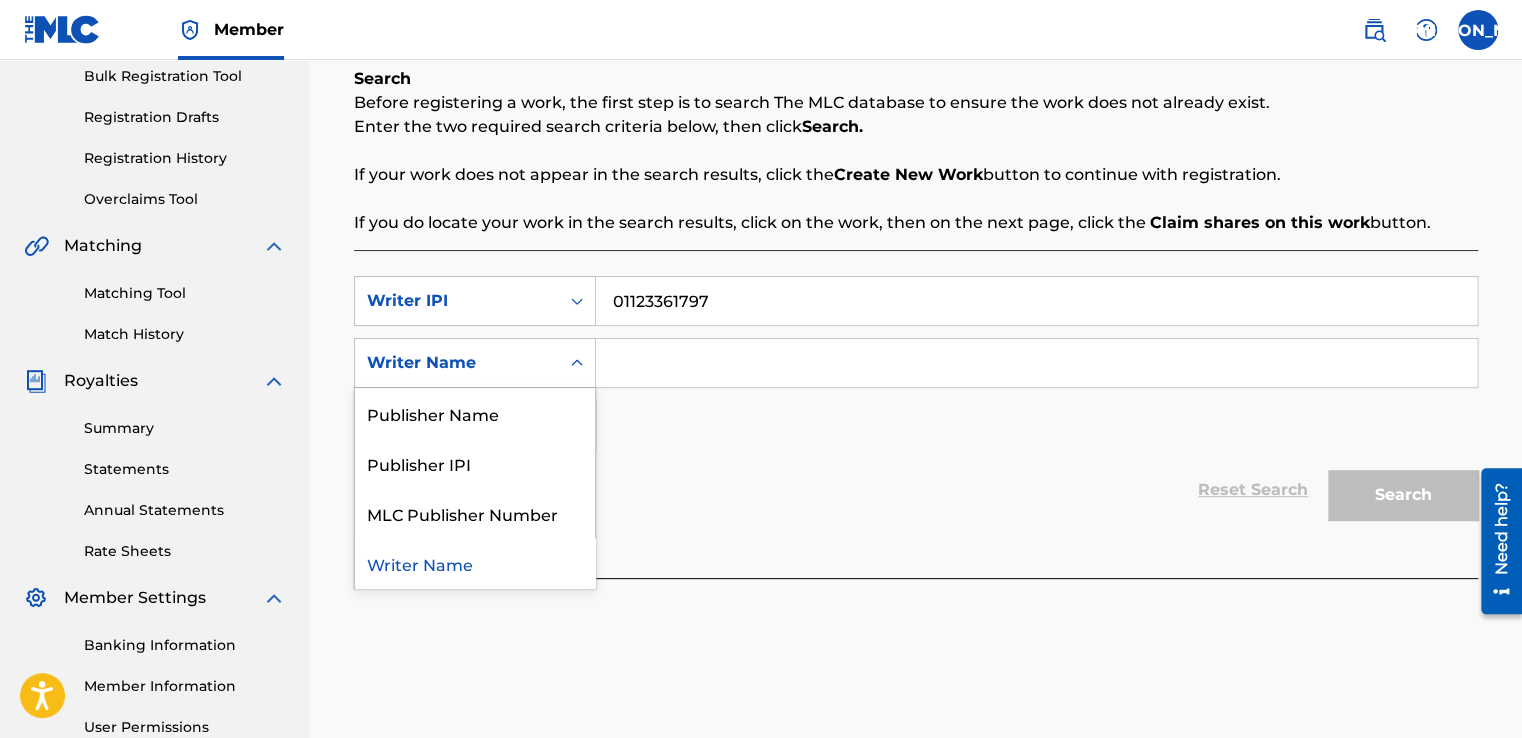 click on "Writer Name" at bounding box center (475, 563) 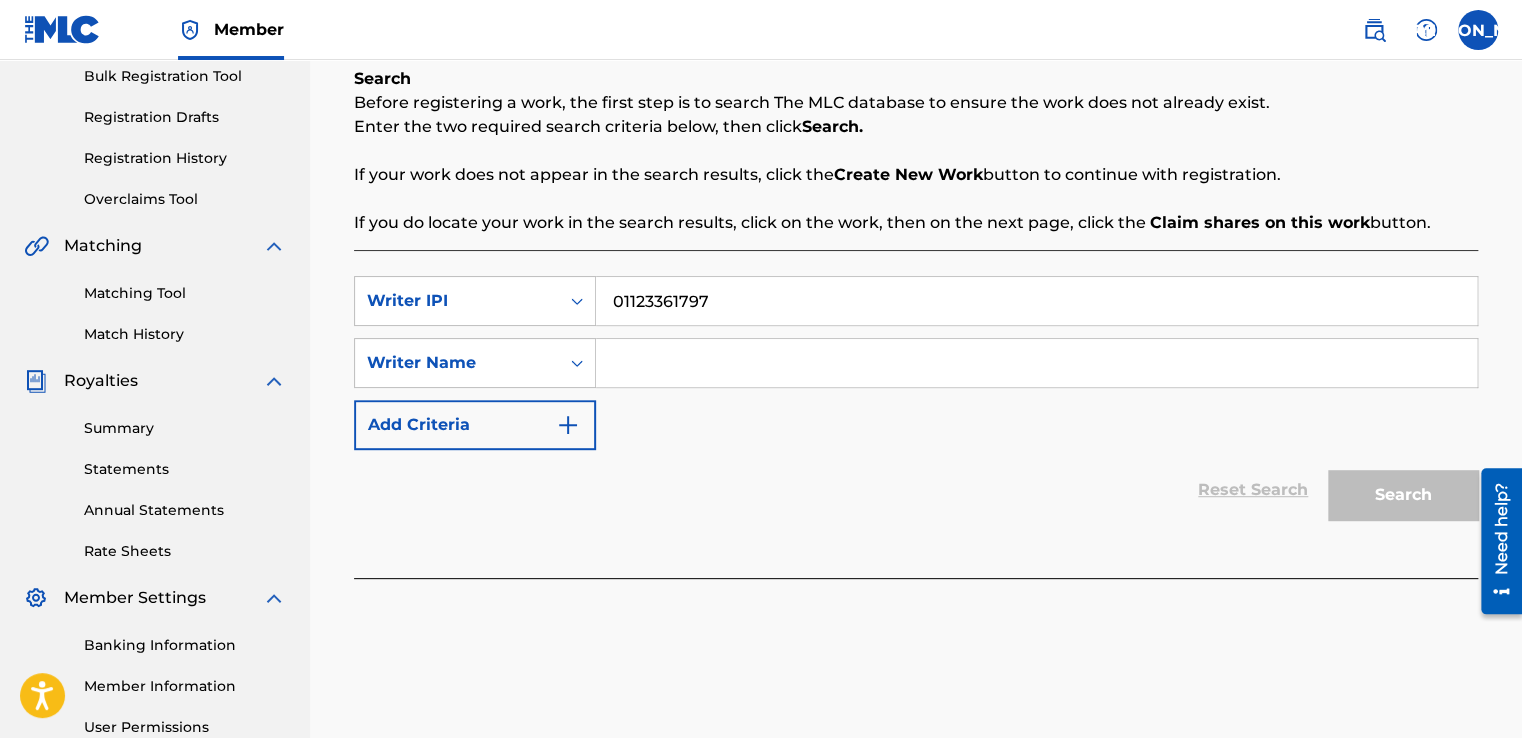 click at bounding box center (1036, 363) 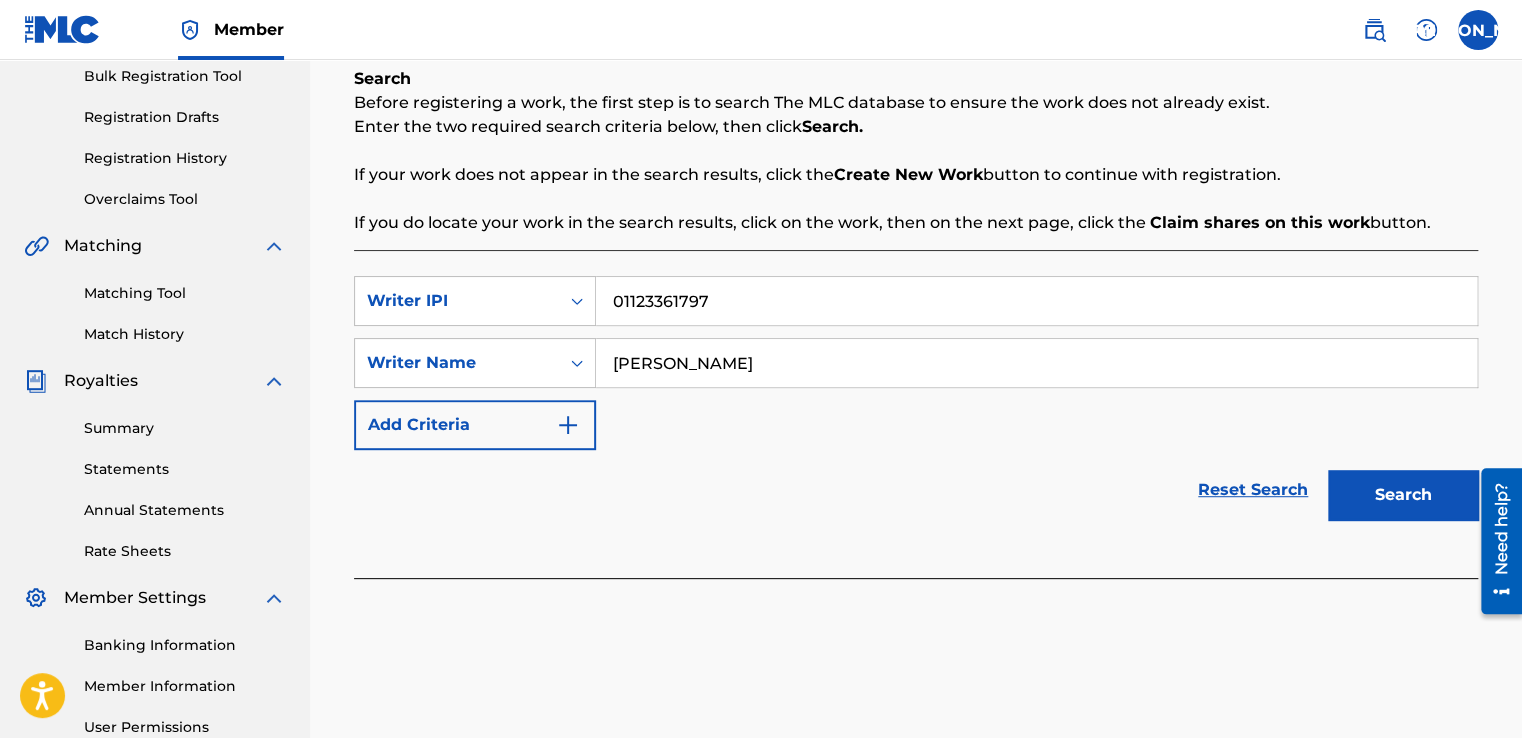 type on "[PERSON_NAME]" 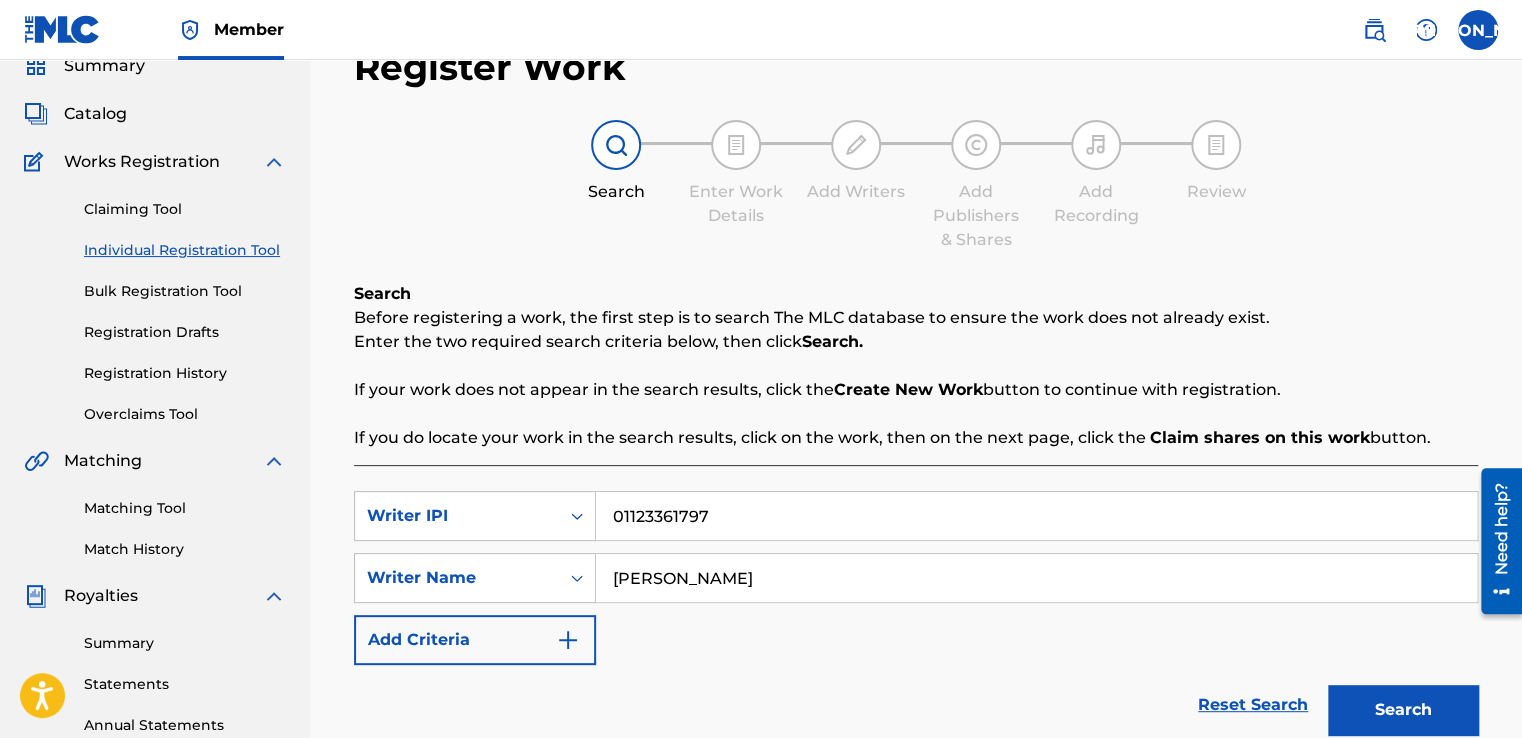 scroll, scrollTop: 300, scrollLeft: 0, axis: vertical 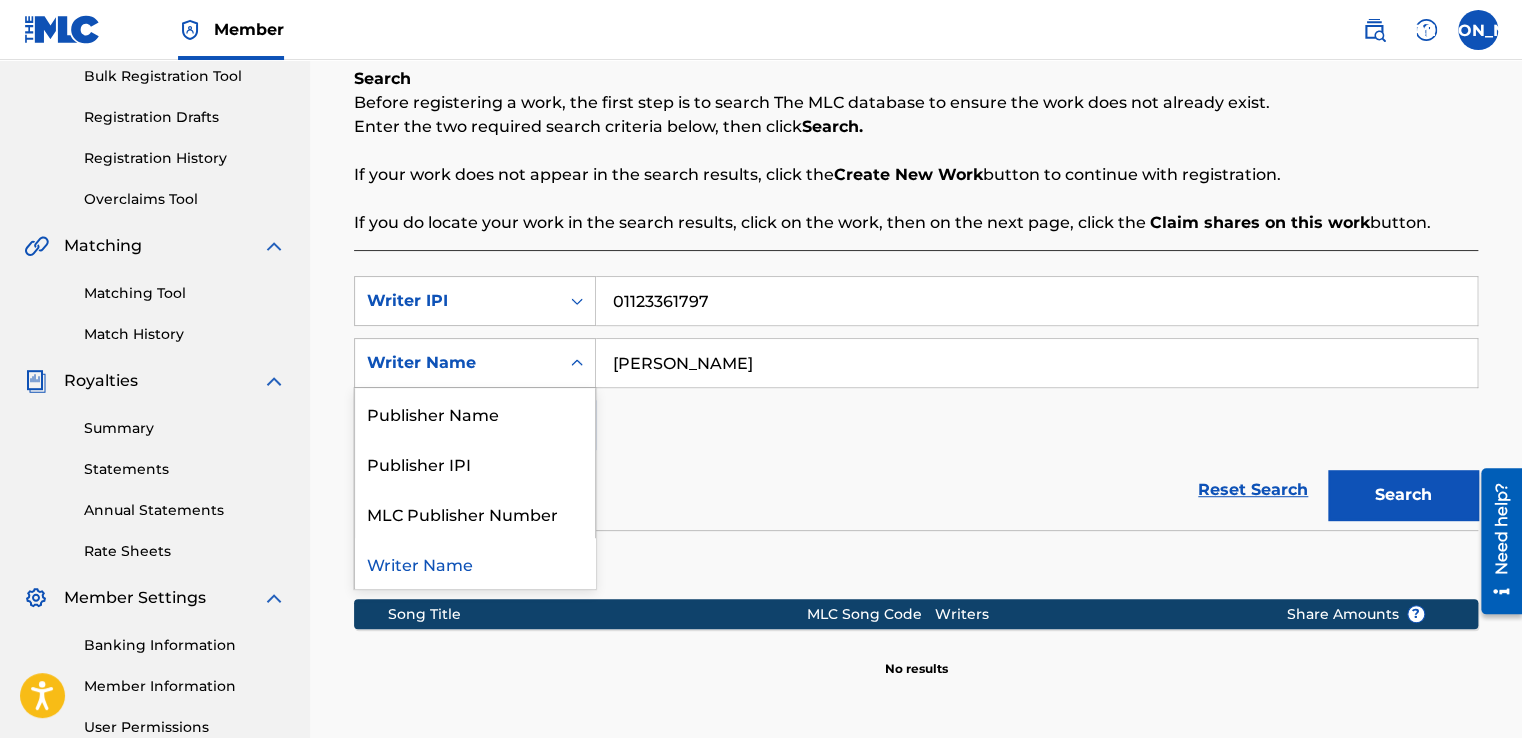 click 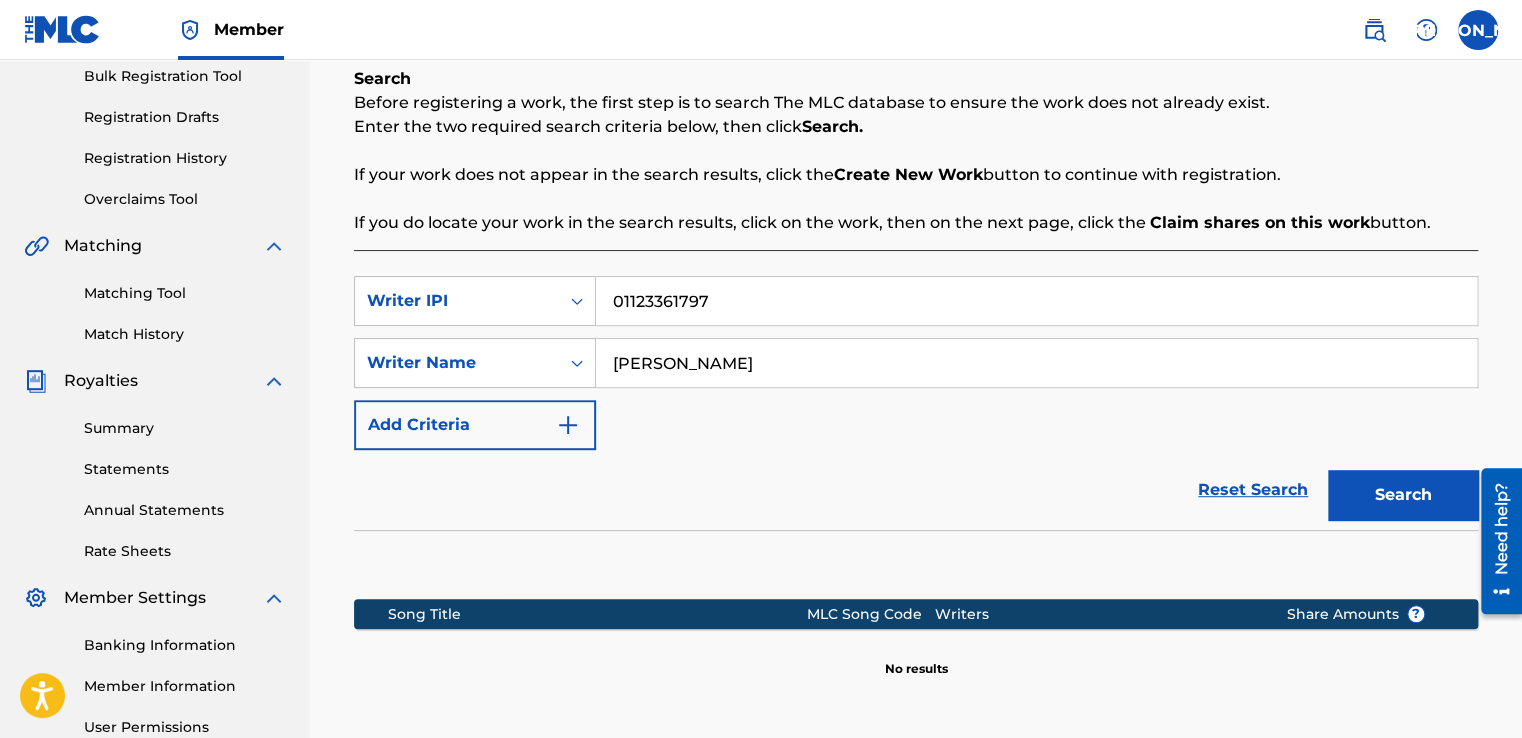 drag, startPoint x: 758, startPoint y: 366, endPoint x: 606, endPoint y: 360, distance: 152.11838 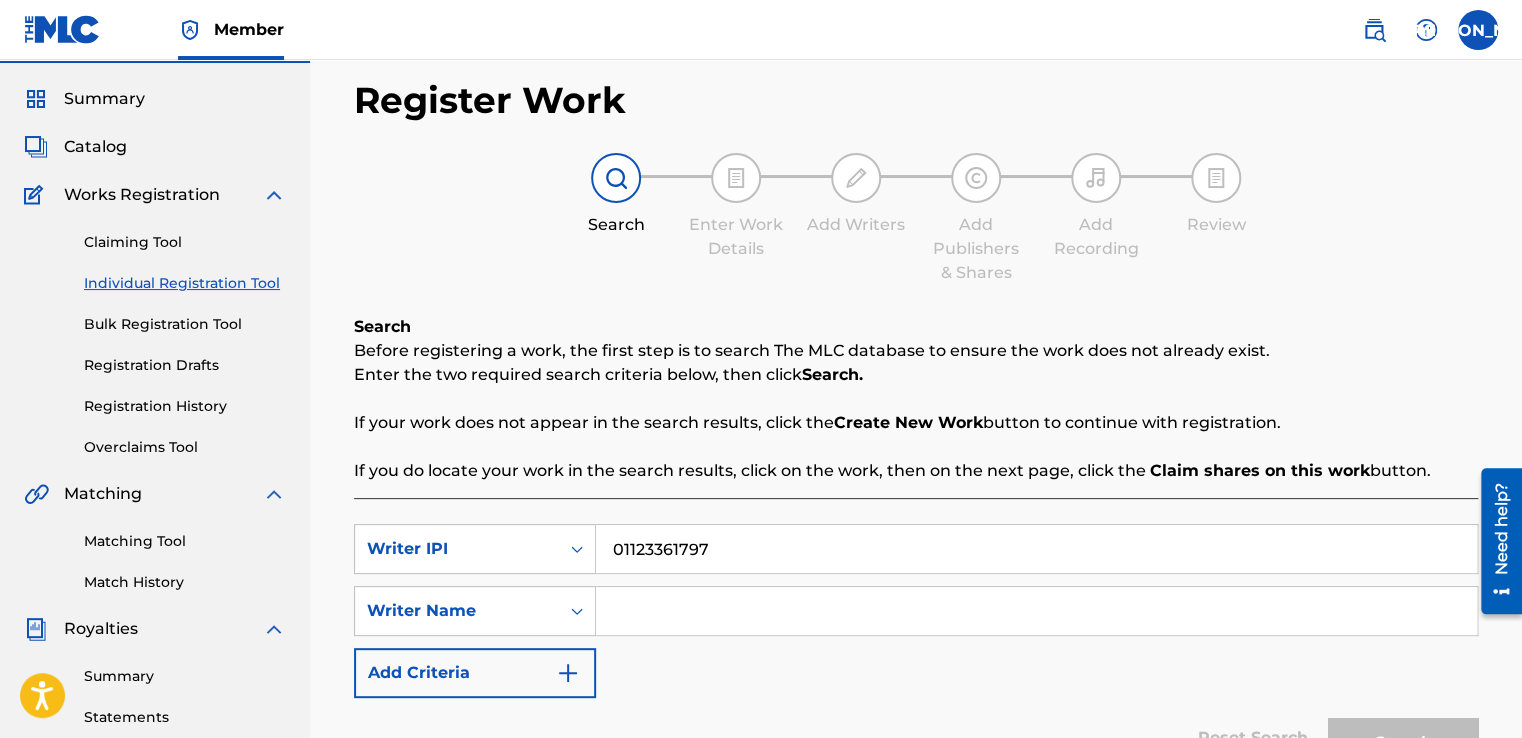 scroll, scrollTop: 100, scrollLeft: 0, axis: vertical 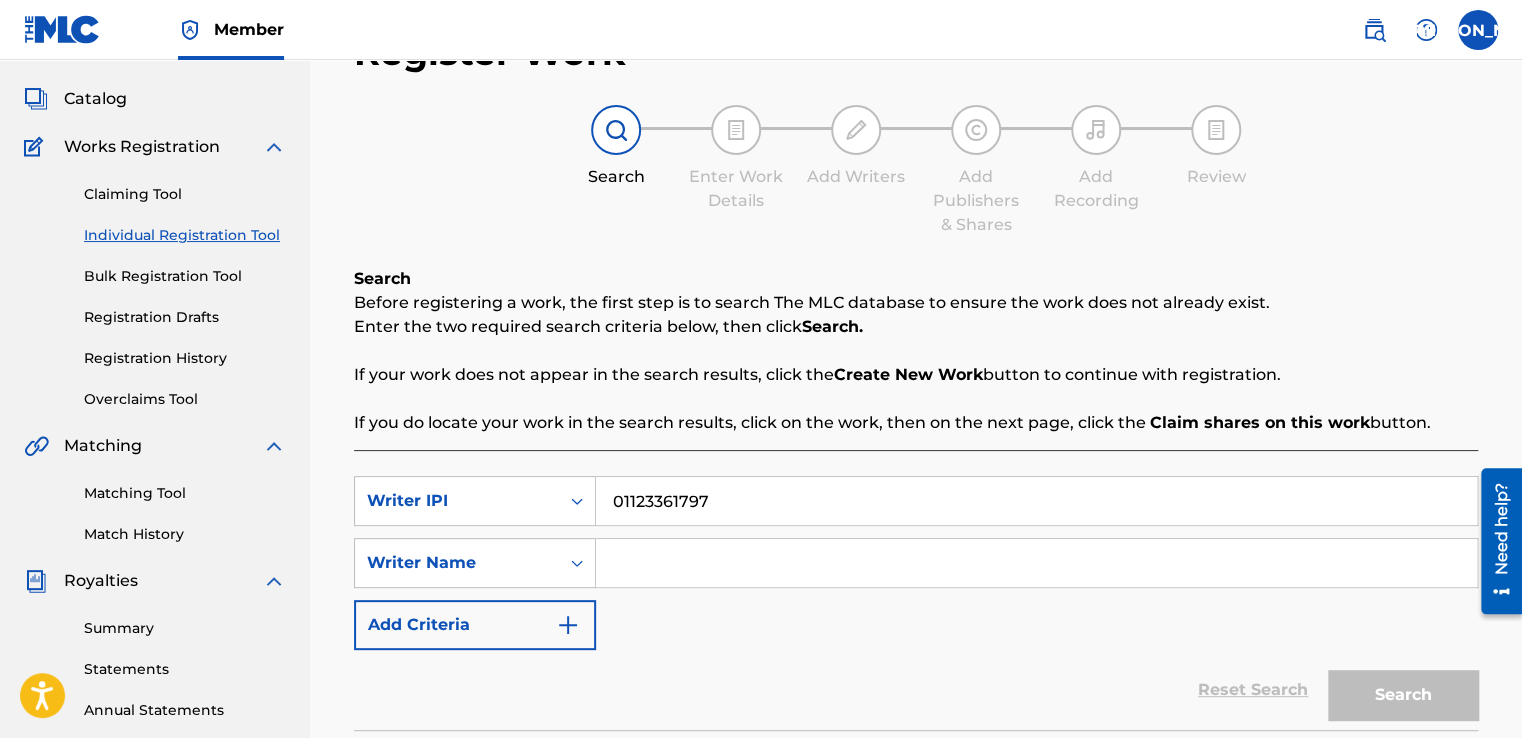 type 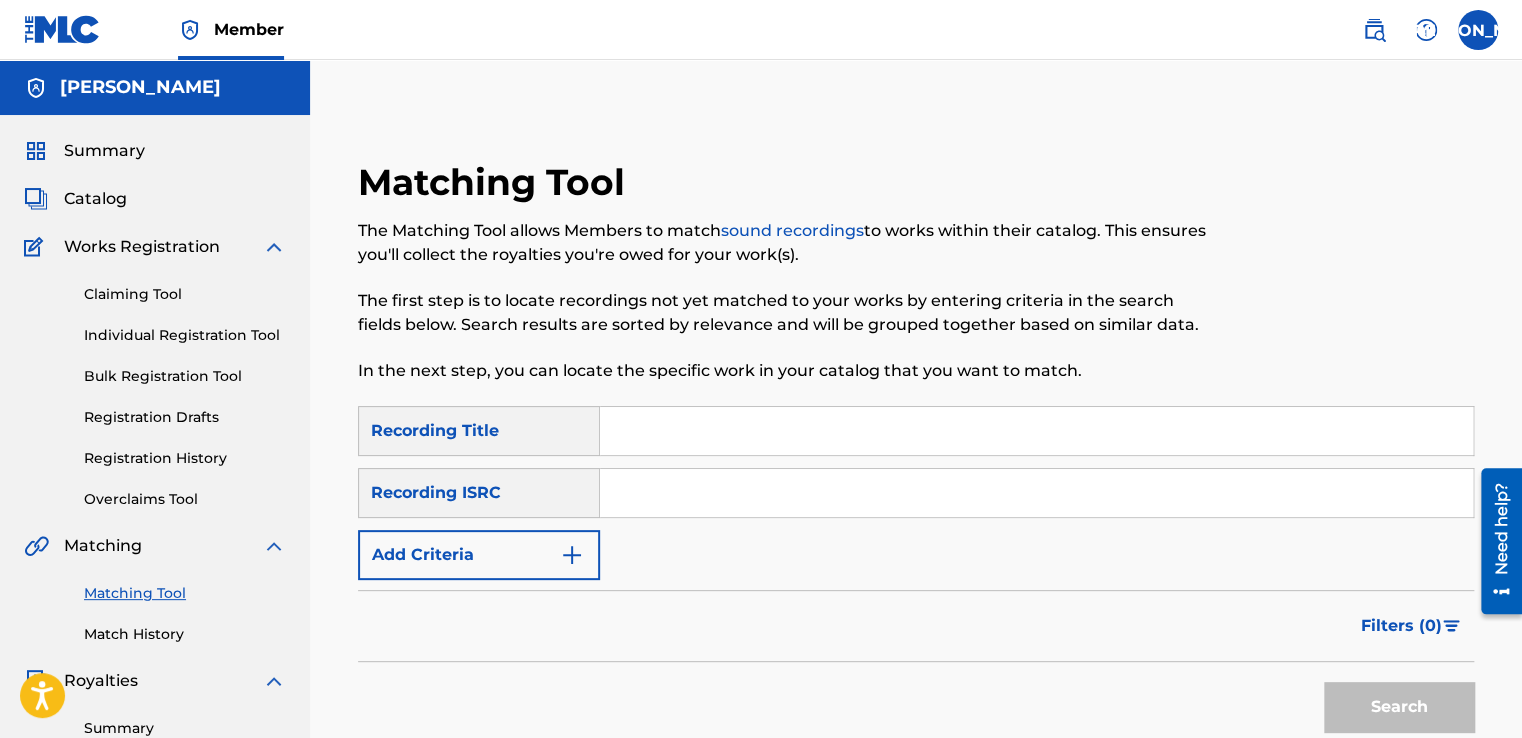 scroll, scrollTop: 100, scrollLeft: 0, axis: vertical 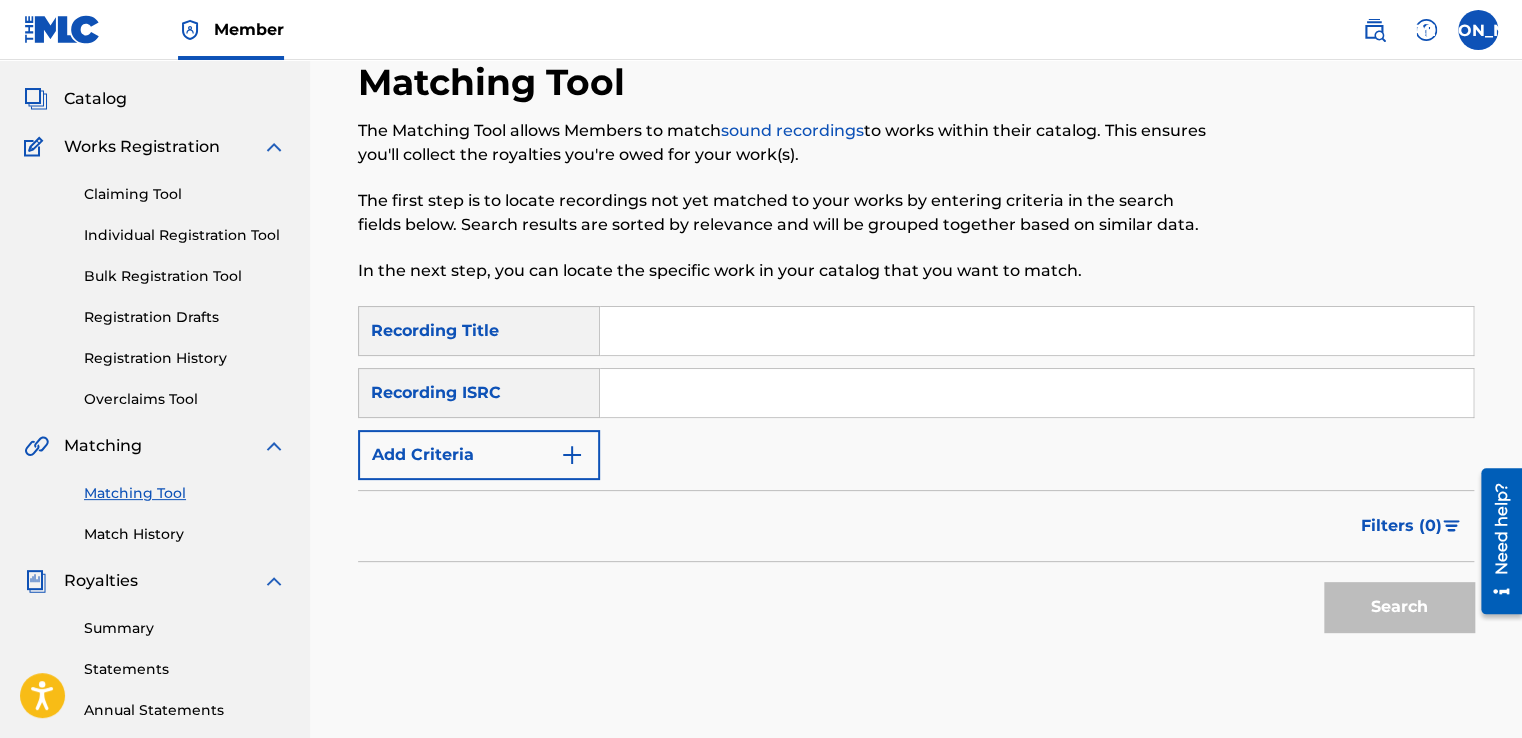 click at bounding box center (1036, 331) 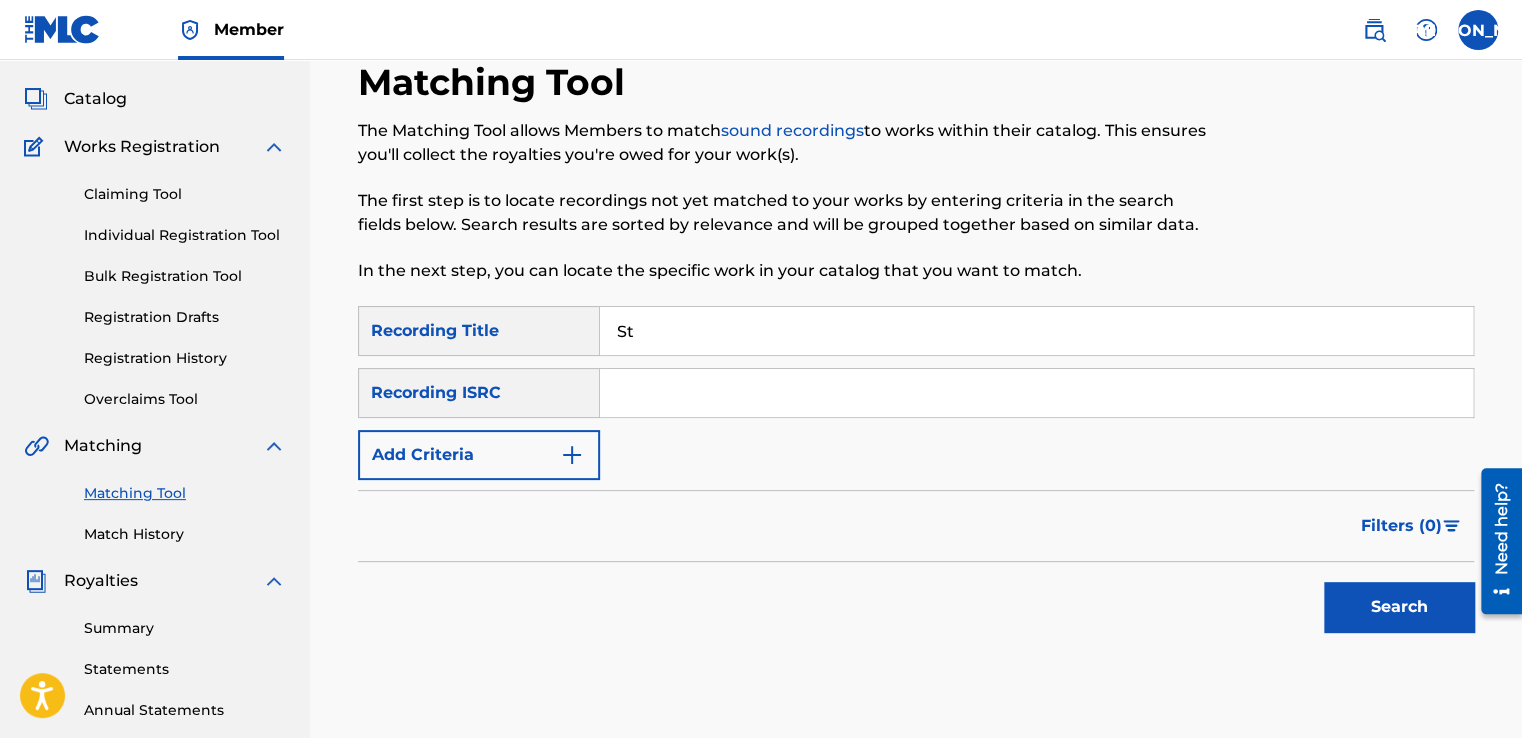 type on "S" 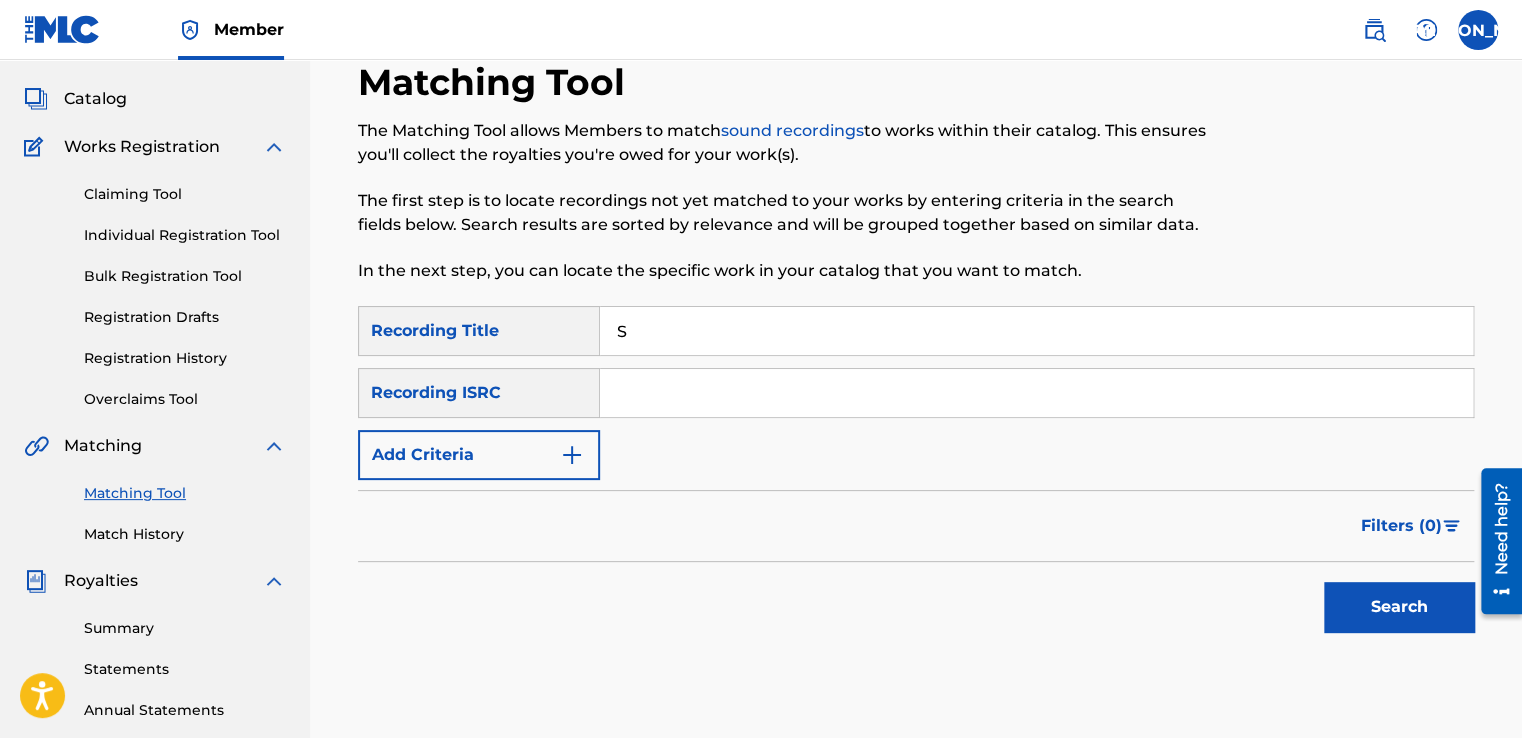 type 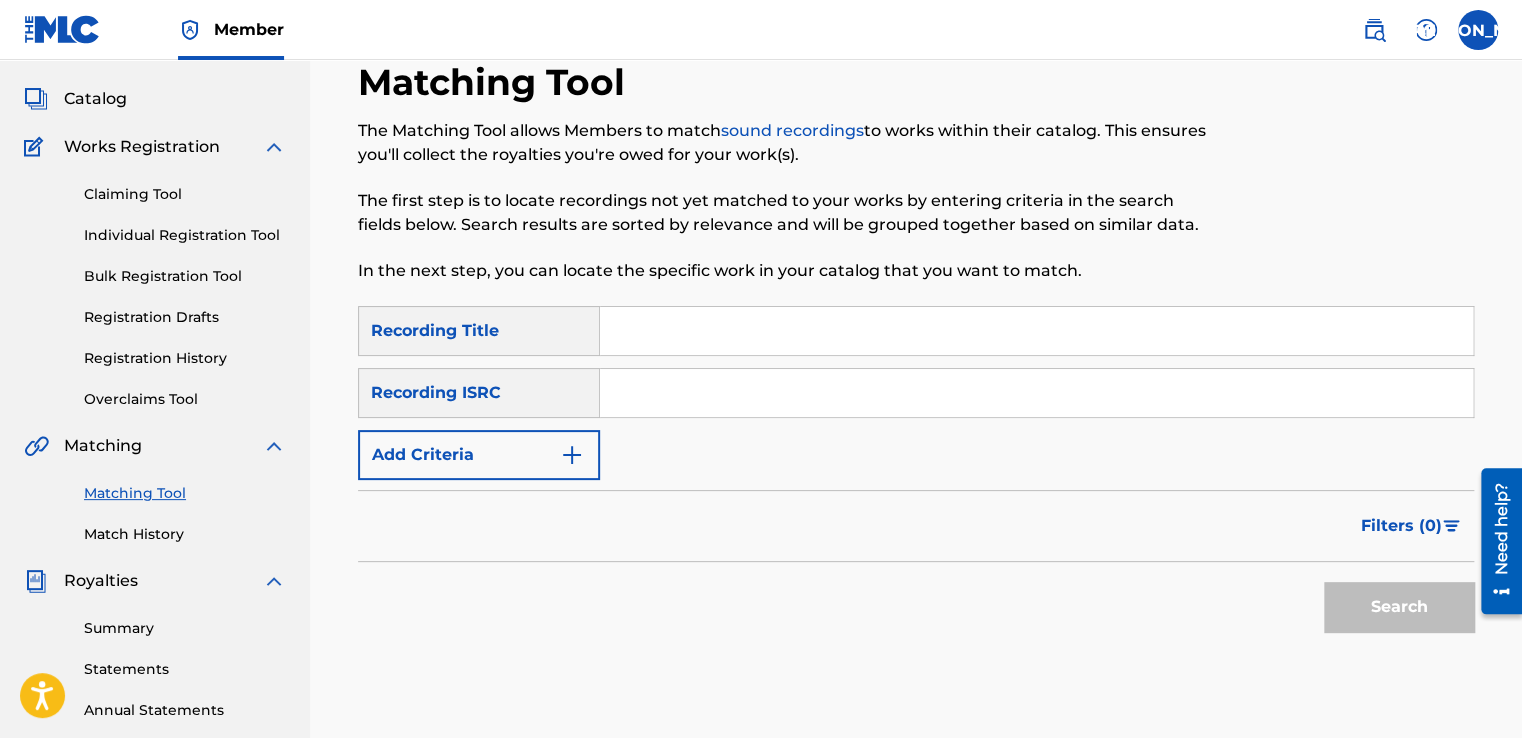 click on "The Matching Tool allows Members to match  sound recordings  to works within their catalog. This ensures you'll collect the royalties you're owed for your work(s)." at bounding box center (787, 143) 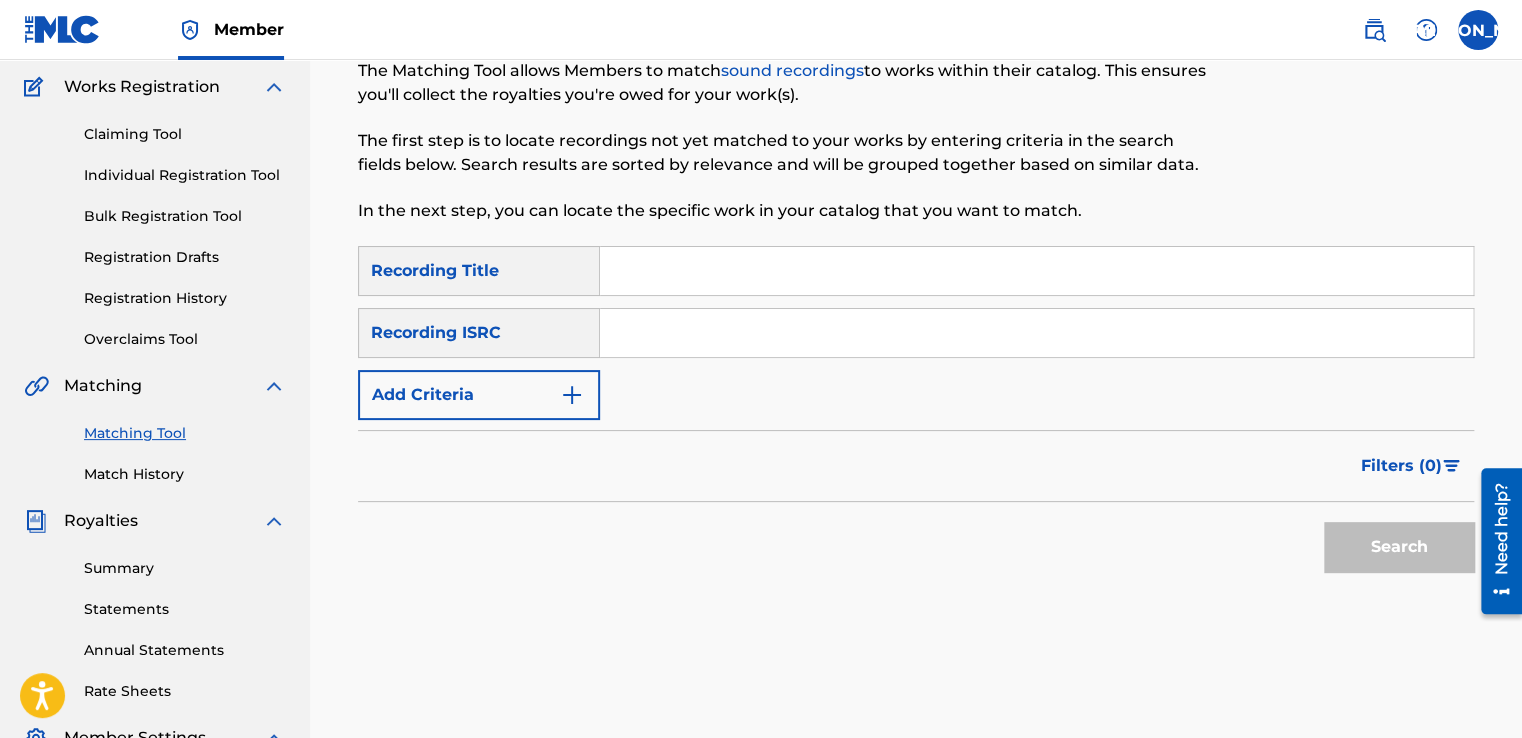 scroll, scrollTop: 0, scrollLeft: 0, axis: both 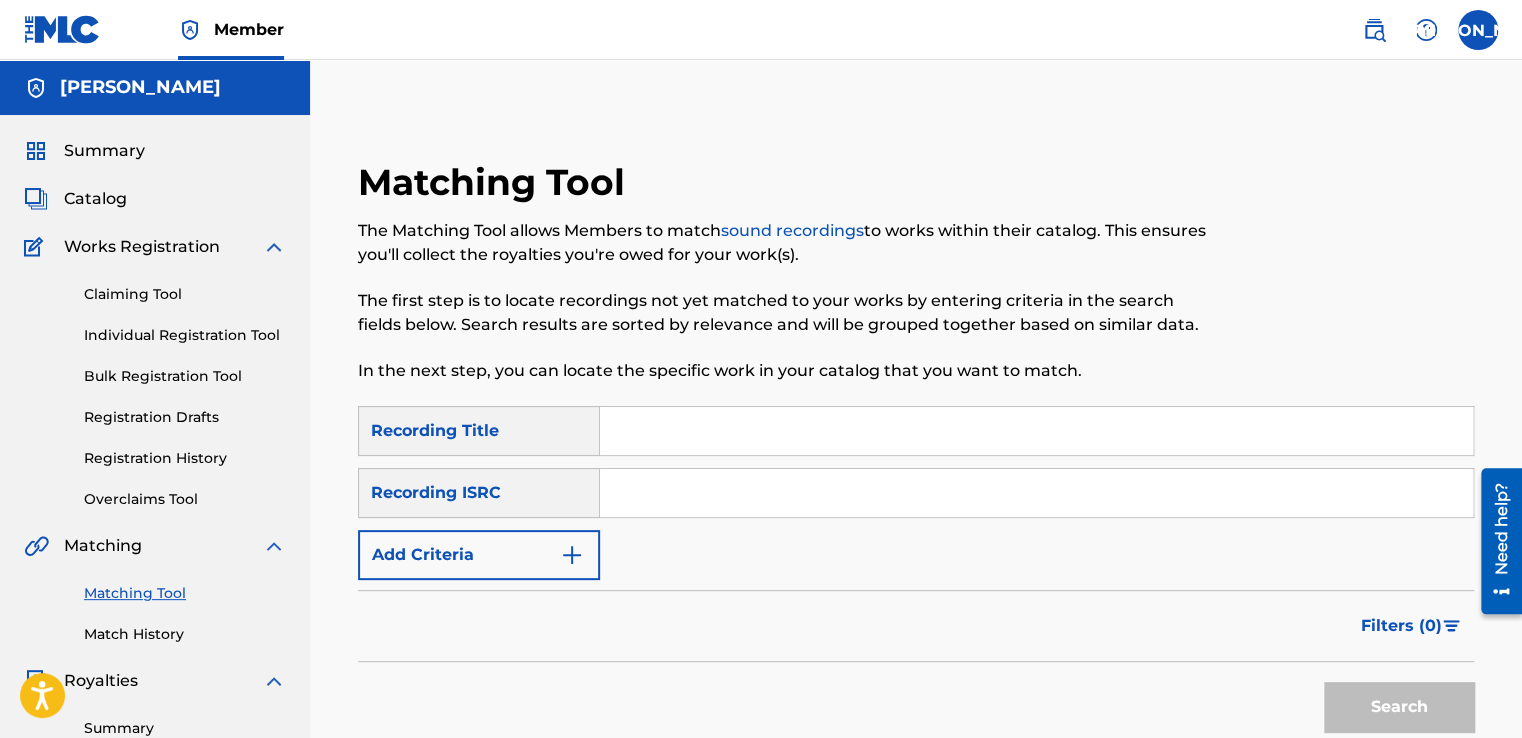 click on "Summary" at bounding box center [104, 151] 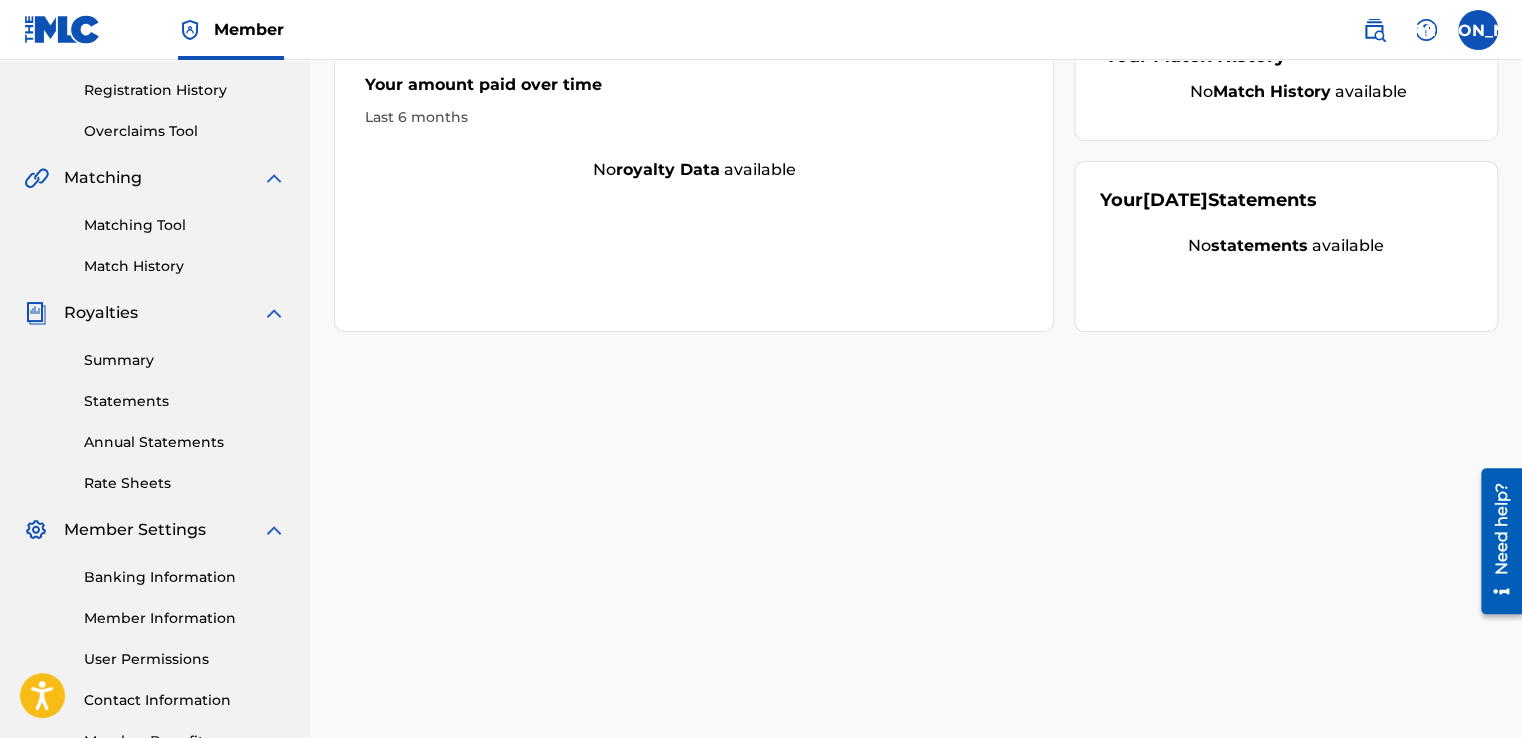 scroll, scrollTop: 501, scrollLeft: 0, axis: vertical 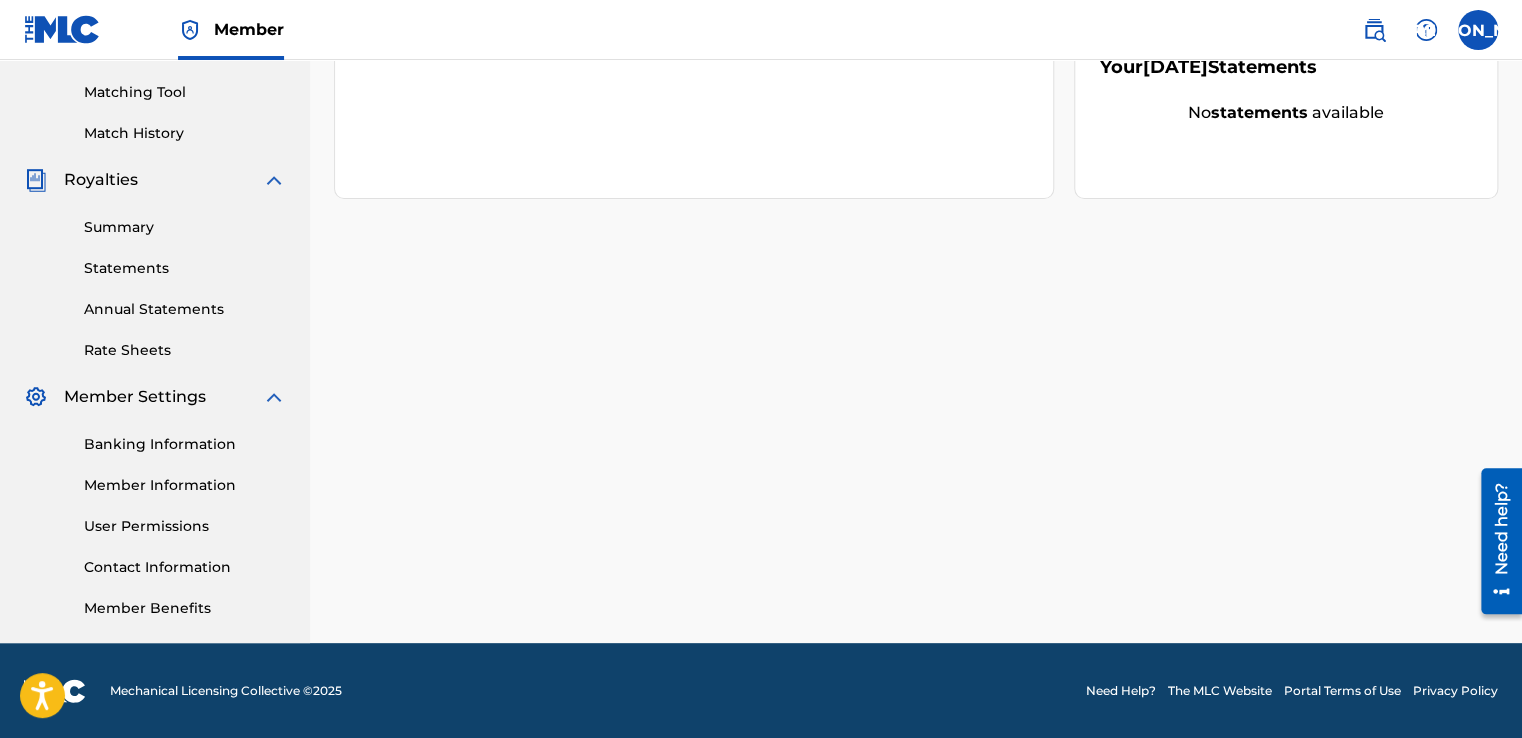 click on "Contact Information" at bounding box center (185, 567) 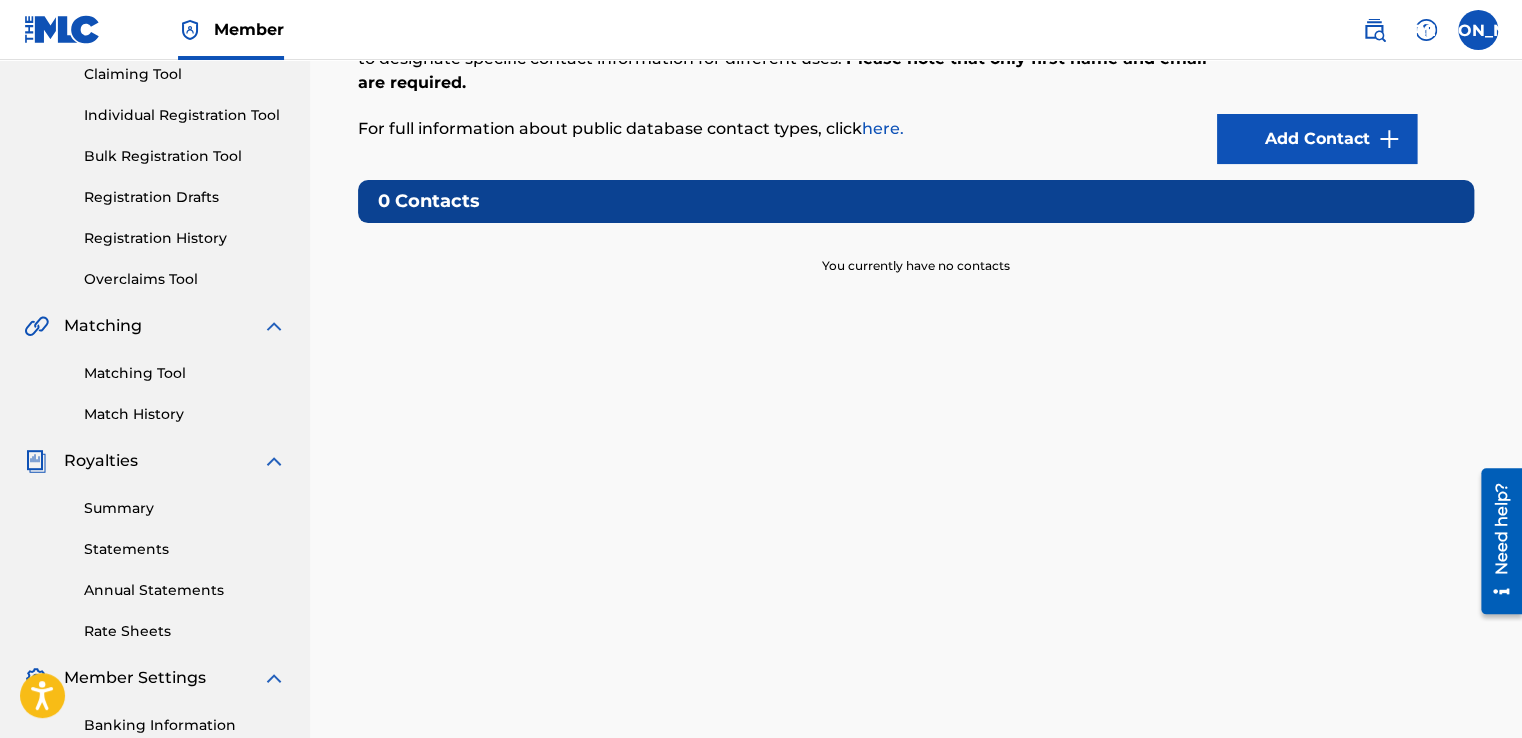 scroll, scrollTop: 100, scrollLeft: 0, axis: vertical 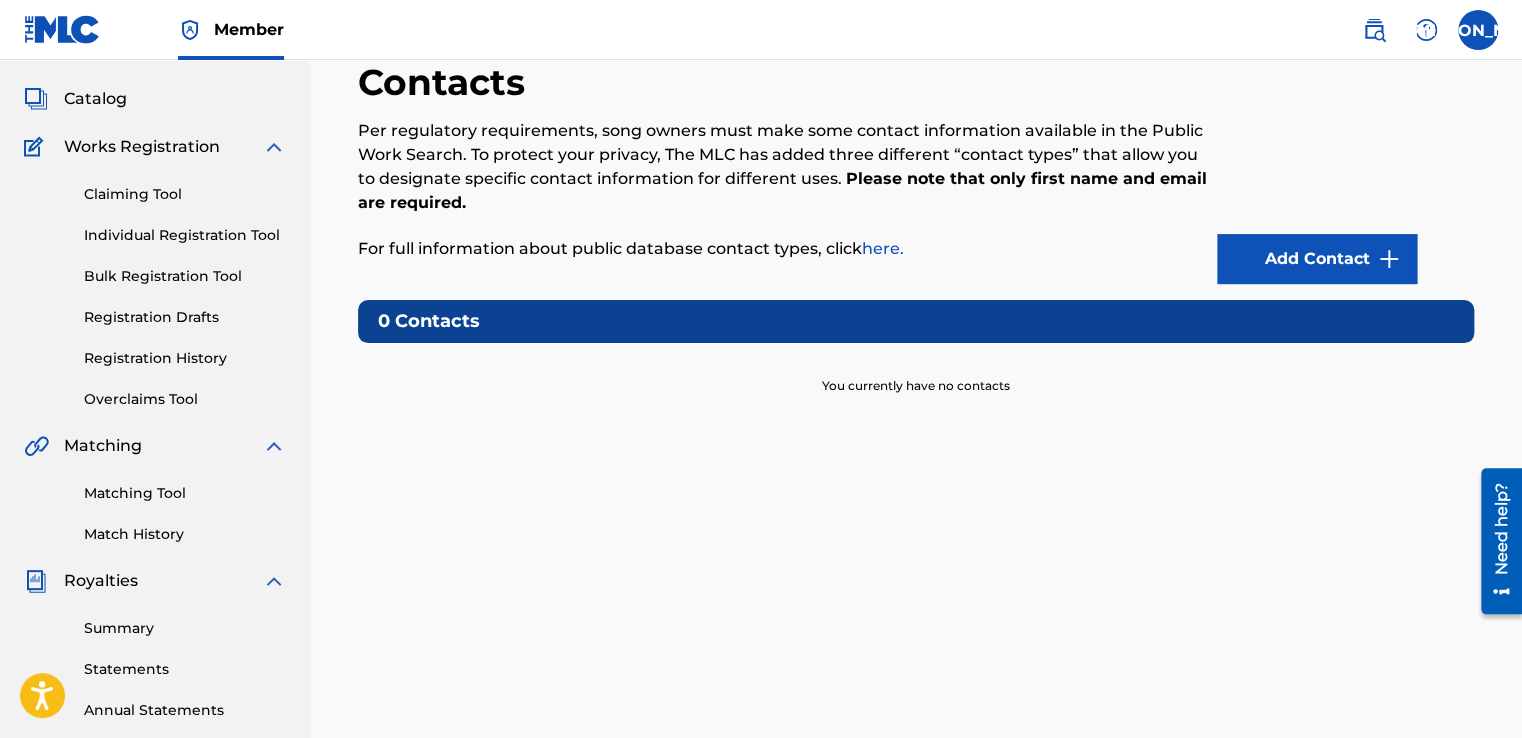 click on "Add Contact" at bounding box center [1317, 259] 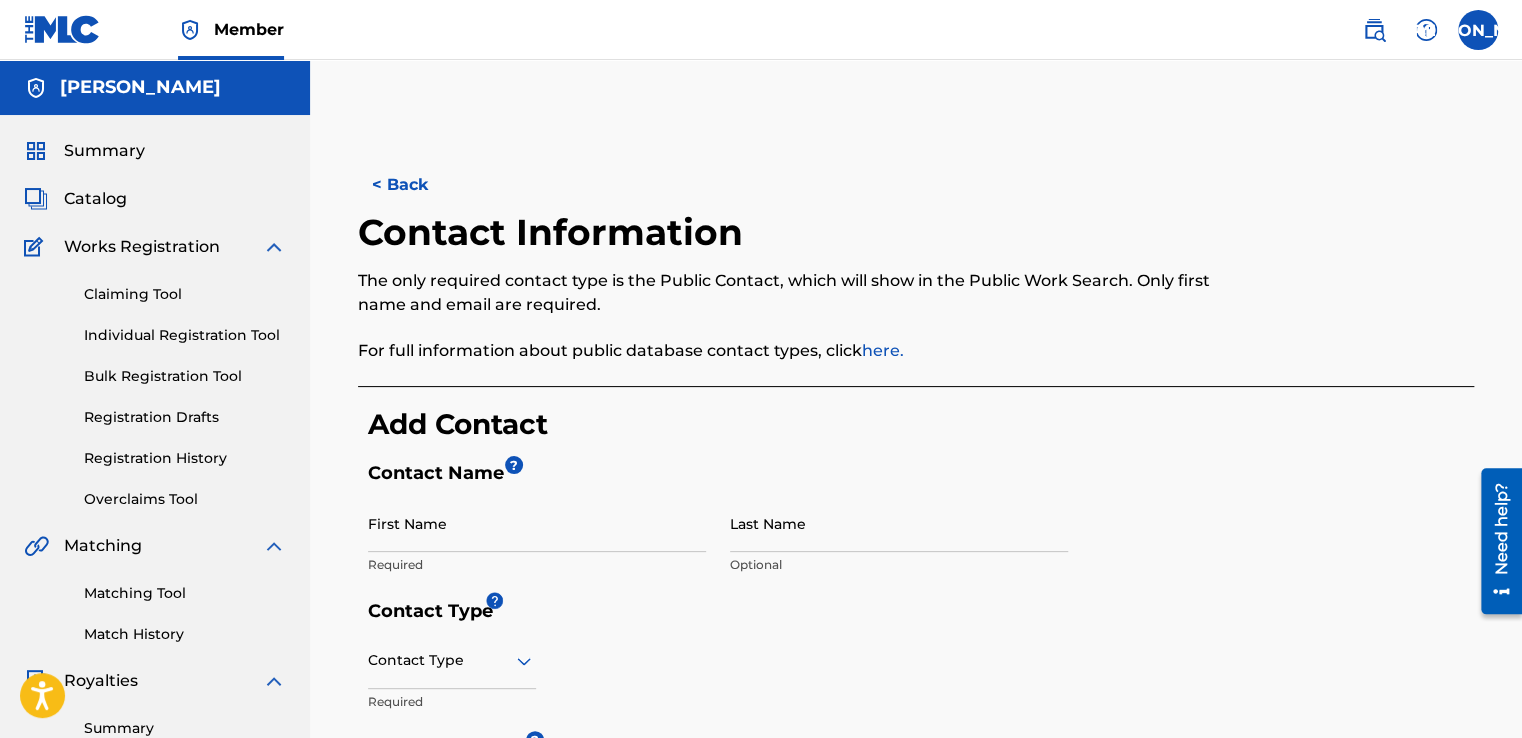 scroll, scrollTop: 0, scrollLeft: 0, axis: both 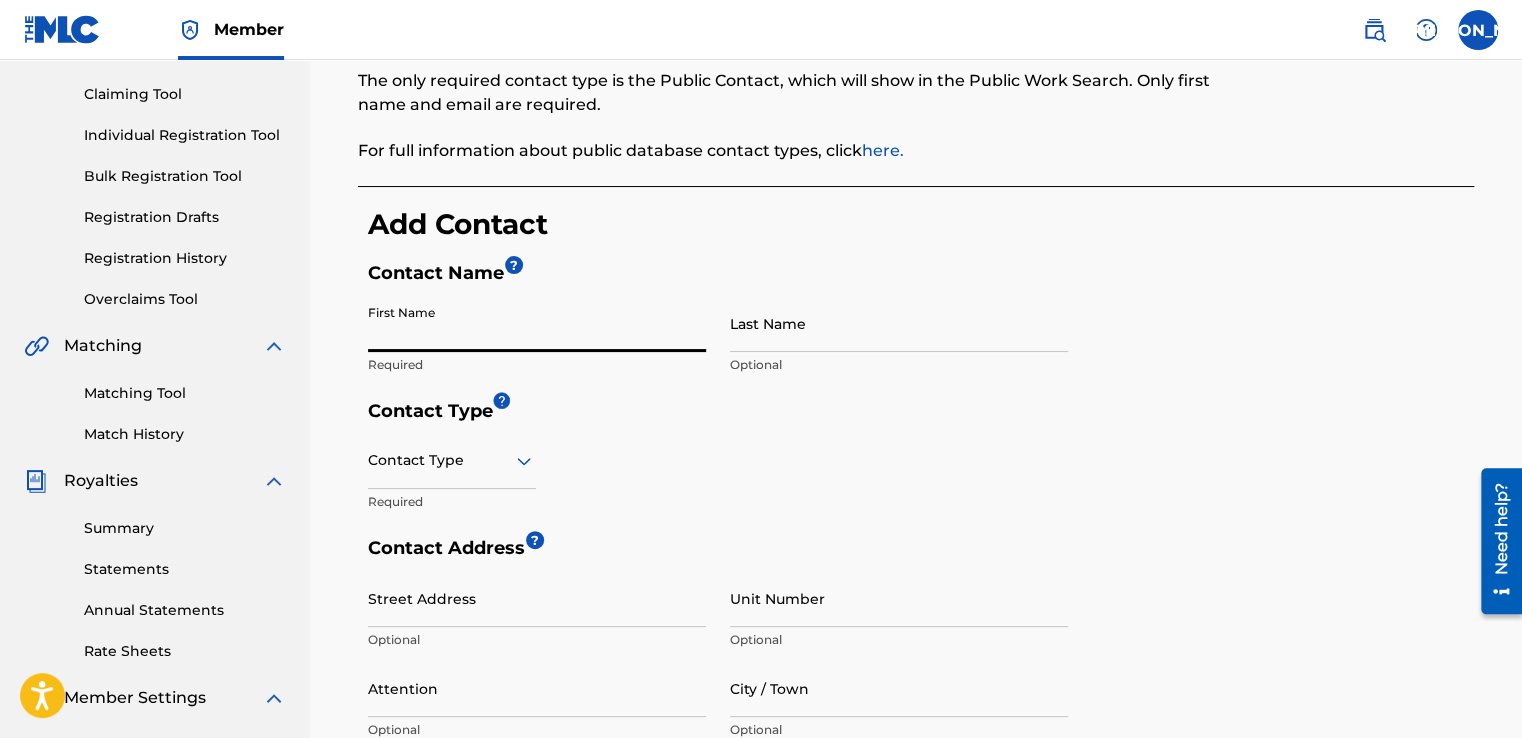 click on "First Name" at bounding box center [537, 323] 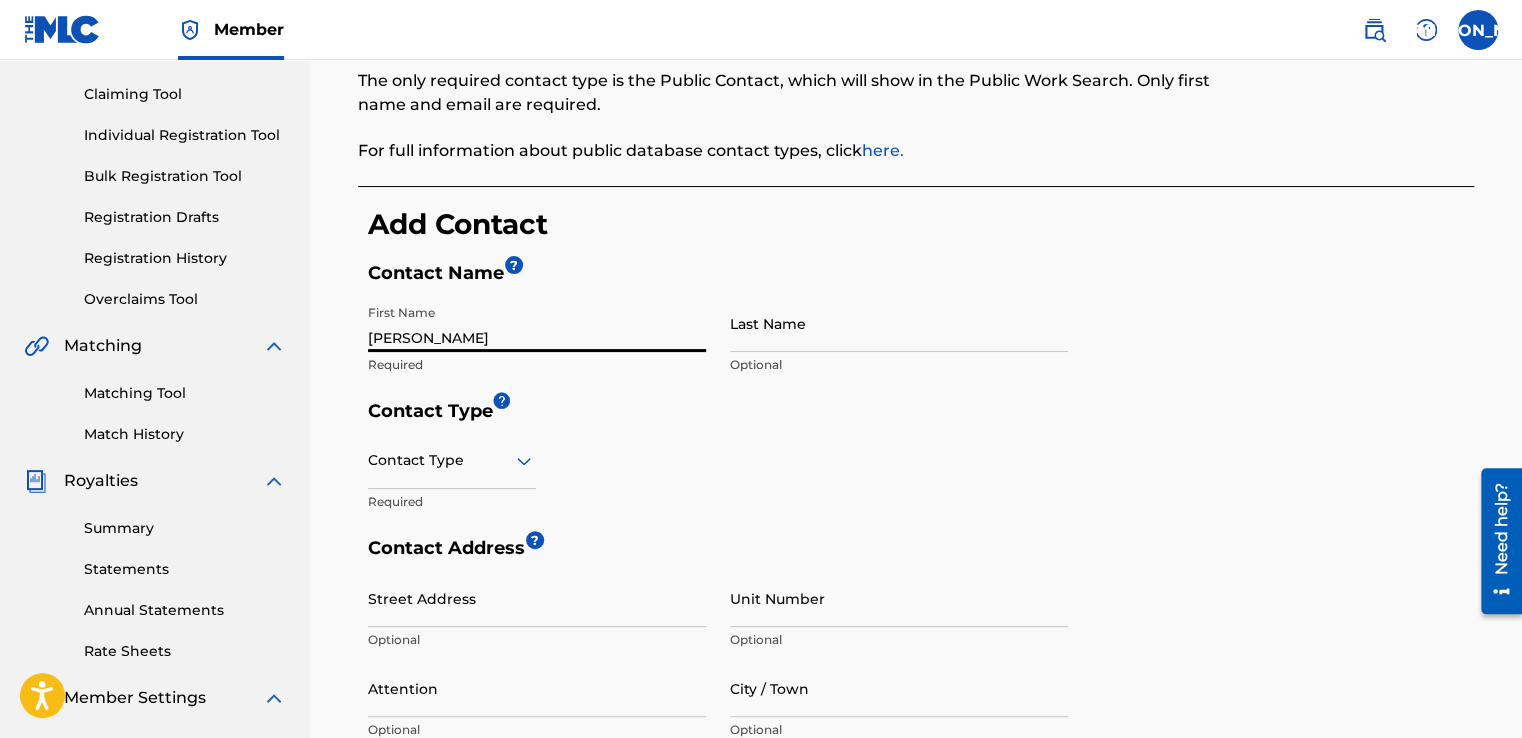 type on "[PERSON_NAME]" 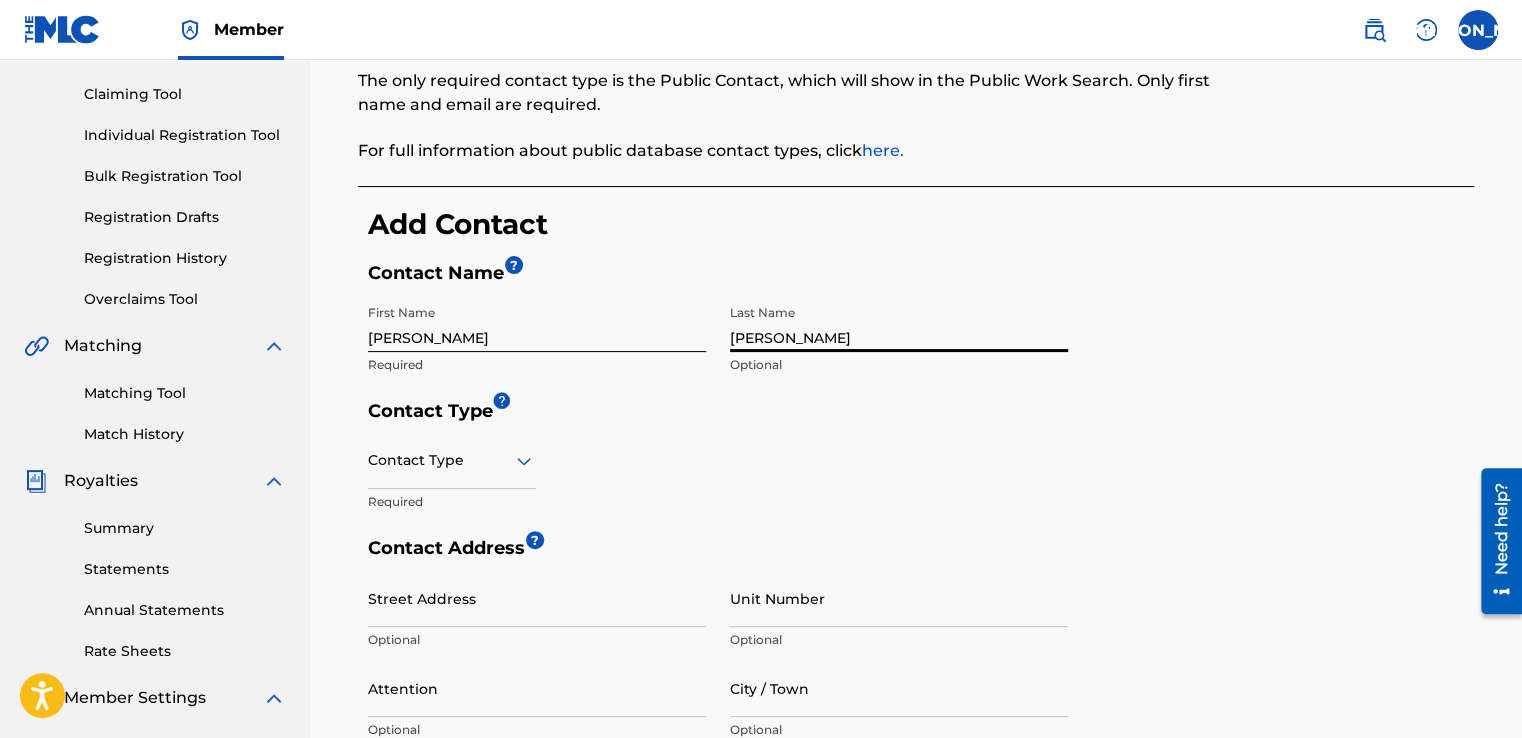 type on "[PERSON_NAME]" 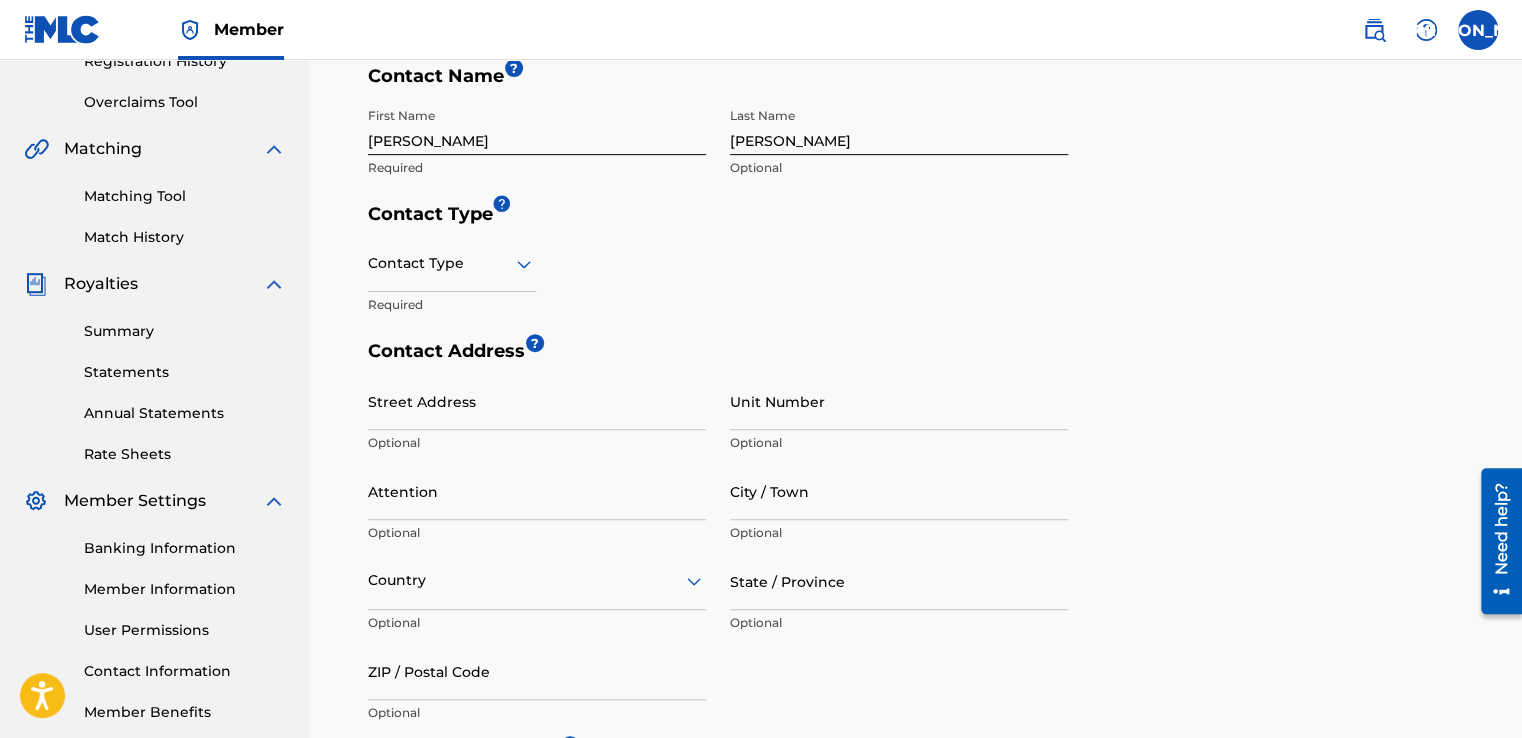 scroll, scrollTop: 400, scrollLeft: 0, axis: vertical 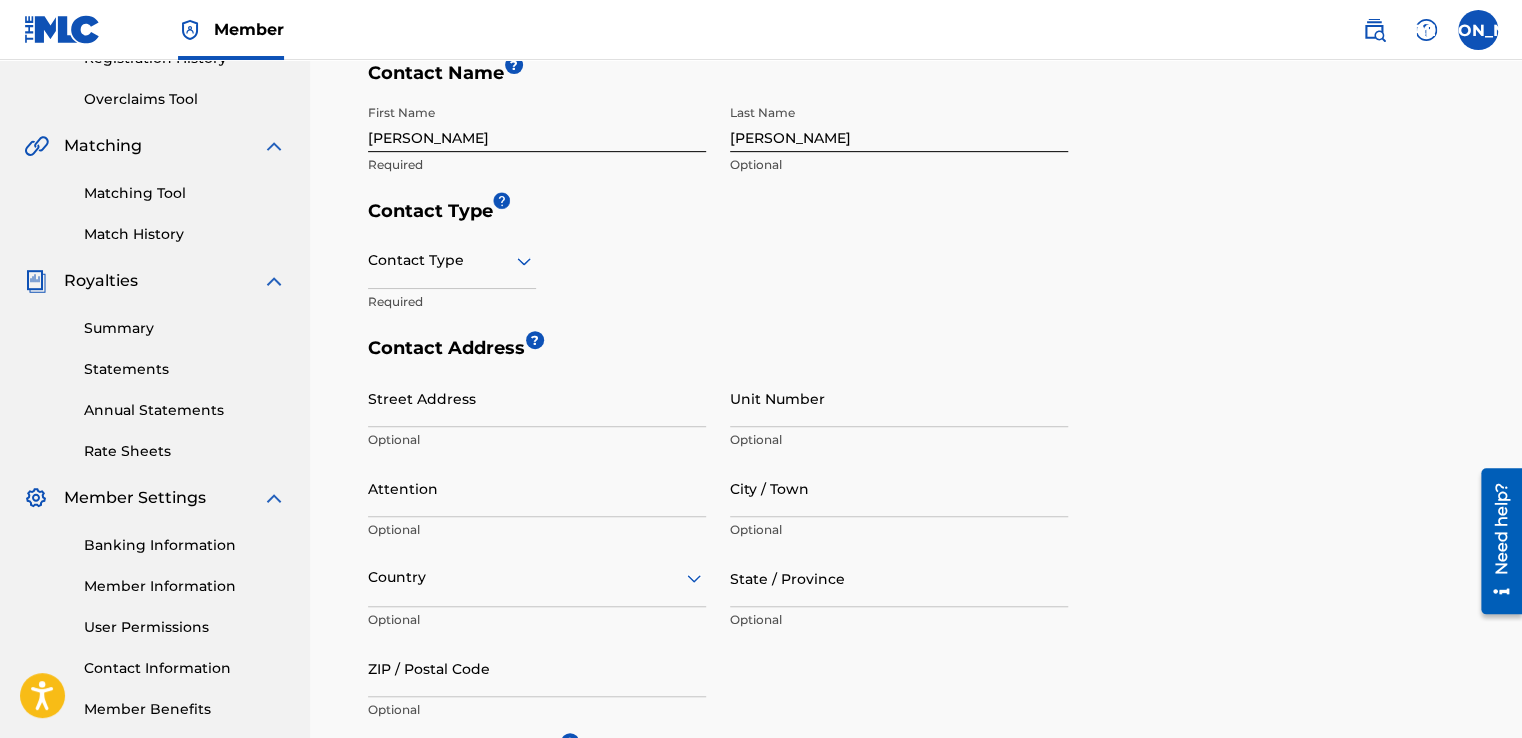click 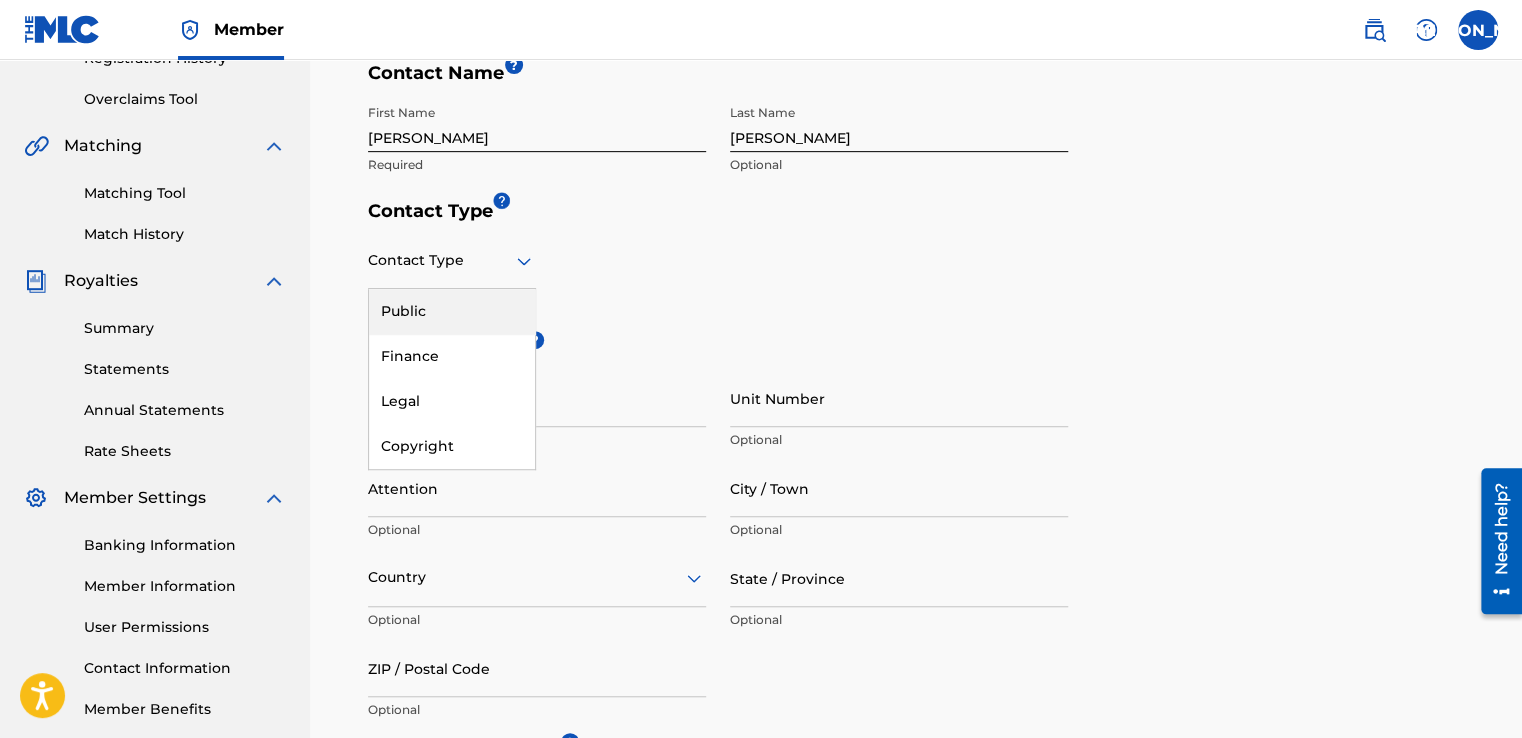 click on "Public" at bounding box center [452, 311] 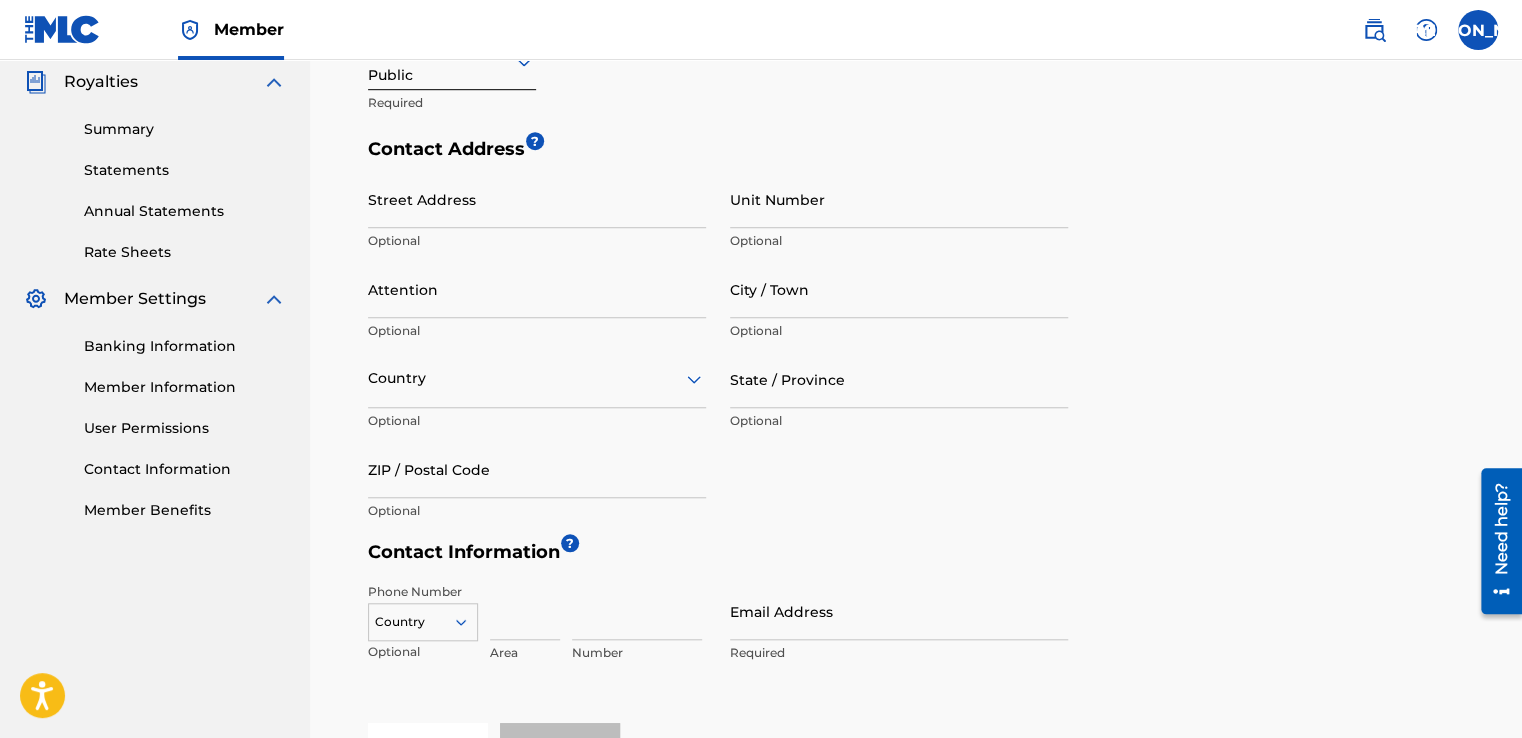 scroll, scrollTop: 600, scrollLeft: 0, axis: vertical 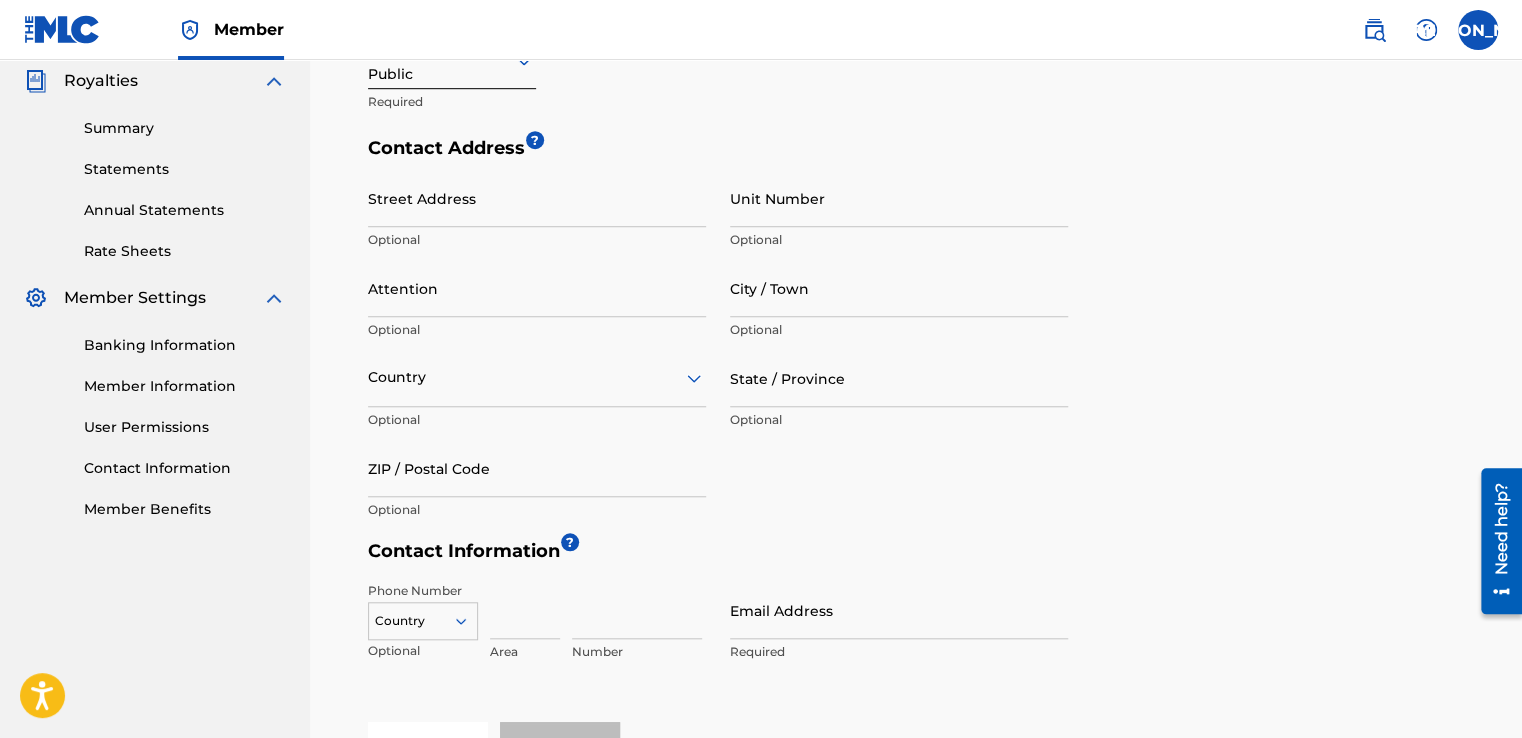 click on "Street Address" at bounding box center [537, 198] 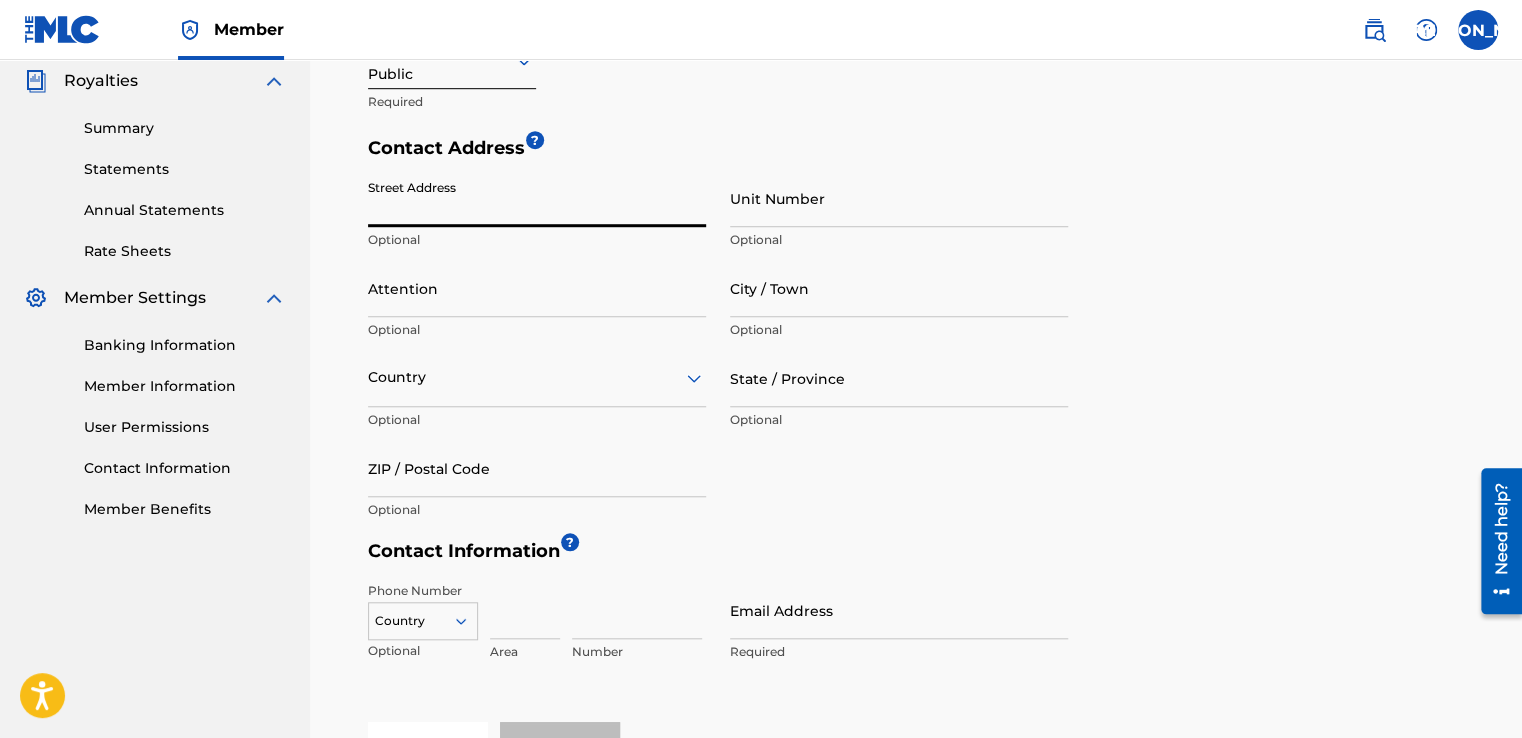 type on "[STREET_ADDRESS]" 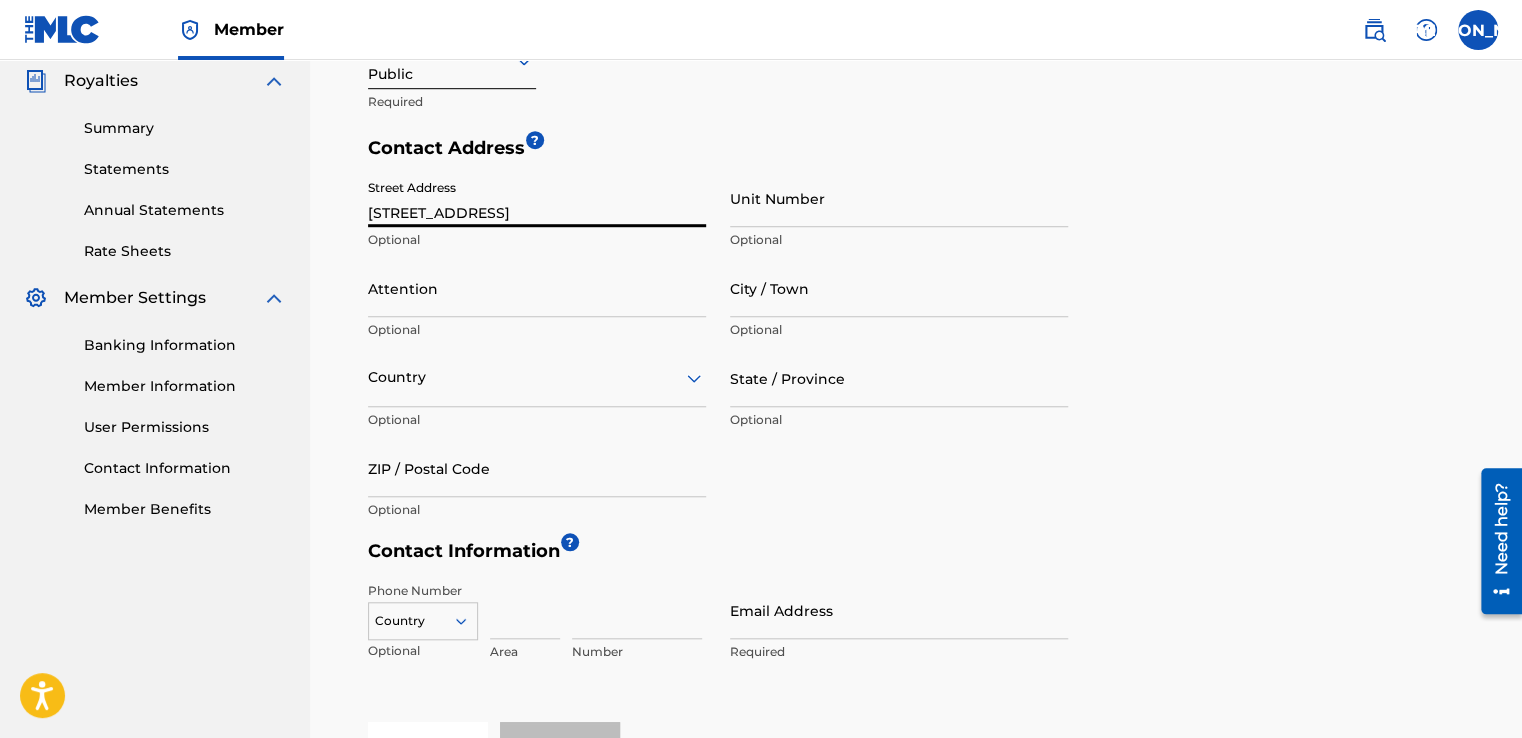 type on "[GEOGRAPHIC_DATA]" 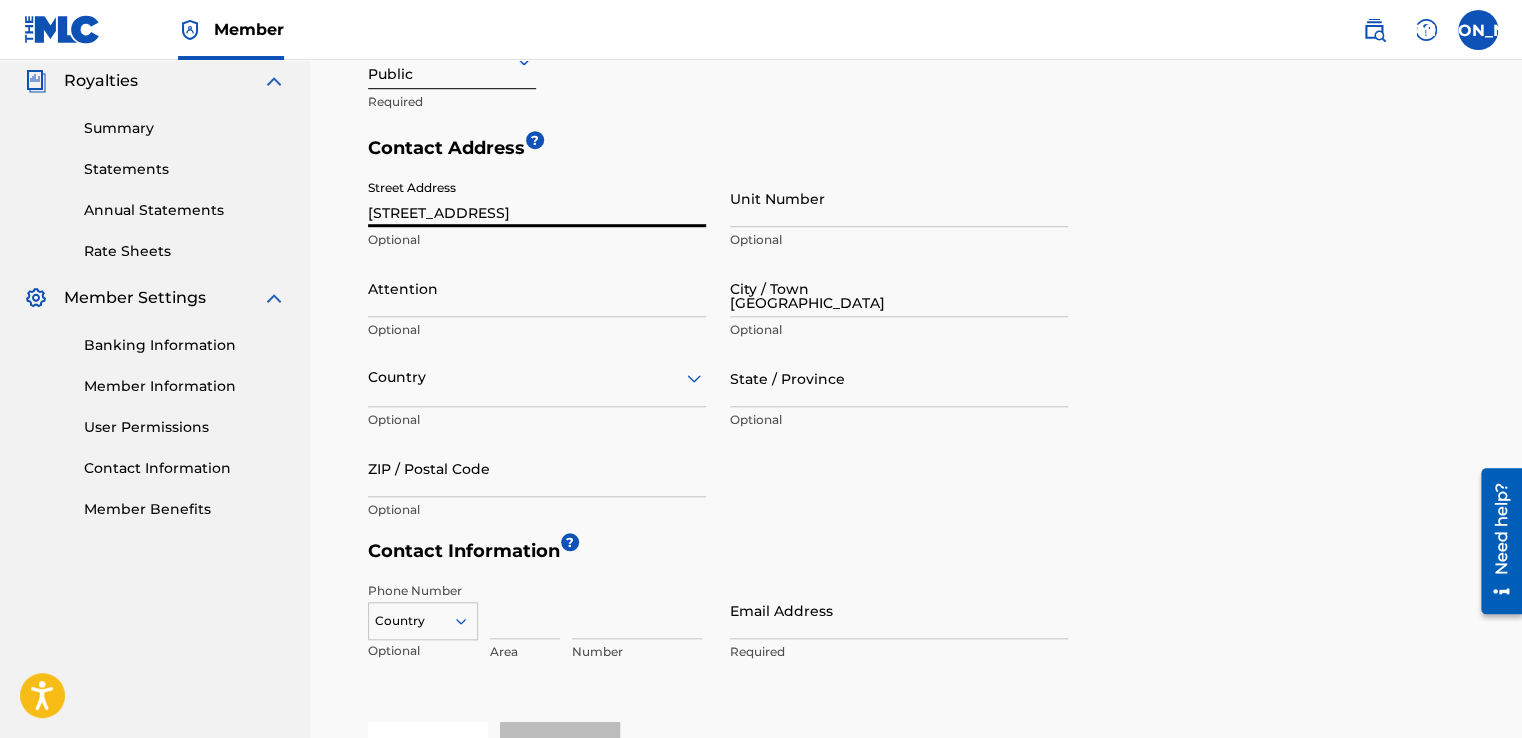 type on "[GEOGRAPHIC_DATA]" 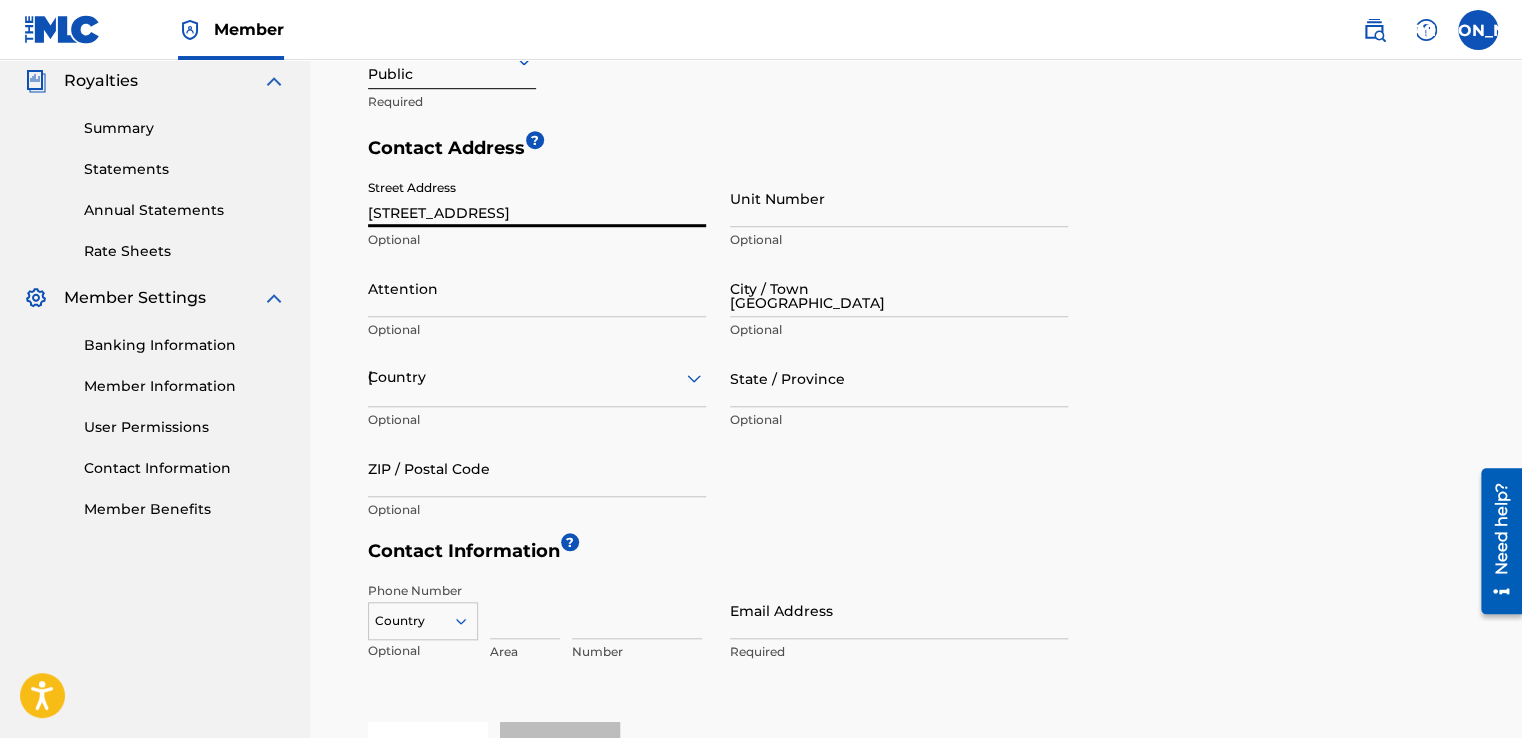 type on "32177" 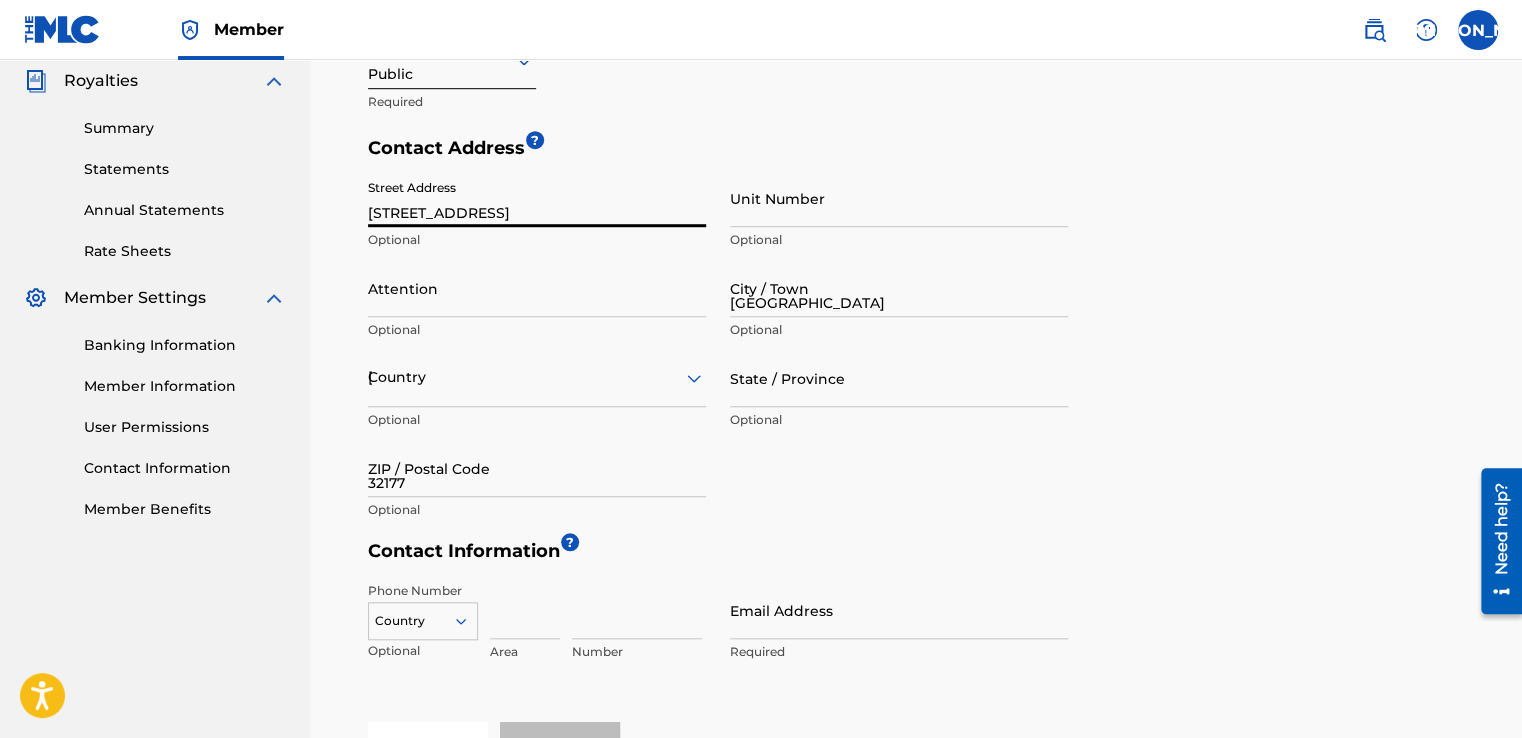 type on "1" 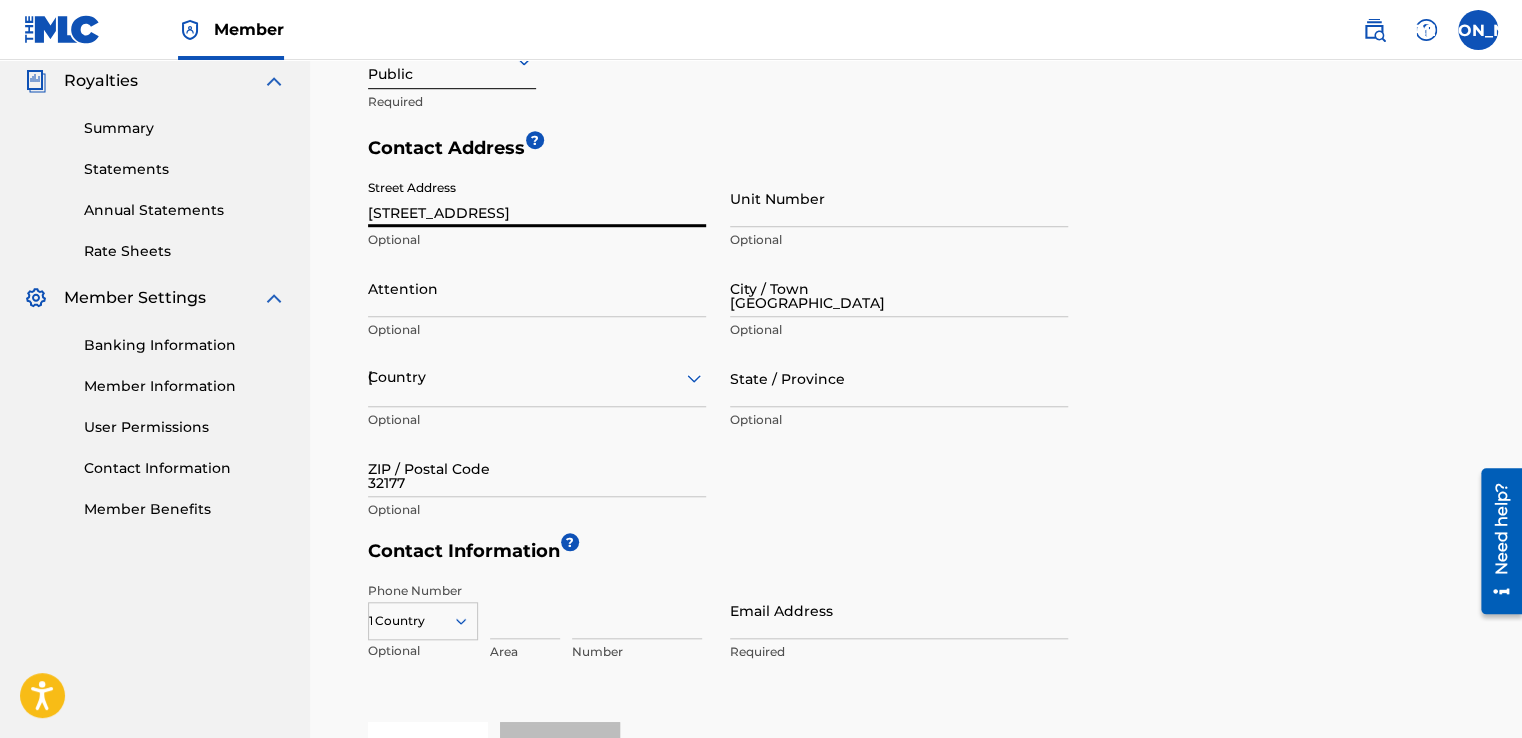 type on "509" 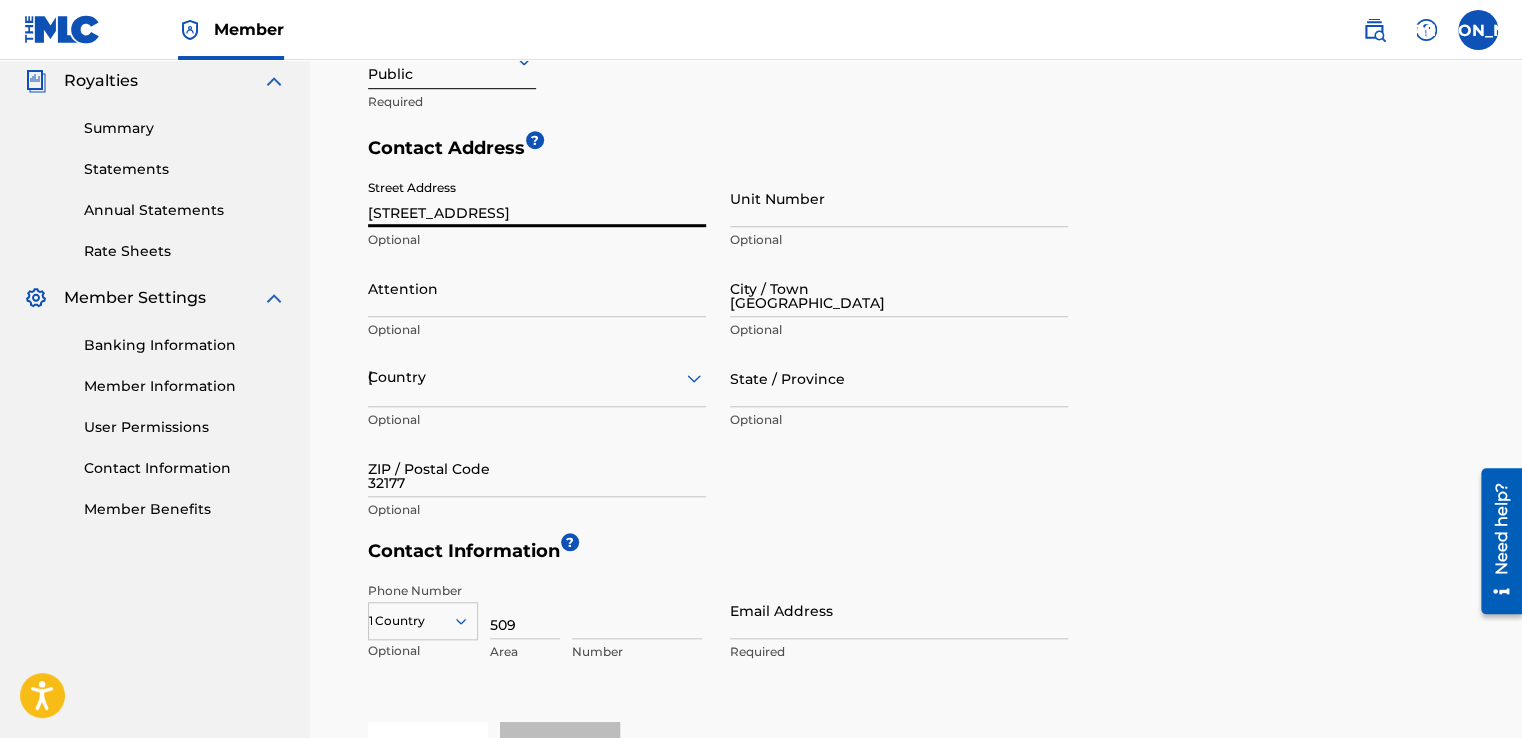 type on "9935436" 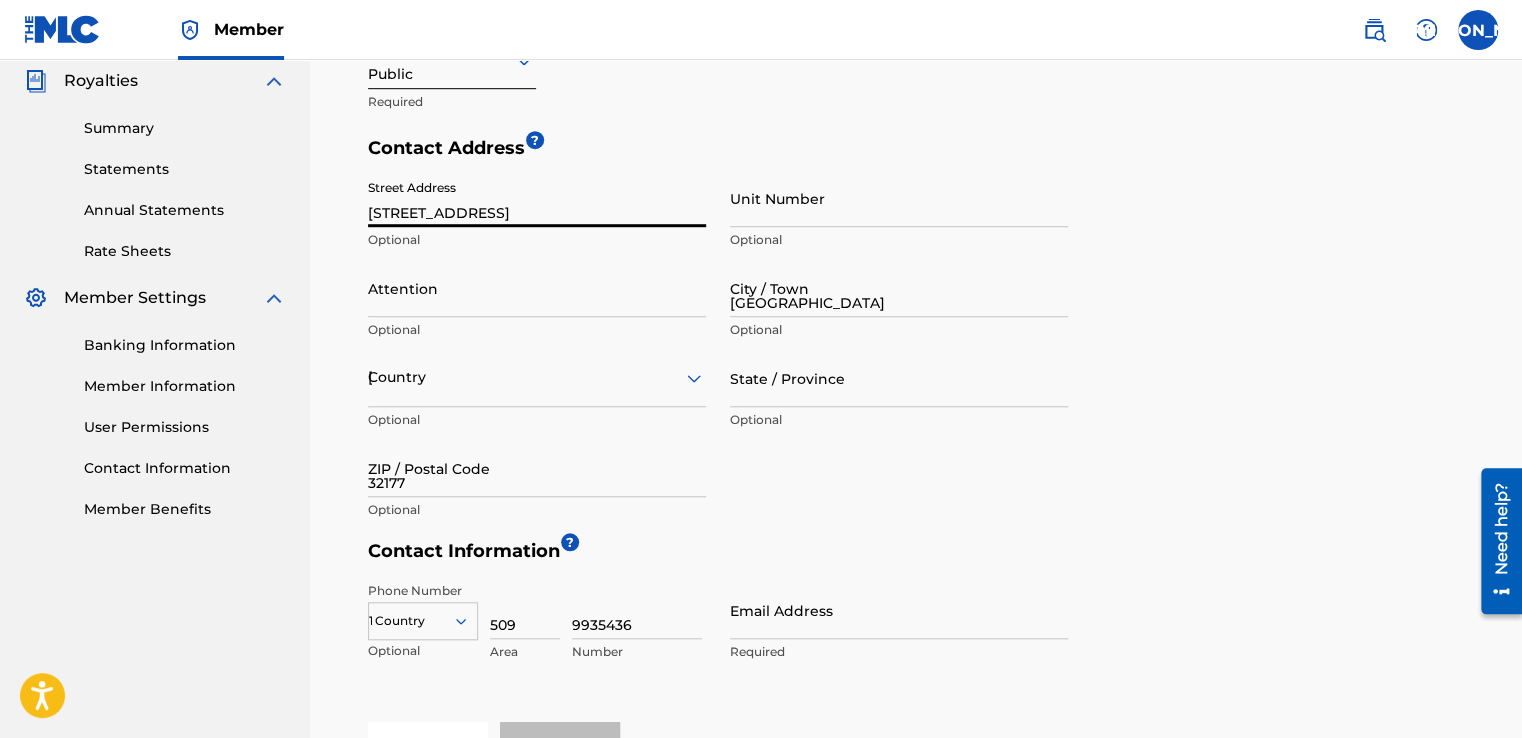 type on "[EMAIL_ADDRESS][DOMAIN_NAME]" 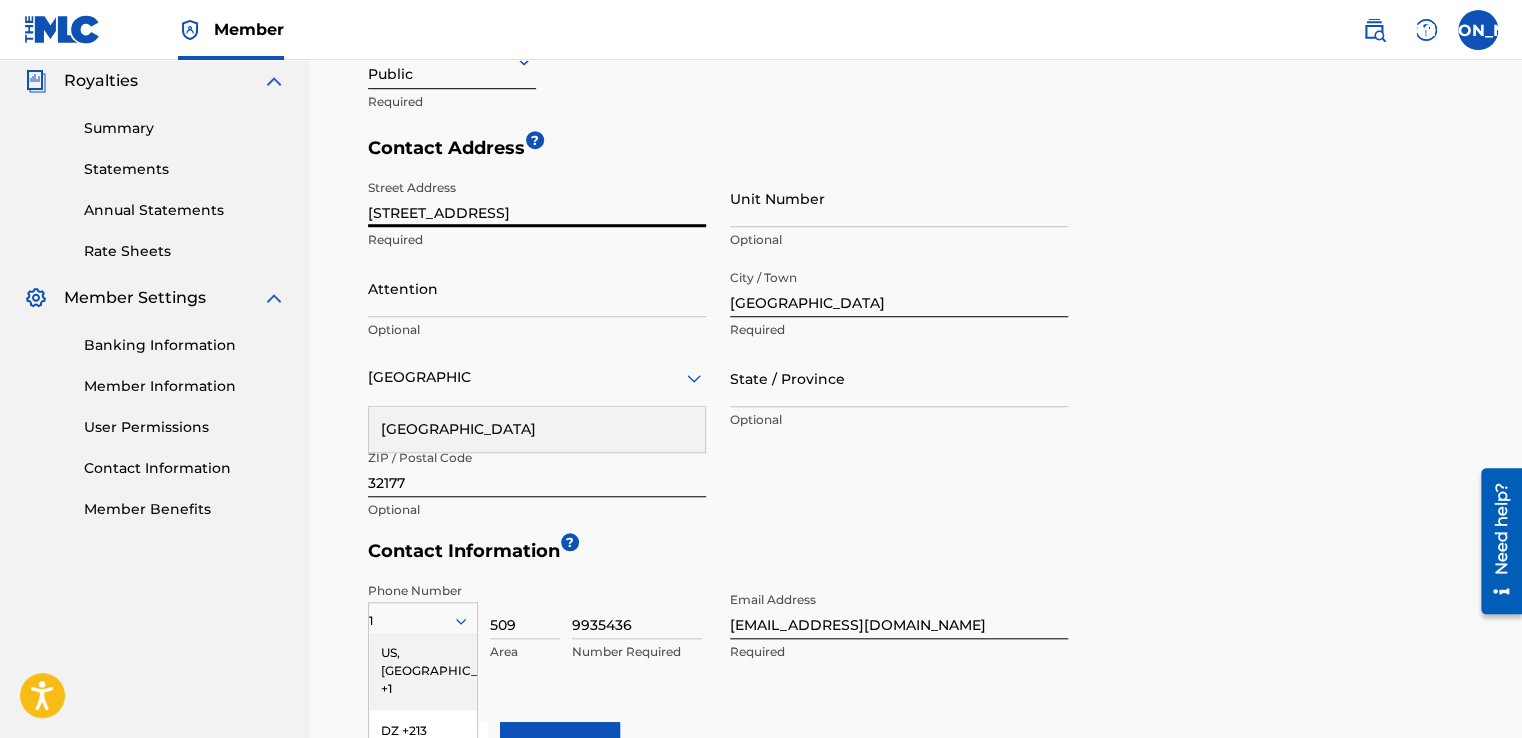 scroll, scrollTop: 794, scrollLeft: 0, axis: vertical 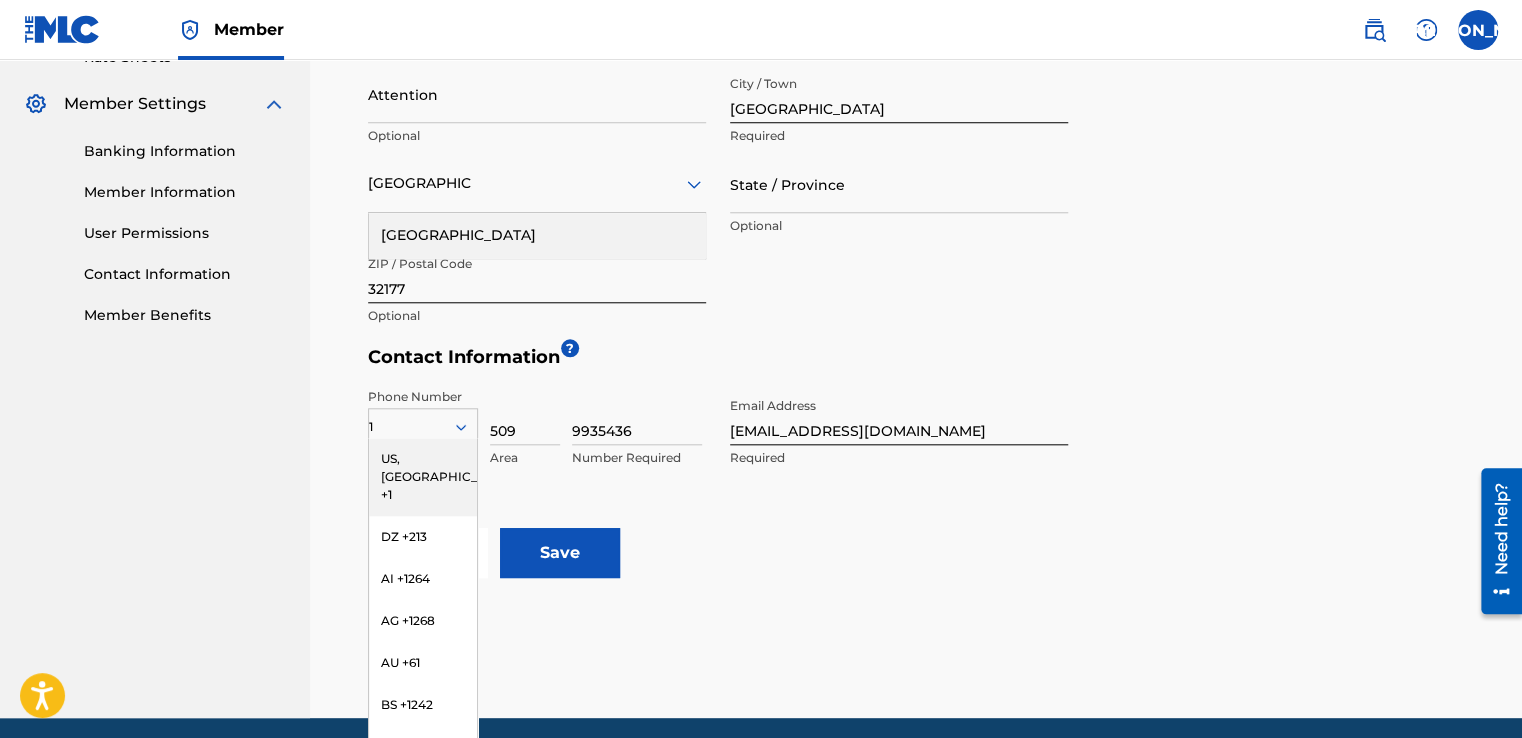 click on "Street Address [STREET_ADDRESS] Required Unit Number Optional Attention Optional City / [GEOGRAPHIC_DATA] Required [GEOGRAPHIC_DATA] [GEOGRAPHIC_DATA] Required State / Province Optional ZIP / Postal Code 32177 Optional" at bounding box center [718, 156] 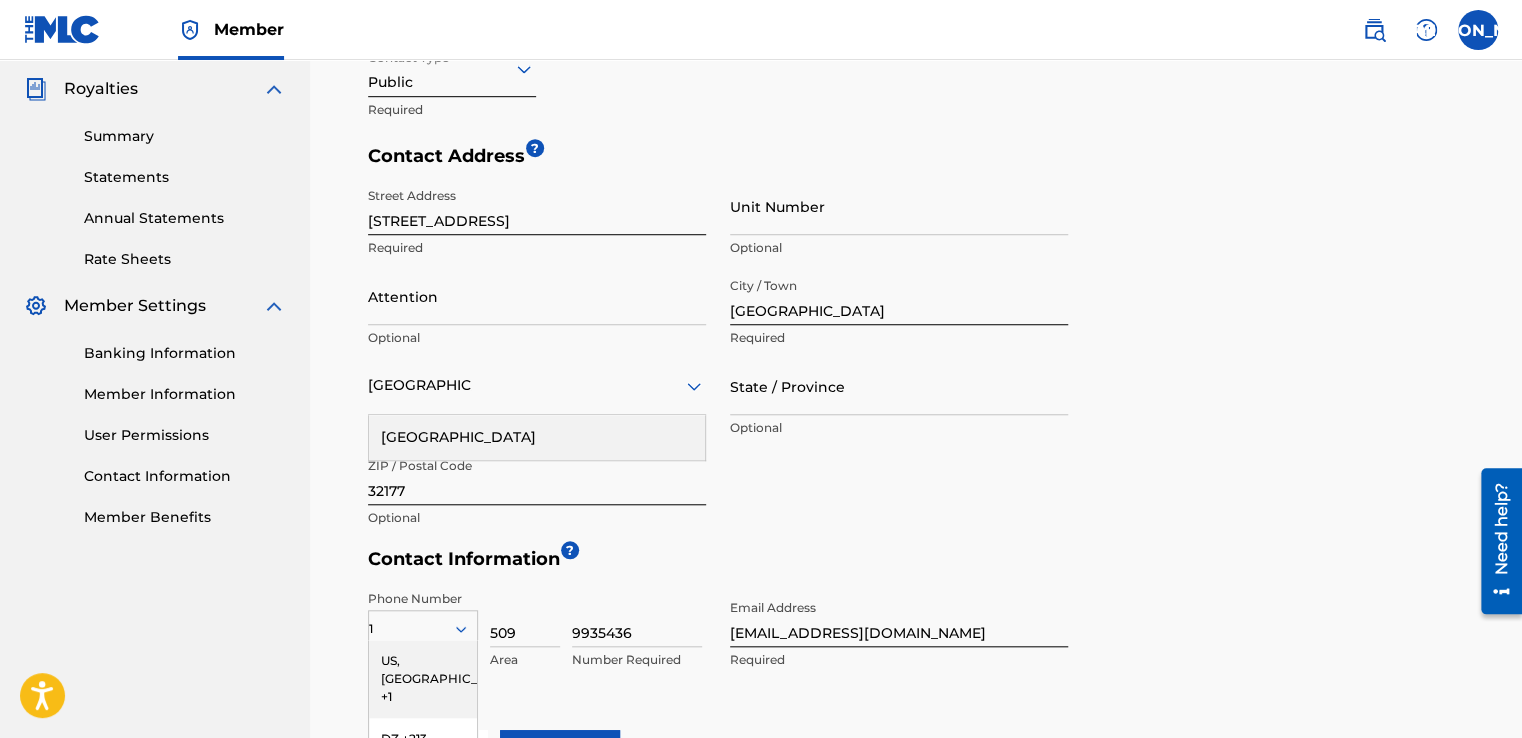 scroll, scrollTop: 594, scrollLeft: 0, axis: vertical 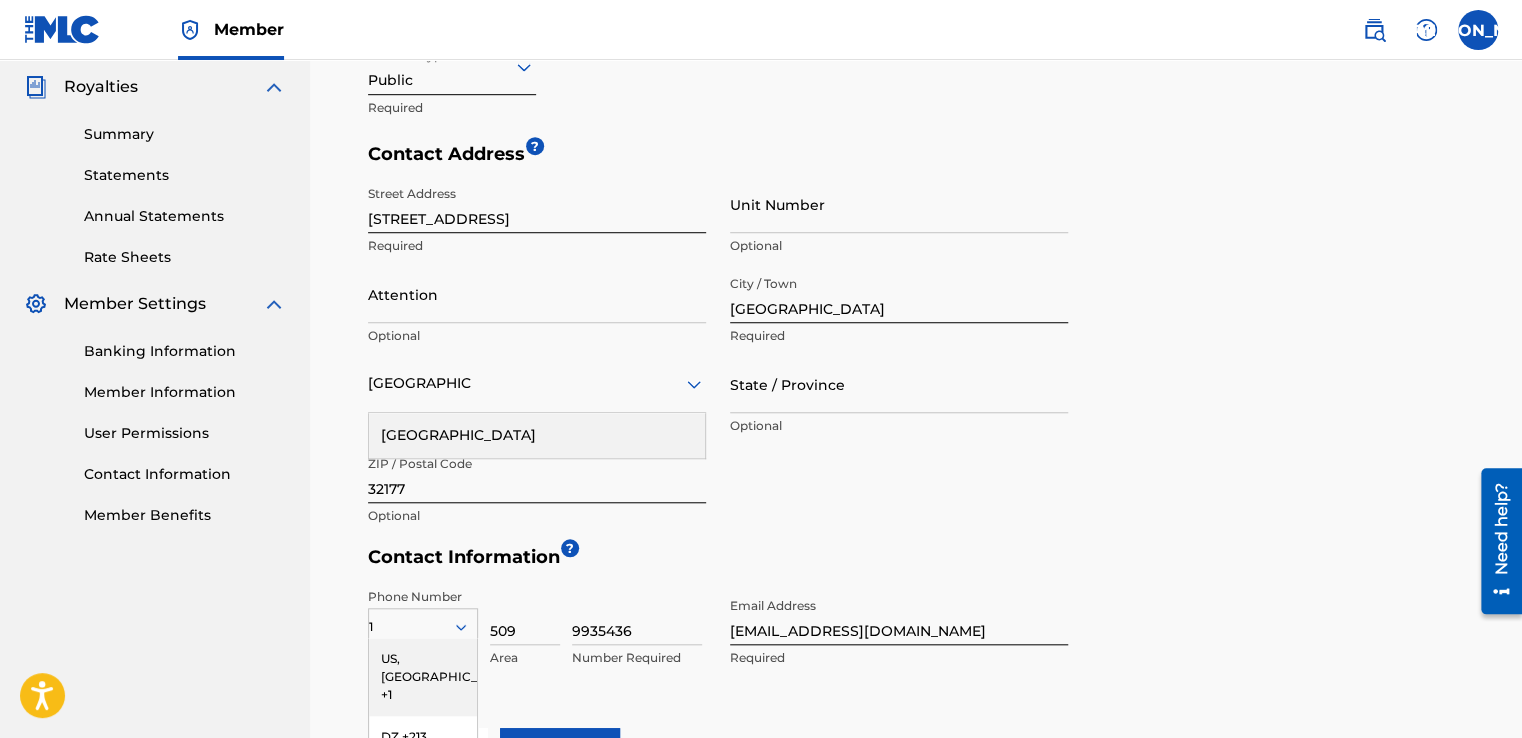 click on "Street Address [STREET_ADDRESS] Required Unit Number Optional Attention Optional City / [GEOGRAPHIC_DATA] Required [GEOGRAPHIC_DATA] [GEOGRAPHIC_DATA] Required State / Province Optional ZIP / Postal Code 32177 Optional" at bounding box center (718, 356) 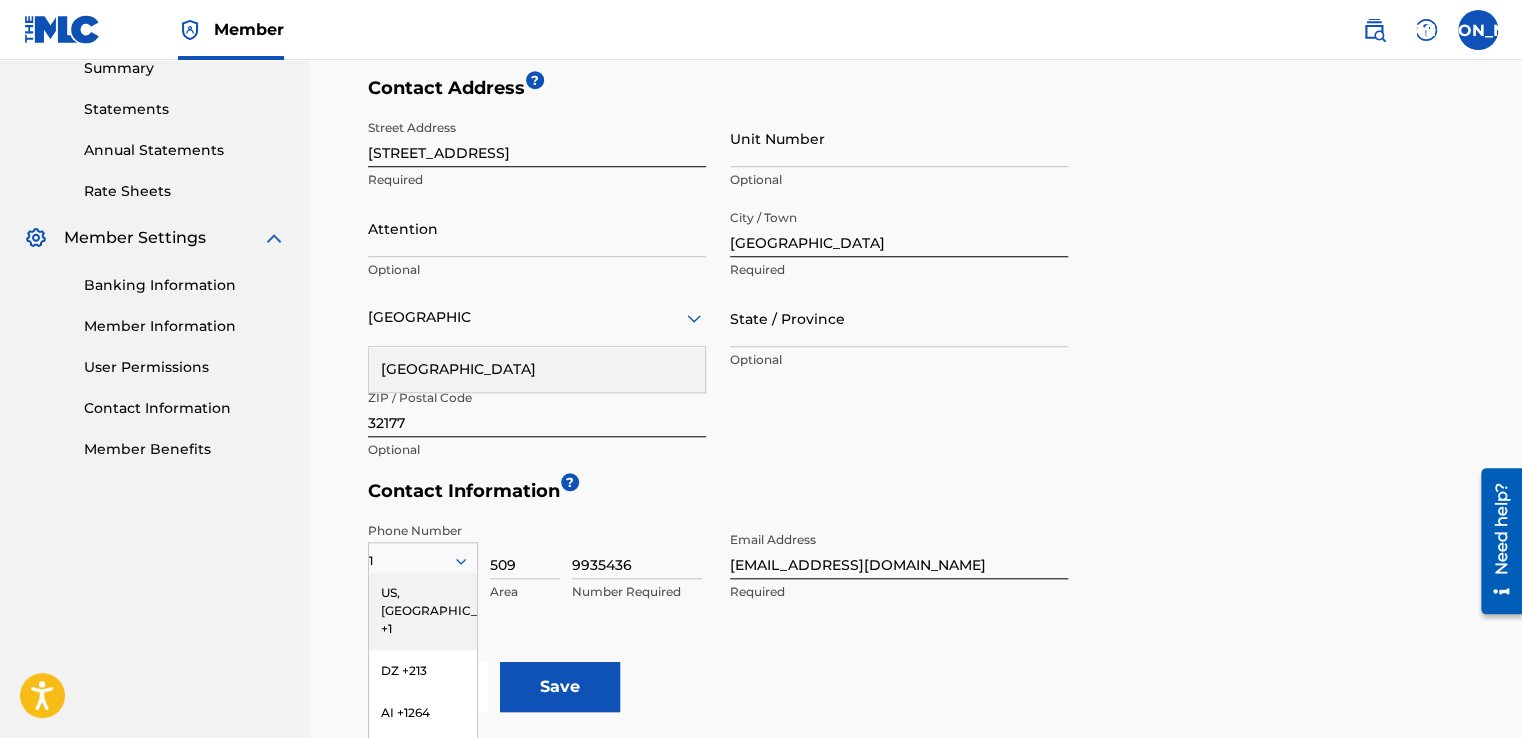 scroll, scrollTop: 794, scrollLeft: 0, axis: vertical 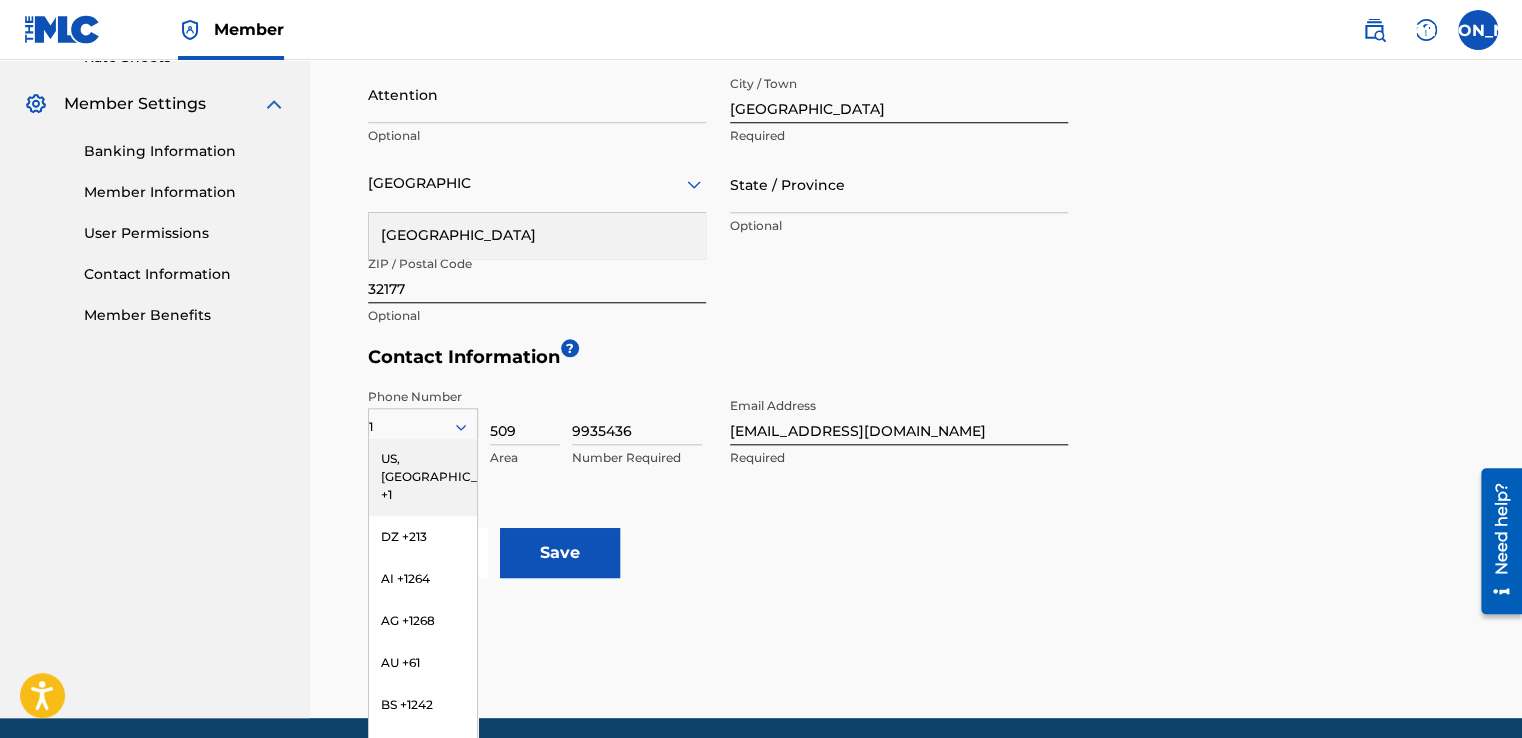 click on "US, [GEOGRAPHIC_DATA] +1" at bounding box center [423, 477] 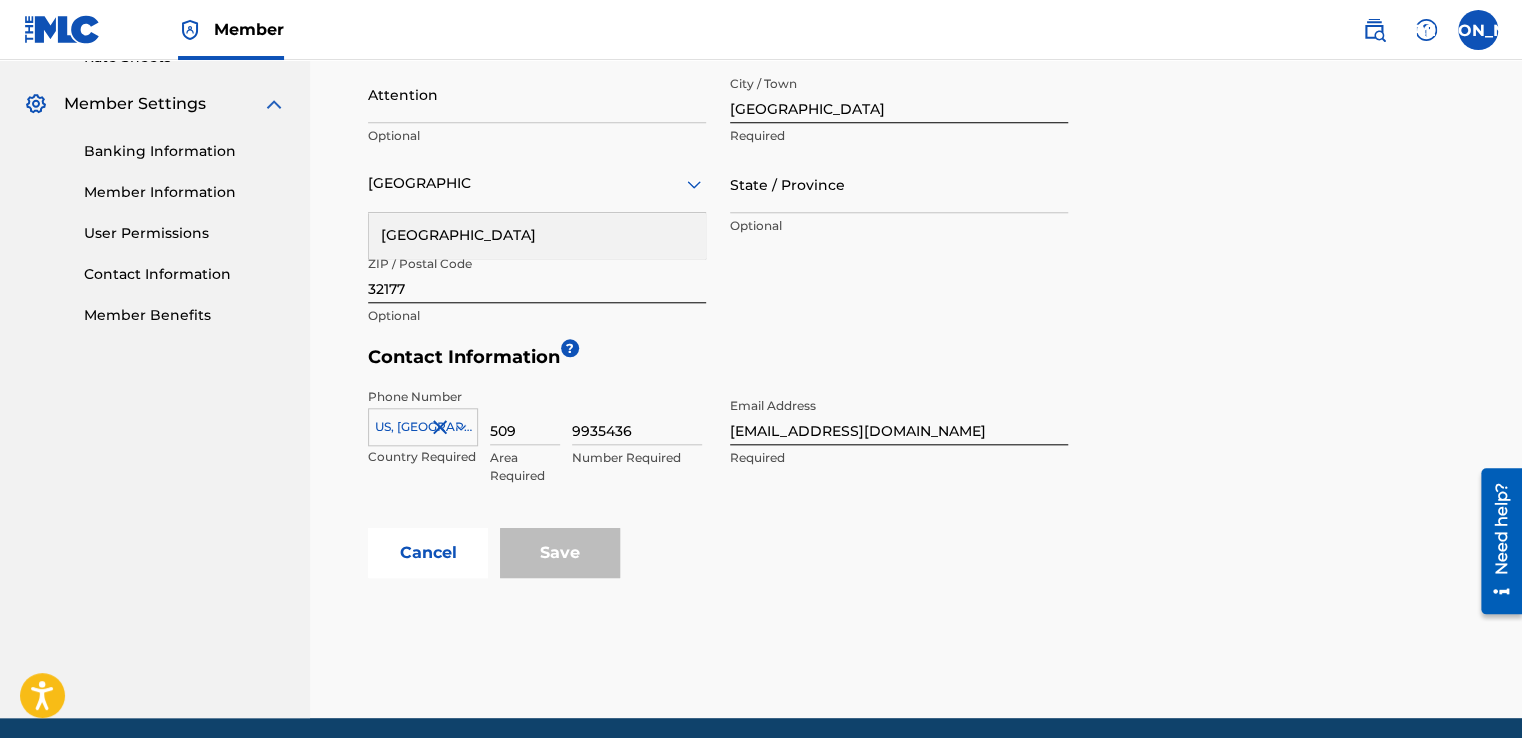 click on "Contact Information ?" at bounding box center (921, 362) 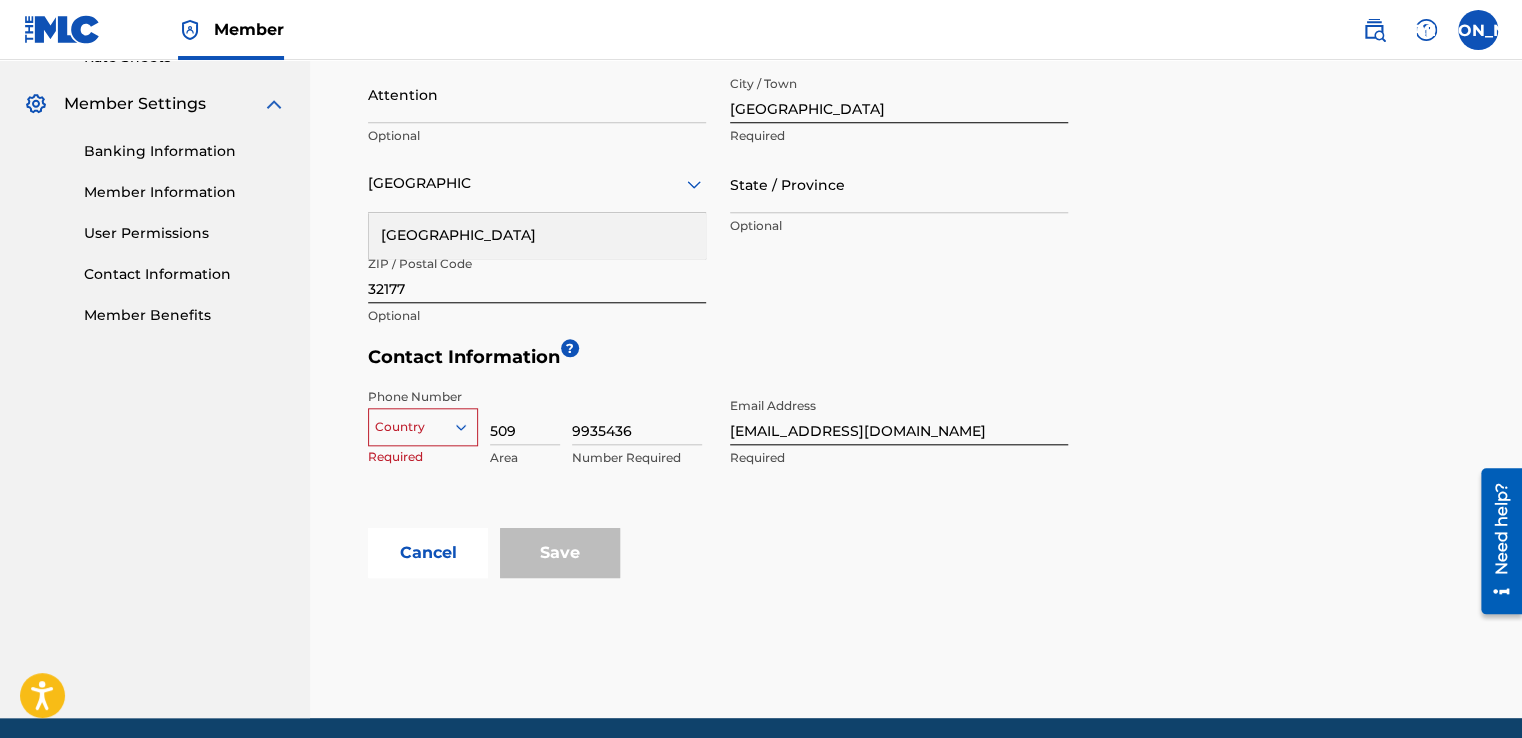 click at bounding box center [423, 427] 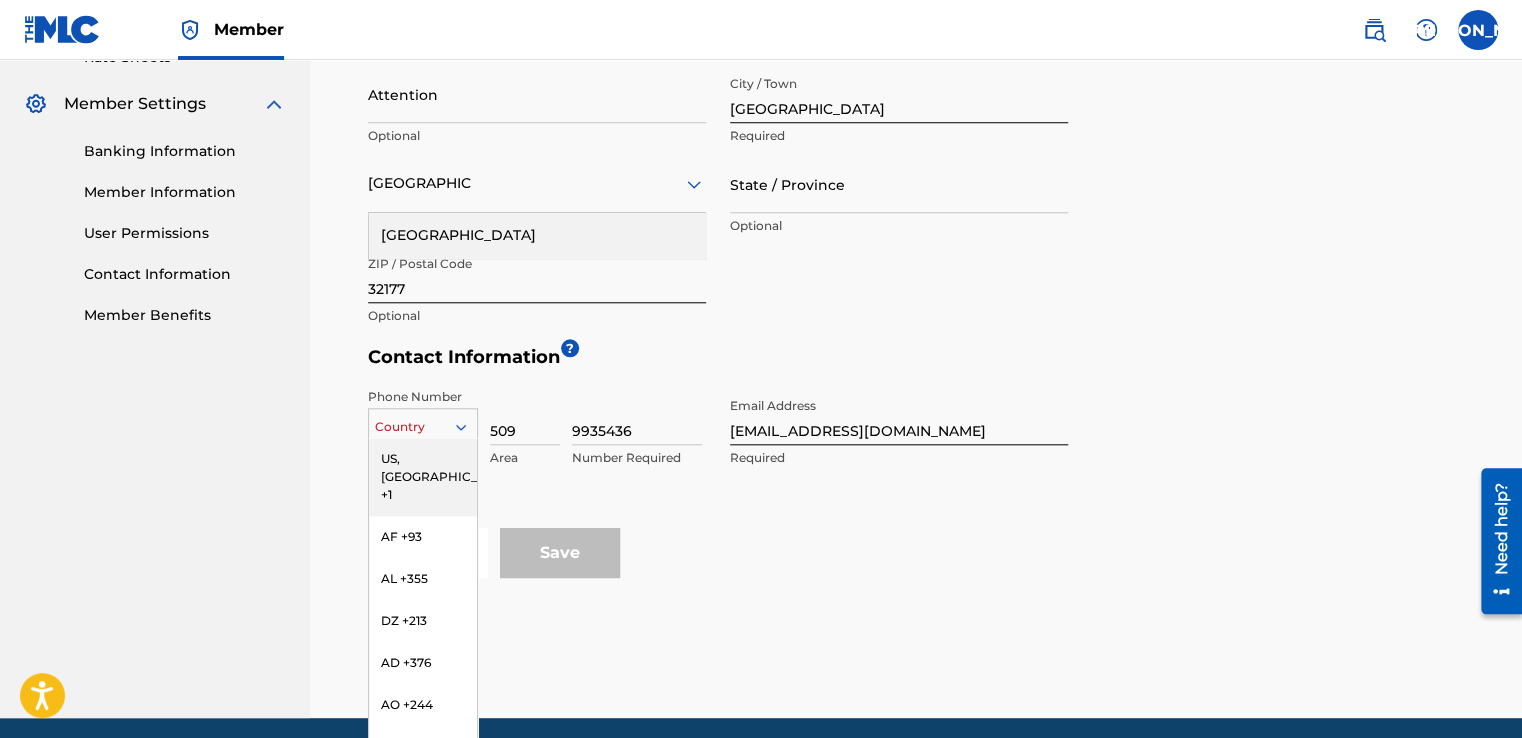 click on "US, [GEOGRAPHIC_DATA] +1" at bounding box center (423, 477) 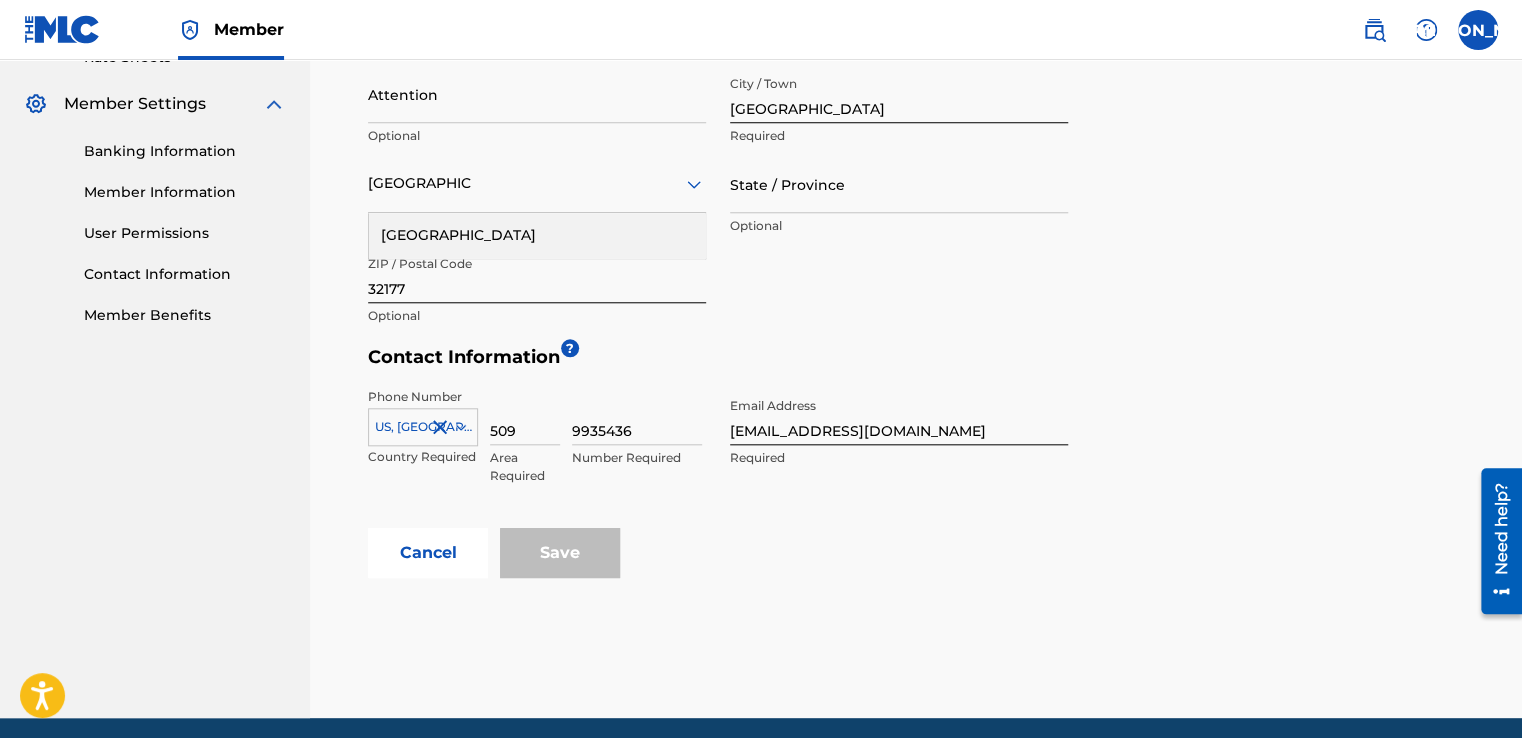 click on "509" at bounding box center [525, 416] 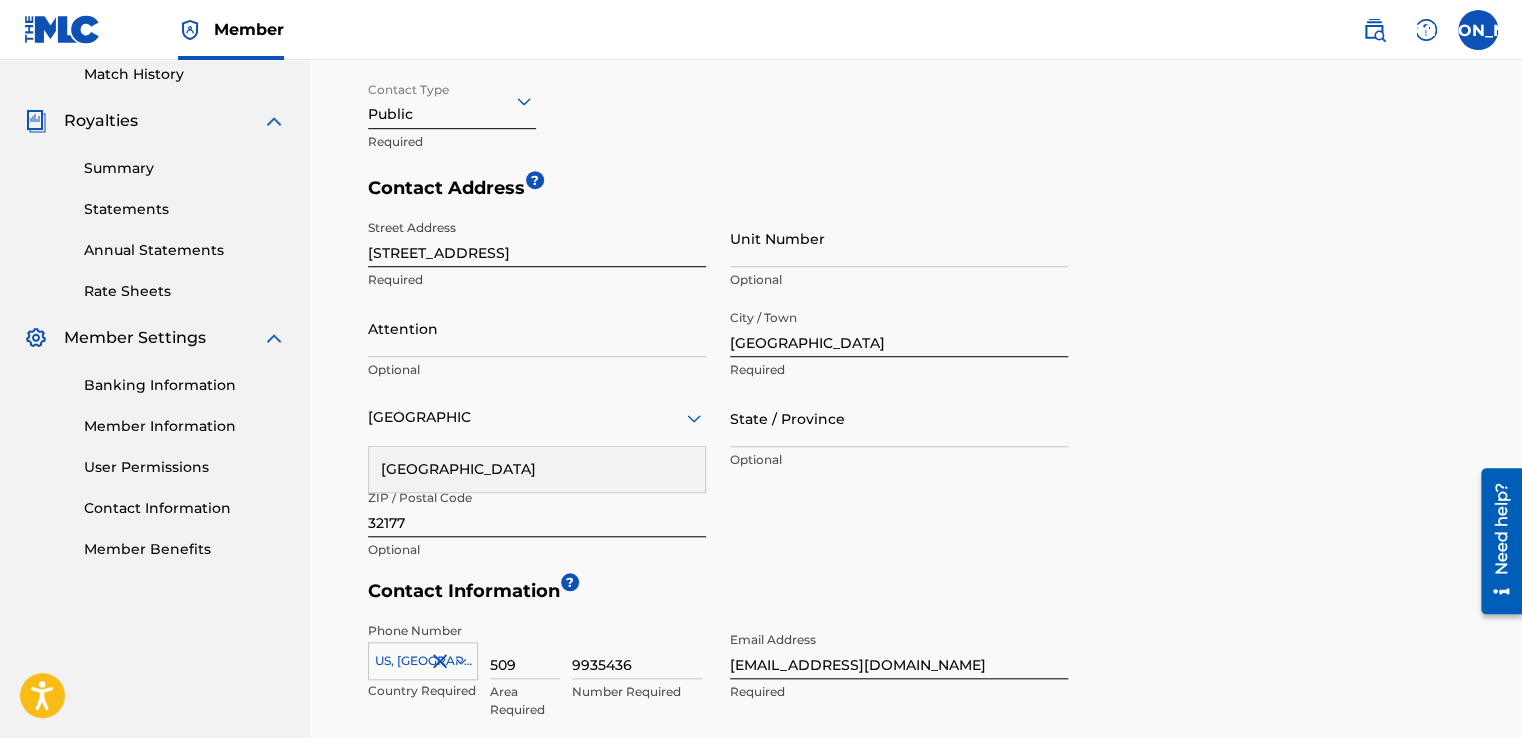 scroll, scrollTop: 494, scrollLeft: 0, axis: vertical 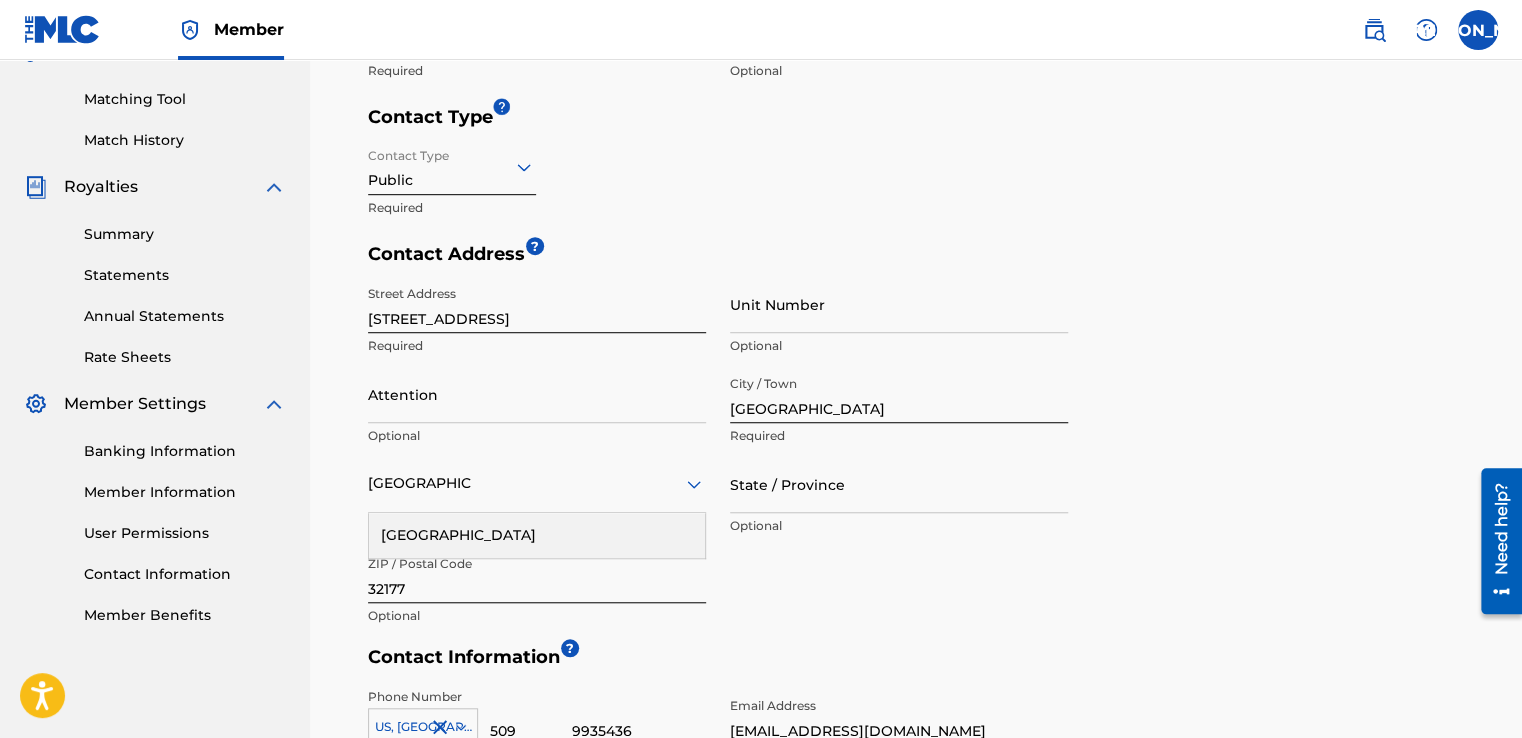 click on "[GEOGRAPHIC_DATA]" at bounding box center [537, 535] 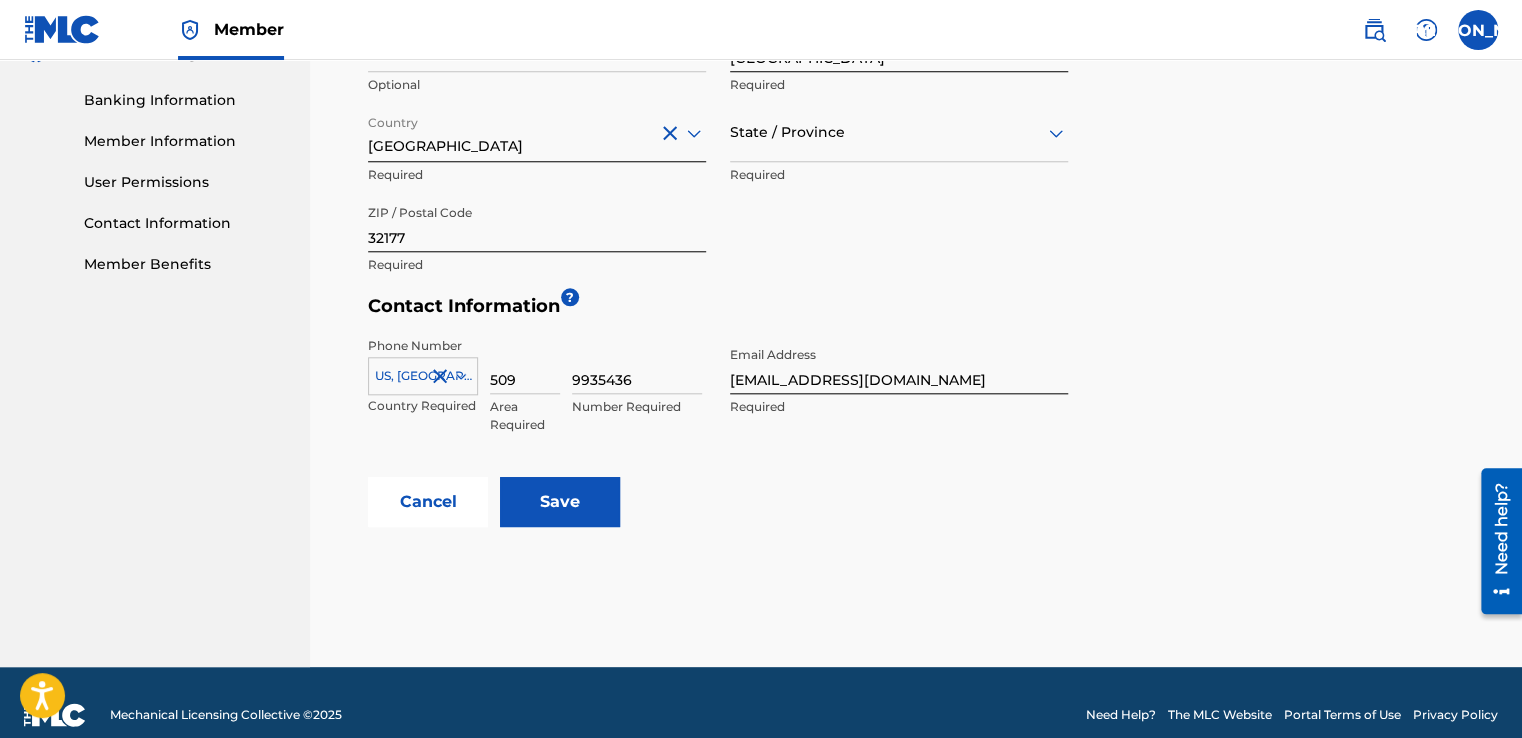 scroll, scrollTop: 869, scrollLeft: 0, axis: vertical 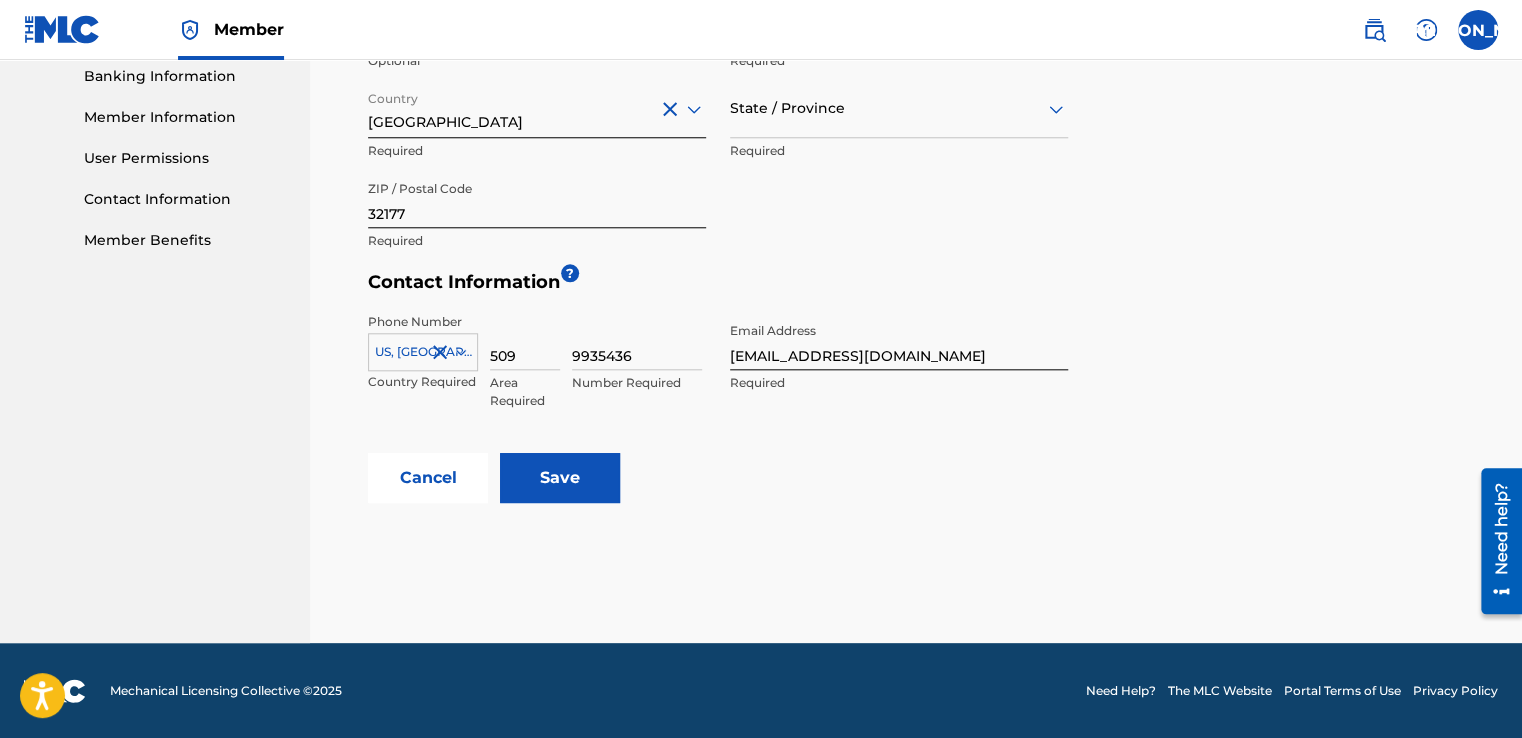 click on "Cancel Save" at bounding box center [921, 478] 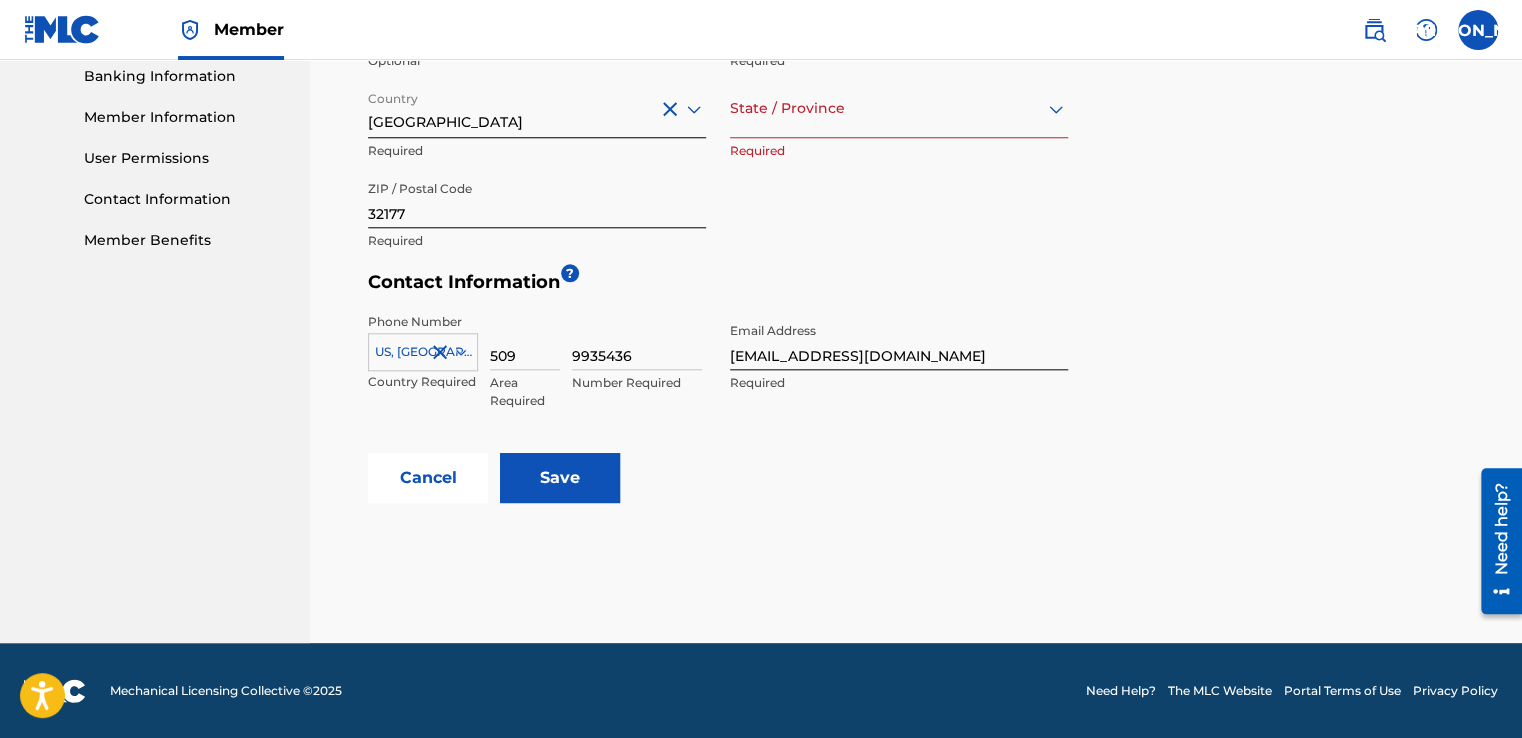 click at bounding box center (899, 108) 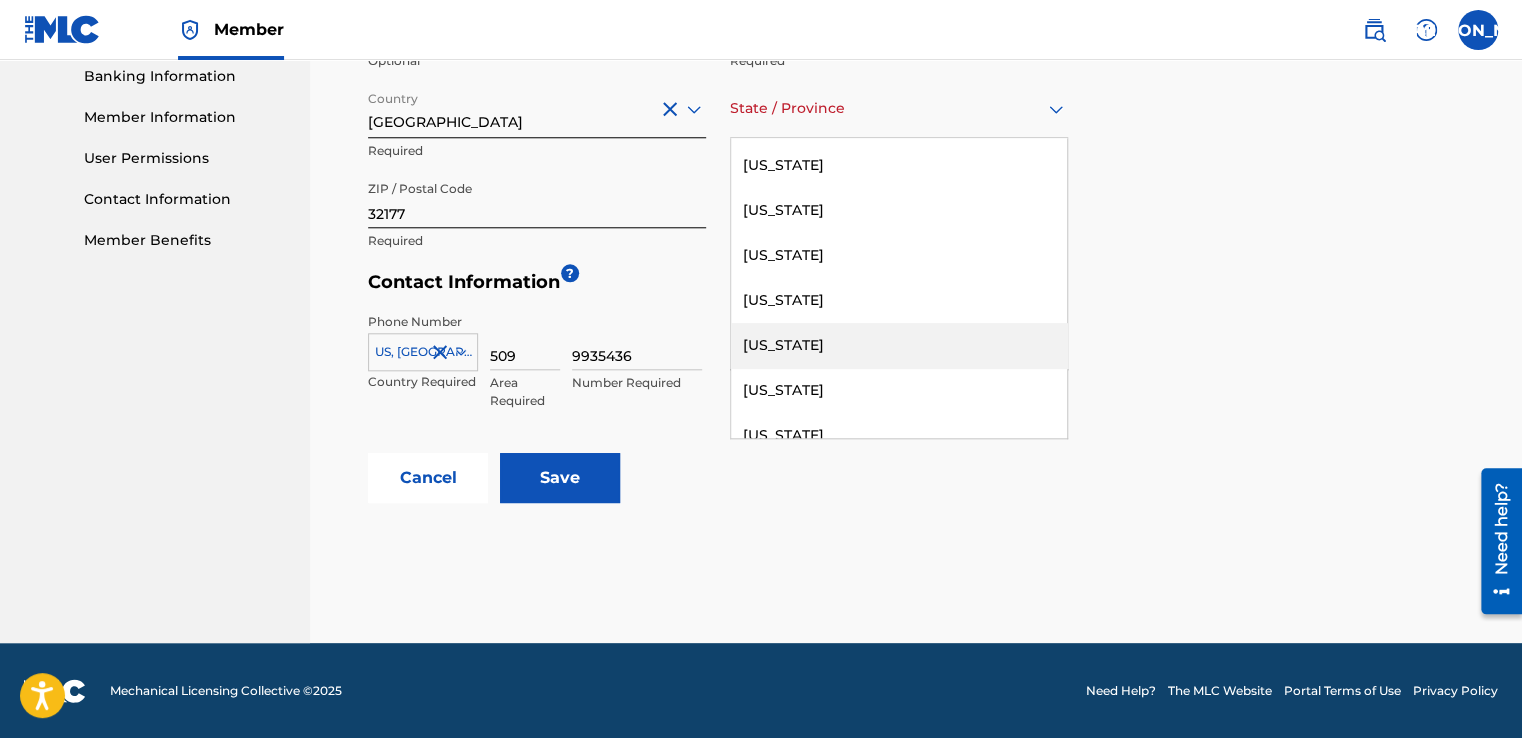 scroll, scrollTop: 300, scrollLeft: 0, axis: vertical 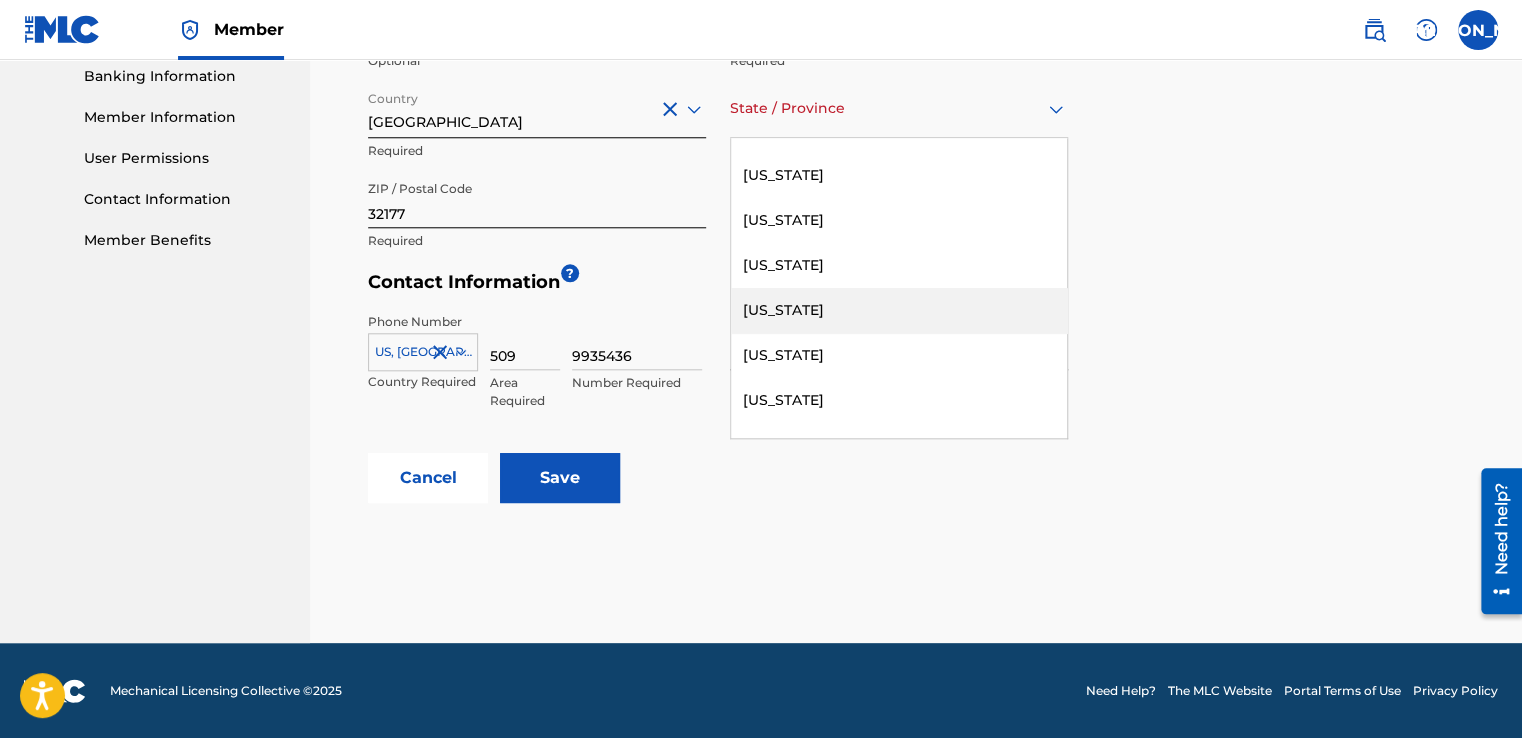 click on "[US_STATE]" at bounding box center (899, 310) 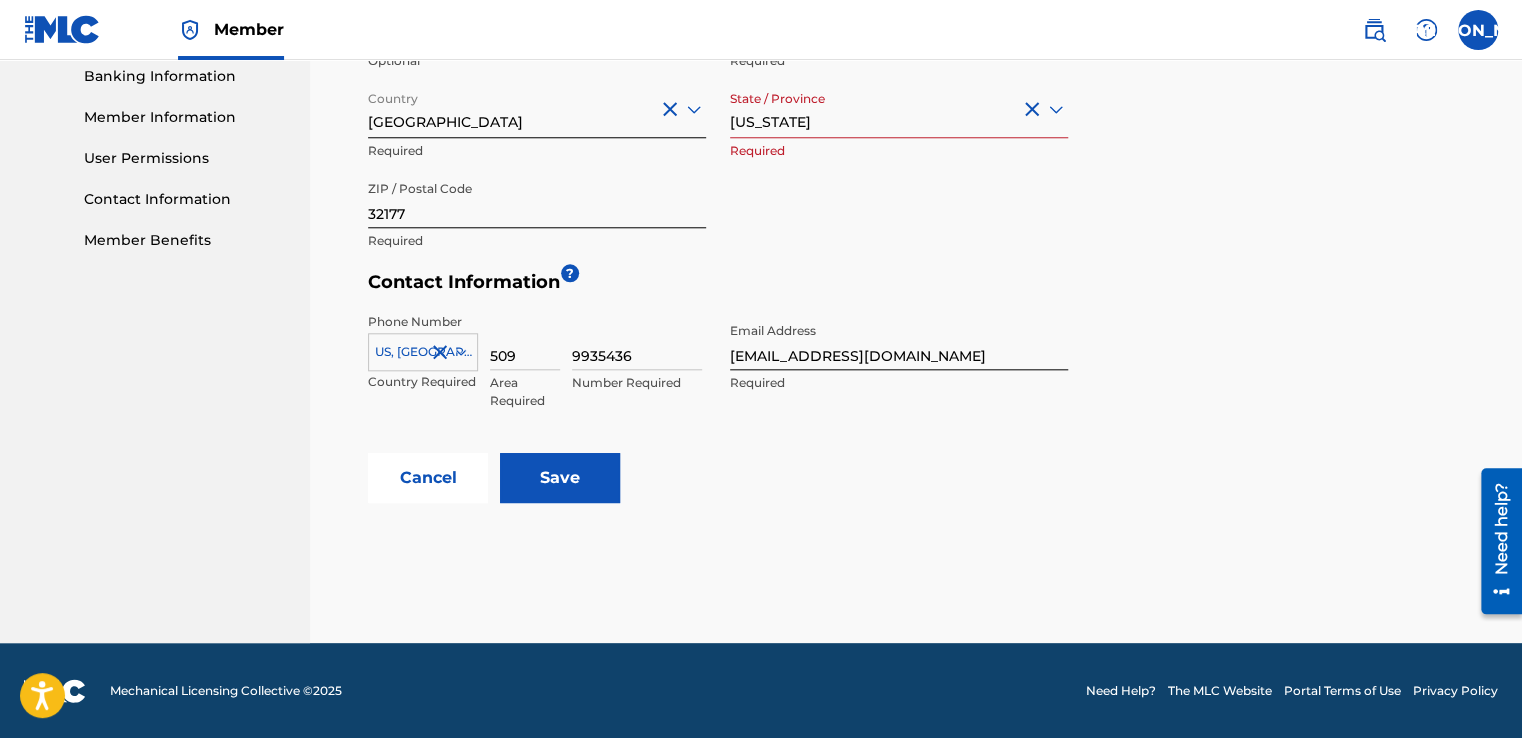 click on "Contact Information ?" at bounding box center (921, 287) 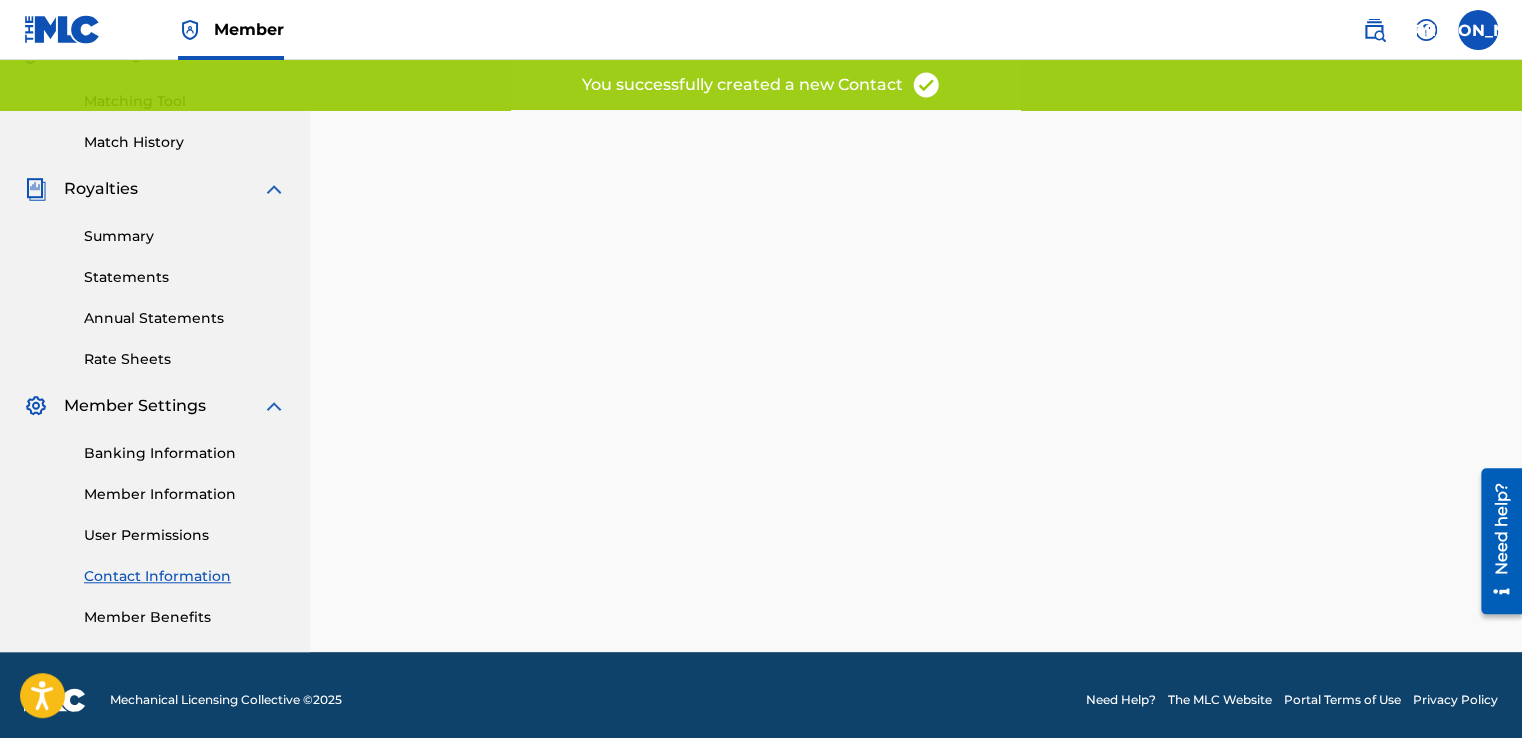 scroll, scrollTop: 501, scrollLeft: 0, axis: vertical 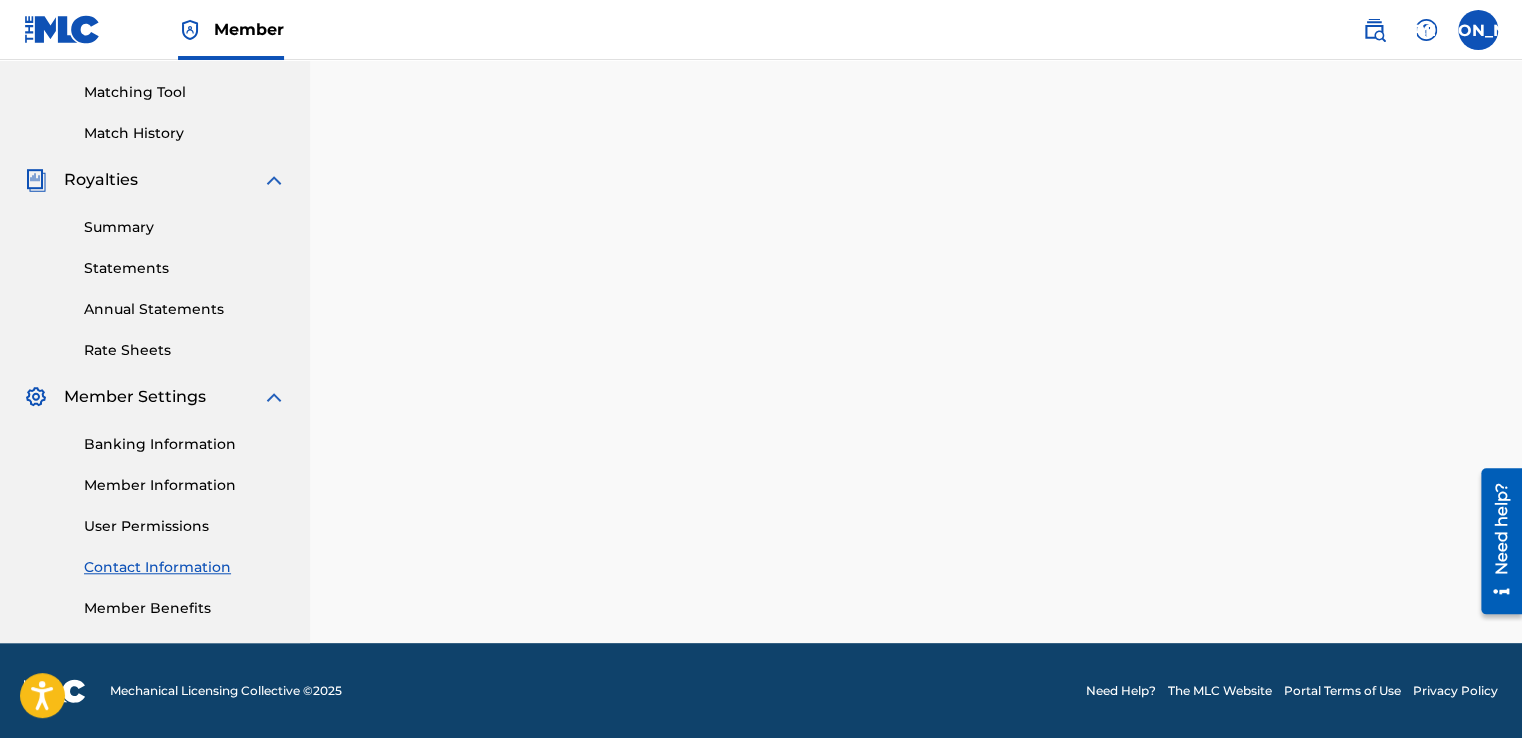 click on "Member Information" at bounding box center (185, 485) 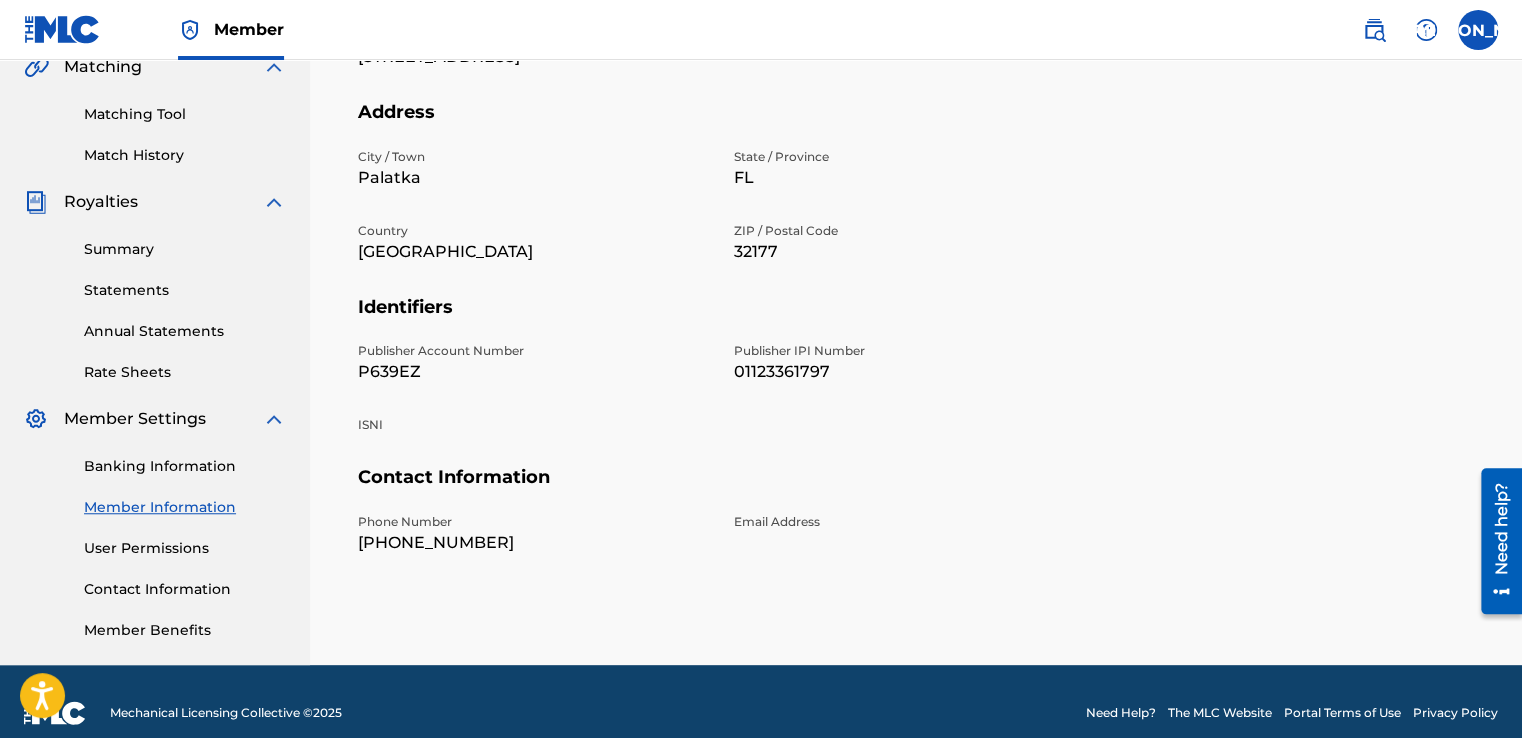 scroll, scrollTop: 501, scrollLeft: 0, axis: vertical 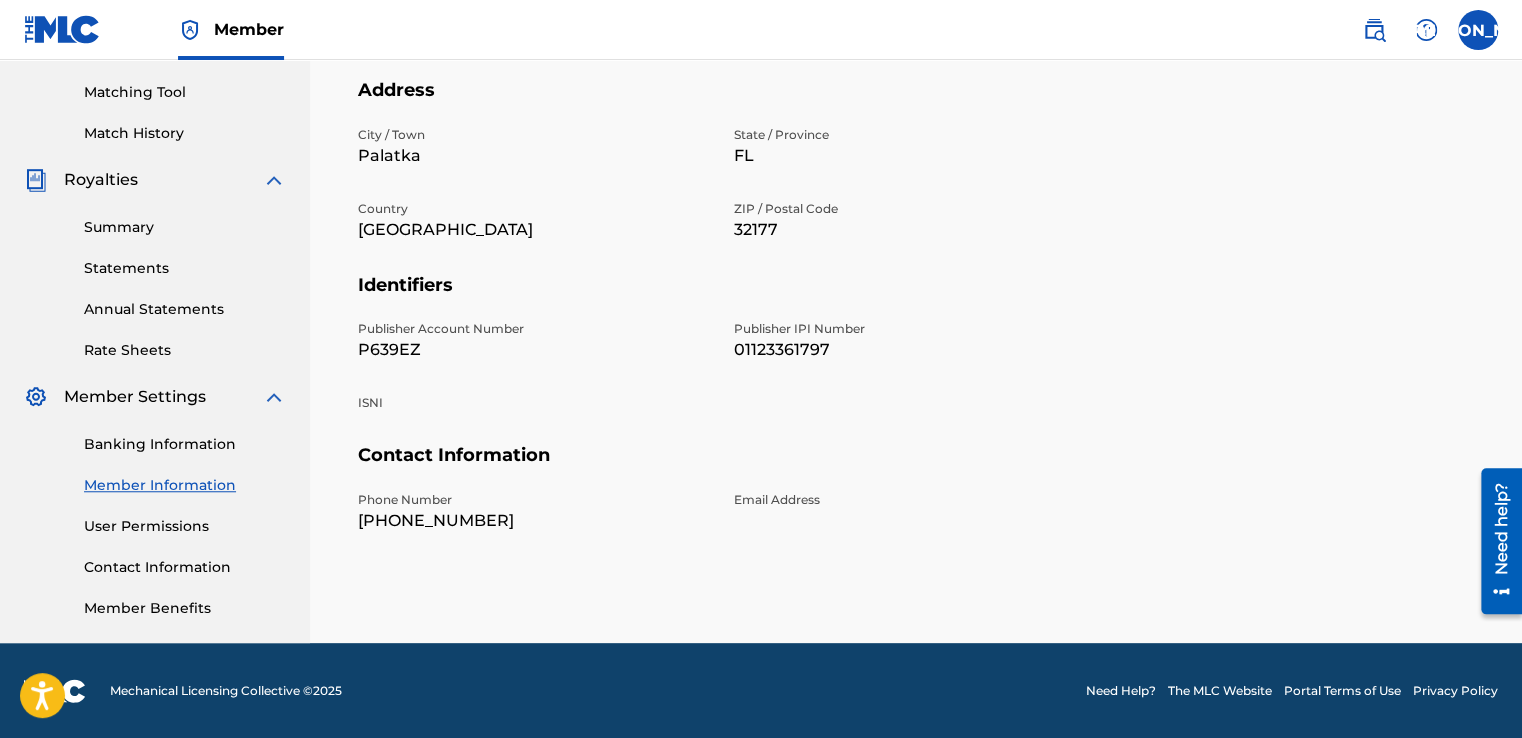 click on "Banking Information" at bounding box center (185, 444) 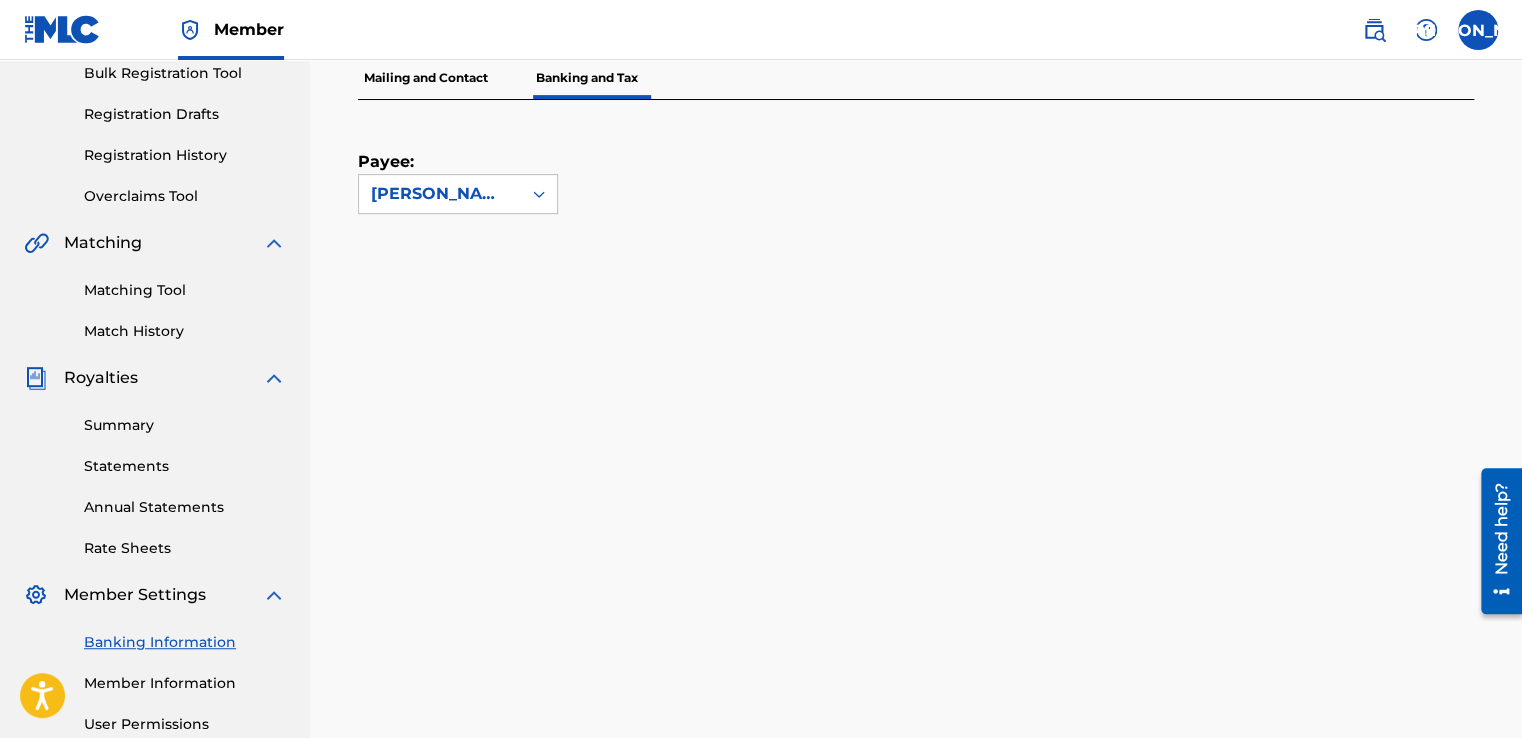 scroll, scrollTop: 501, scrollLeft: 0, axis: vertical 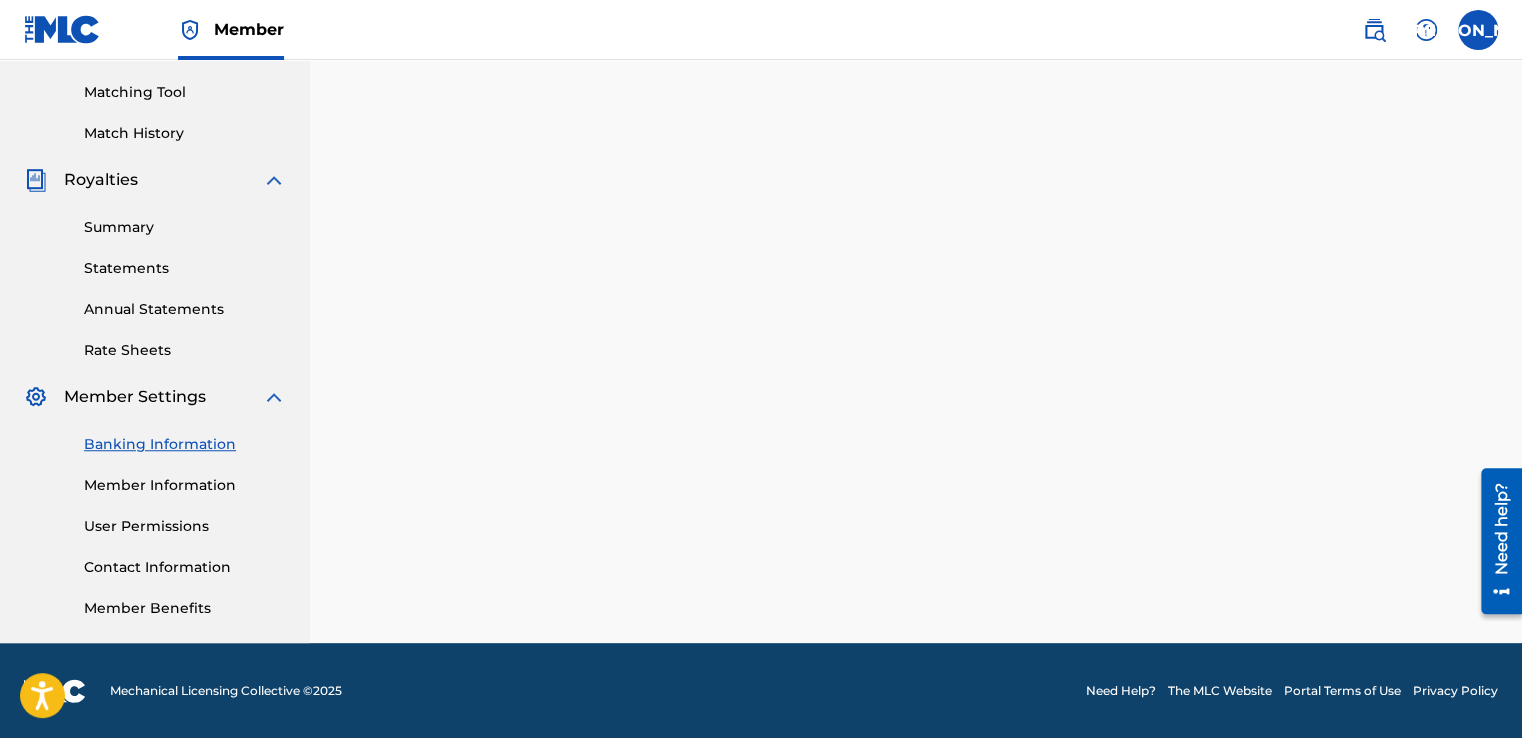 click on "Member Information" at bounding box center [185, 485] 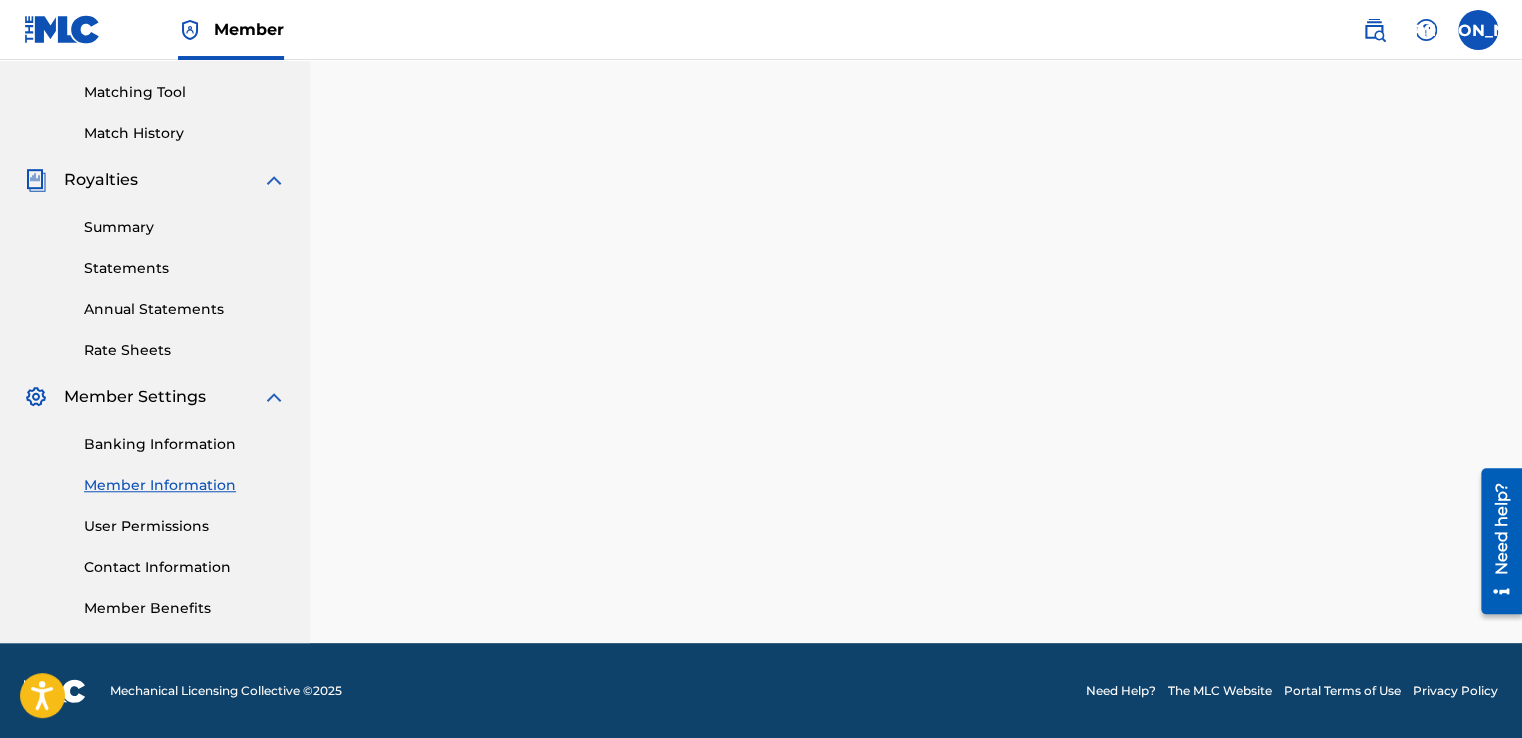 scroll, scrollTop: 0, scrollLeft: 0, axis: both 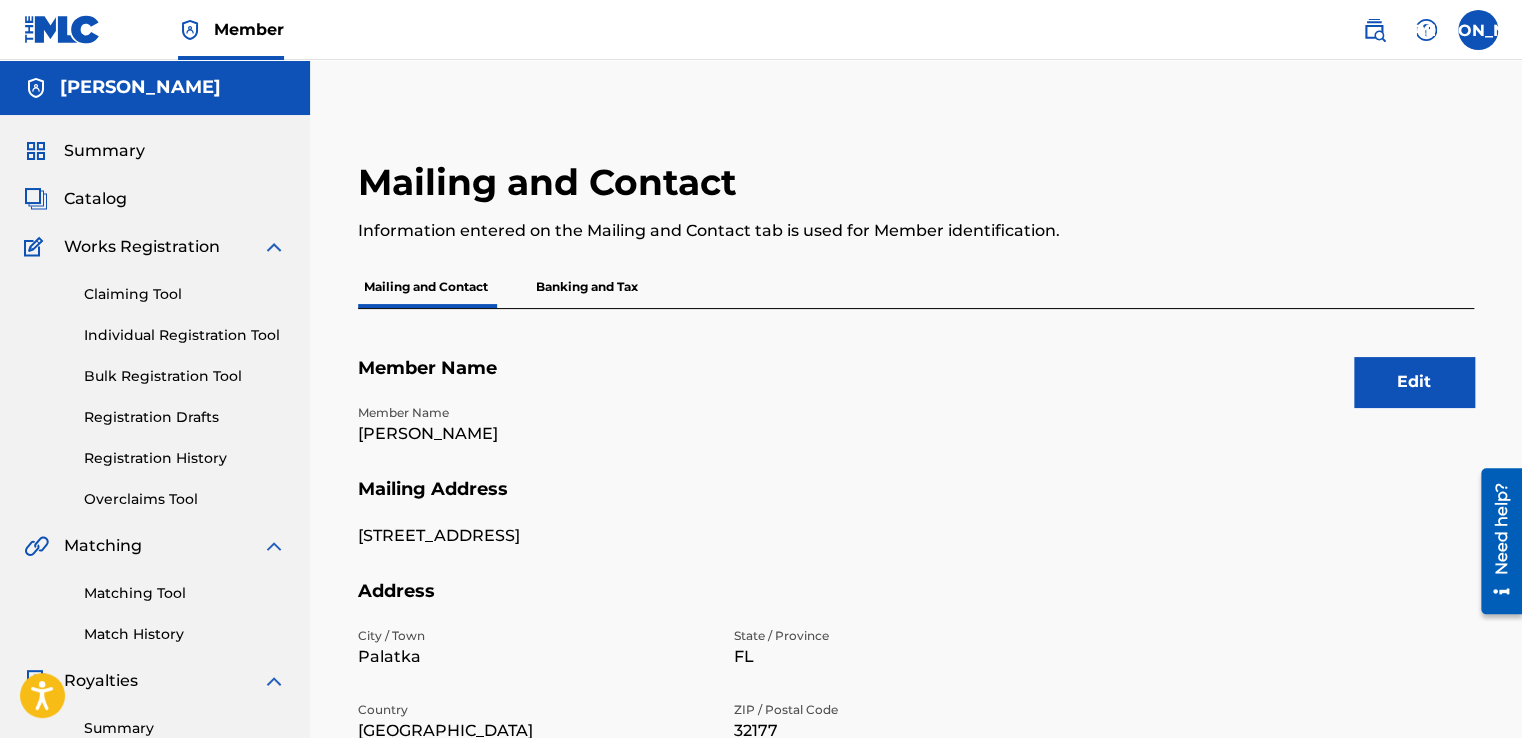 click on "Banking and Tax" at bounding box center [587, 287] 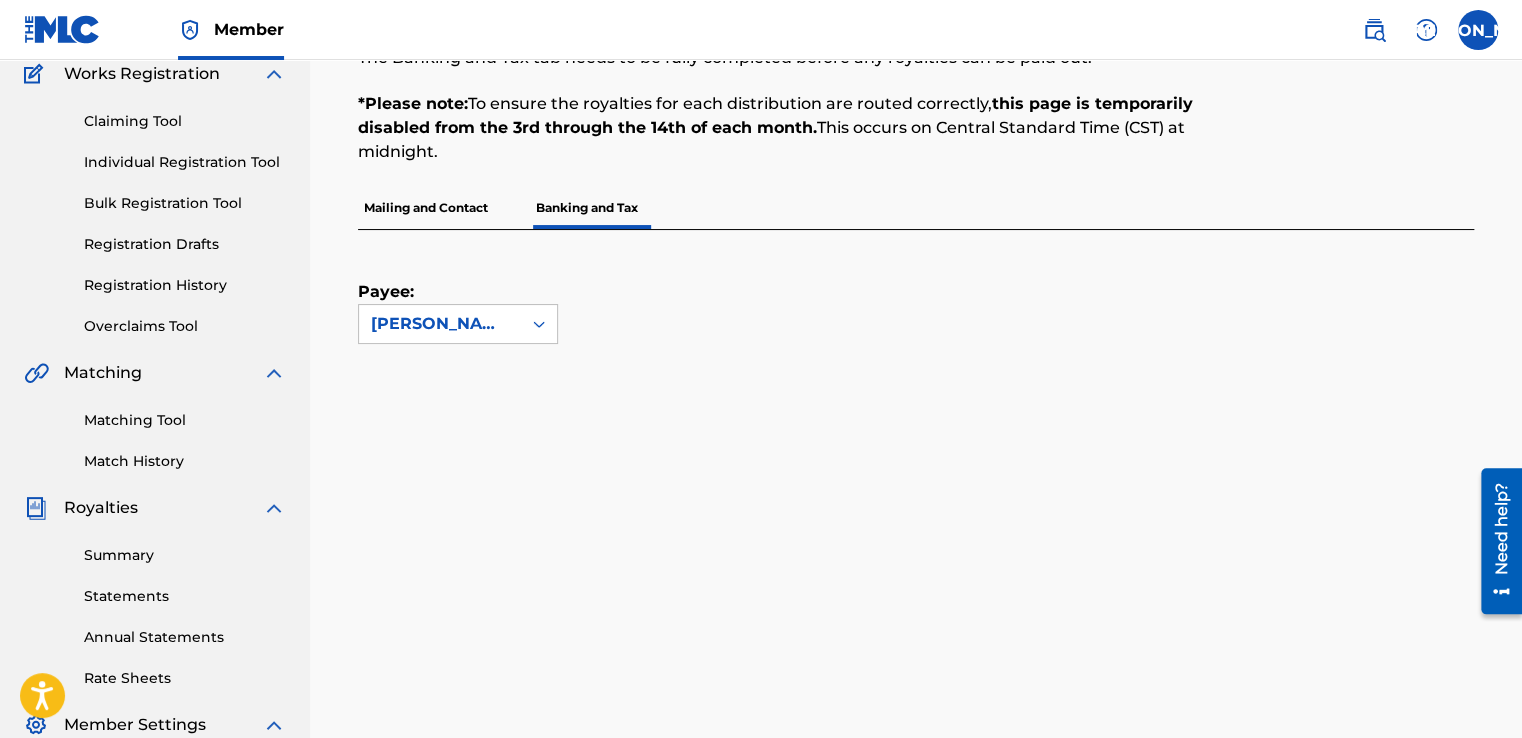 scroll, scrollTop: 0, scrollLeft: 0, axis: both 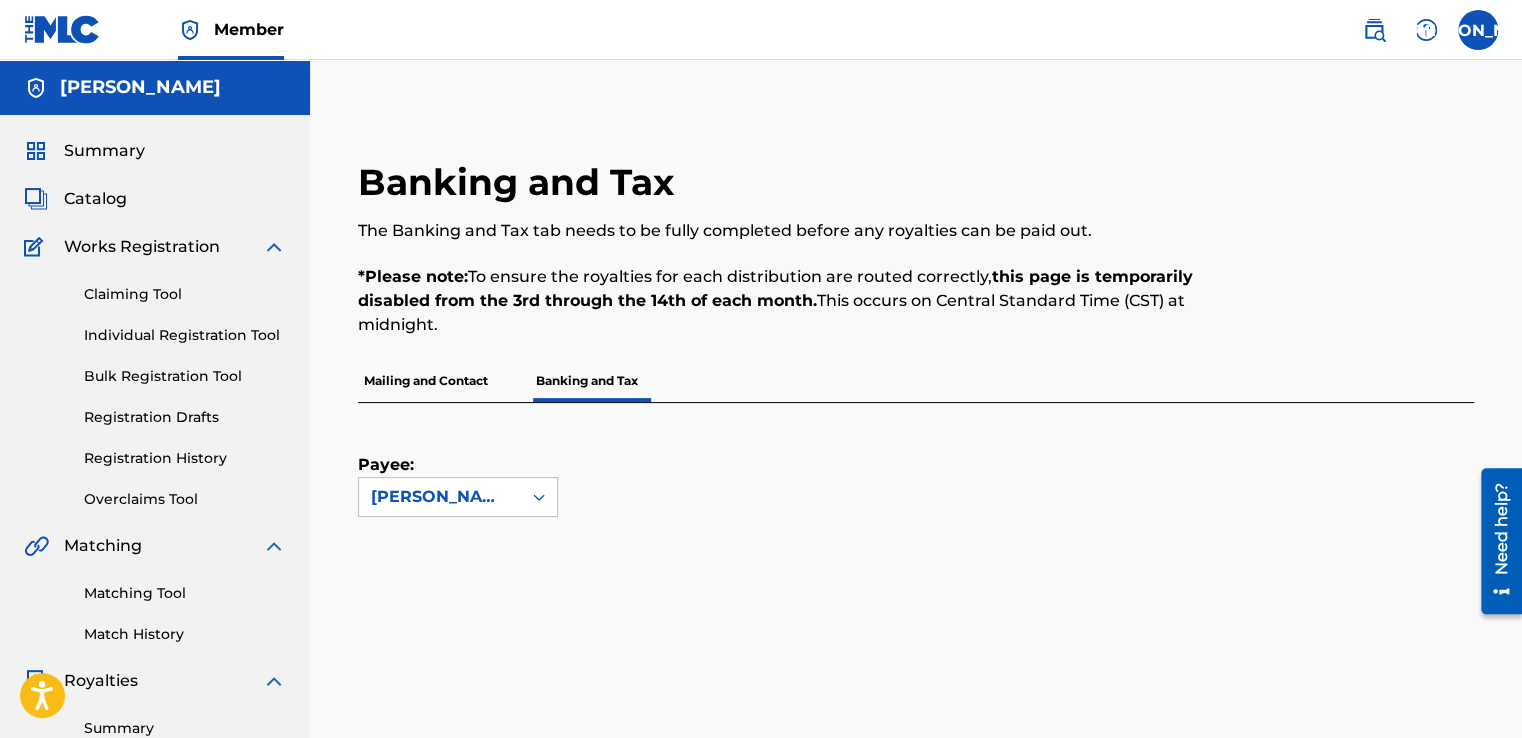 click on "Catalog" at bounding box center (95, 199) 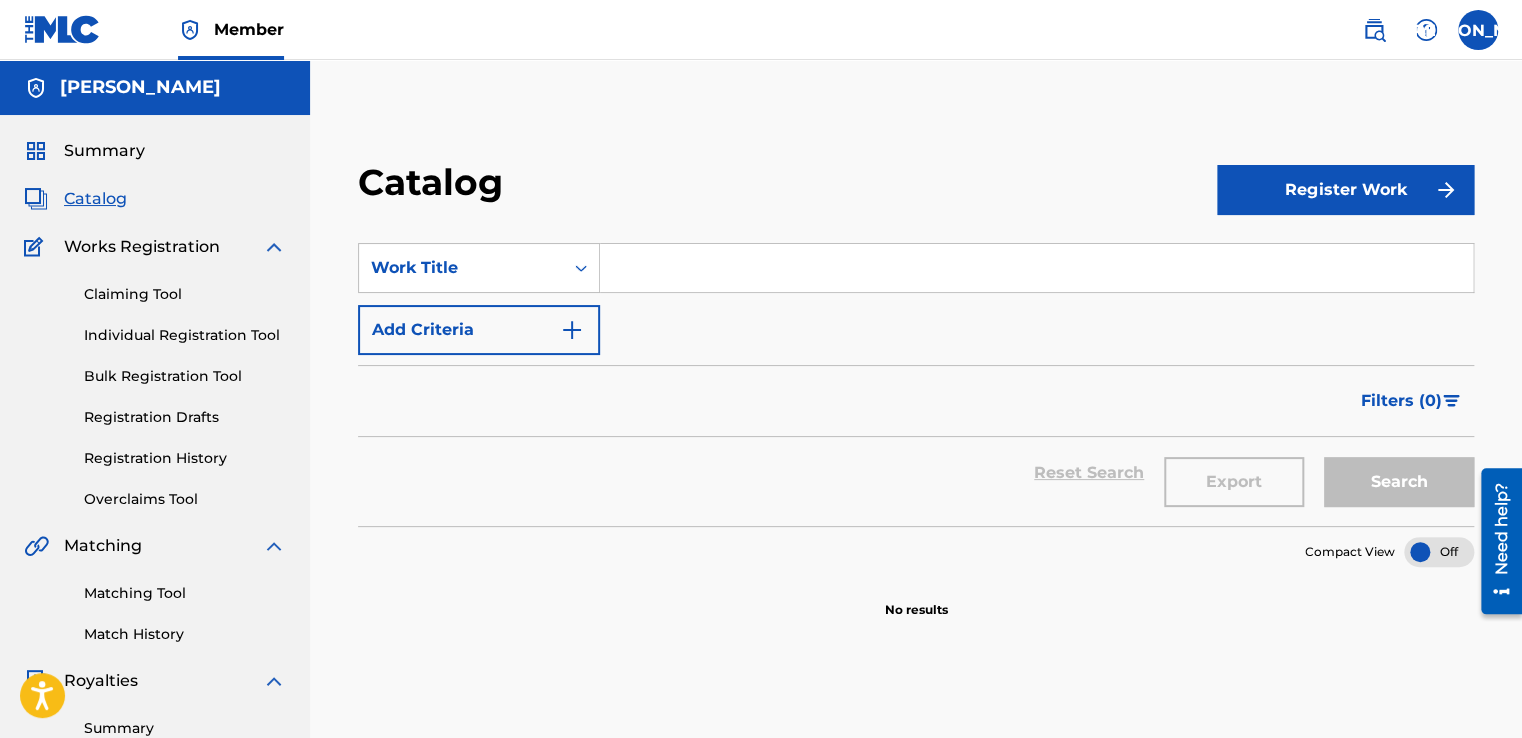 click on "Claiming Tool" at bounding box center [185, 294] 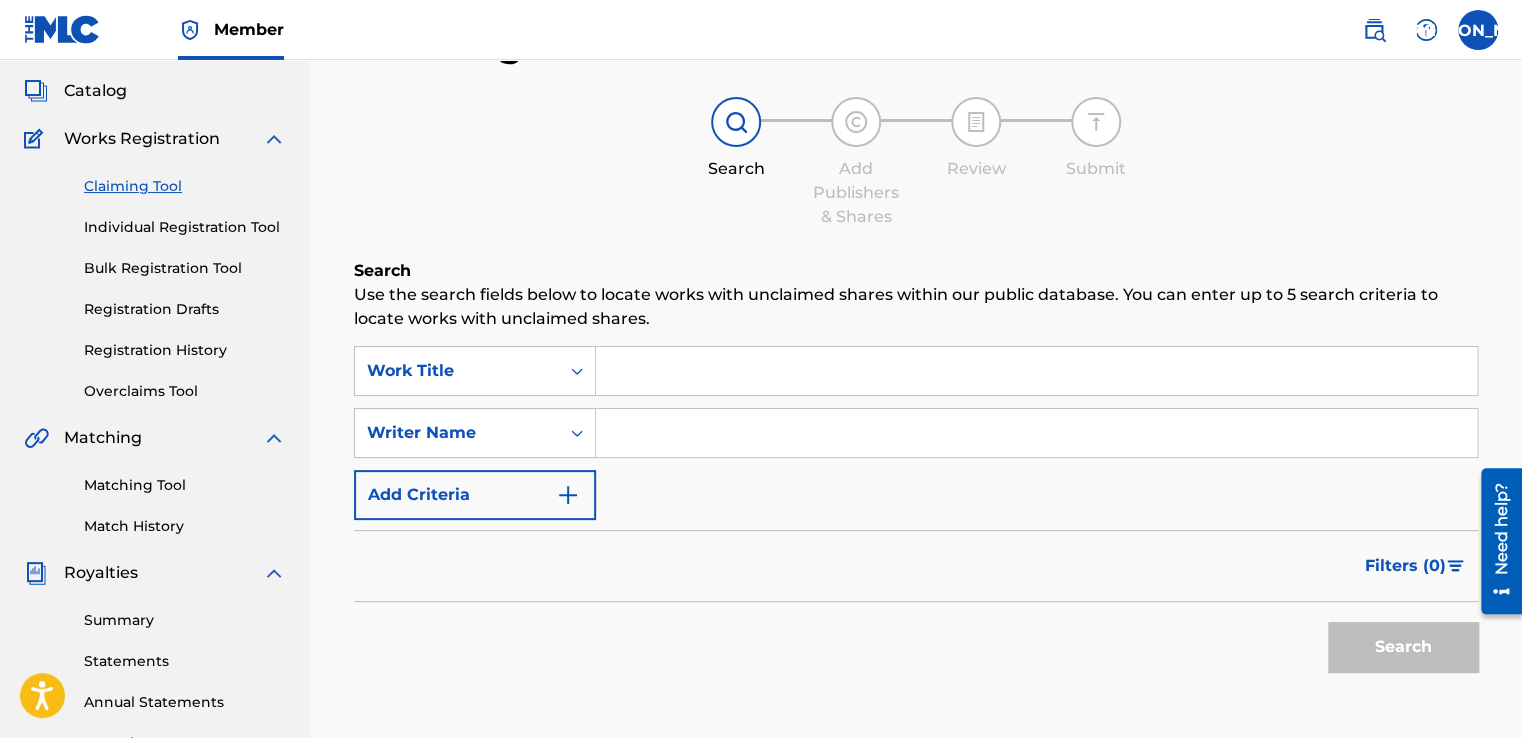 scroll, scrollTop: 200, scrollLeft: 0, axis: vertical 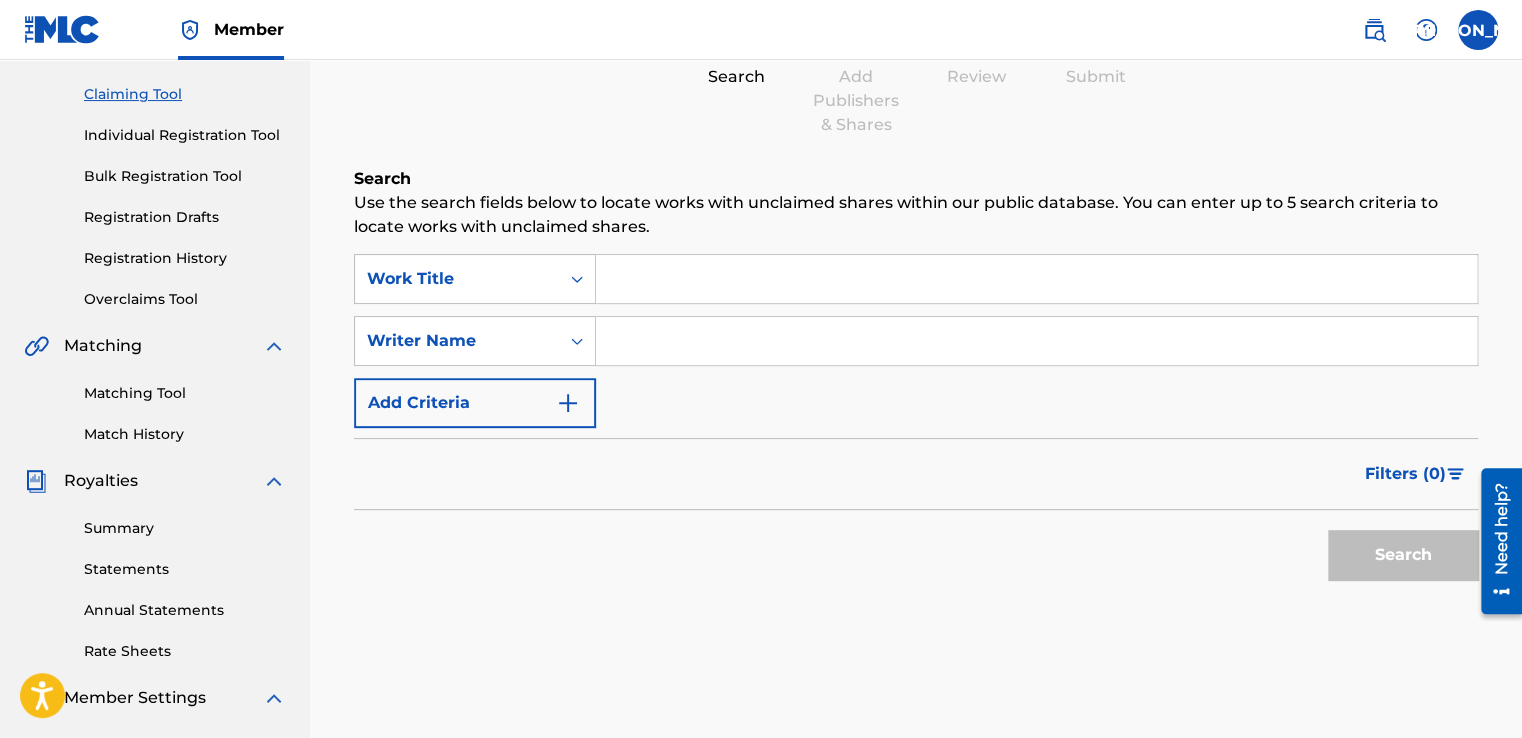click at bounding box center (1036, 279) 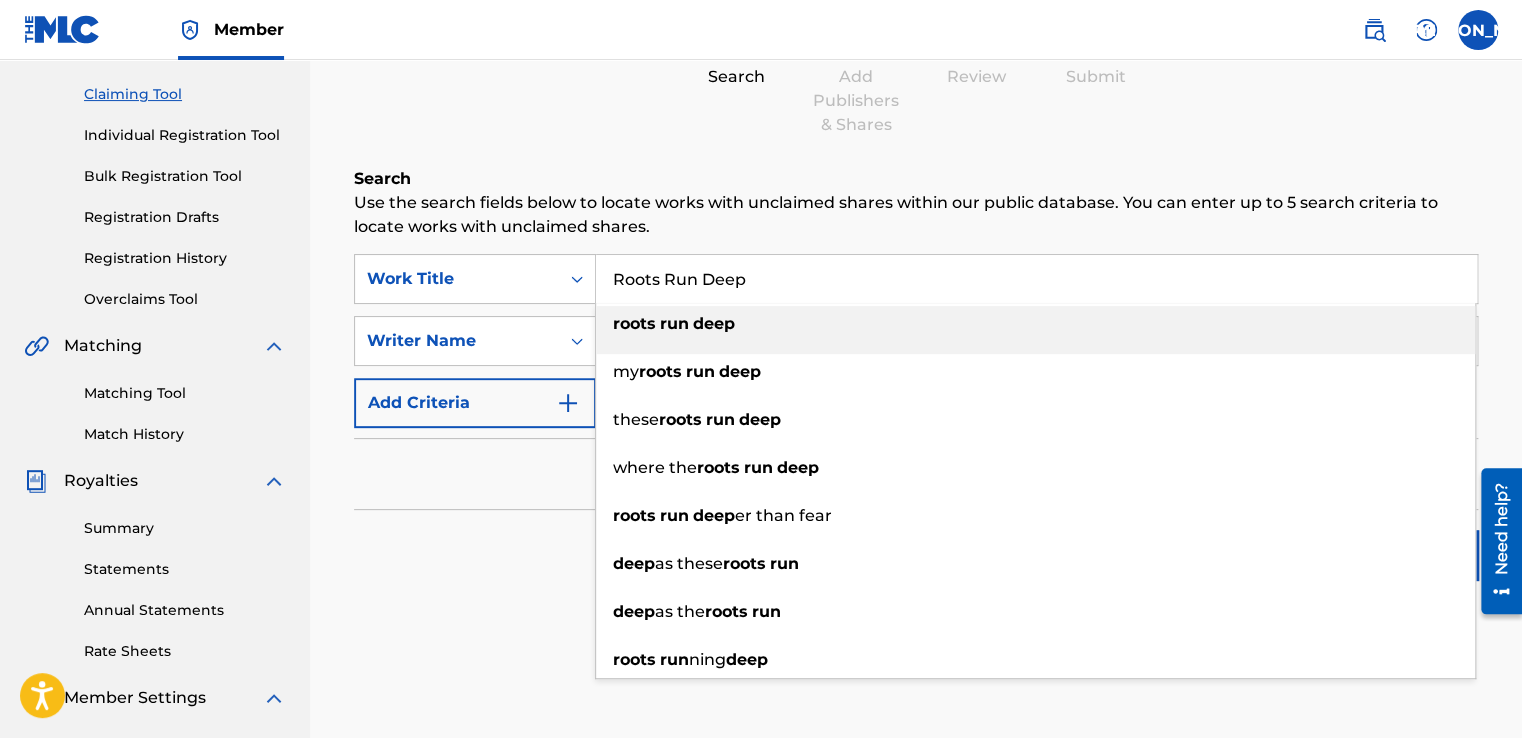 type on "Roots Run Deep" 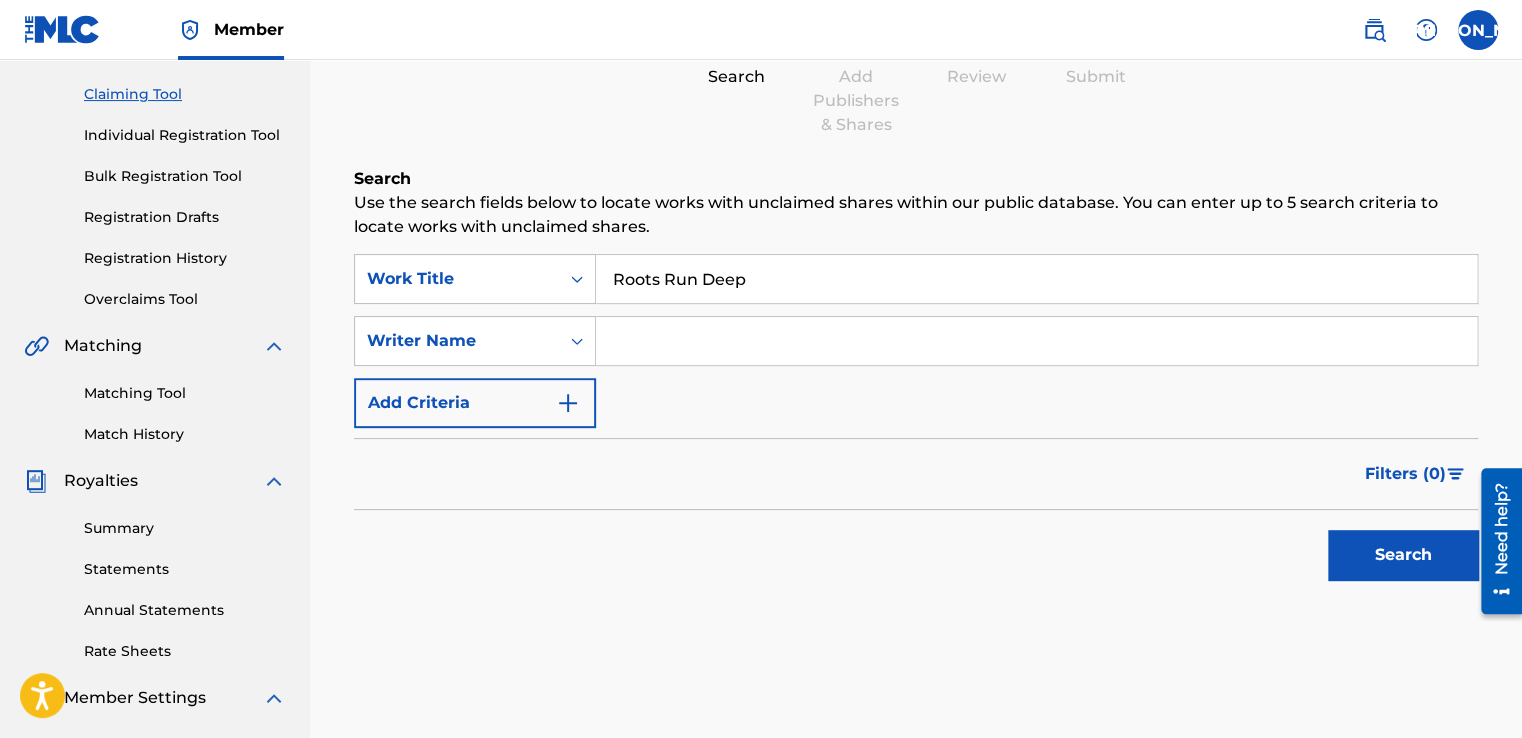 click on "Filters ( 0 )" at bounding box center [916, 474] 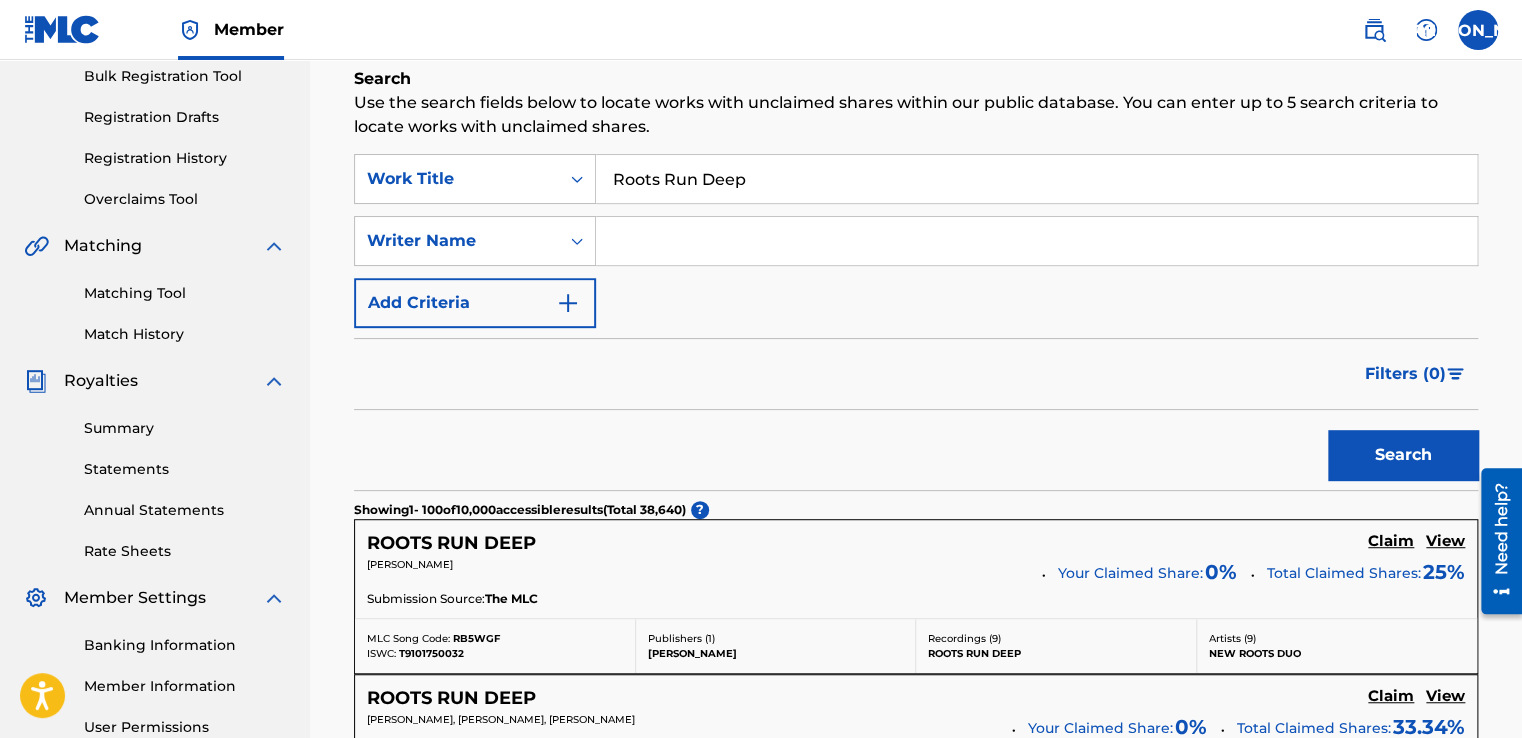 scroll, scrollTop: 0, scrollLeft: 0, axis: both 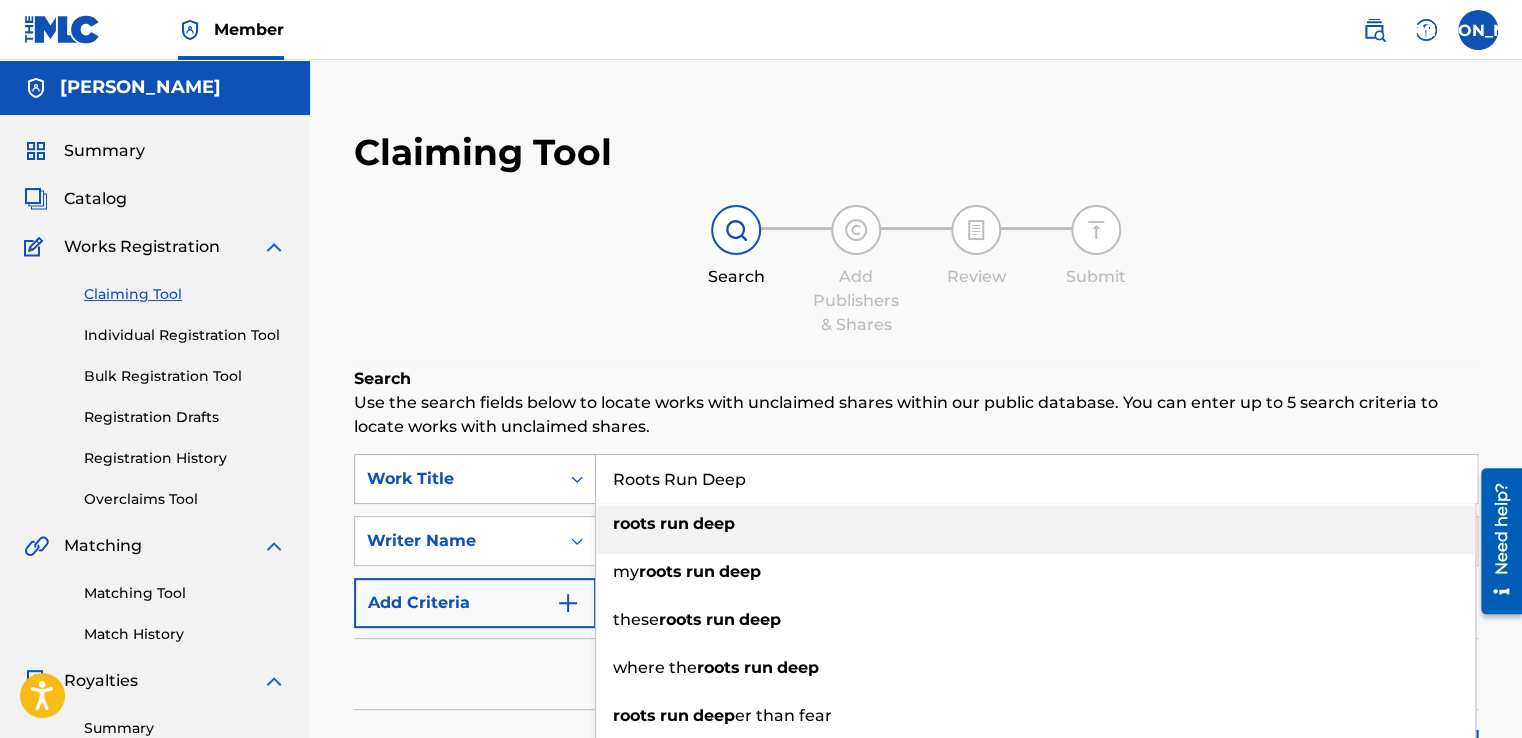 drag, startPoint x: 801, startPoint y: 472, endPoint x: 572, endPoint y: 490, distance: 229.70633 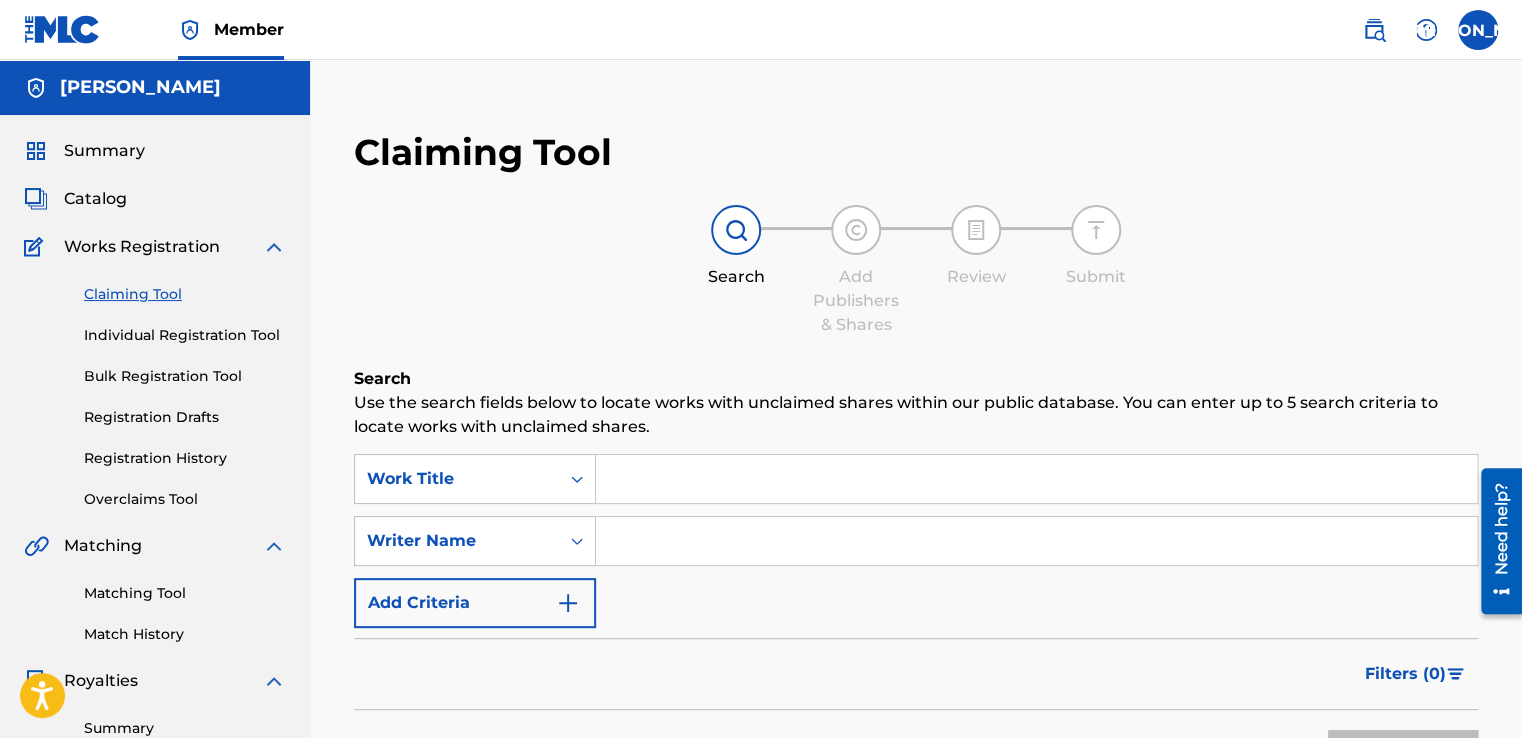 type 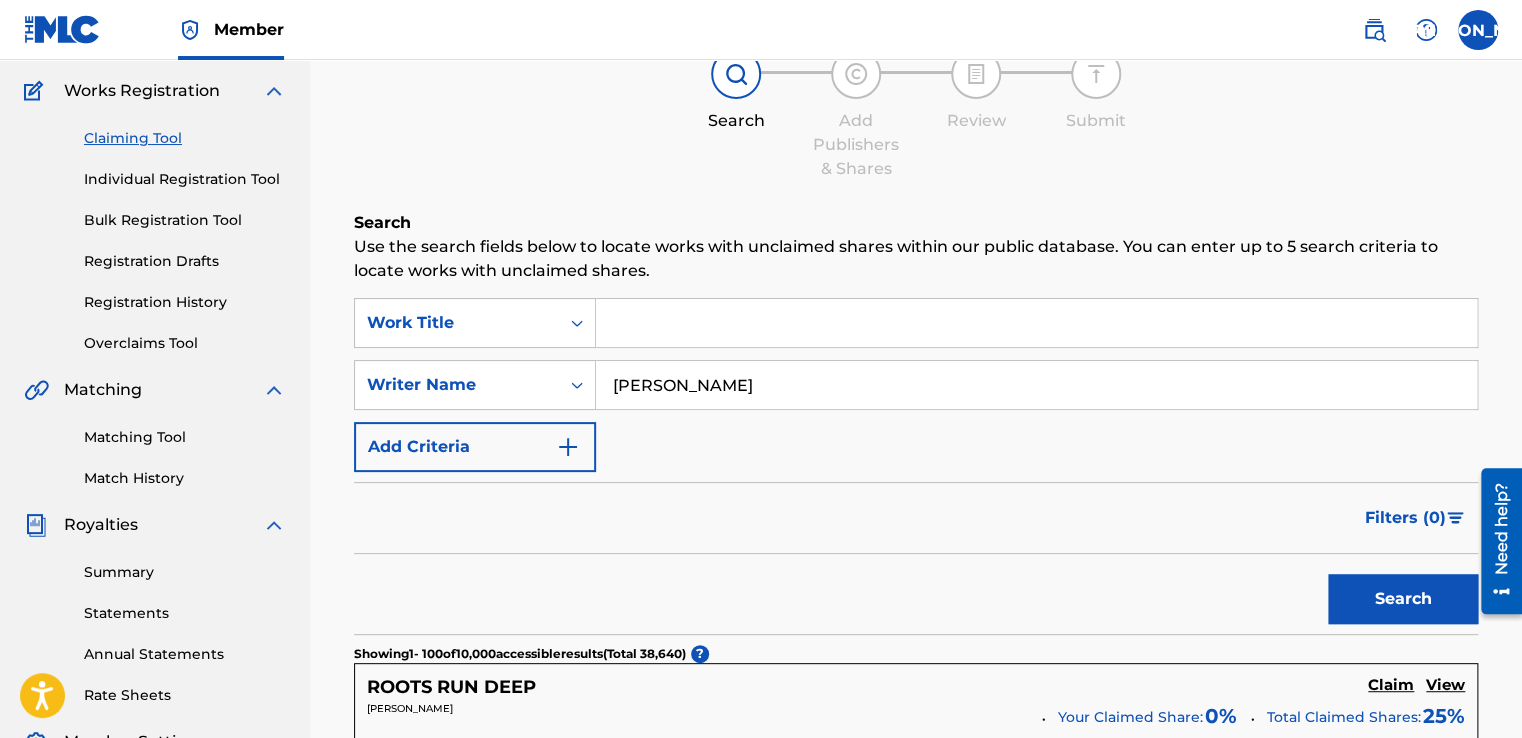 scroll, scrollTop: 200, scrollLeft: 0, axis: vertical 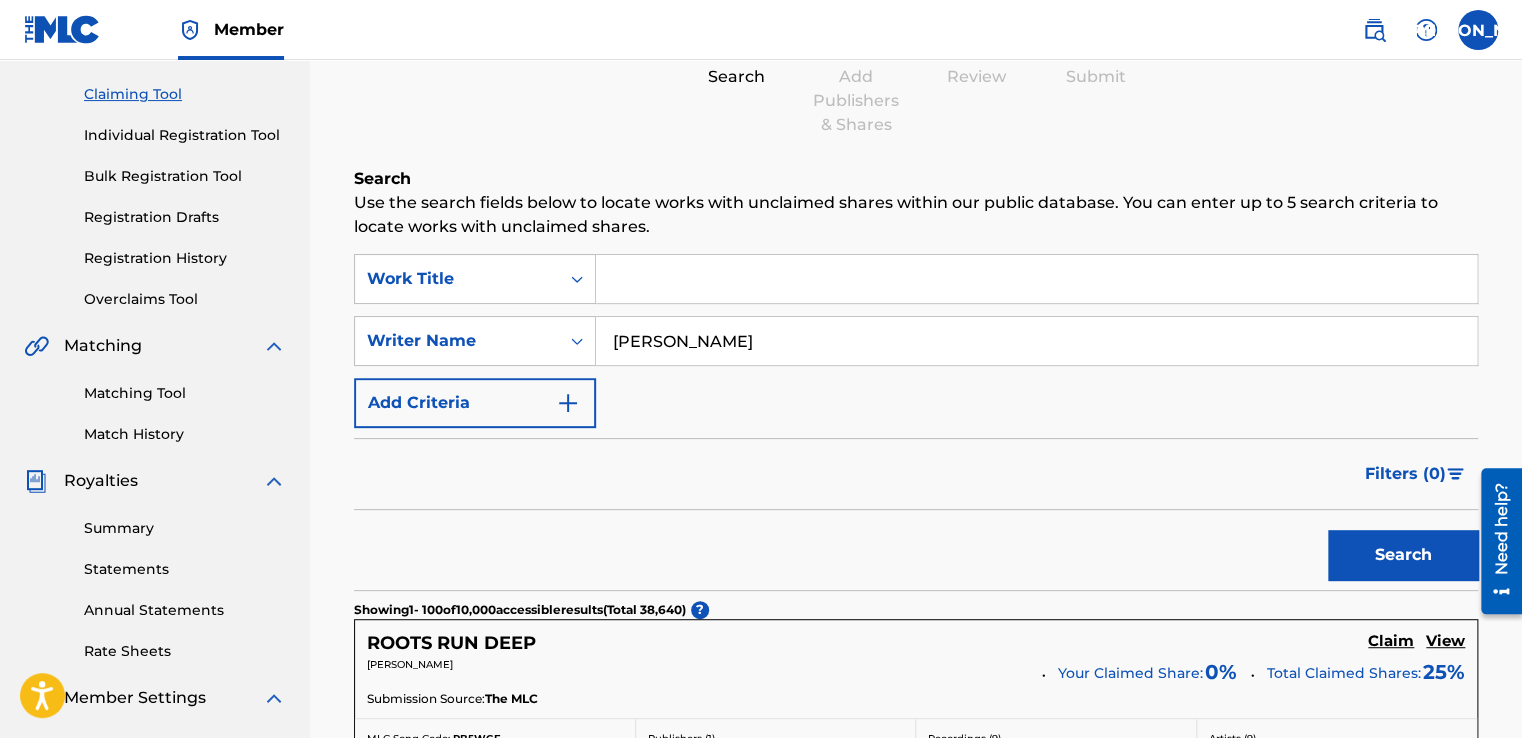 click on "Search" at bounding box center (1403, 555) 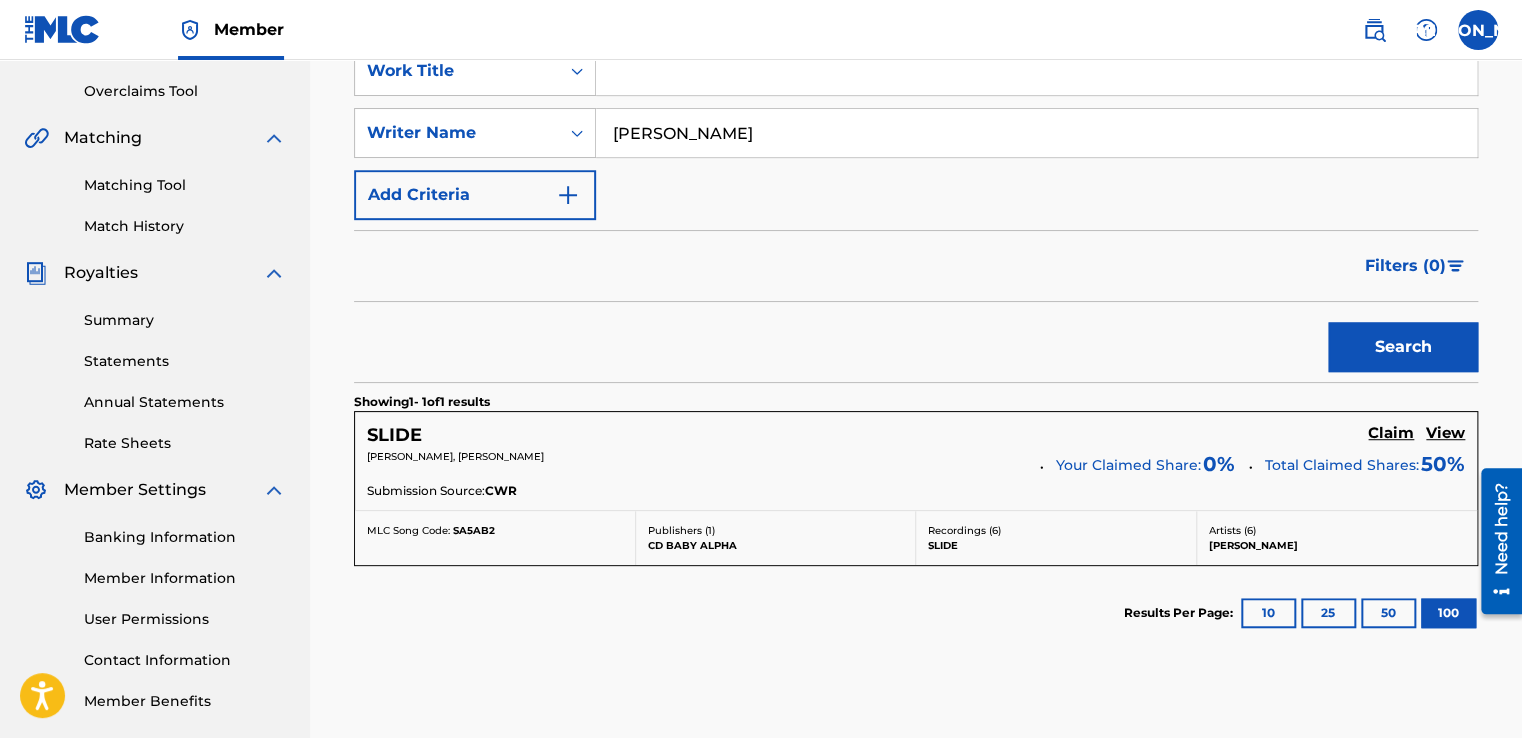 scroll, scrollTop: 300, scrollLeft: 0, axis: vertical 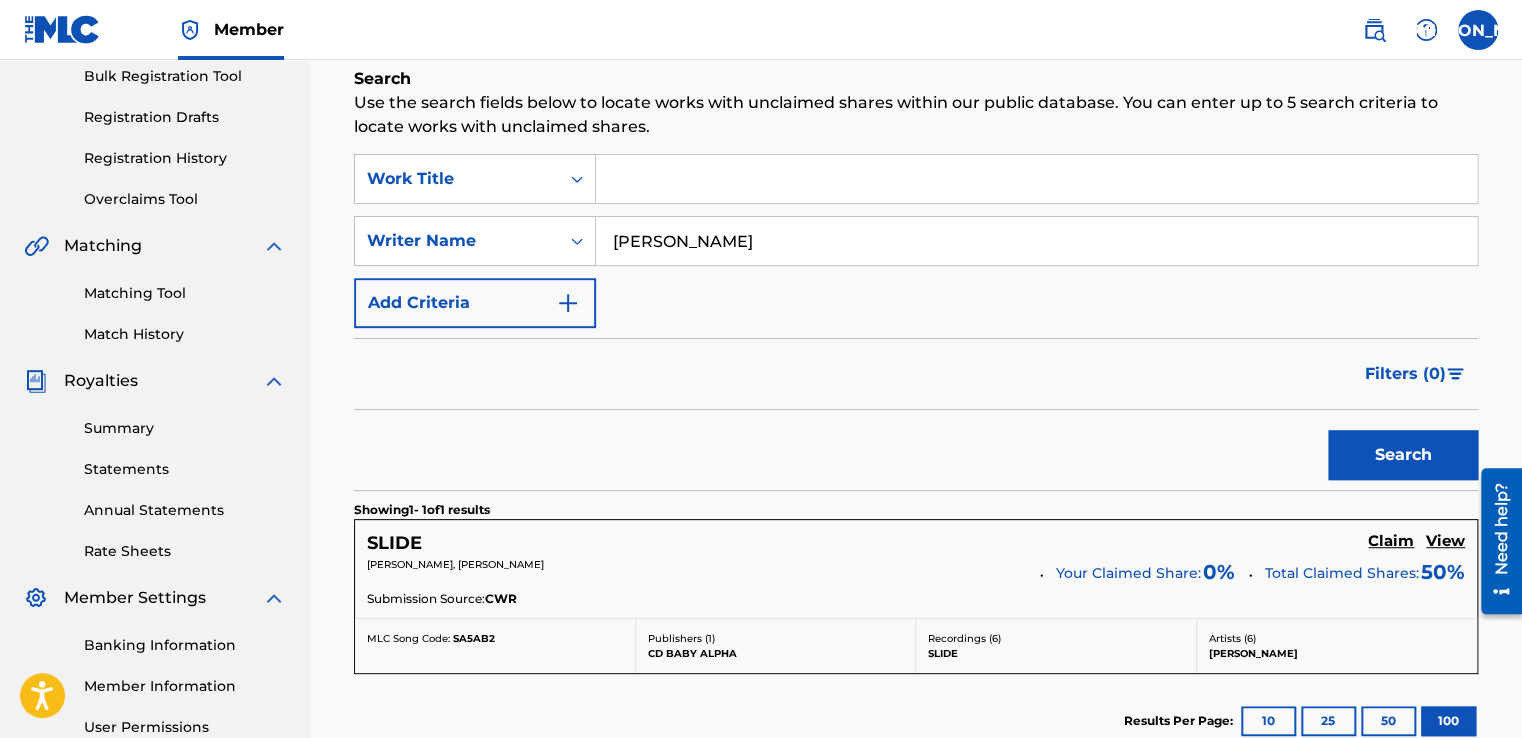 drag, startPoint x: 750, startPoint y: 243, endPoint x: 700, endPoint y: 244, distance: 50.01 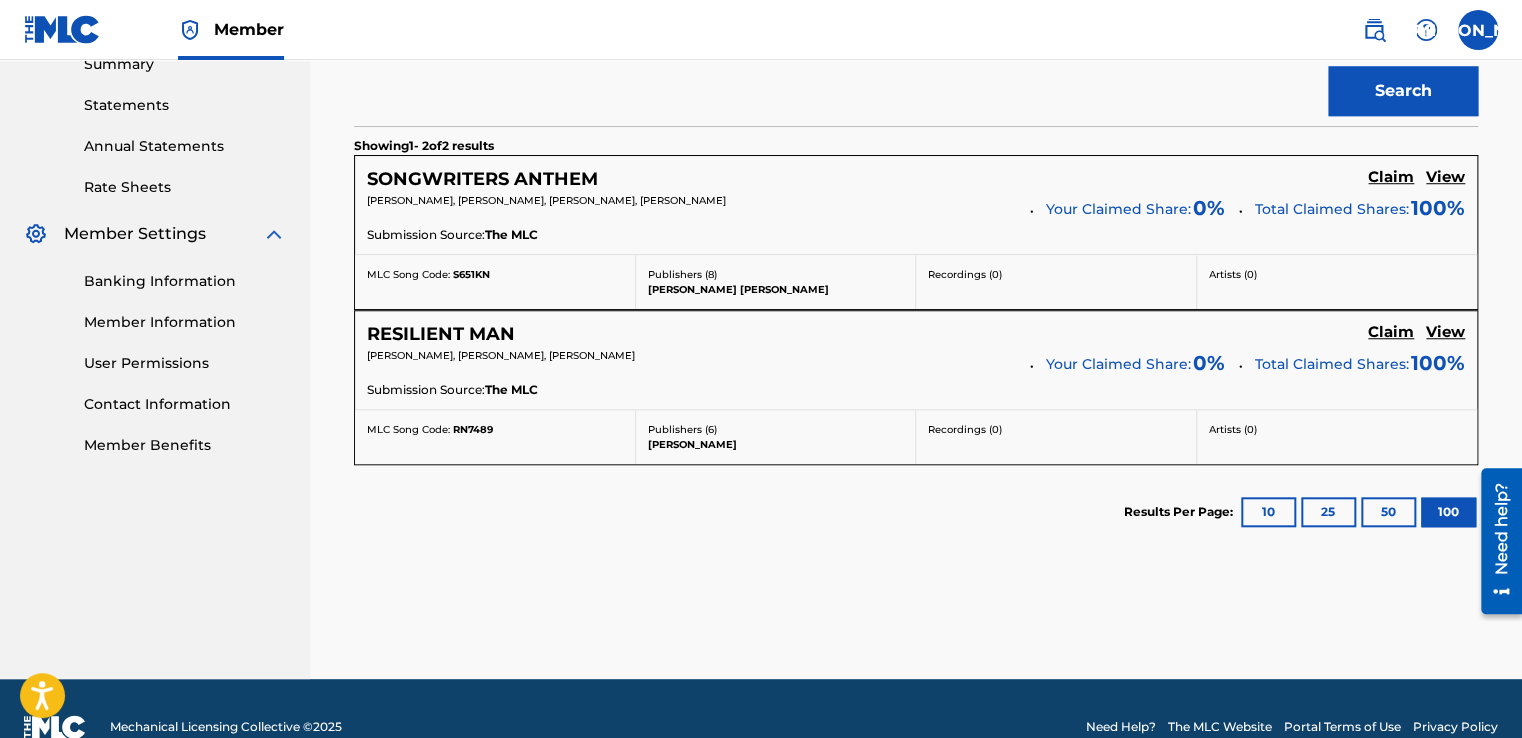 scroll, scrollTop: 699, scrollLeft: 0, axis: vertical 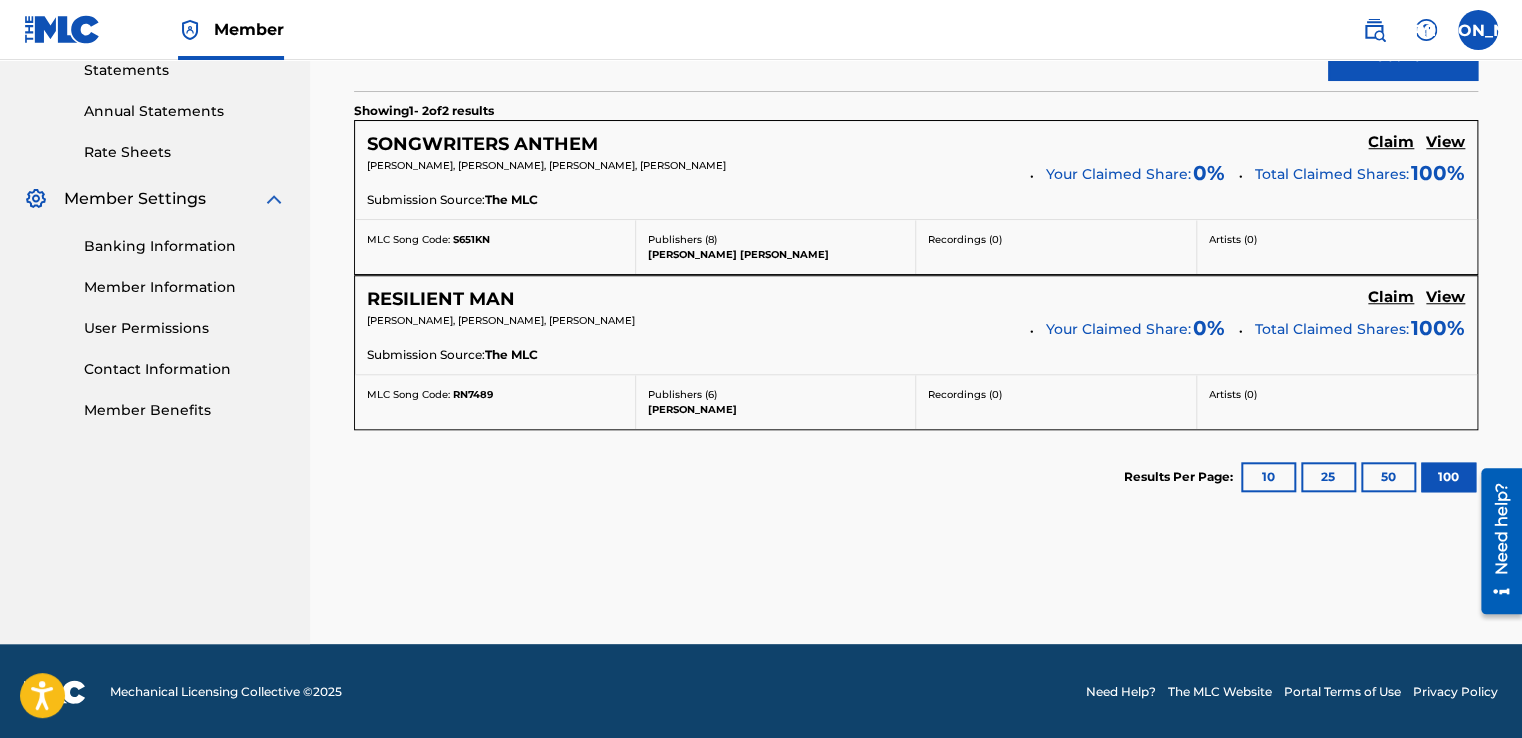 click on "Claim" at bounding box center (1391, 142) 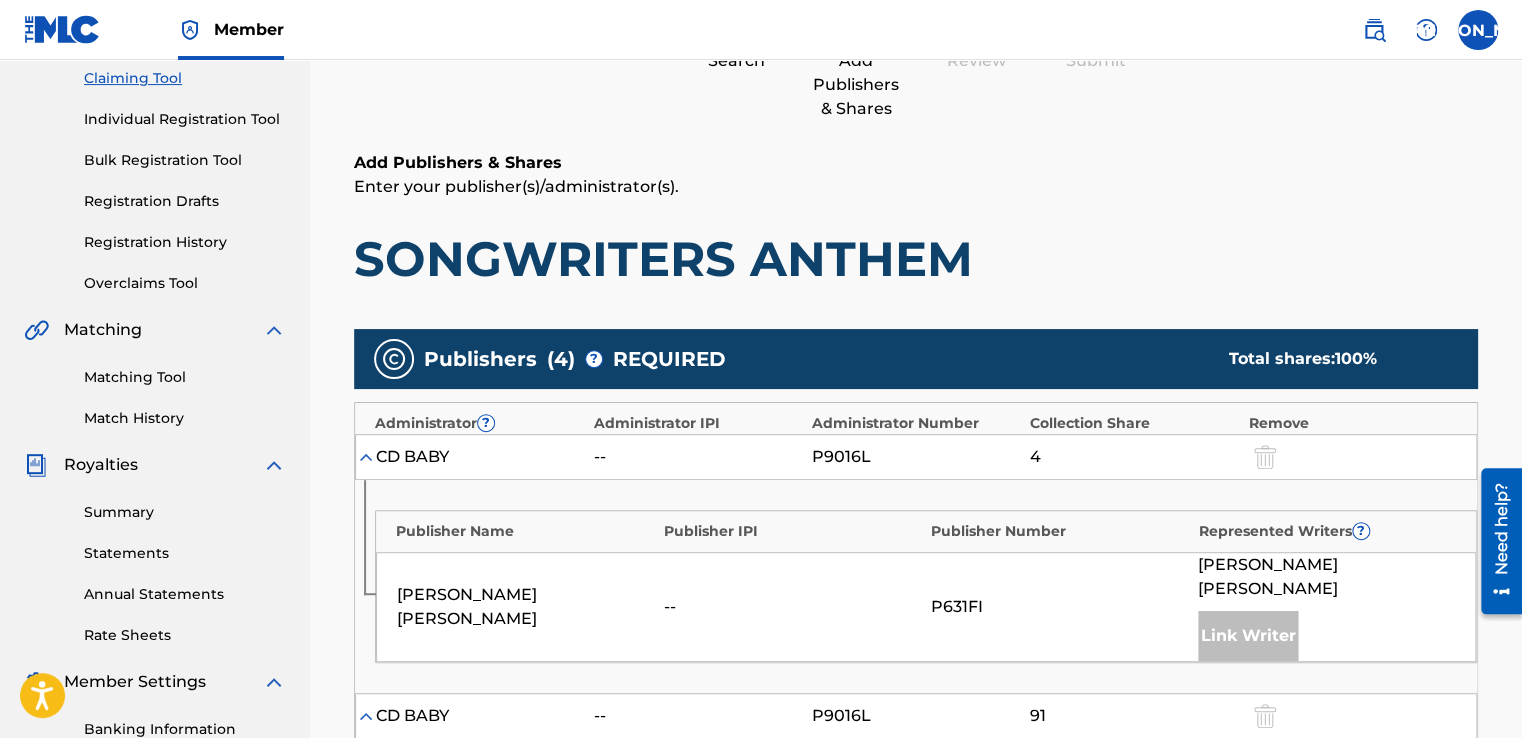 scroll, scrollTop: 0, scrollLeft: 0, axis: both 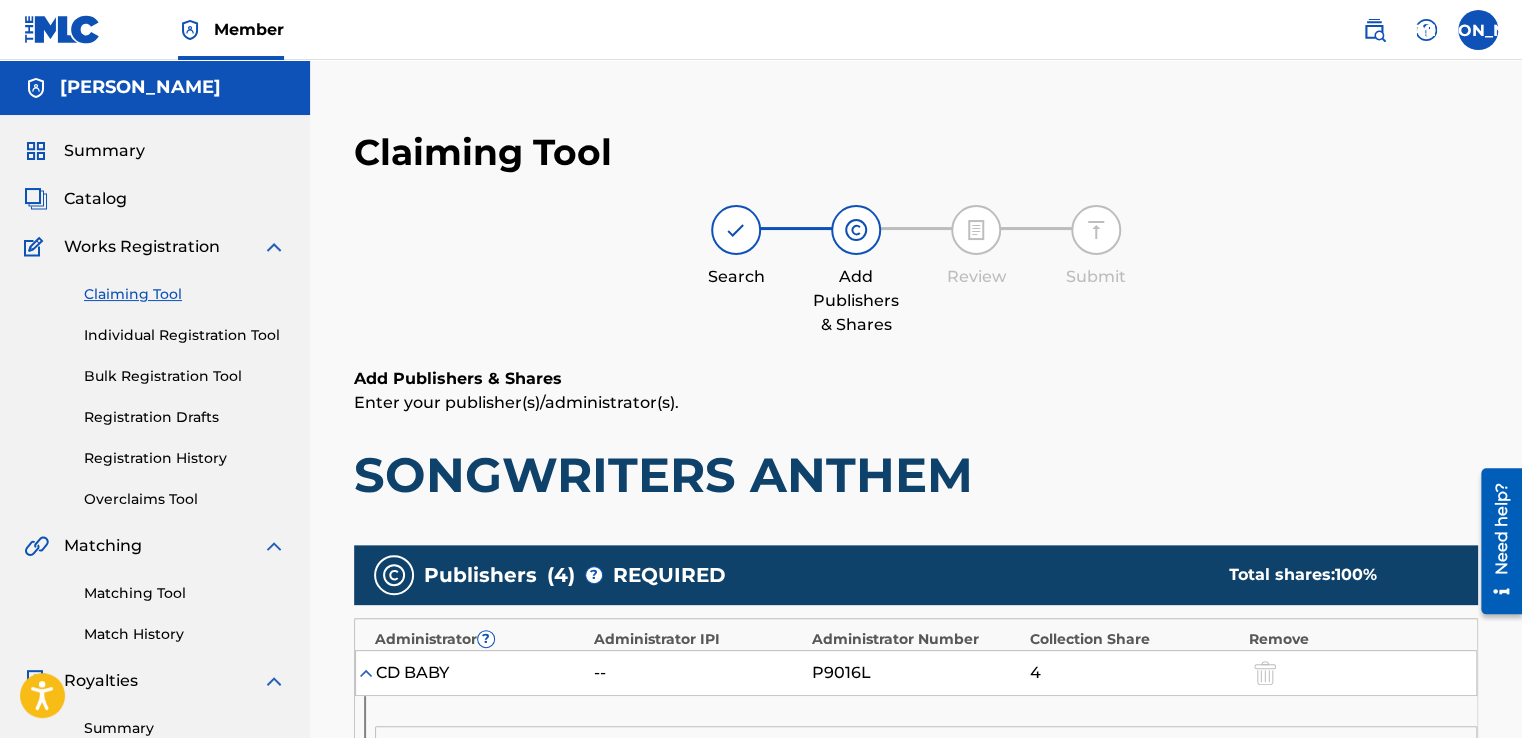 click on "Claiming Tool" at bounding box center (185, 294) 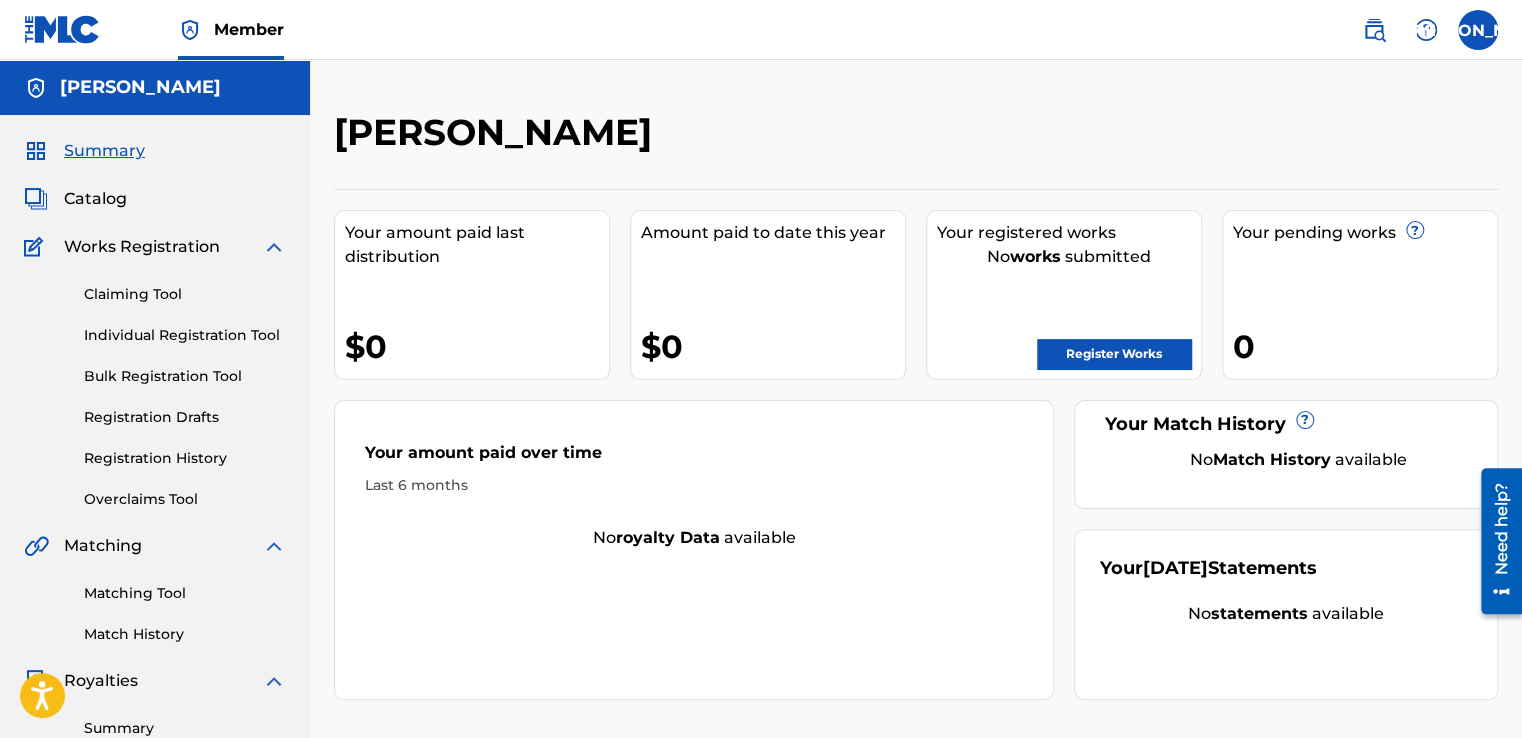 click on "Claiming Tool" at bounding box center (185, 294) 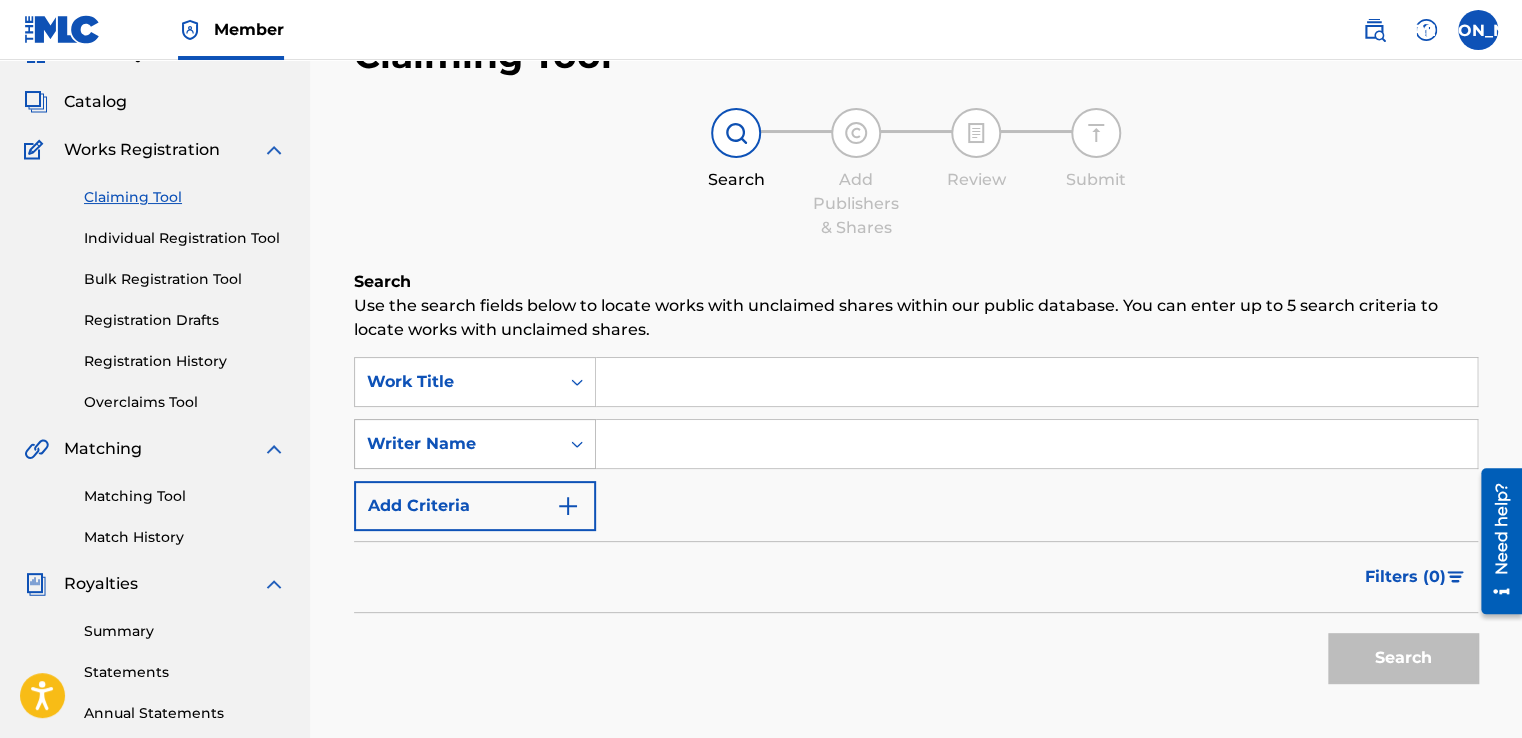 click on "Writer Name" at bounding box center [475, 444] 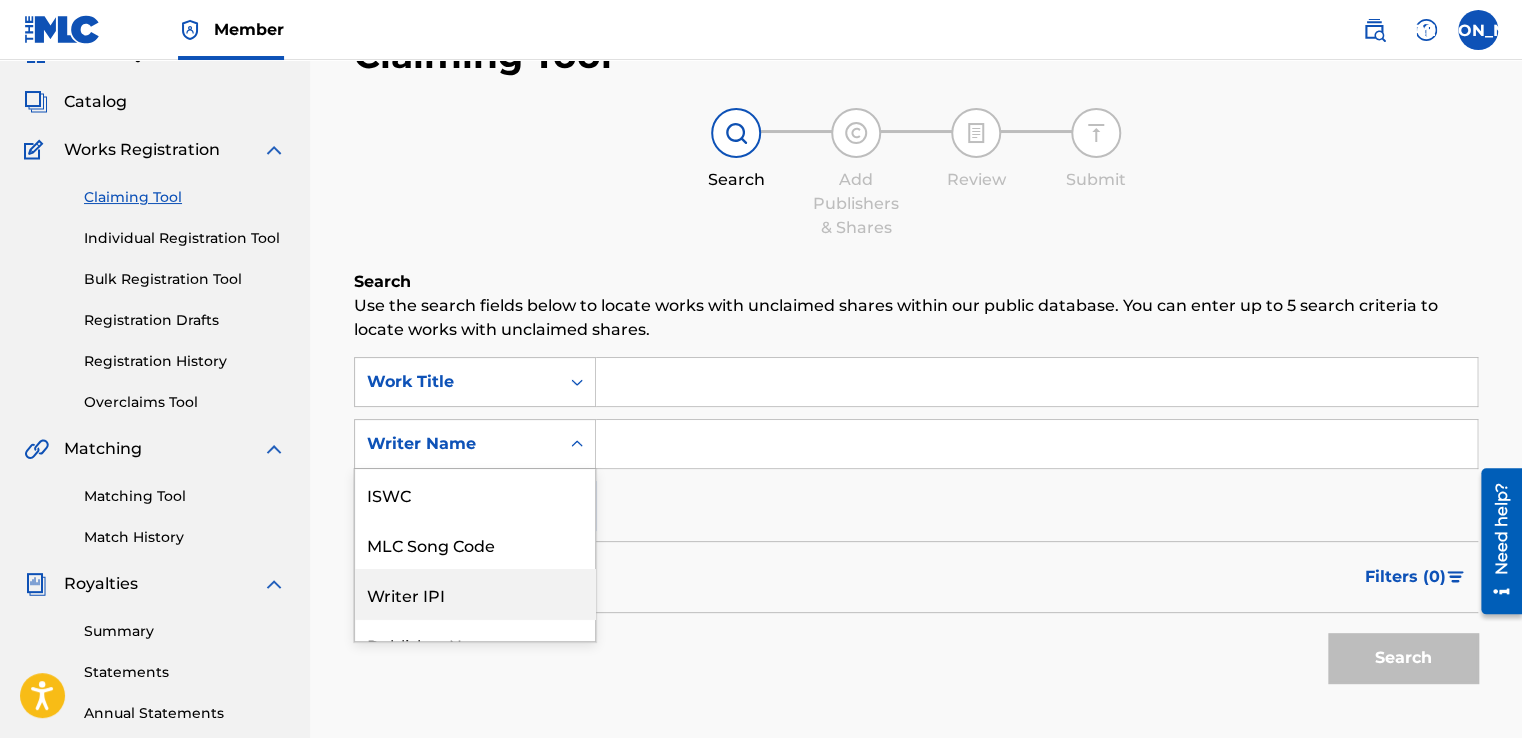 scroll, scrollTop: 128, scrollLeft: 0, axis: vertical 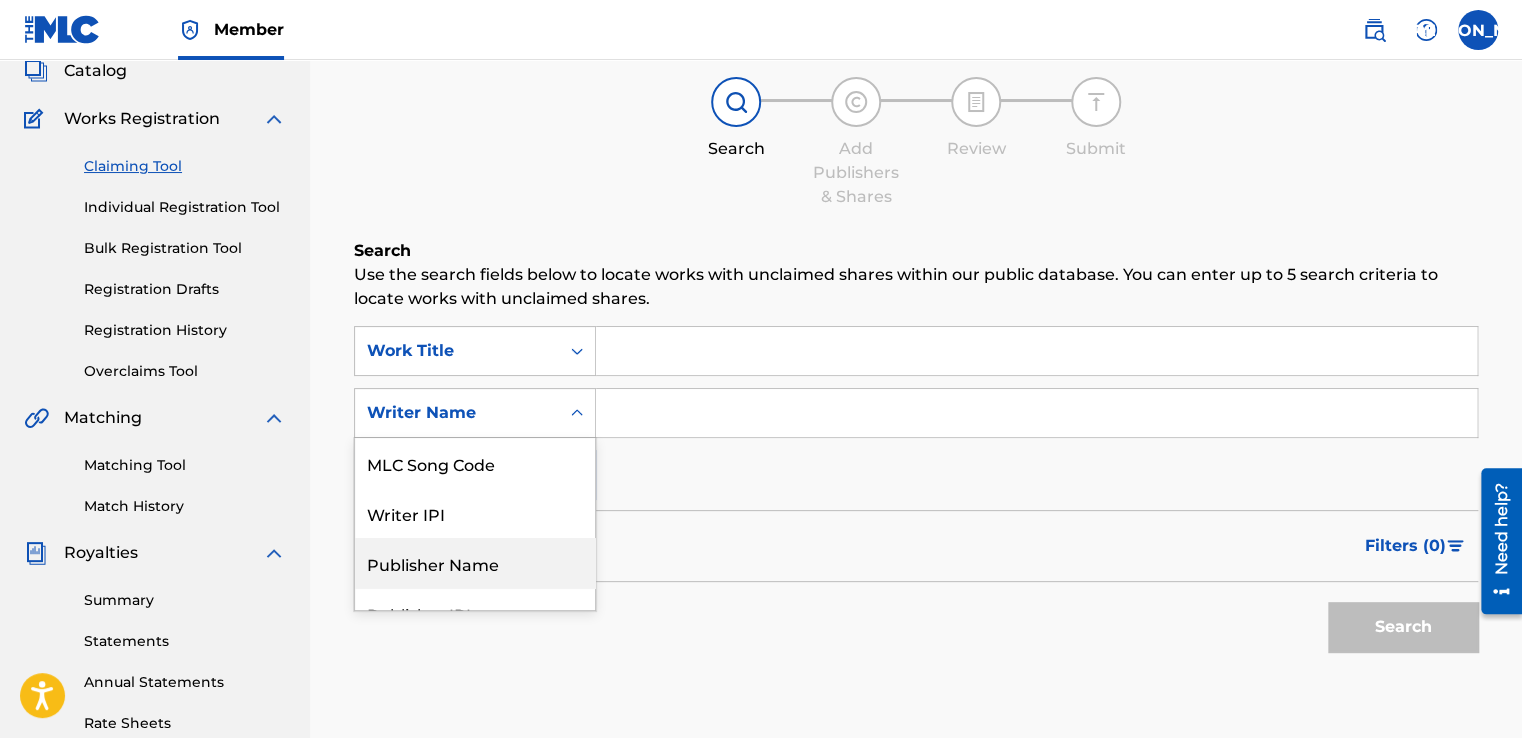 click on "Publisher Name" at bounding box center (475, 563) 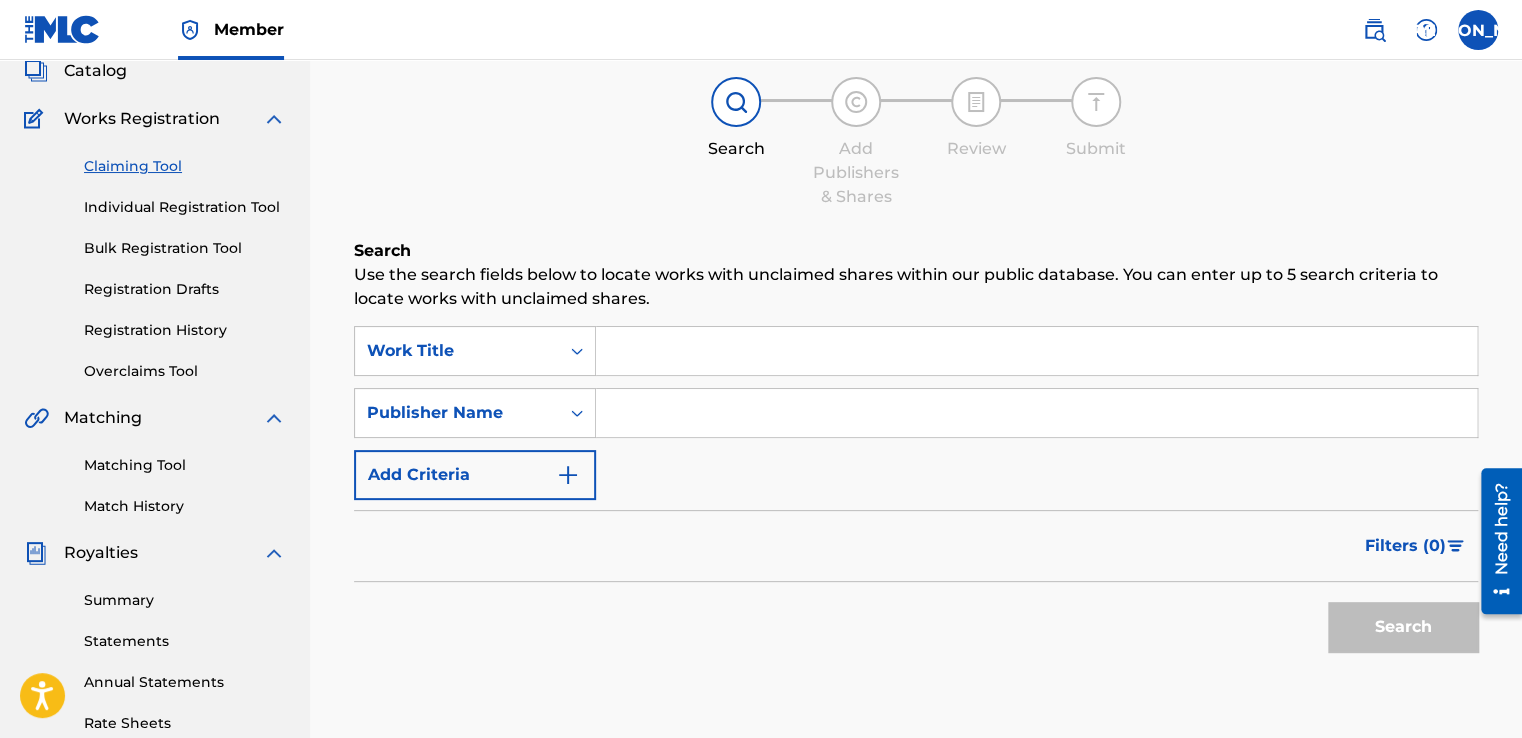 click at bounding box center [1036, 413] 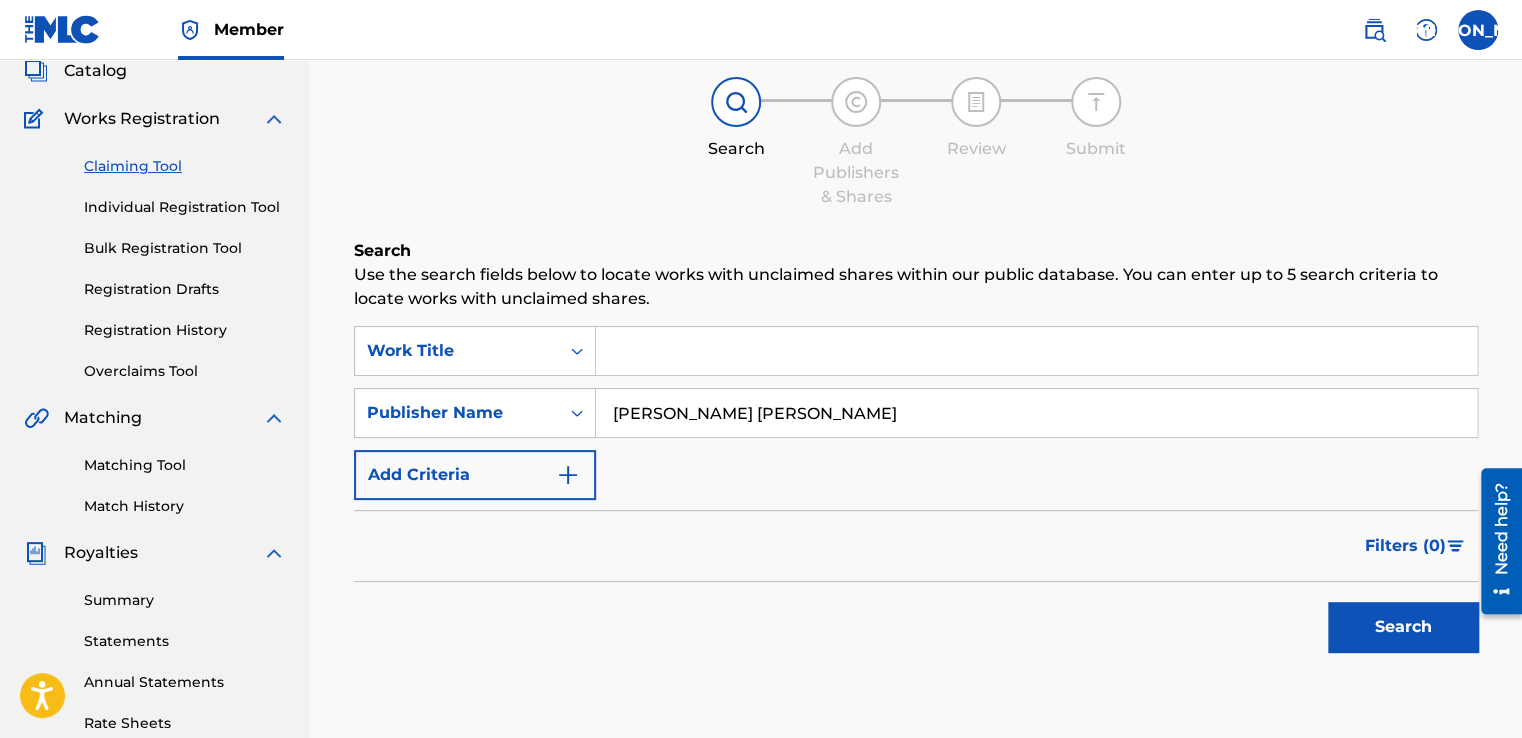 type on "[PERSON_NAME] [PERSON_NAME]" 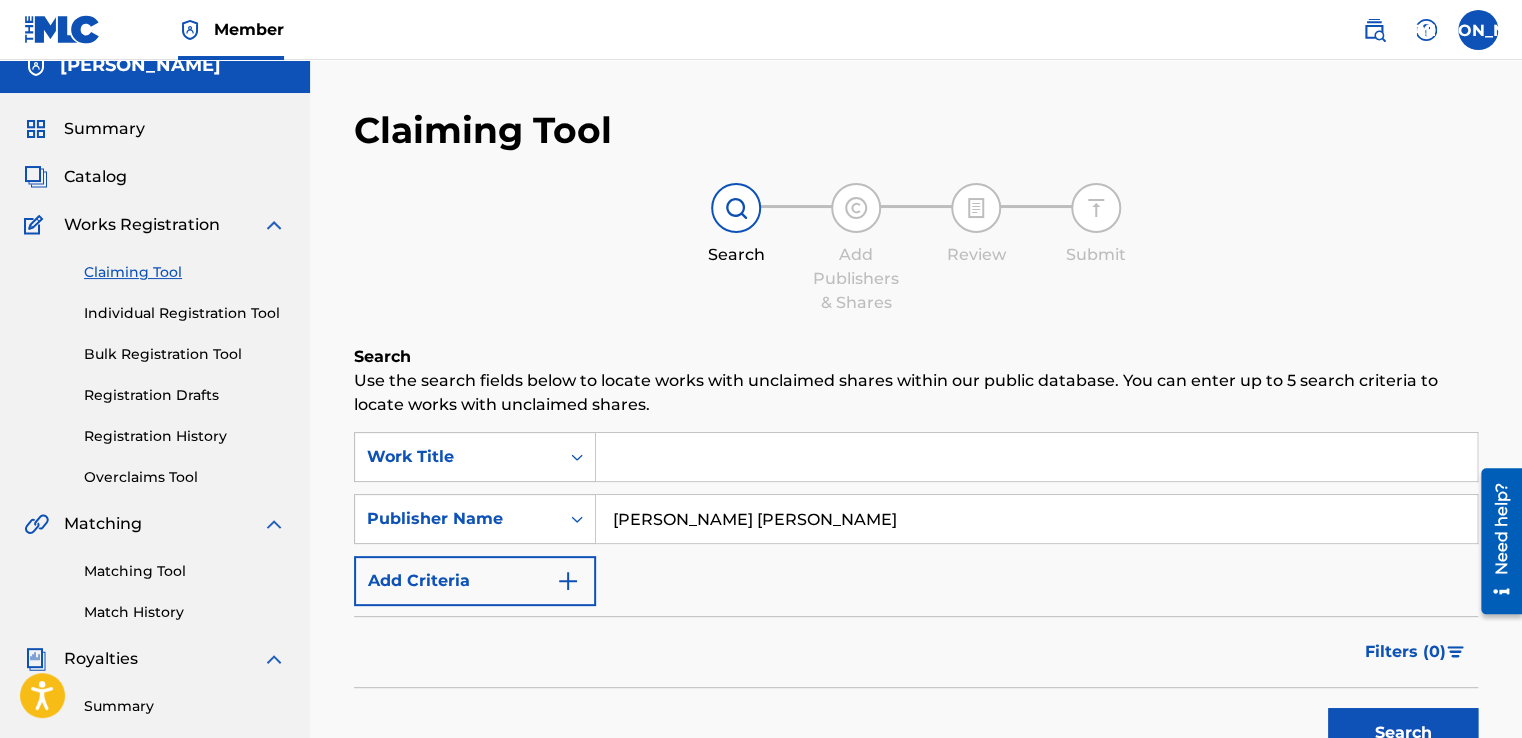 scroll, scrollTop: 0, scrollLeft: 0, axis: both 